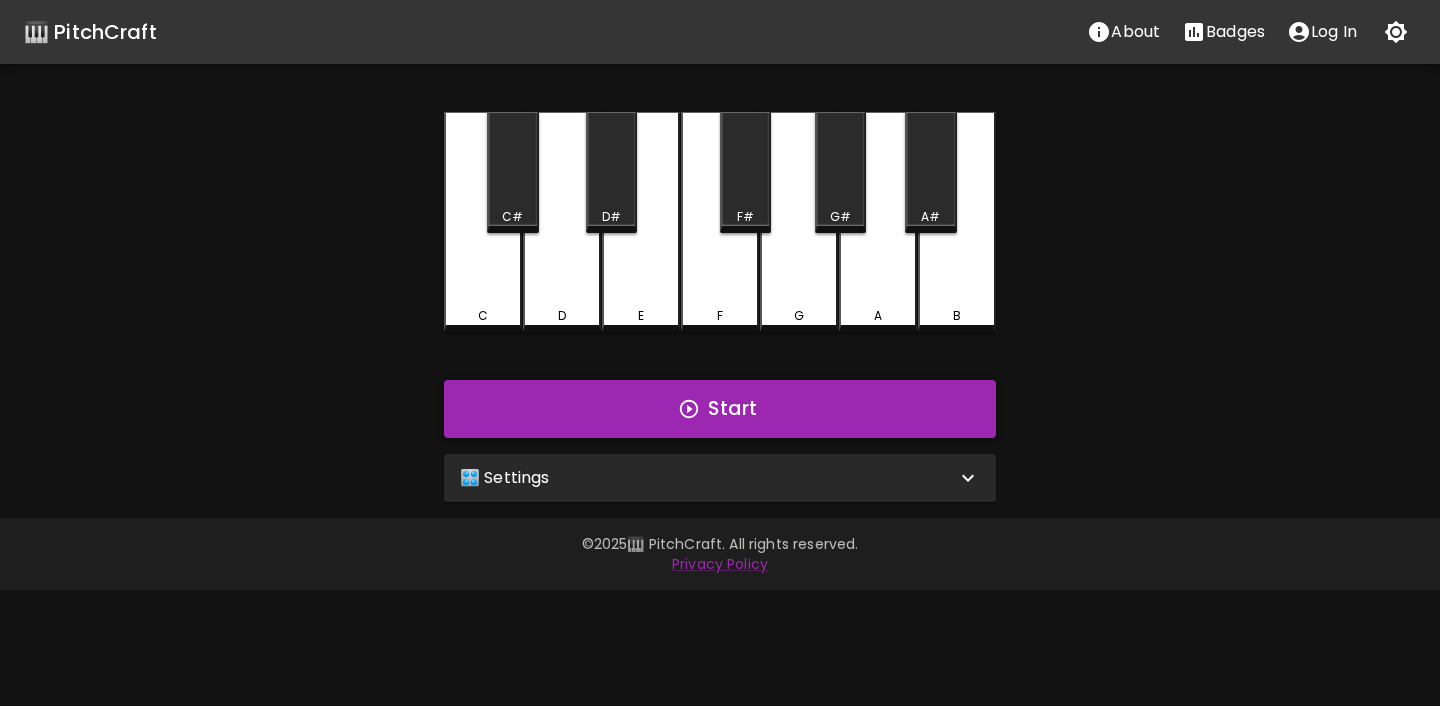 scroll, scrollTop: 0, scrollLeft: 0, axis: both 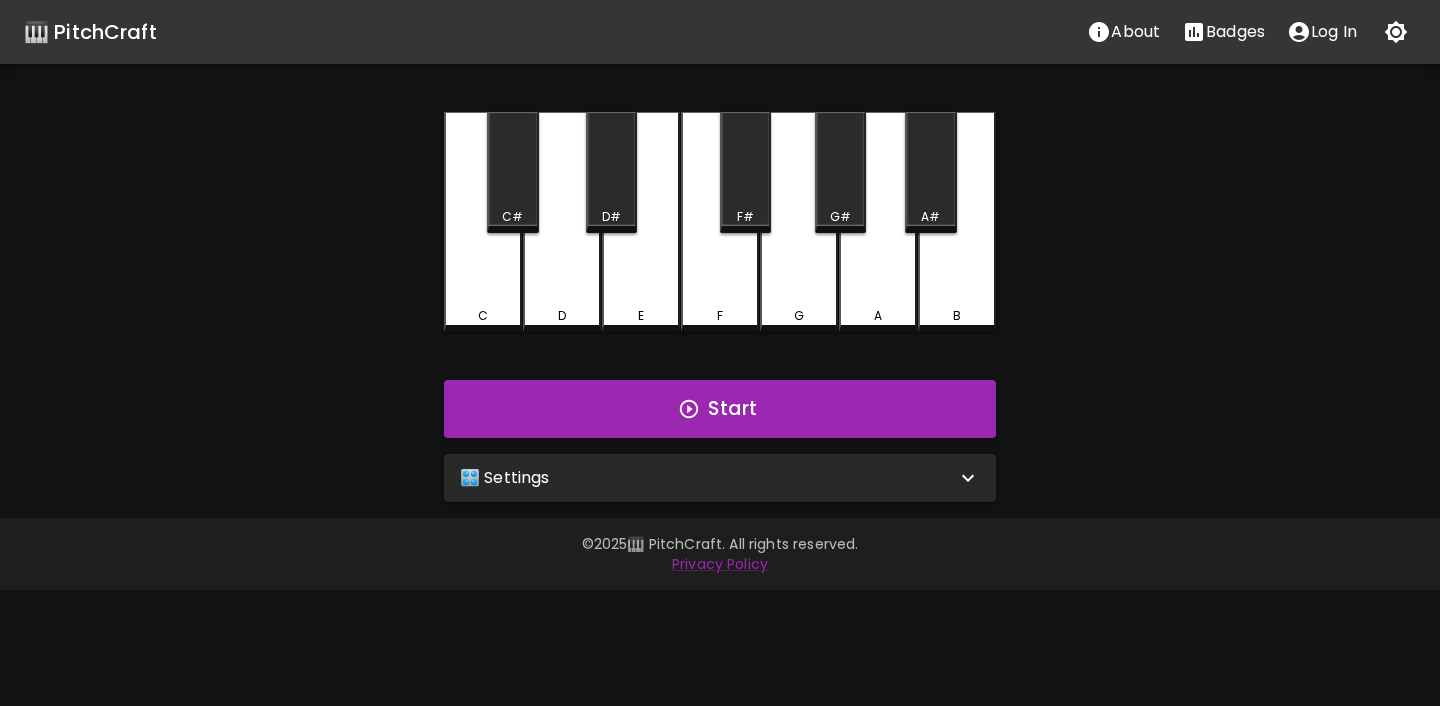 click on "🎛️ Settings" at bounding box center [708, 478] 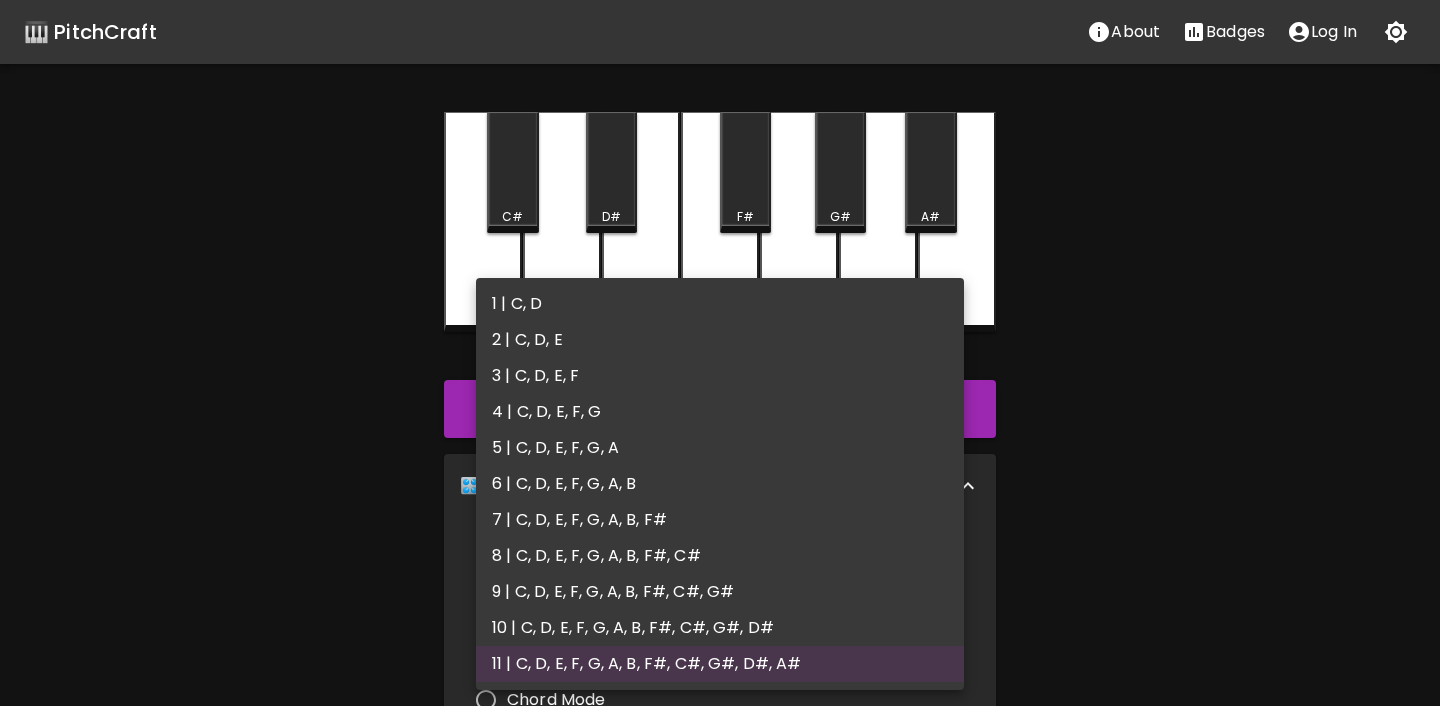 click on "🎹 PitchCraft About Badges   Log In C C# D D# E F F# G G# A A# B Start 🎛️ Settings Level 11 | C, D, E, F, G, A, B, F#, C#, G#, D#, A# 21 Level Mode Selection Sequential Mode Chord Mode Default Mode Show Keyboard Shortcuts Show Note Names Autoplay next note Show Streak Octave(s) High Voice 4 Octave Instrument Piano acoustic_grand_piano Instrument ©  2025  🎹 PitchCraft. All rights reserved. Privacy Policy About Badges Sign In Profile My account 1 | C, D 2 | C, D, E 3 | C, D, E, F 4 | C, D, E, F, G 5 | C, D, E, F, G, A 6 | C, D, E, F, G, A, B 7 | C, D, E, F, G, A, B, F# 8 | C, D, E, F, G, A, B, F#, C# 9 | C, D, E, F, G, A, B, F#, C#, G# 10 | C, D, E, F, G, A, B, F#, C#, G#, D# 11 | C, D, E, F, G, A, B, F#, C#, G#, D#, A#" at bounding box center (720, 605) 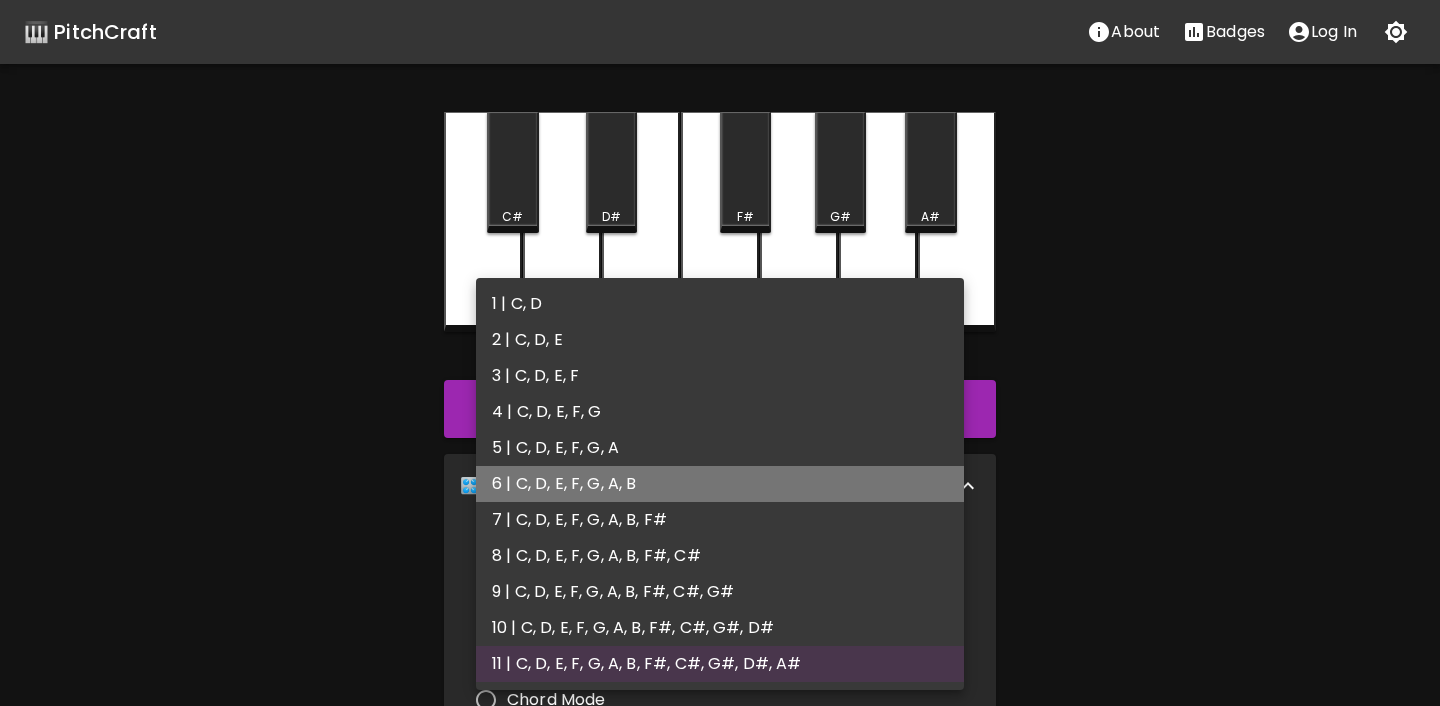 click on "6 | C, D, E, F, G, A, B" at bounding box center (720, 484) 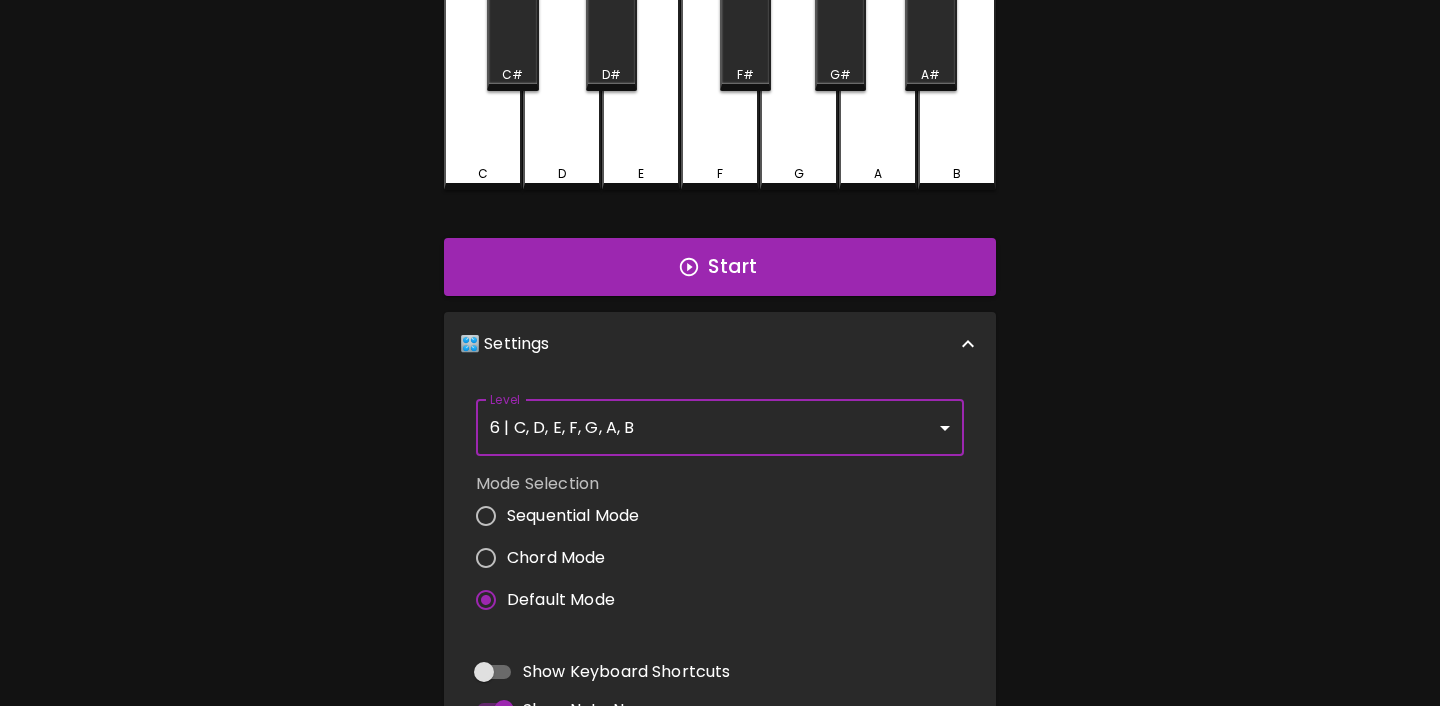 click on "Chord Mode" at bounding box center [486, 558] 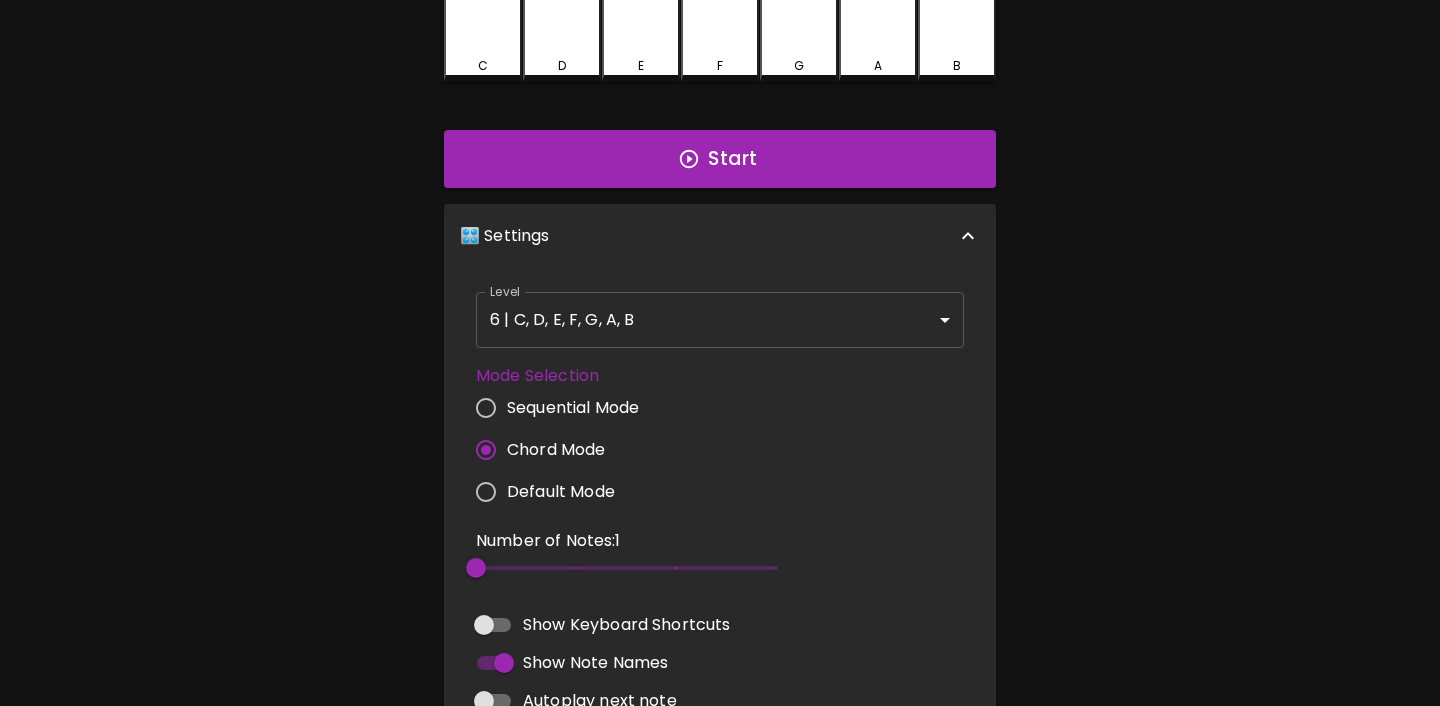 scroll, scrollTop: 257, scrollLeft: 0, axis: vertical 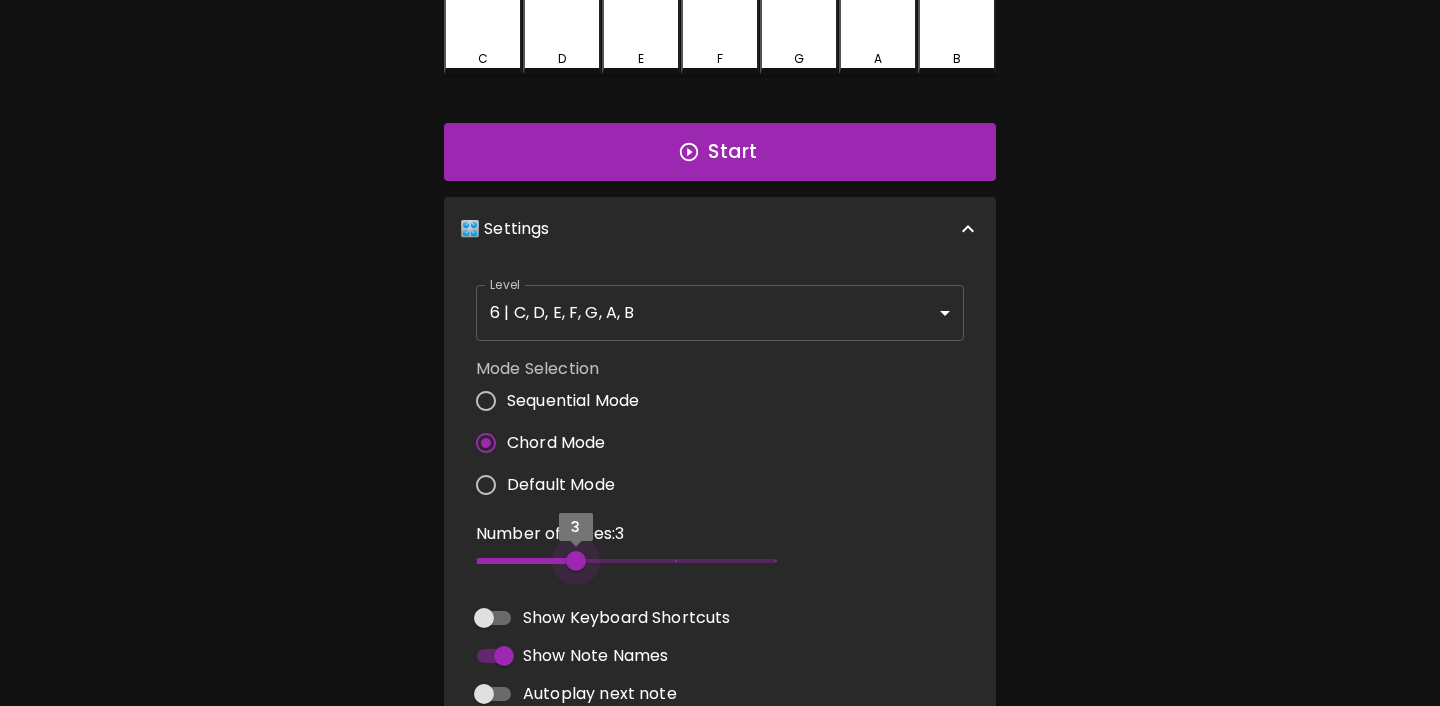 type on "2" 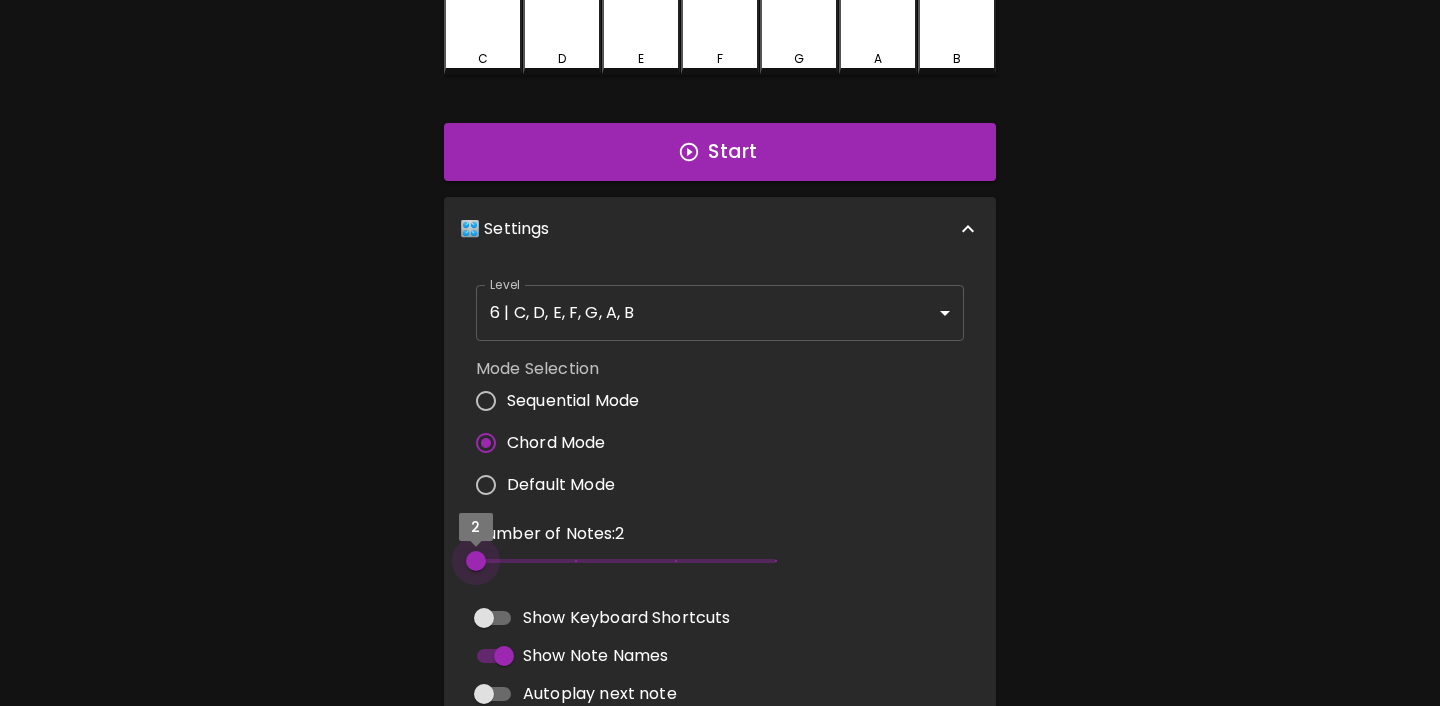 drag, startPoint x: 484, startPoint y: 552, endPoint x: 512, endPoint y: 552, distance: 28 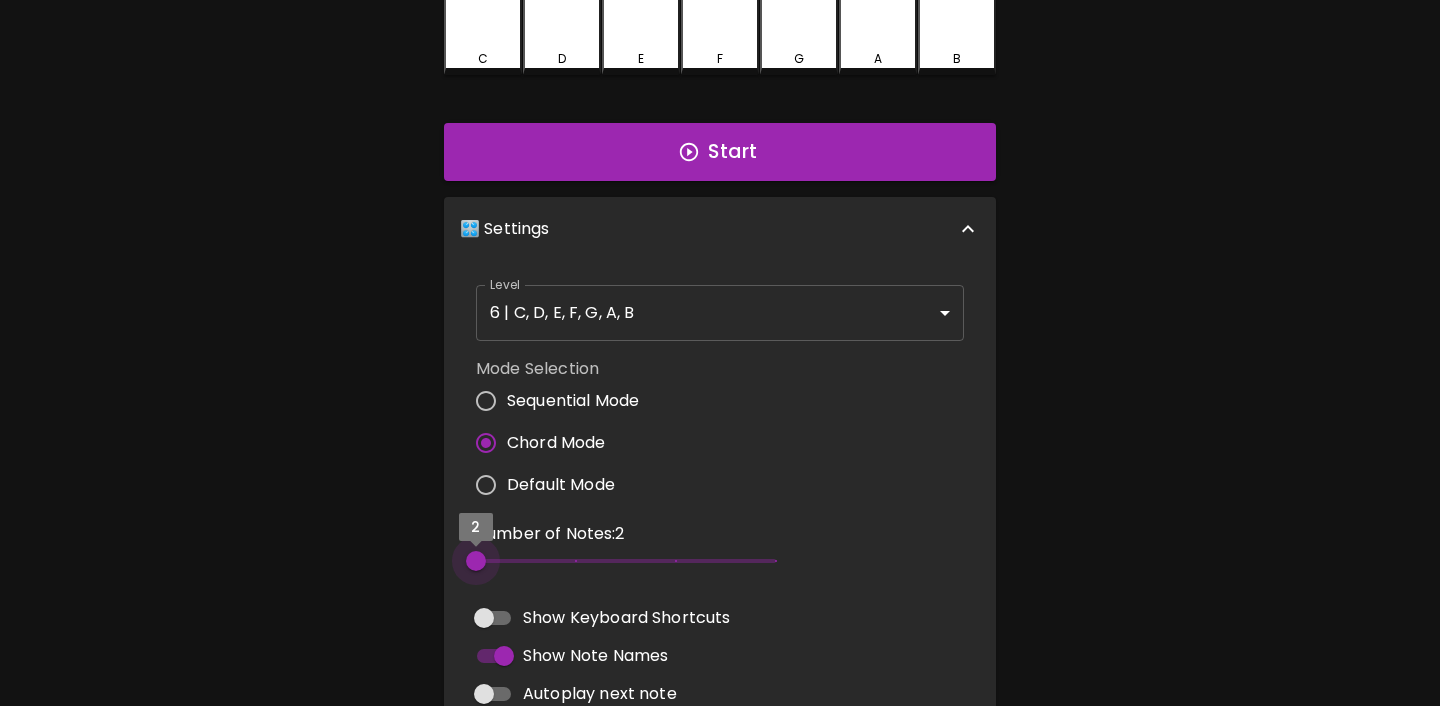 drag, startPoint x: 491, startPoint y: 552, endPoint x: 465, endPoint y: 552, distance: 26 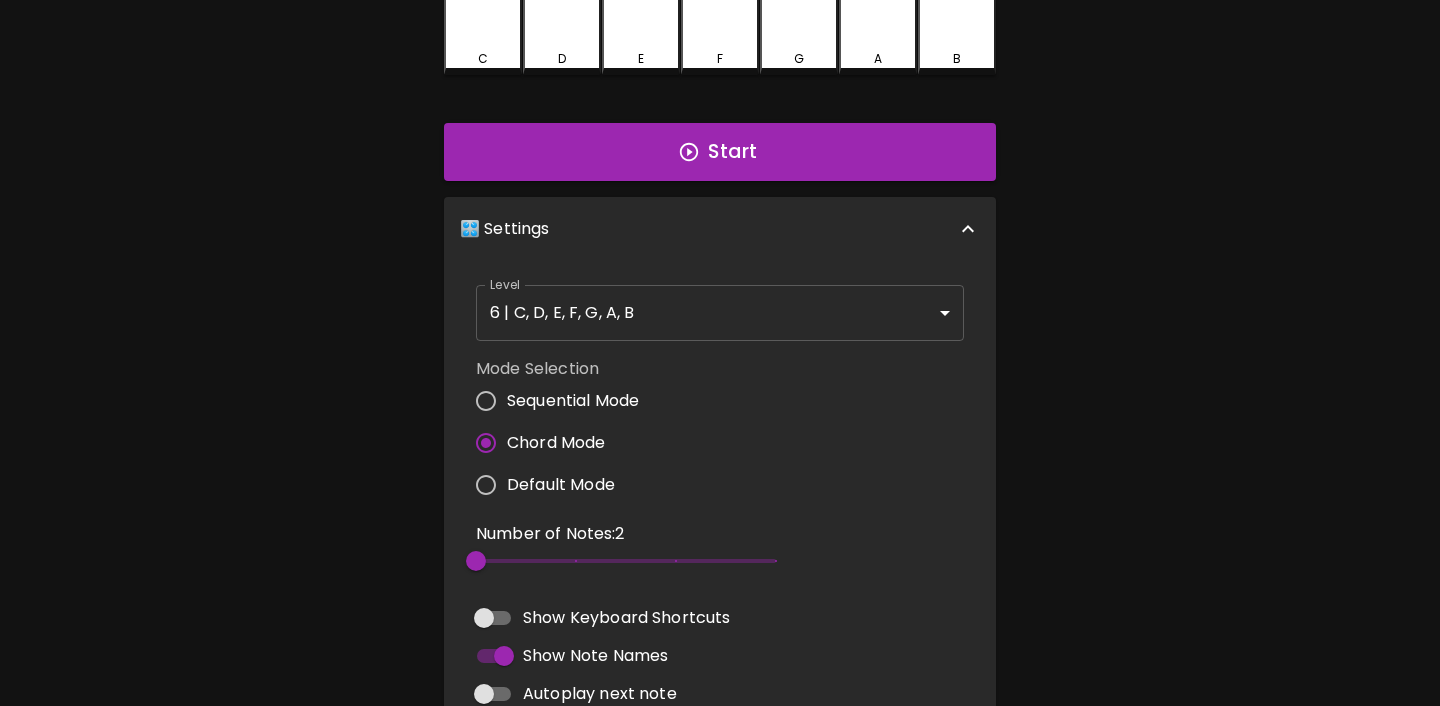 click on "Sequential Mode" at bounding box center [486, 401] 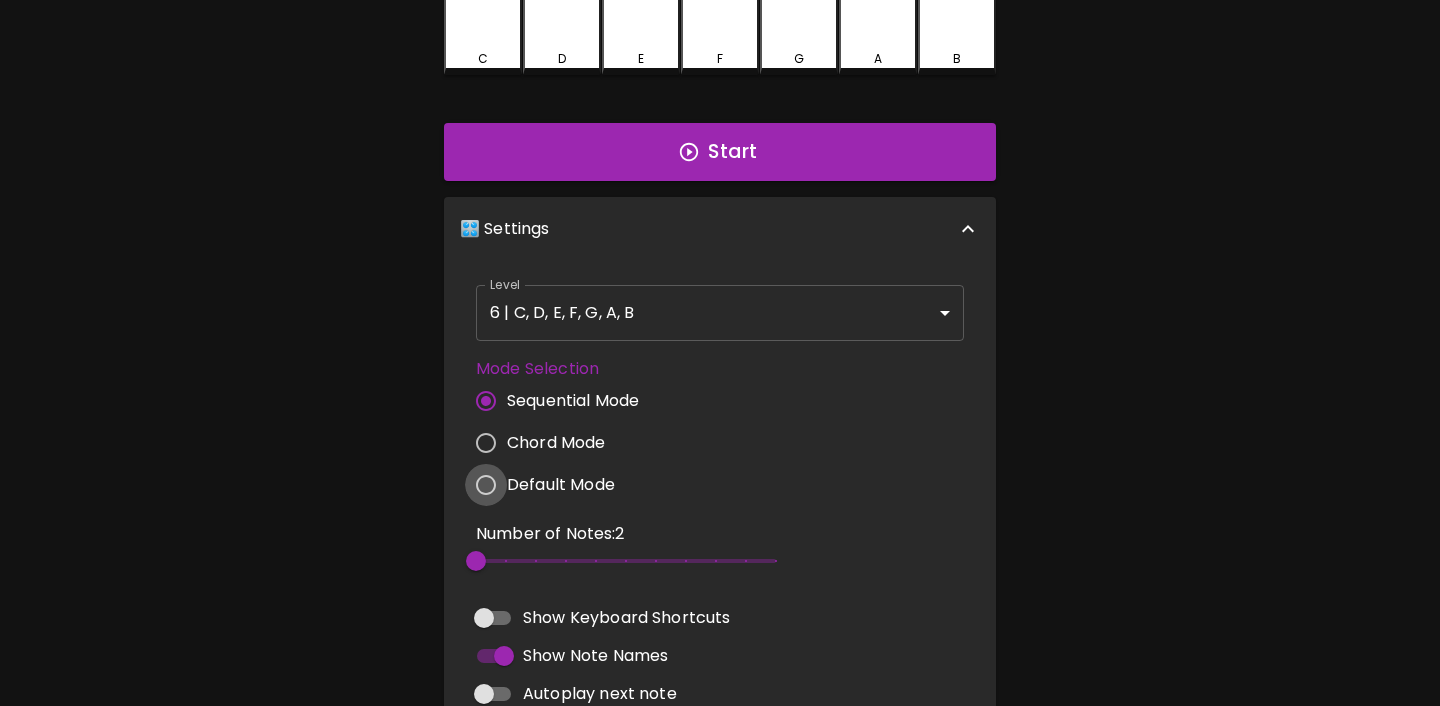 click on "Default Mode" at bounding box center [486, 485] 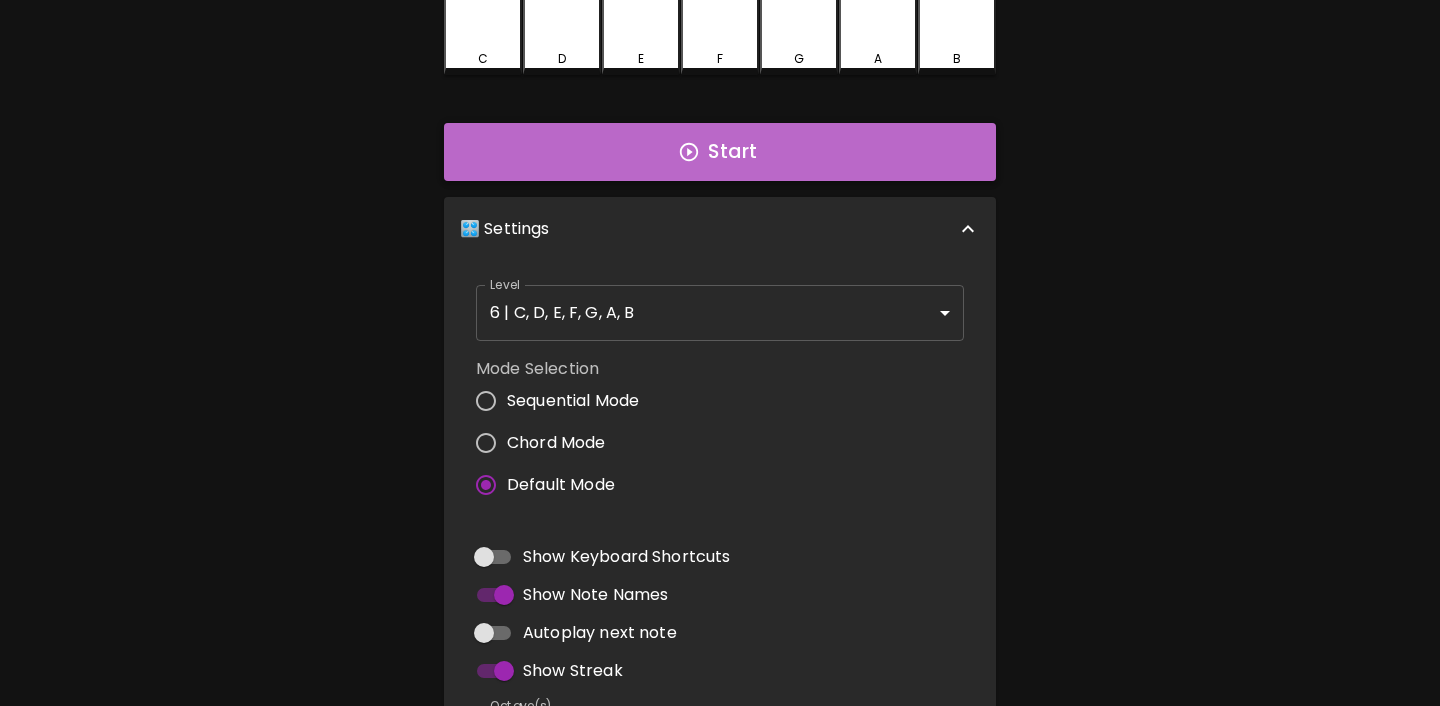 click on "Start" at bounding box center [720, 152] 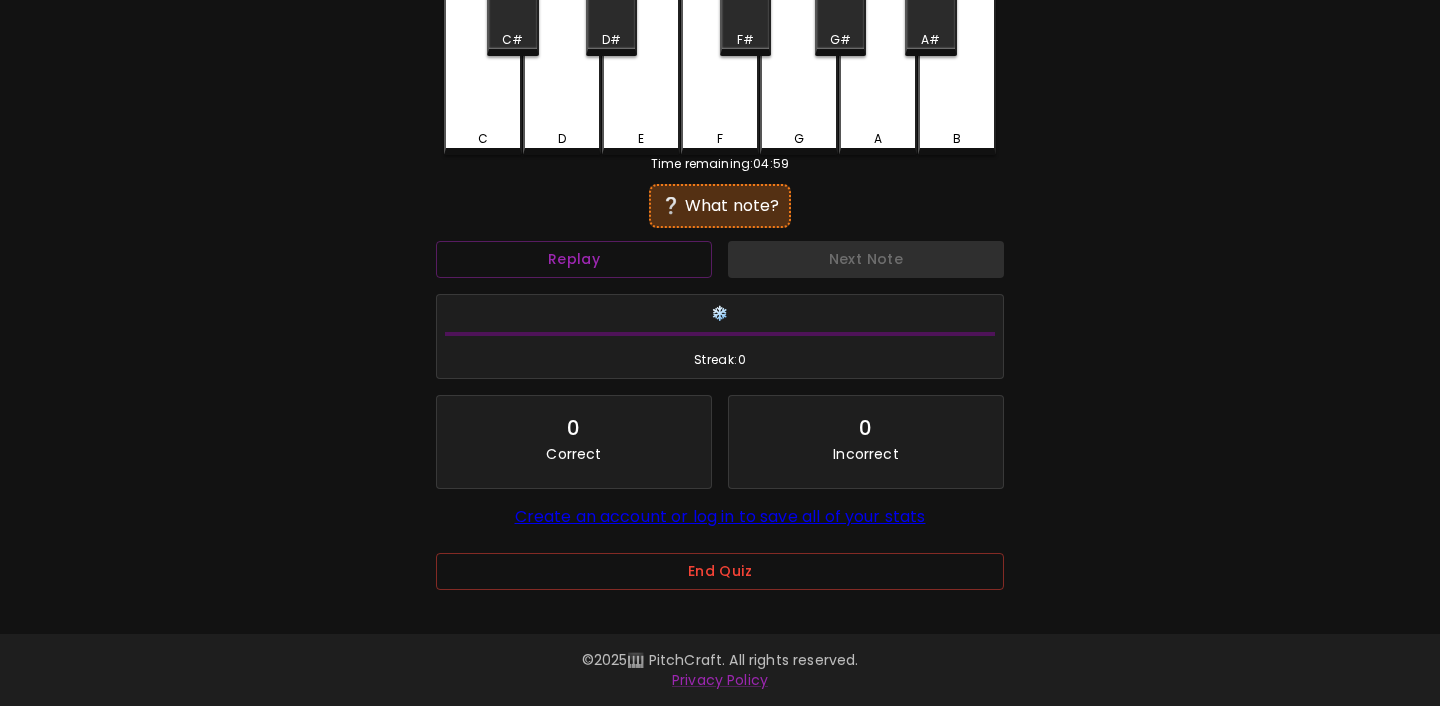 click on "C" at bounding box center (483, 139) 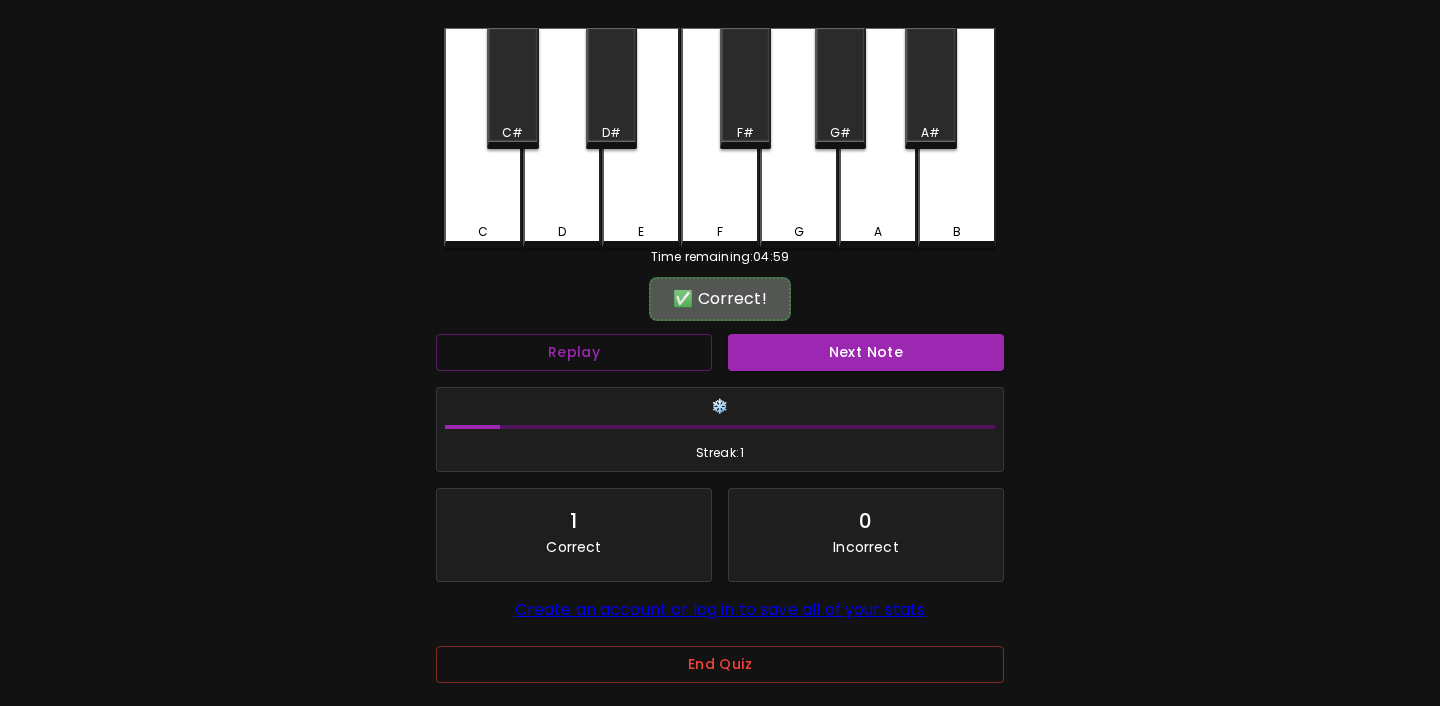scroll, scrollTop: 83, scrollLeft: 0, axis: vertical 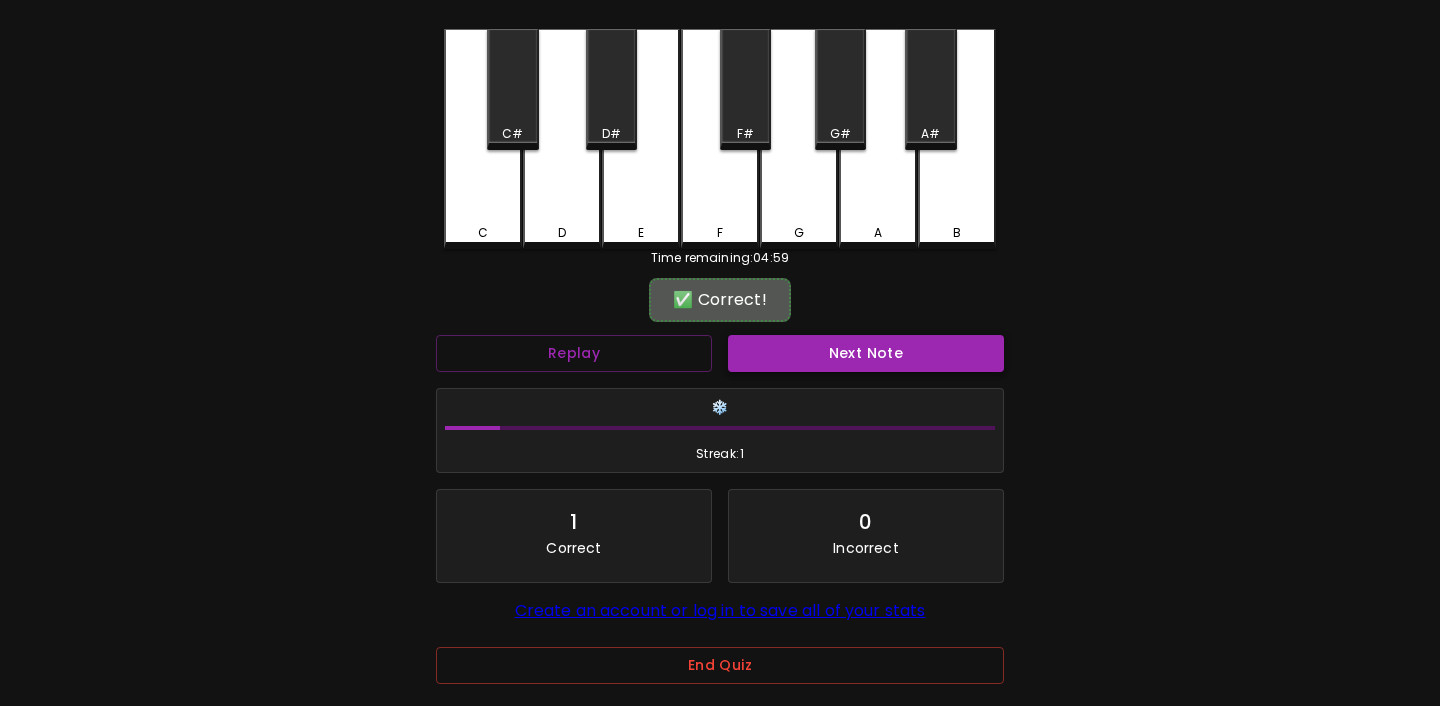 click on "Next Note" at bounding box center (866, 353) 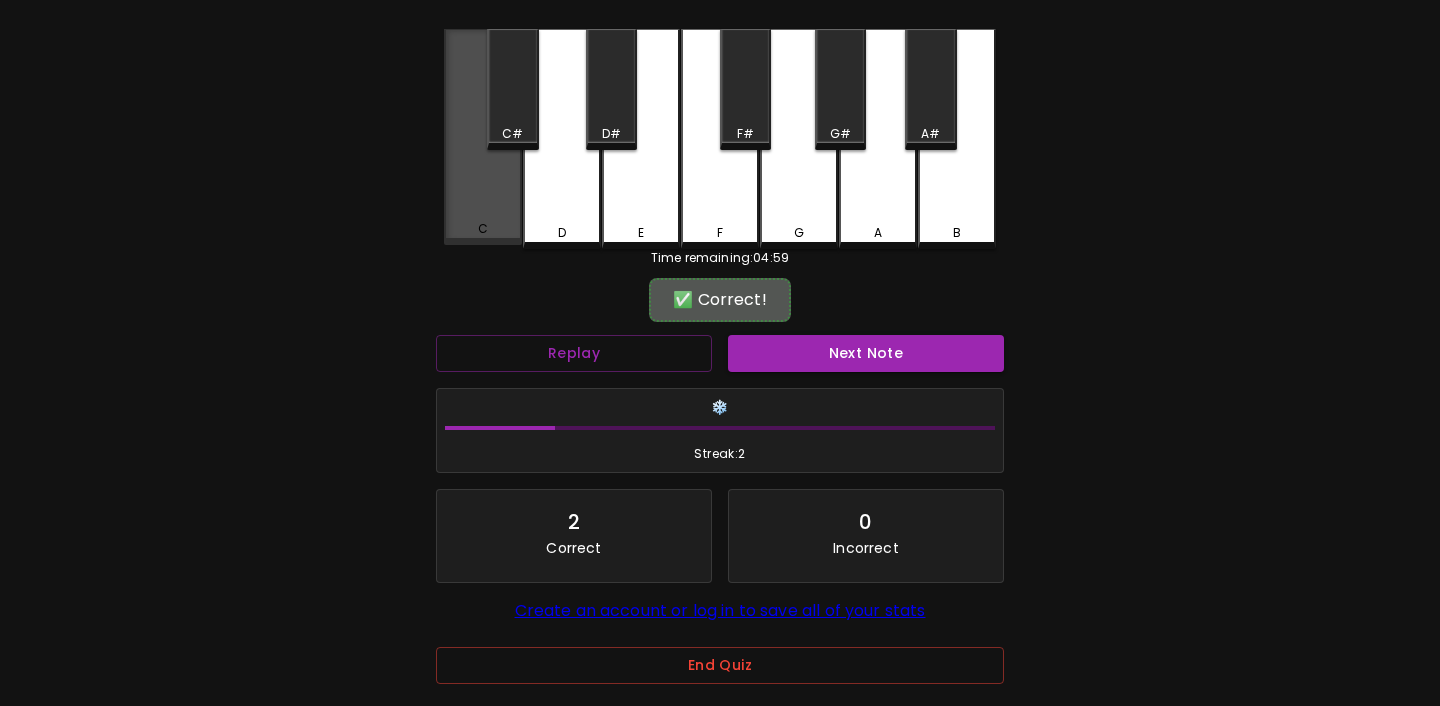 click on "C" at bounding box center (483, 137) 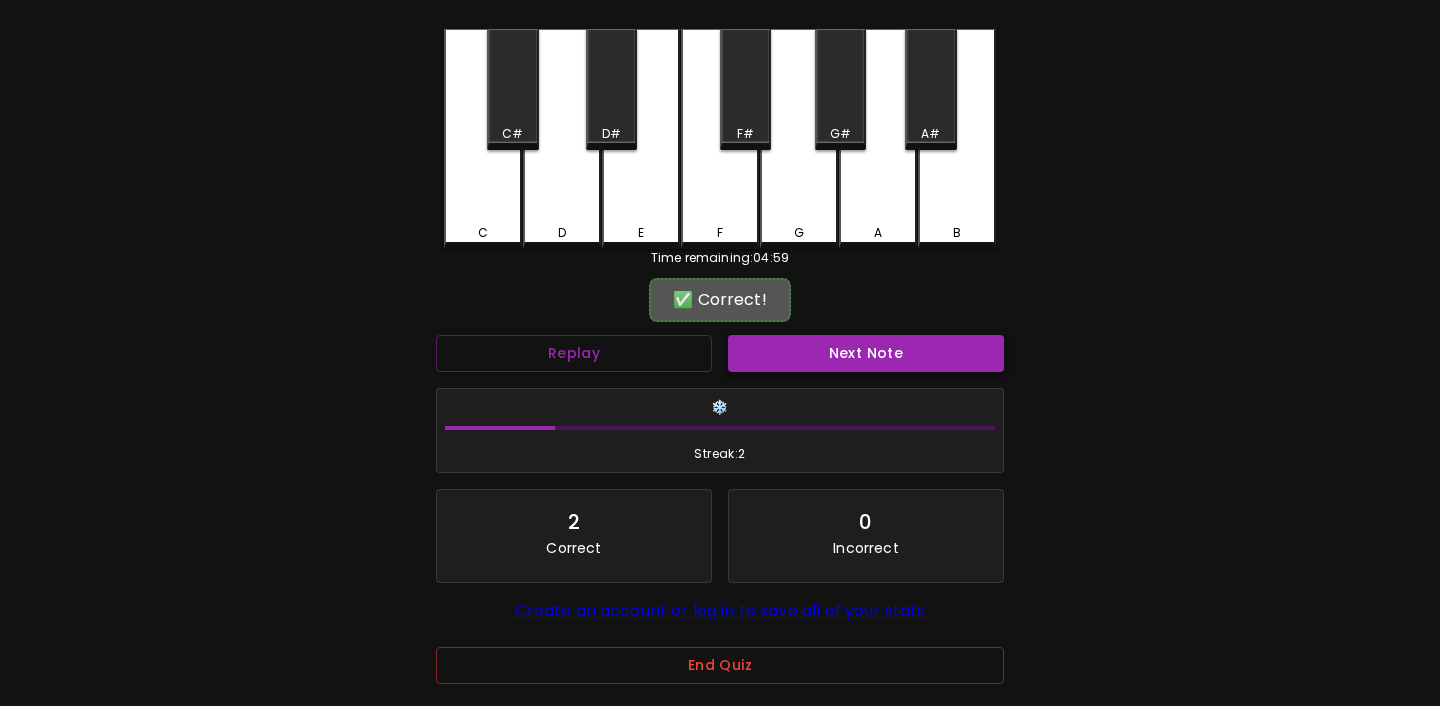 click on "Next Note" at bounding box center [866, 353] 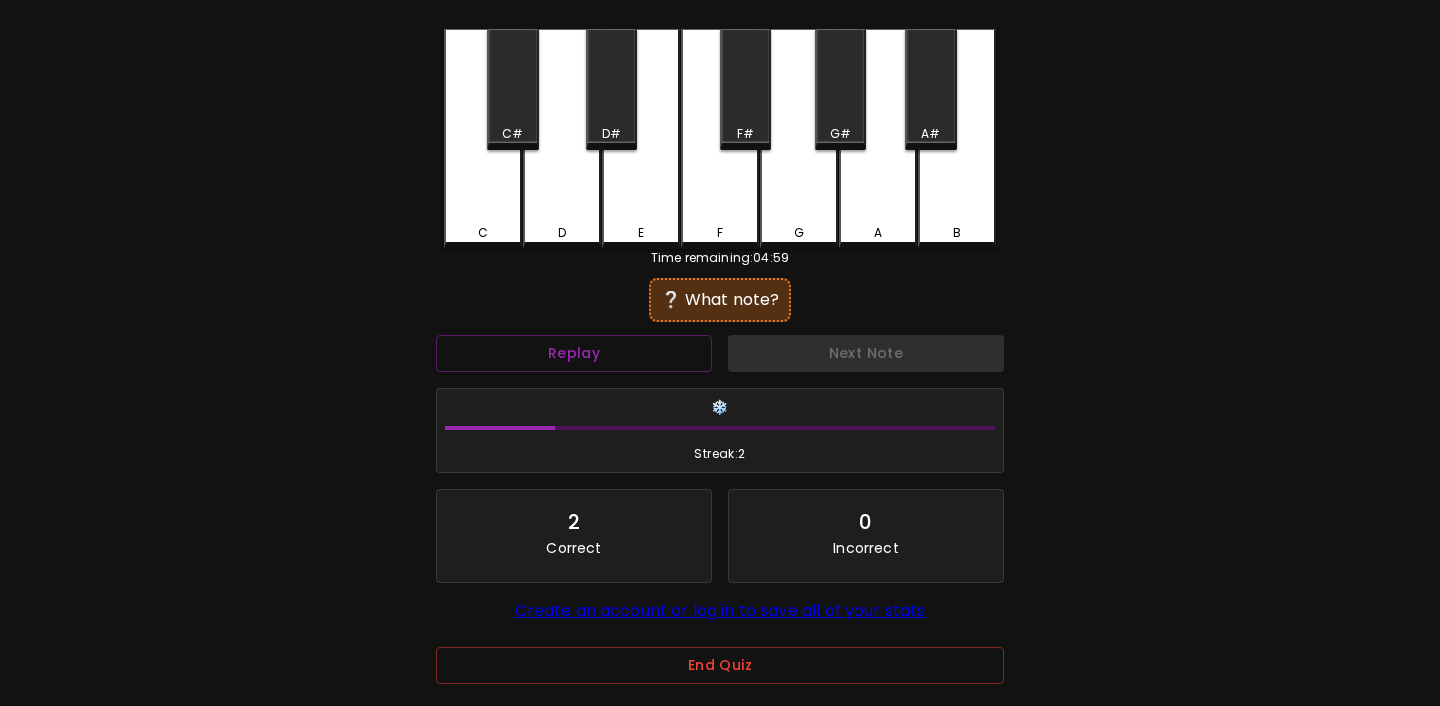 click on "G" at bounding box center [799, 139] 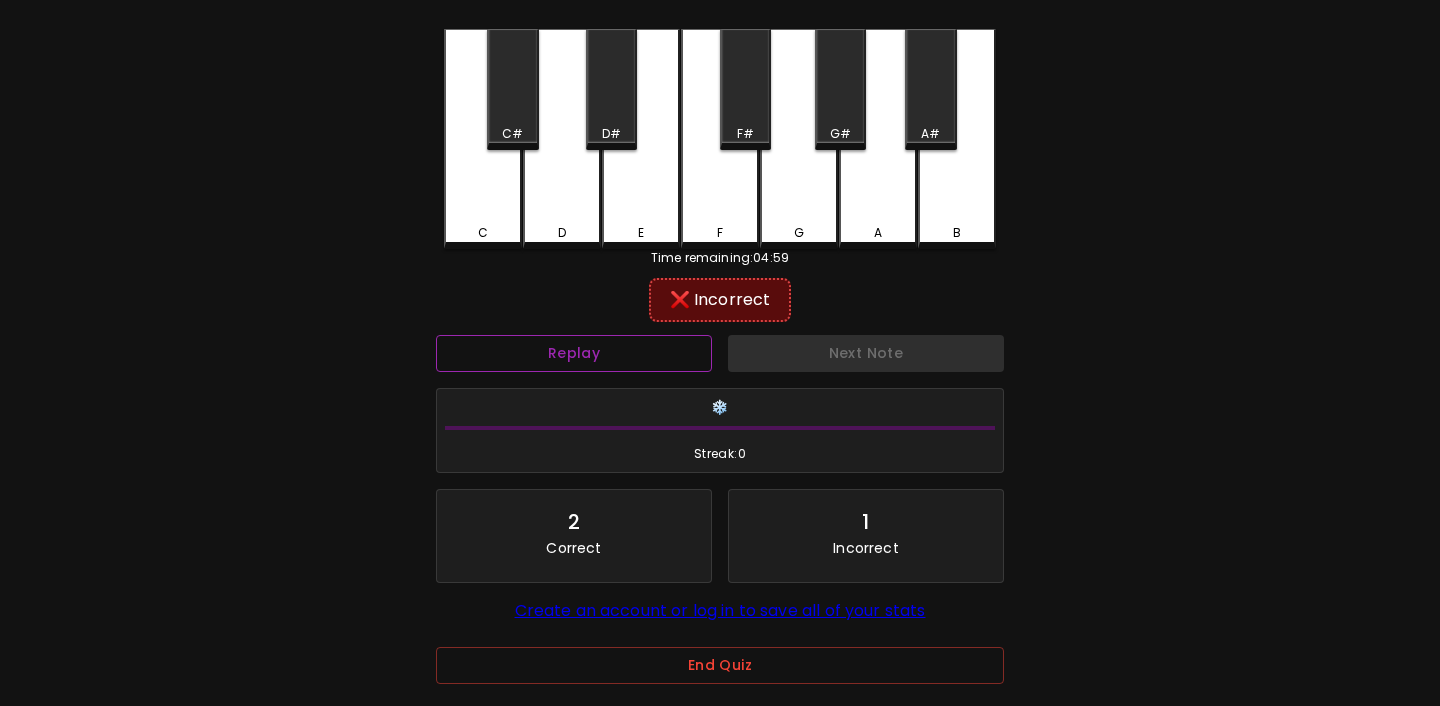 click on "Replay" at bounding box center (574, 353) 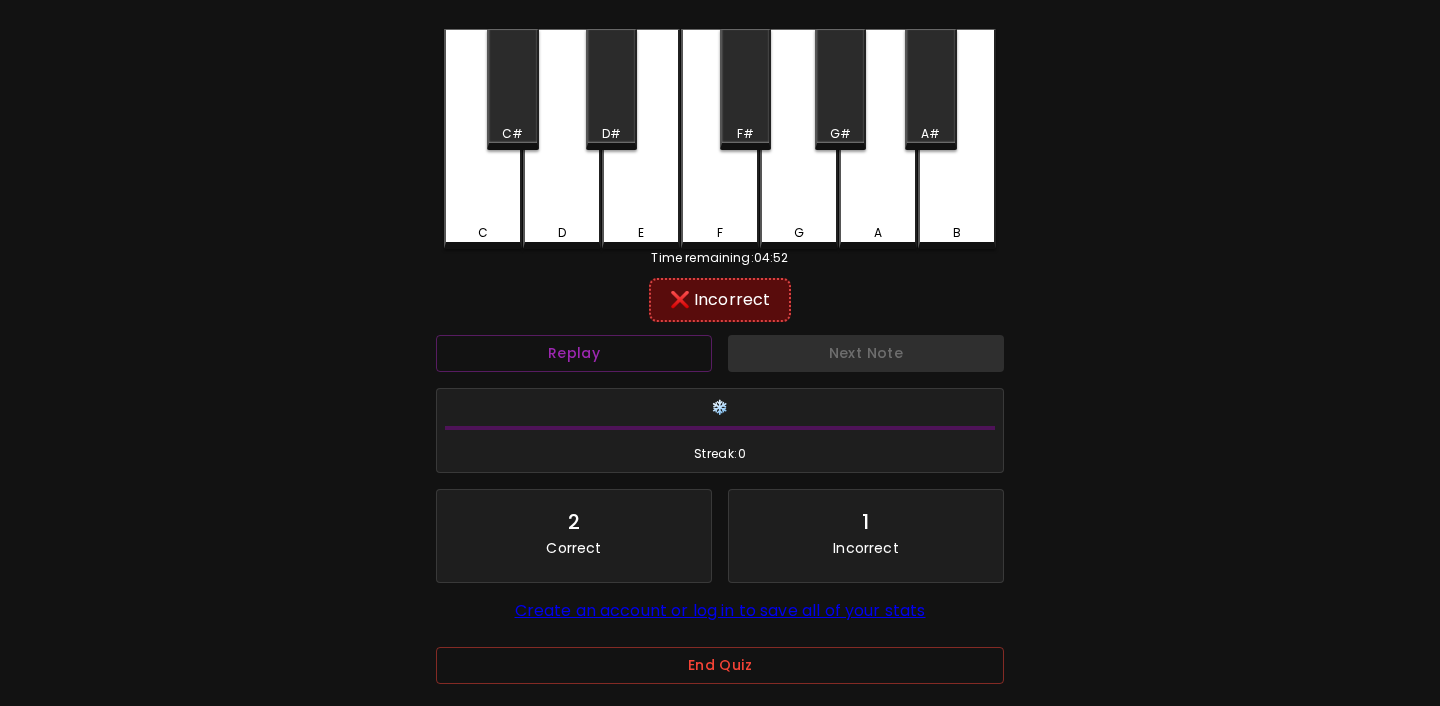 click on "F" at bounding box center [720, 233] 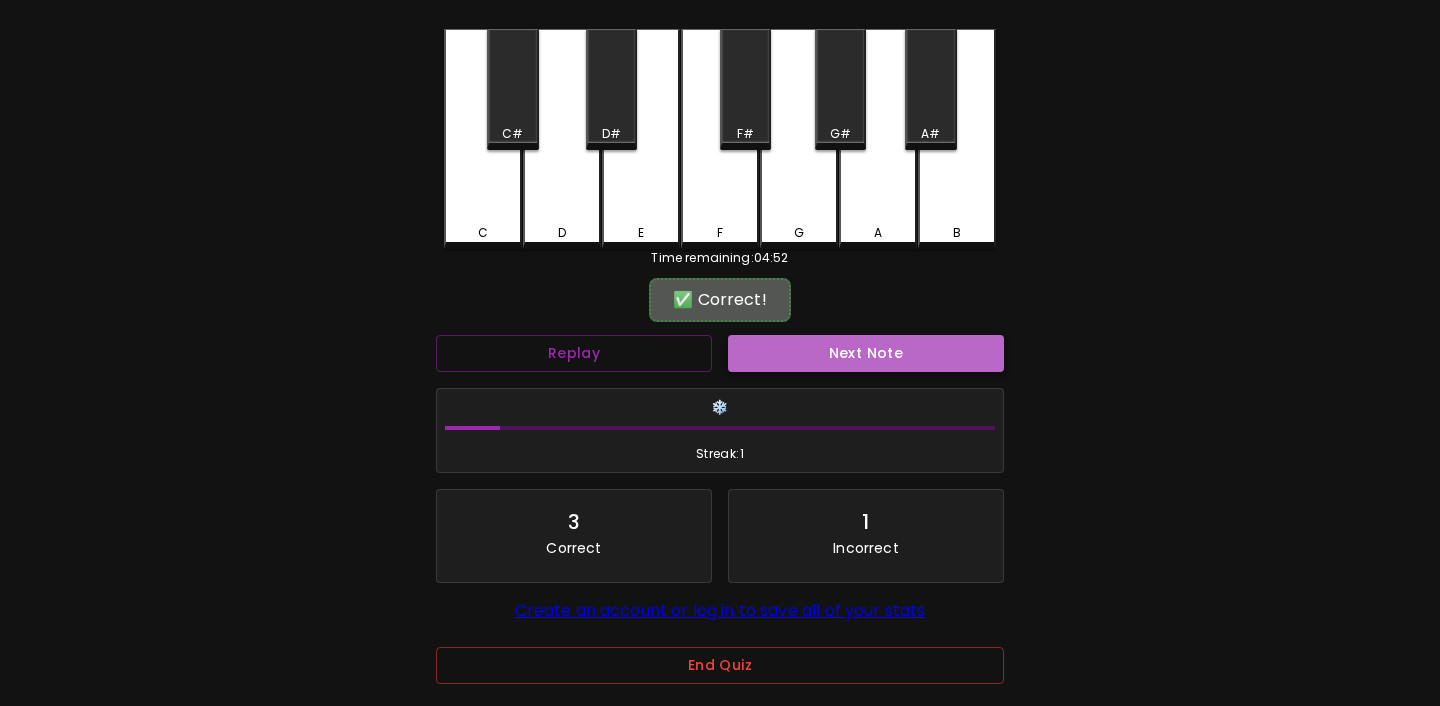 click on "Next Note" at bounding box center [866, 353] 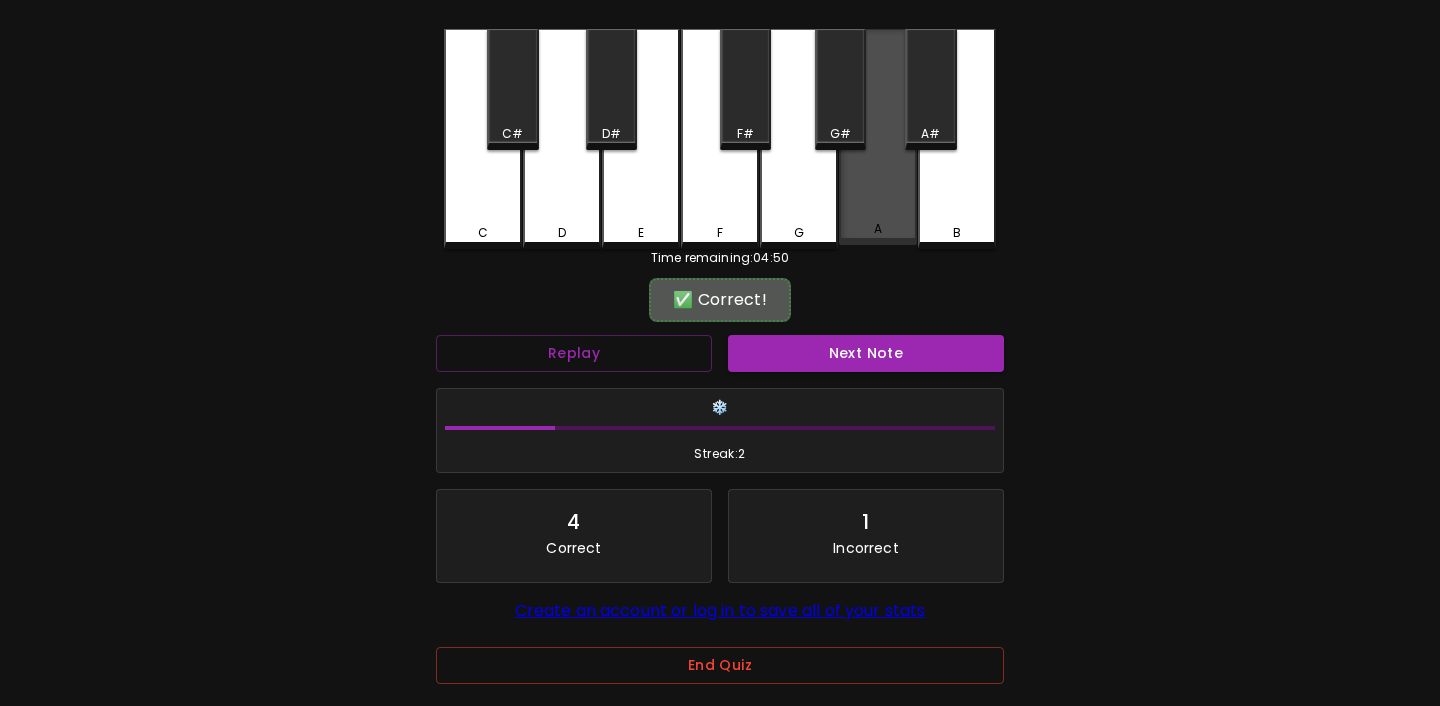 click on "A" at bounding box center (878, 229) 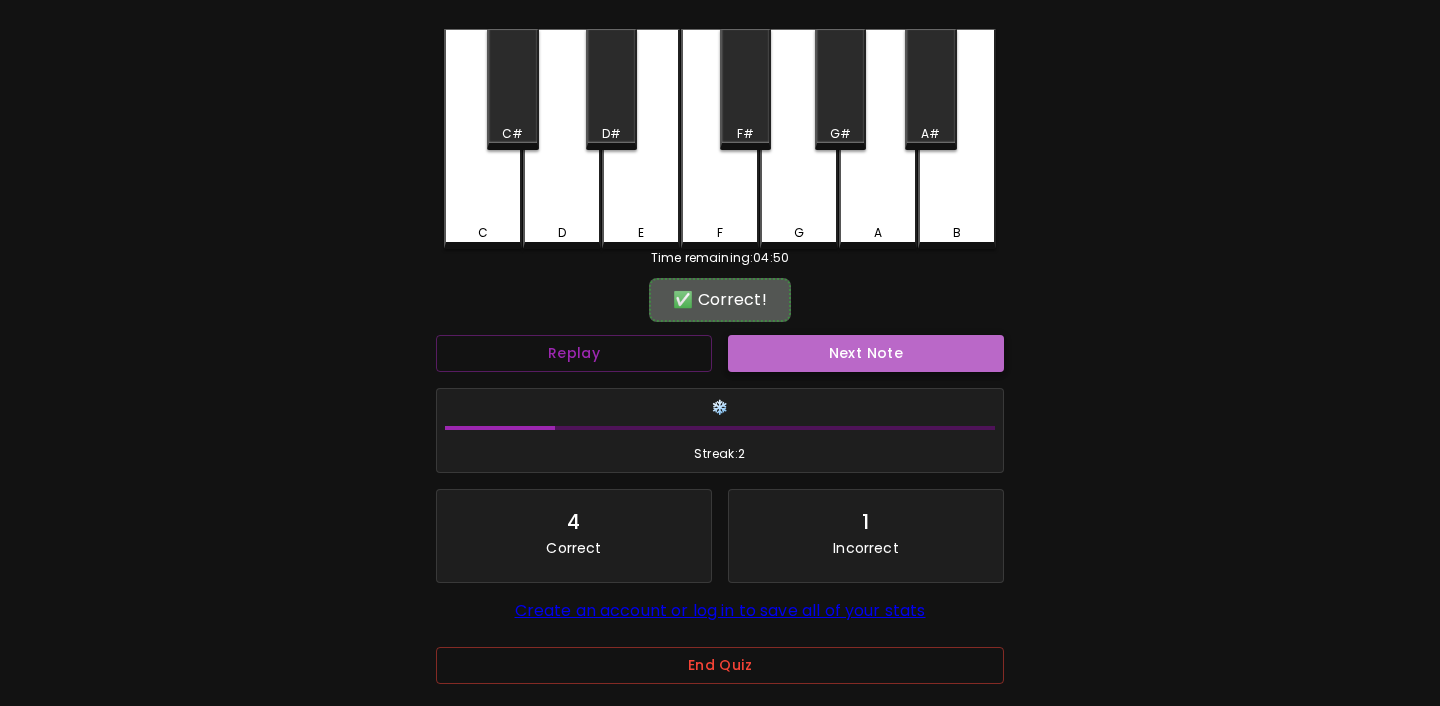 click on "Next Note" at bounding box center [866, 353] 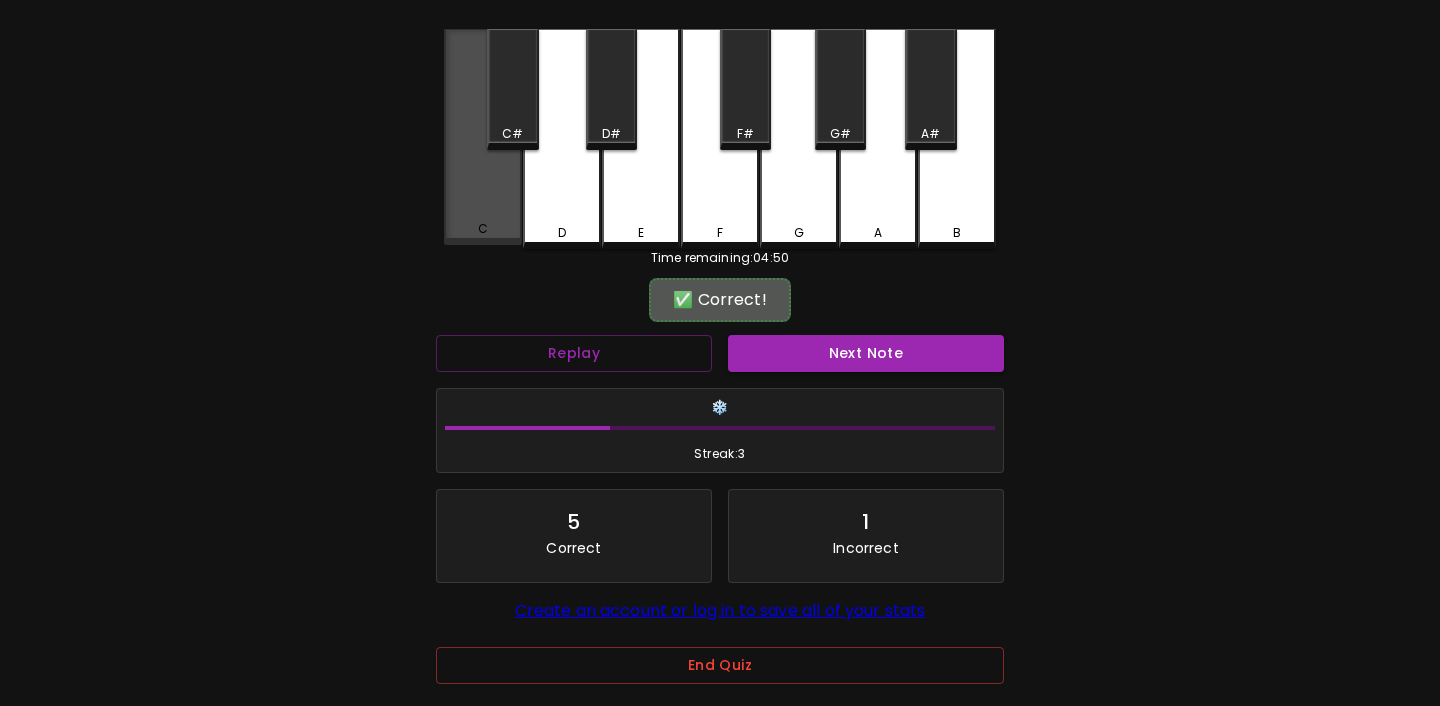click on "C" at bounding box center [483, 229] 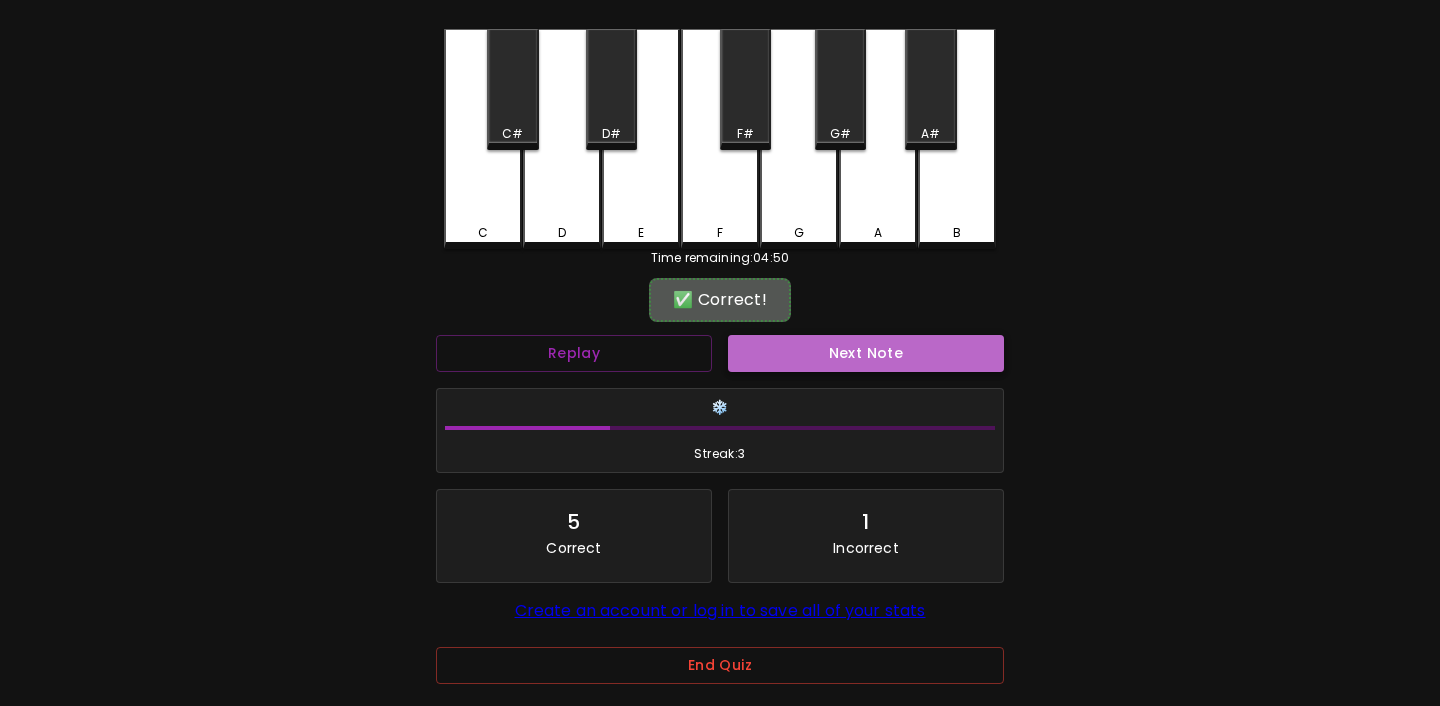 click on "Next Note" at bounding box center [866, 353] 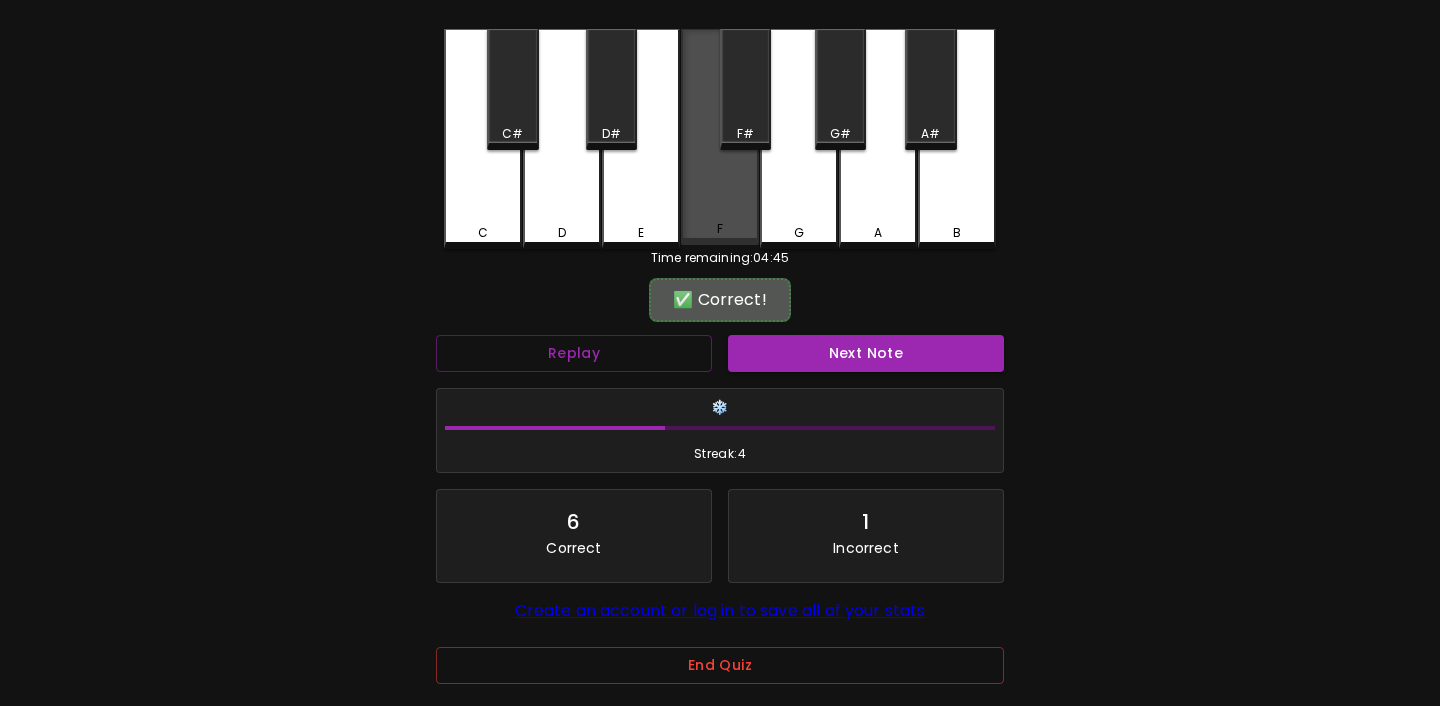 click on "F" at bounding box center (720, 137) 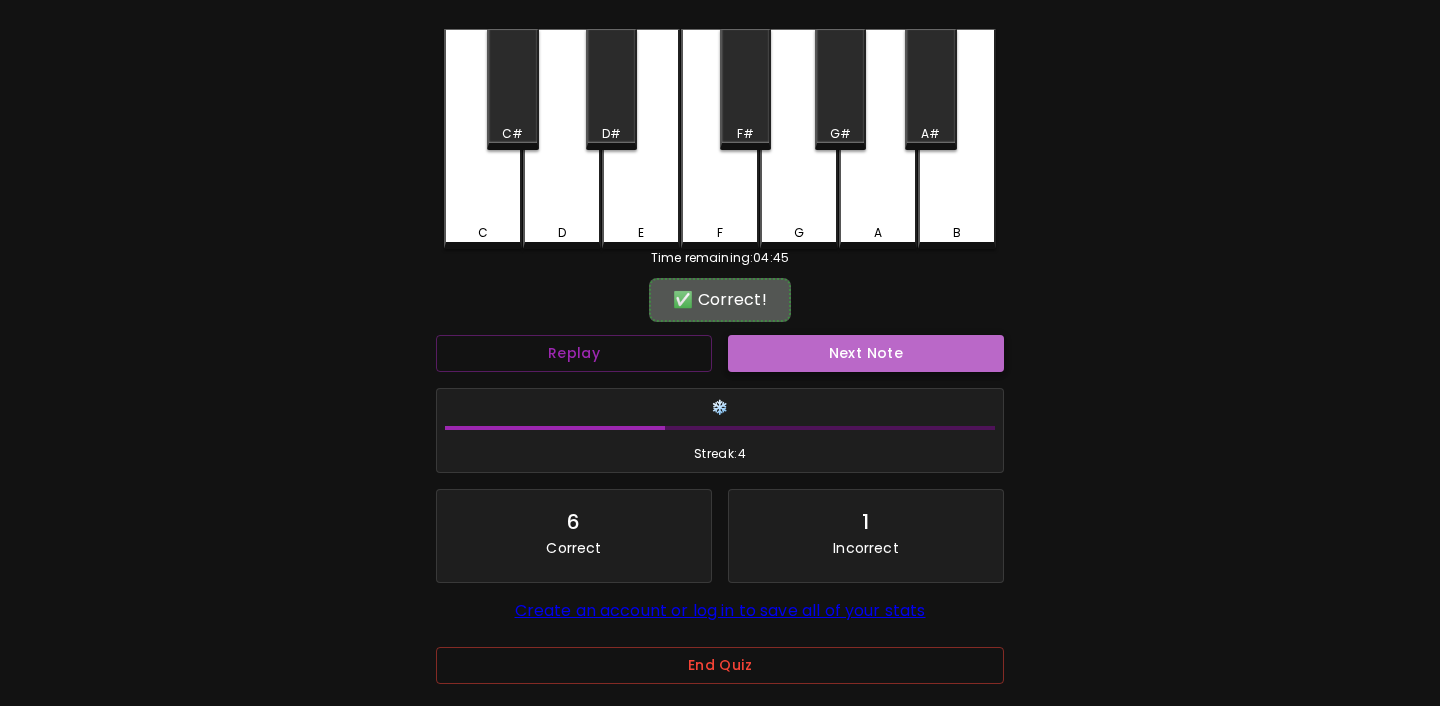 click on "Next Note" at bounding box center [866, 353] 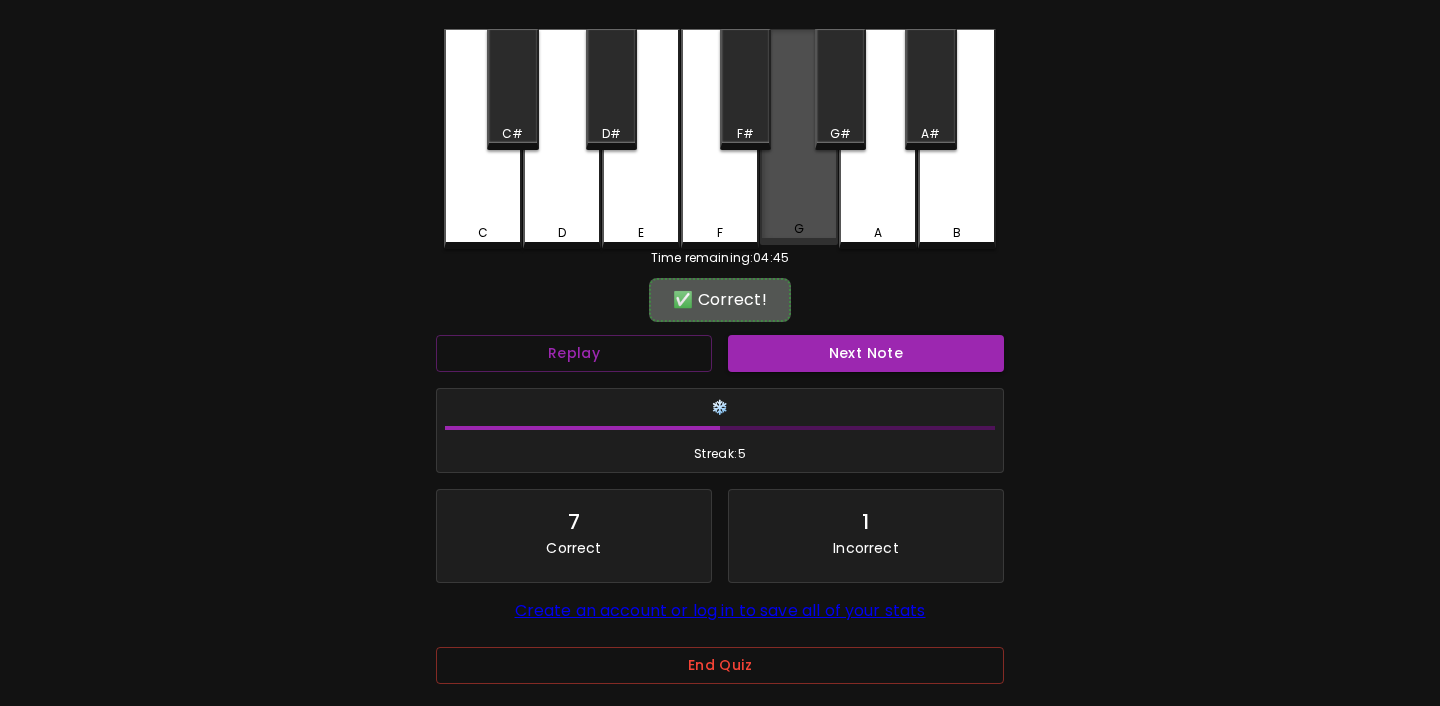 click on "G" at bounding box center (799, 137) 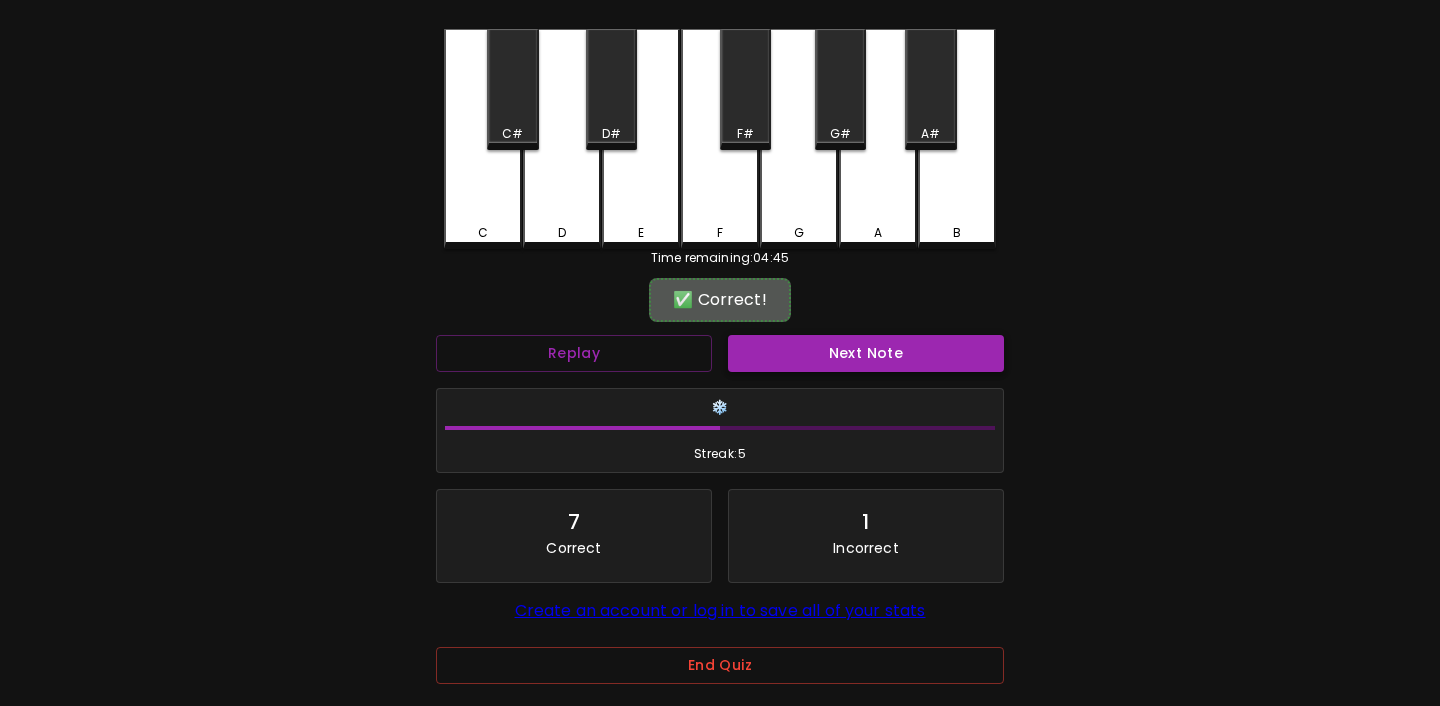 click on "Next Note" at bounding box center [866, 353] 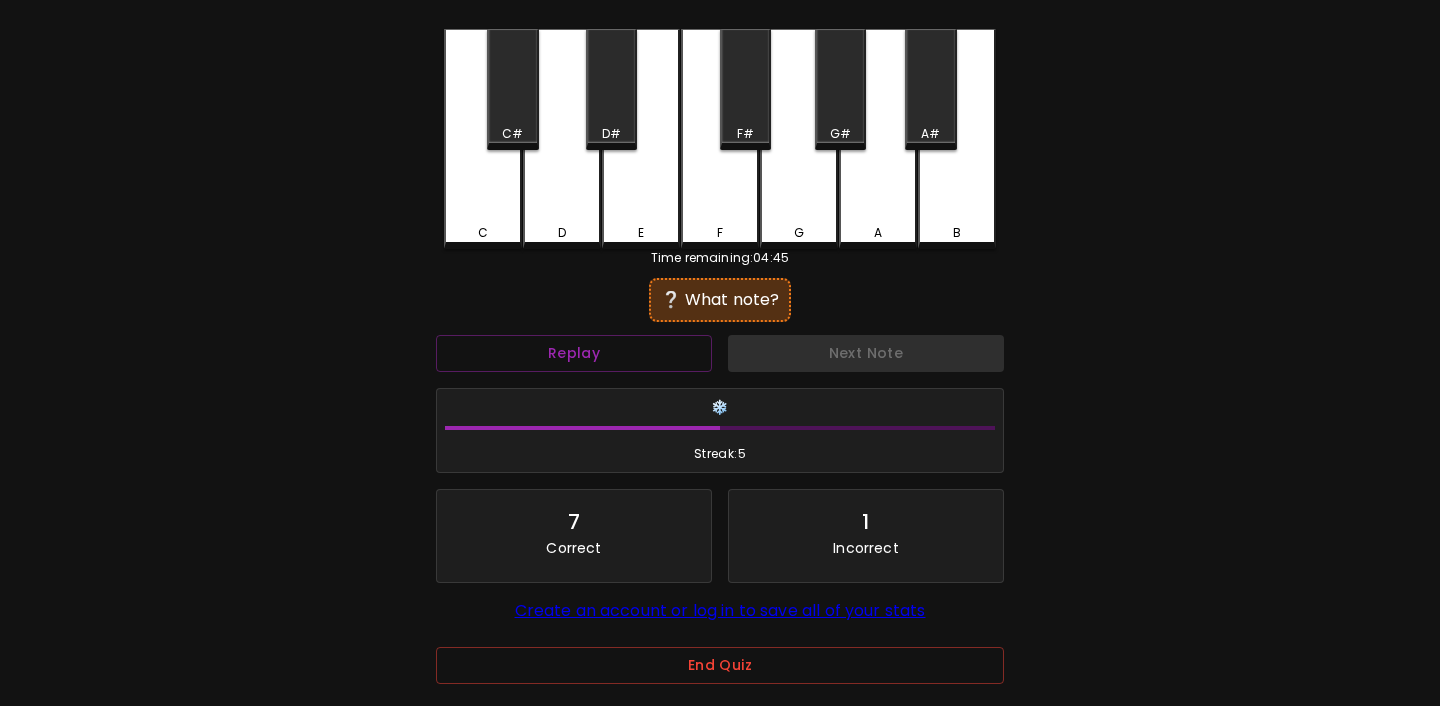 click on "E" at bounding box center (641, 233) 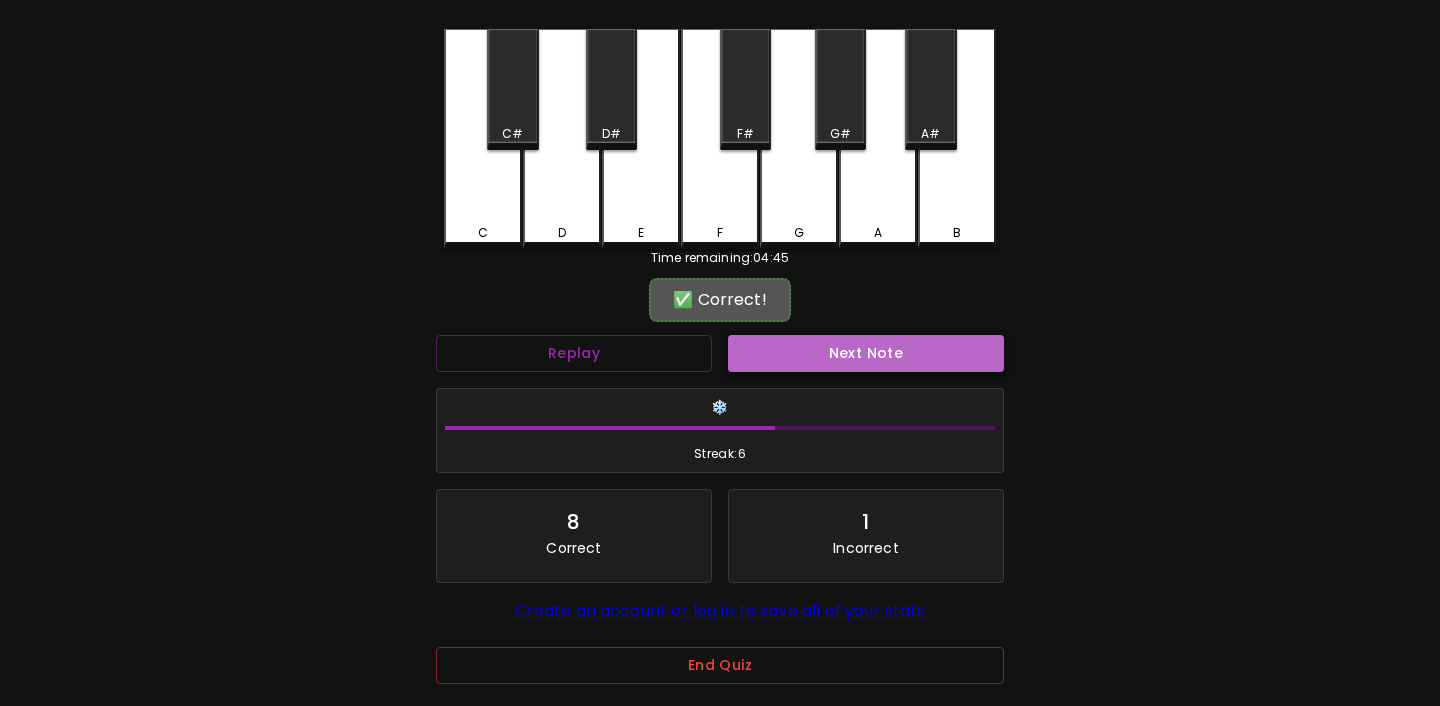 click on "Next Note" at bounding box center [866, 353] 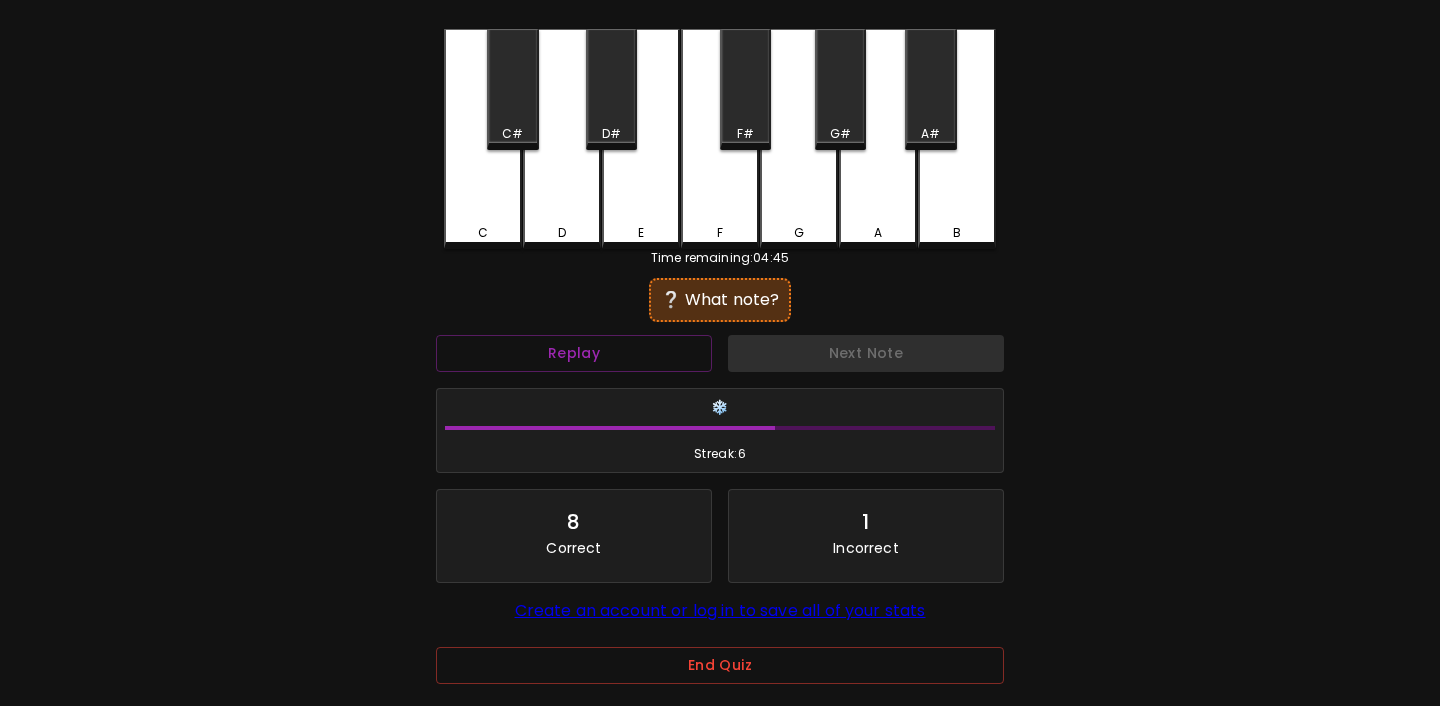 click on "A" at bounding box center (878, 233) 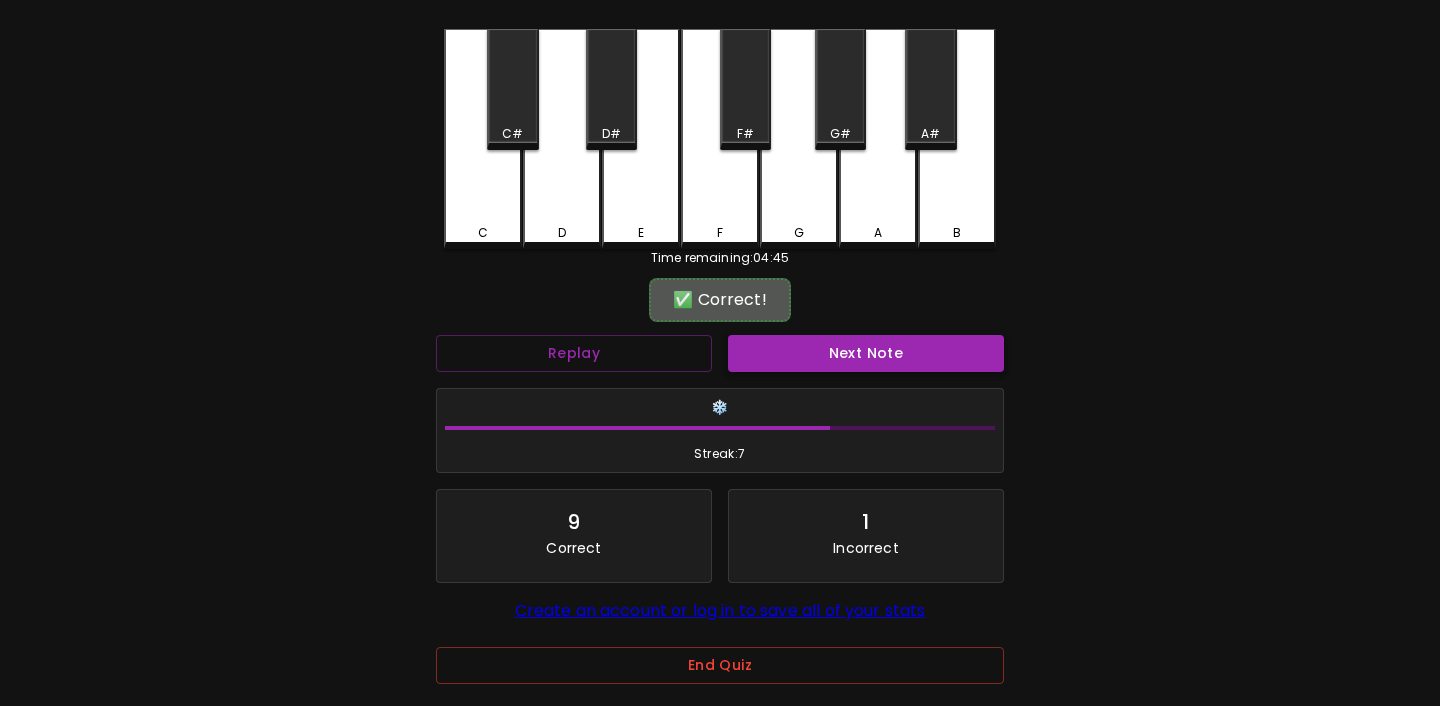 click on "Next Note" at bounding box center (866, 353) 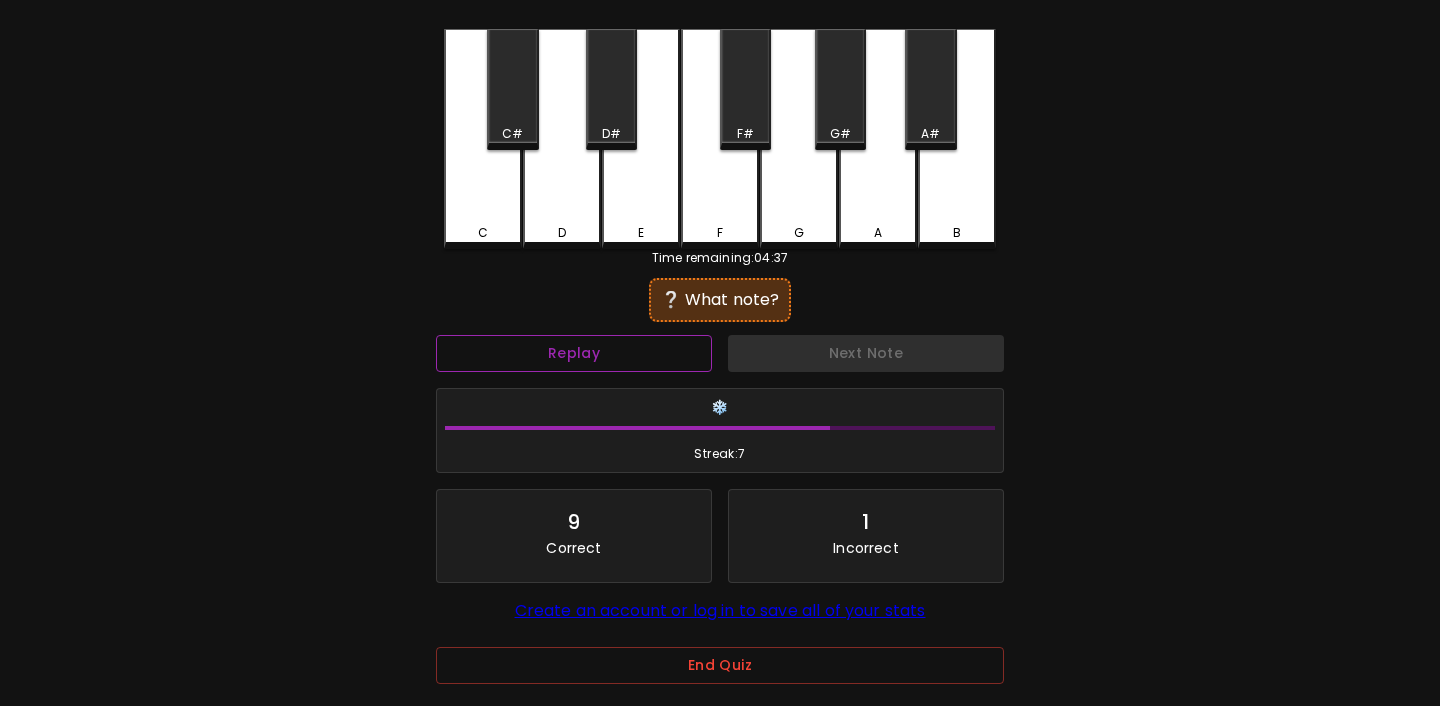 click on "Replay" at bounding box center [574, 353] 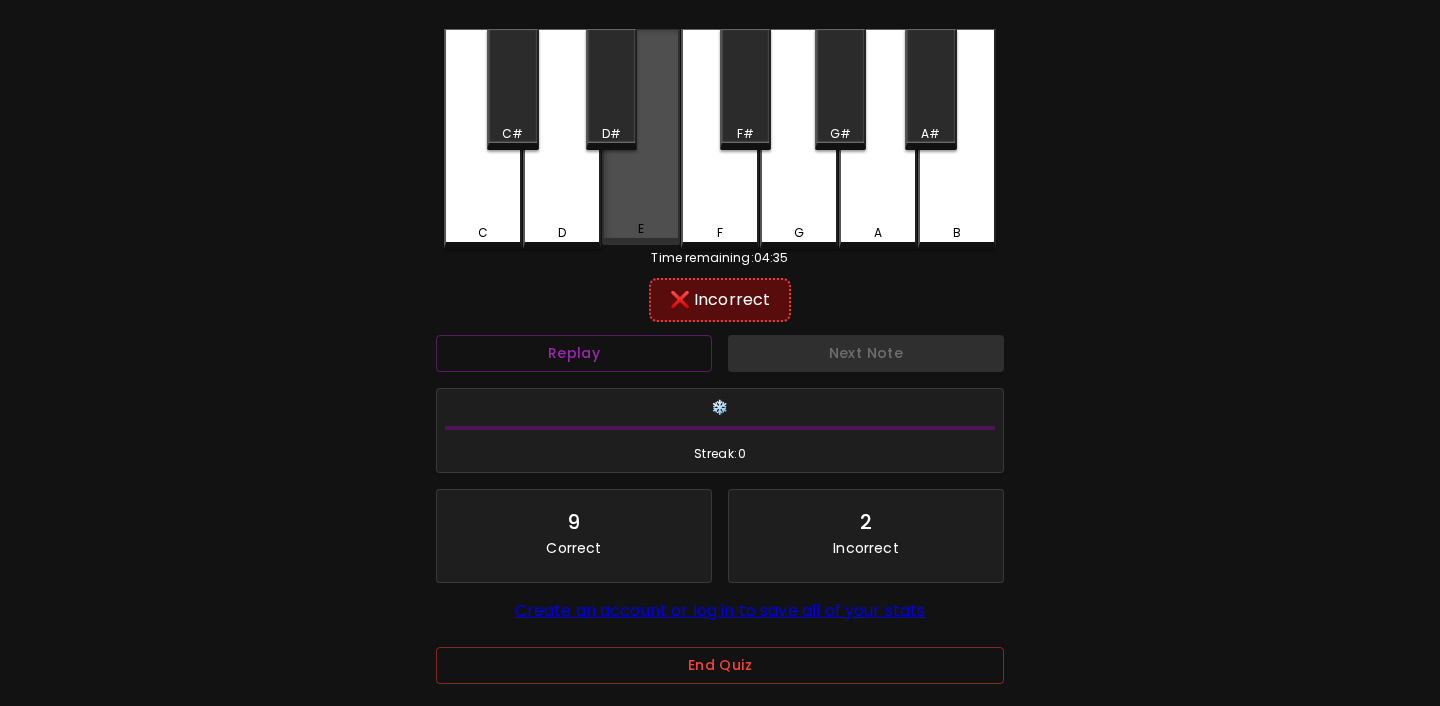 click on "E" at bounding box center (641, 137) 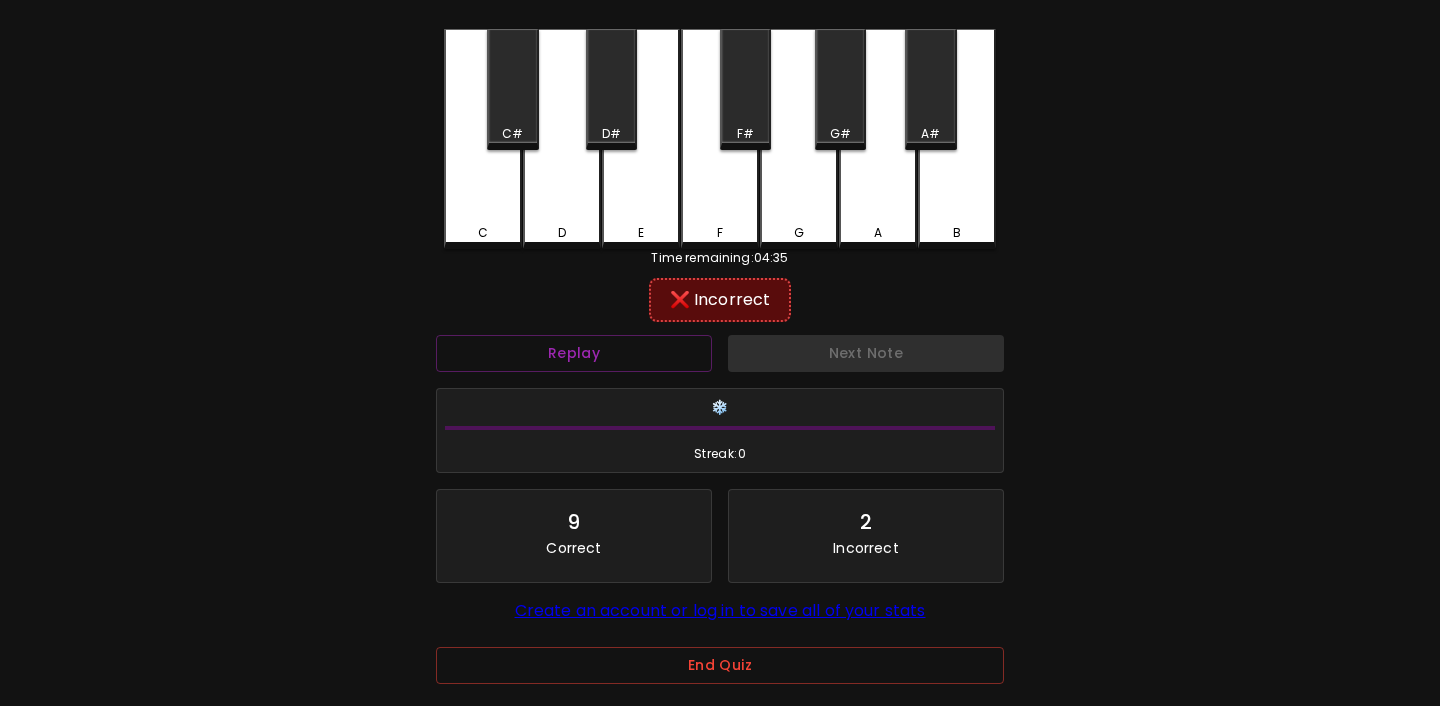 click on "D" at bounding box center [562, 233] 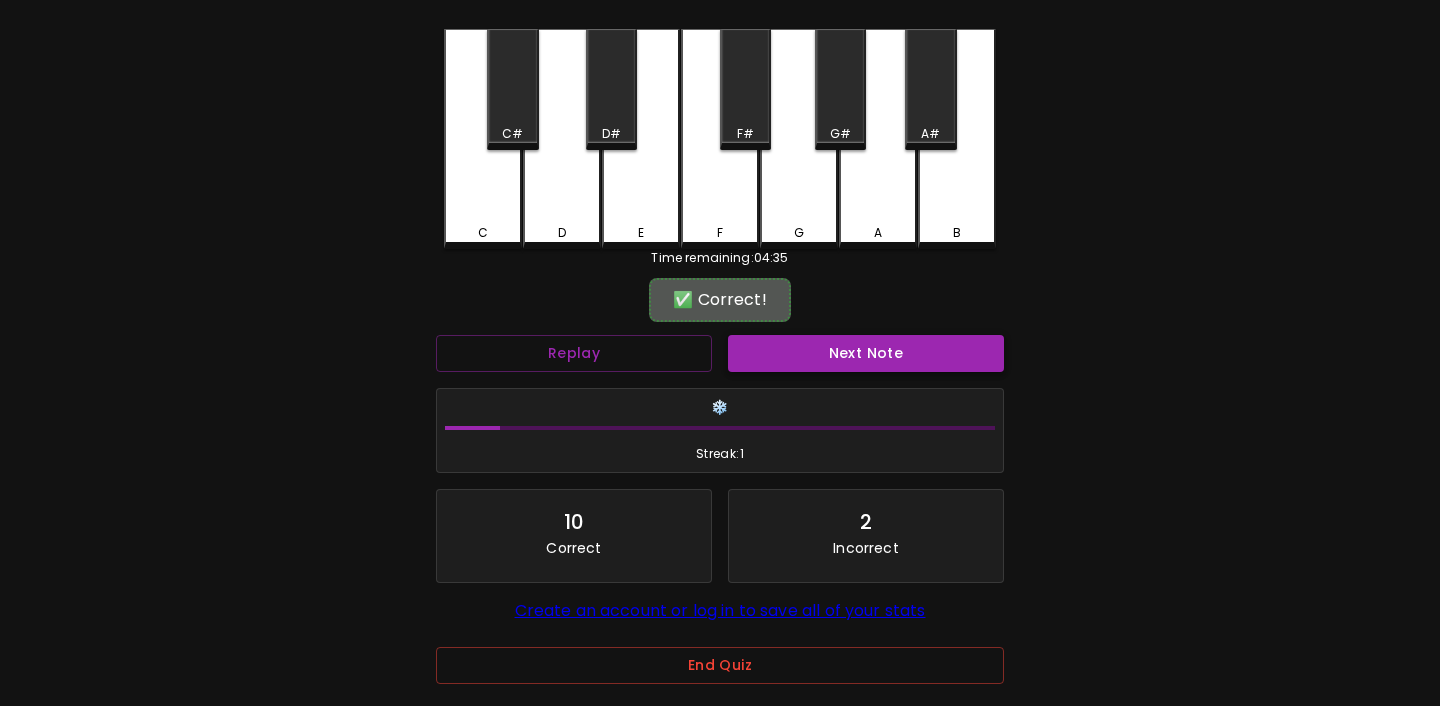 click on "Next Note" at bounding box center (866, 353) 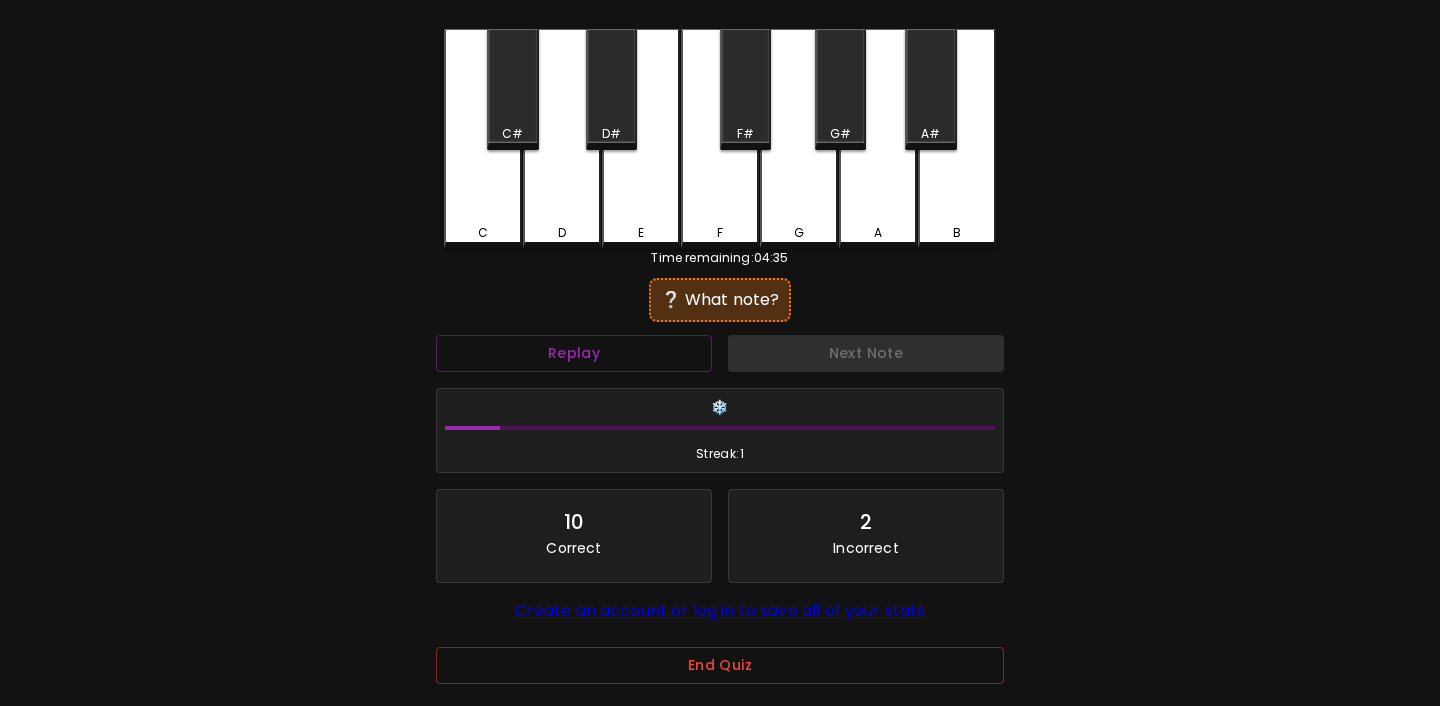click on "D" at bounding box center [562, 139] 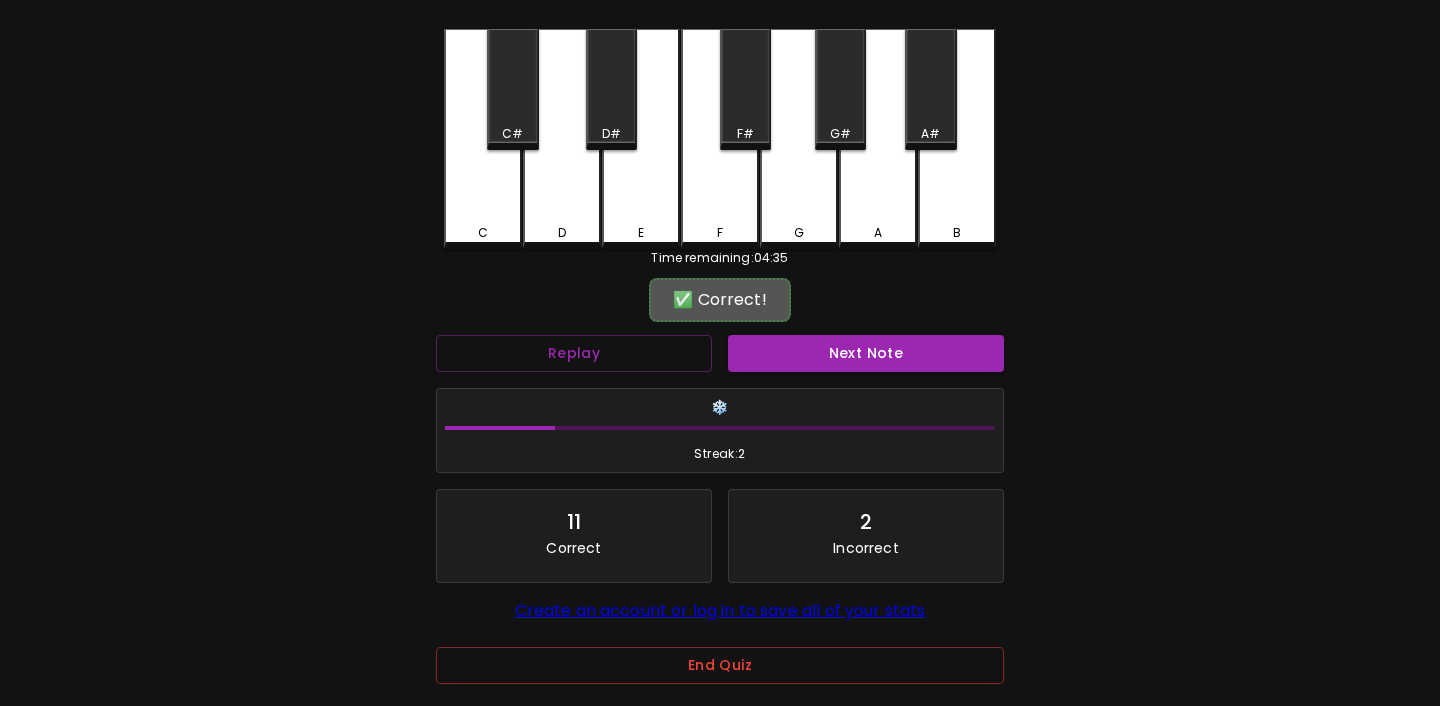 click on "Next Note" at bounding box center [866, 353] 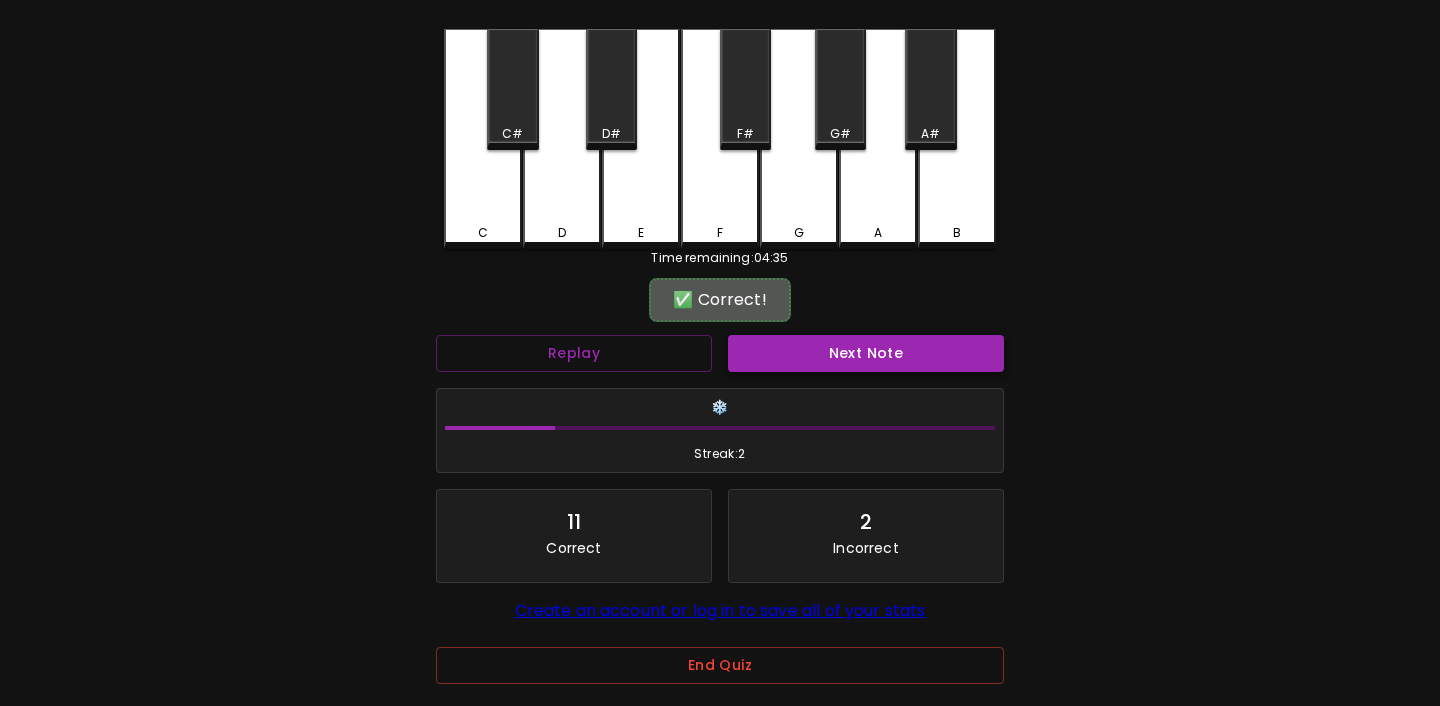 click on "Next Note" at bounding box center [866, 353] 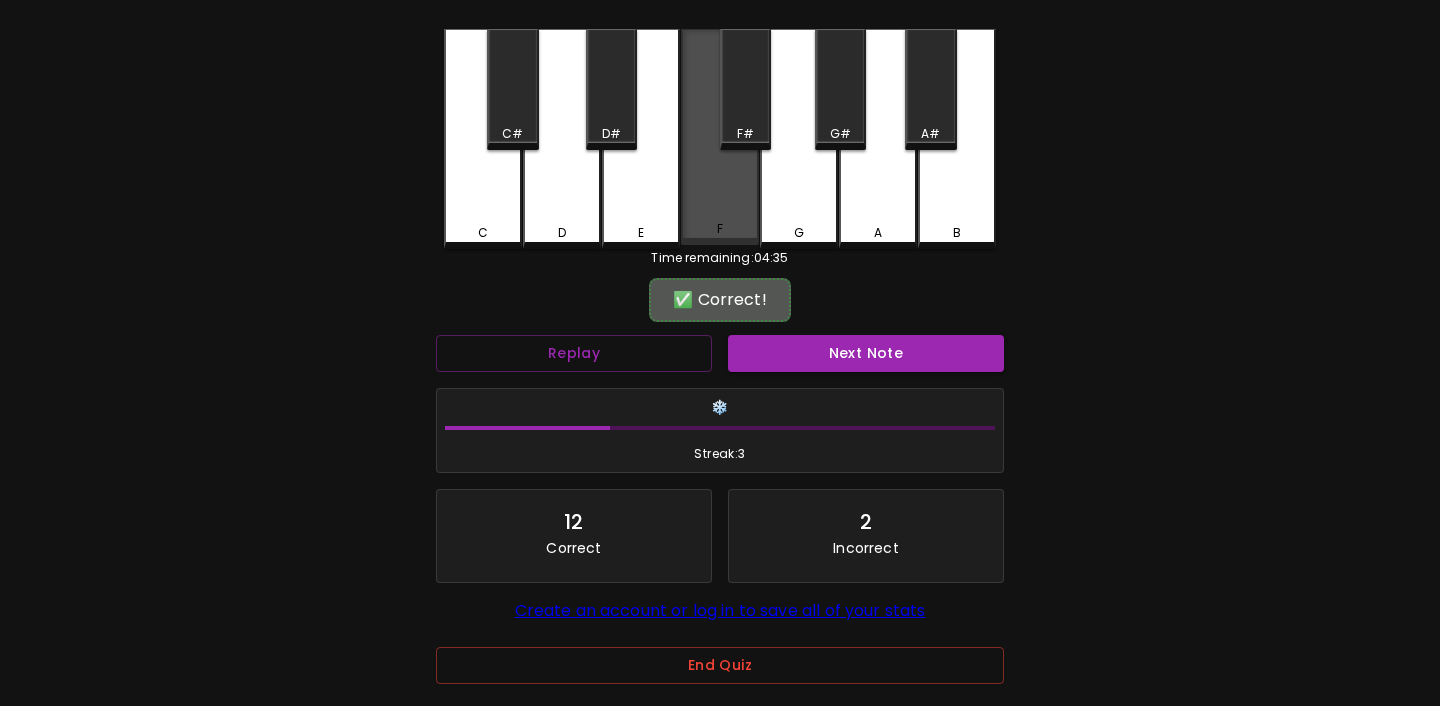 click on "F" at bounding box center (720, 229) 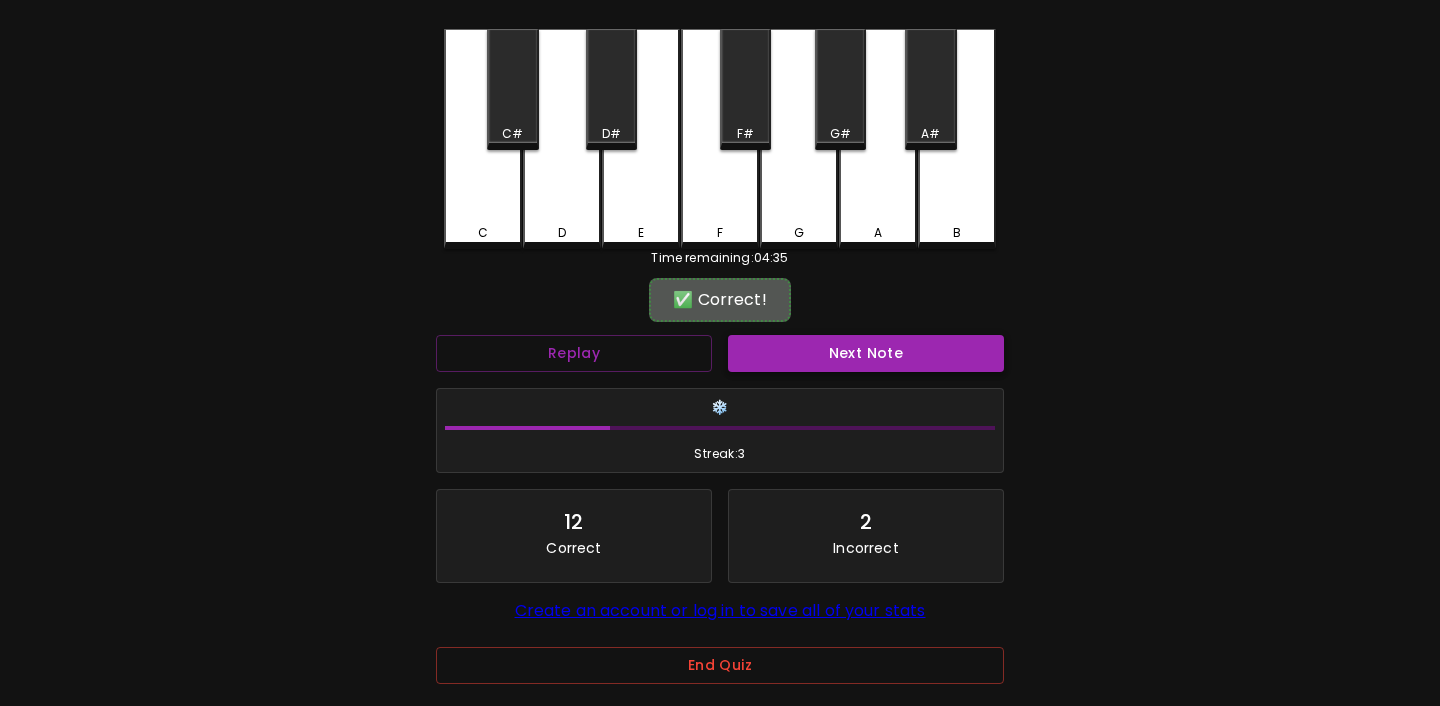 click on "Next Note" at bounding box center (866, 353) 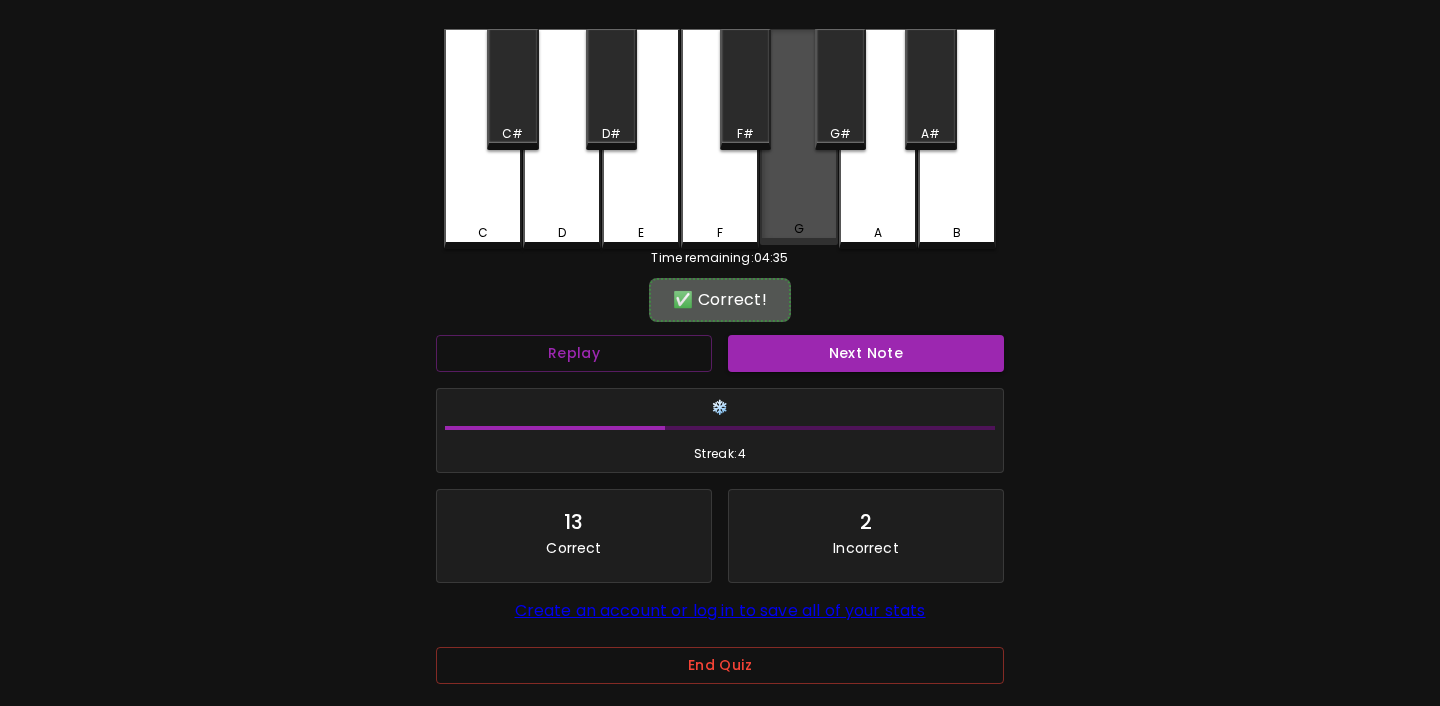 click on "G" at bounding box center (799, 229) 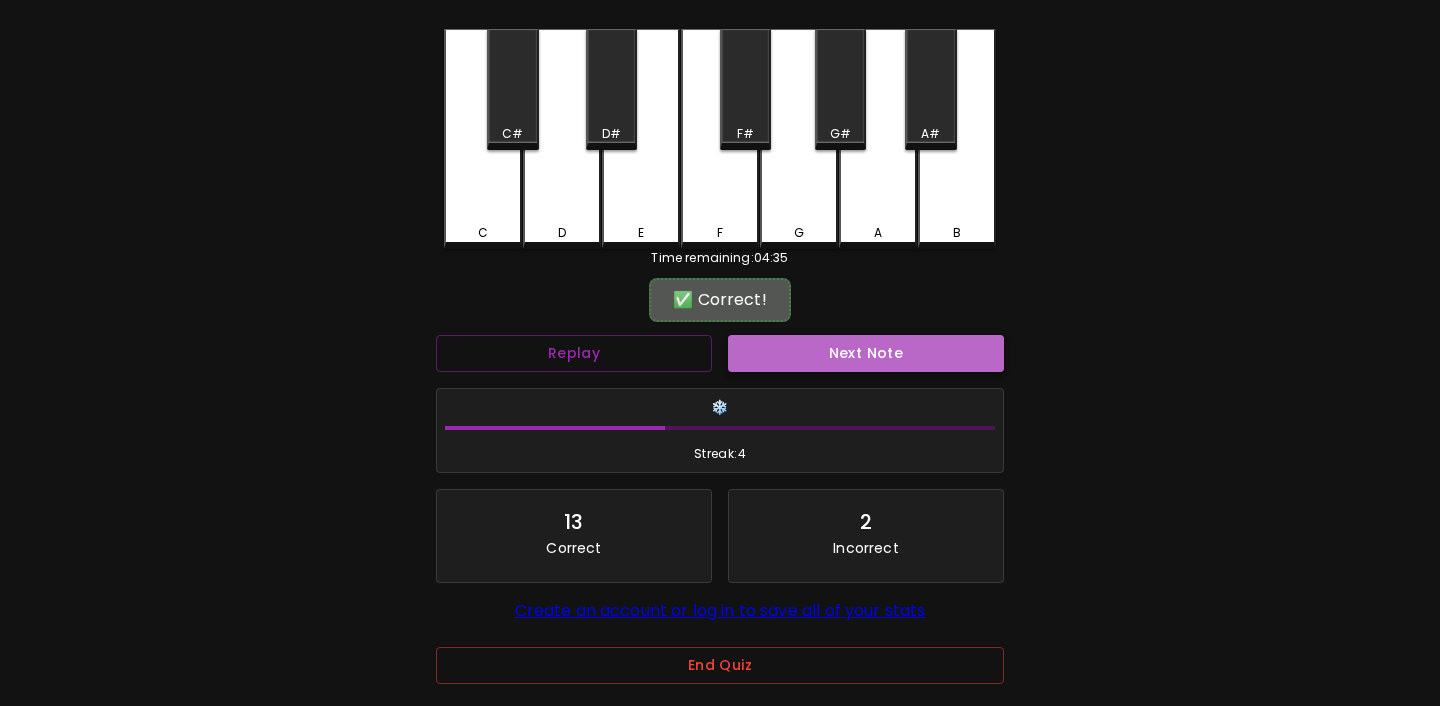 click on "Next Note" at bounding box center (866, 353) 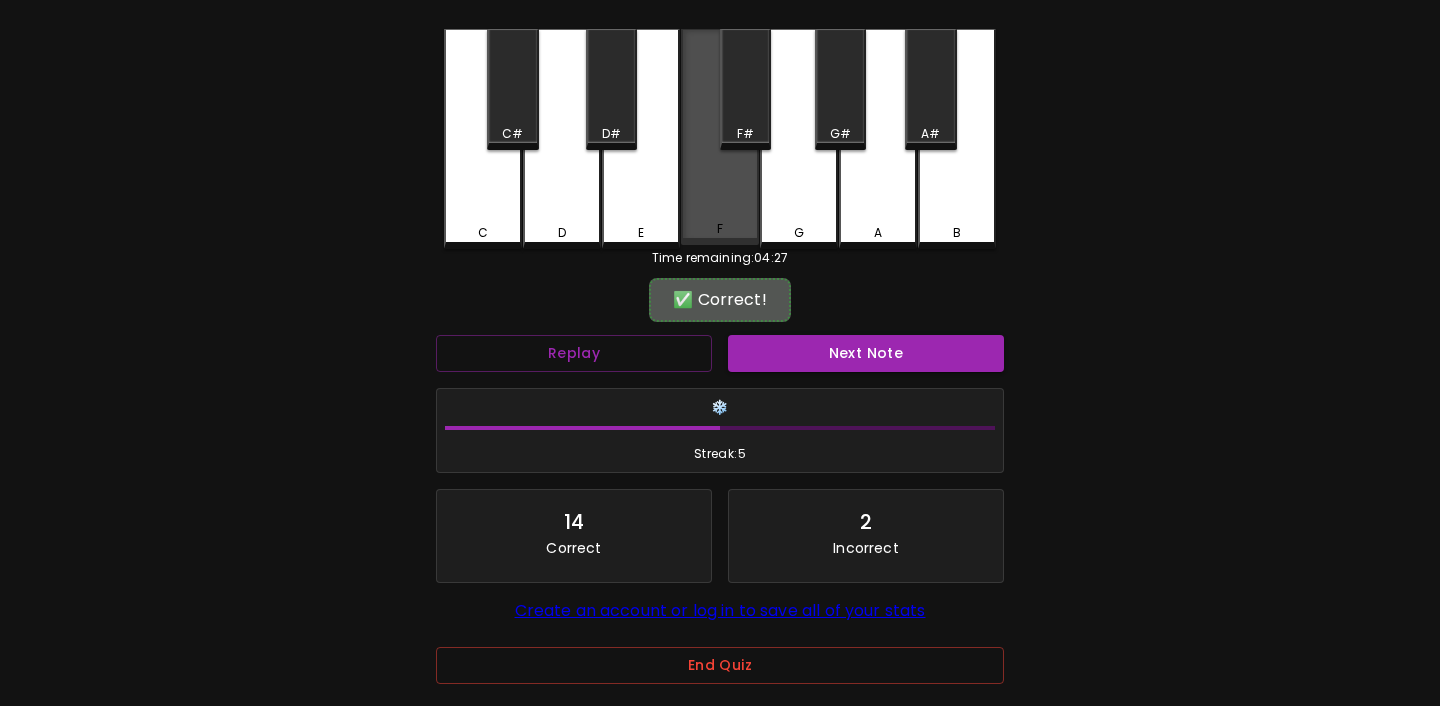click on "F" at bounding box center (720, 229) 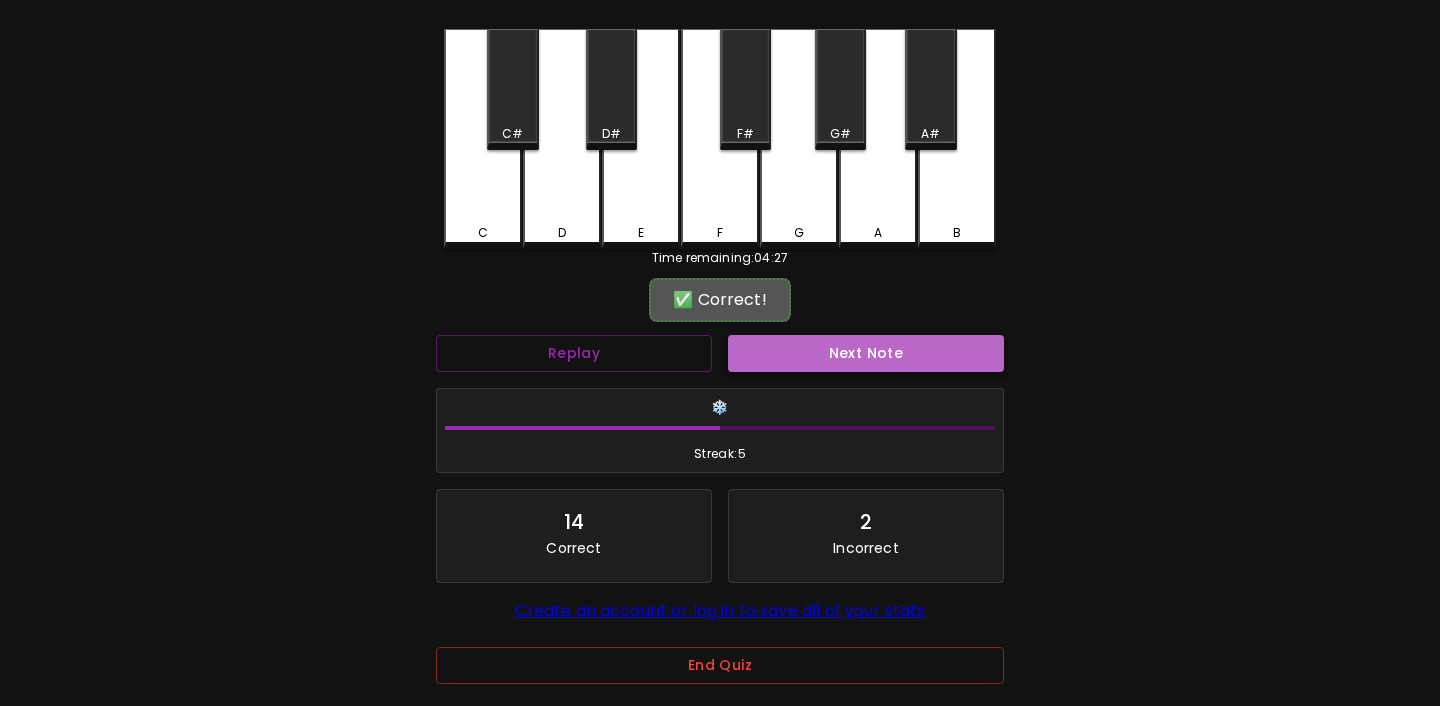 click on "Next Note" at bounding box center [866, 353] 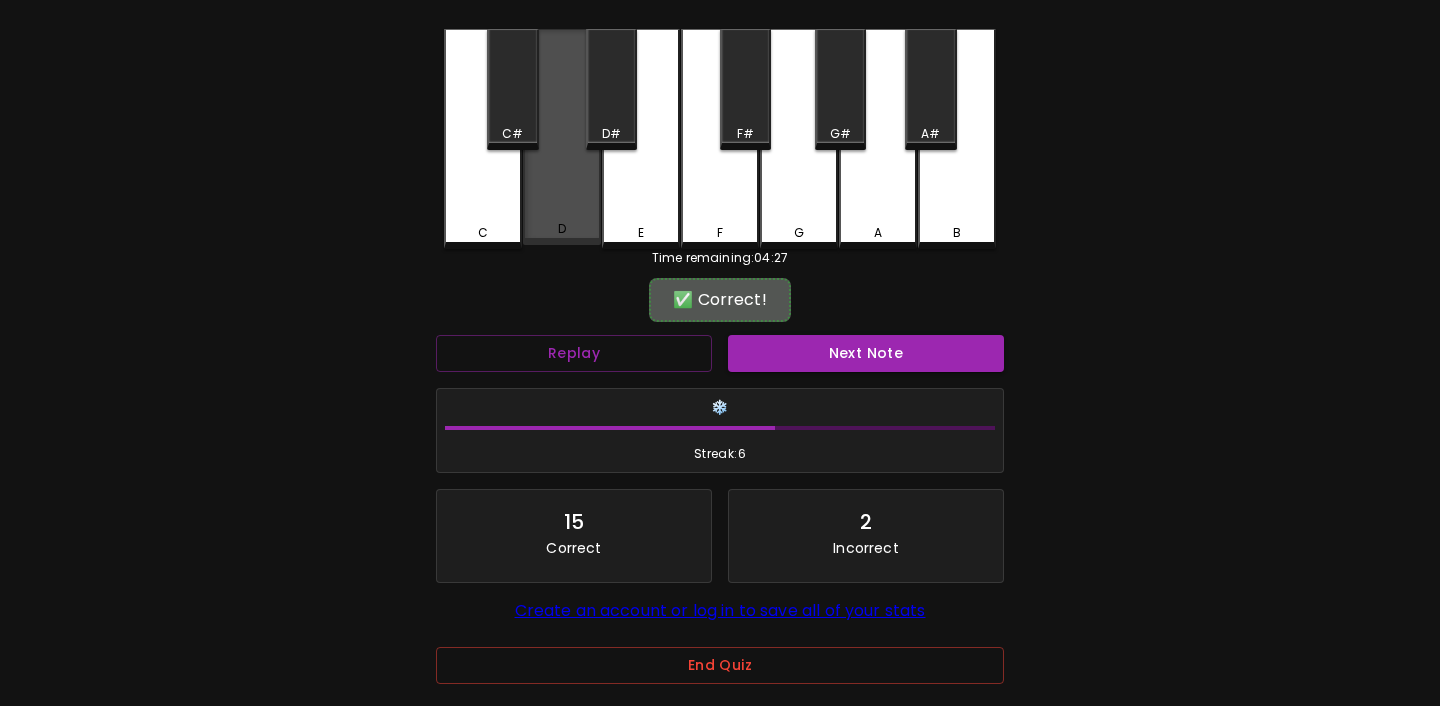 click on "D" at bounding box center (562, 137) 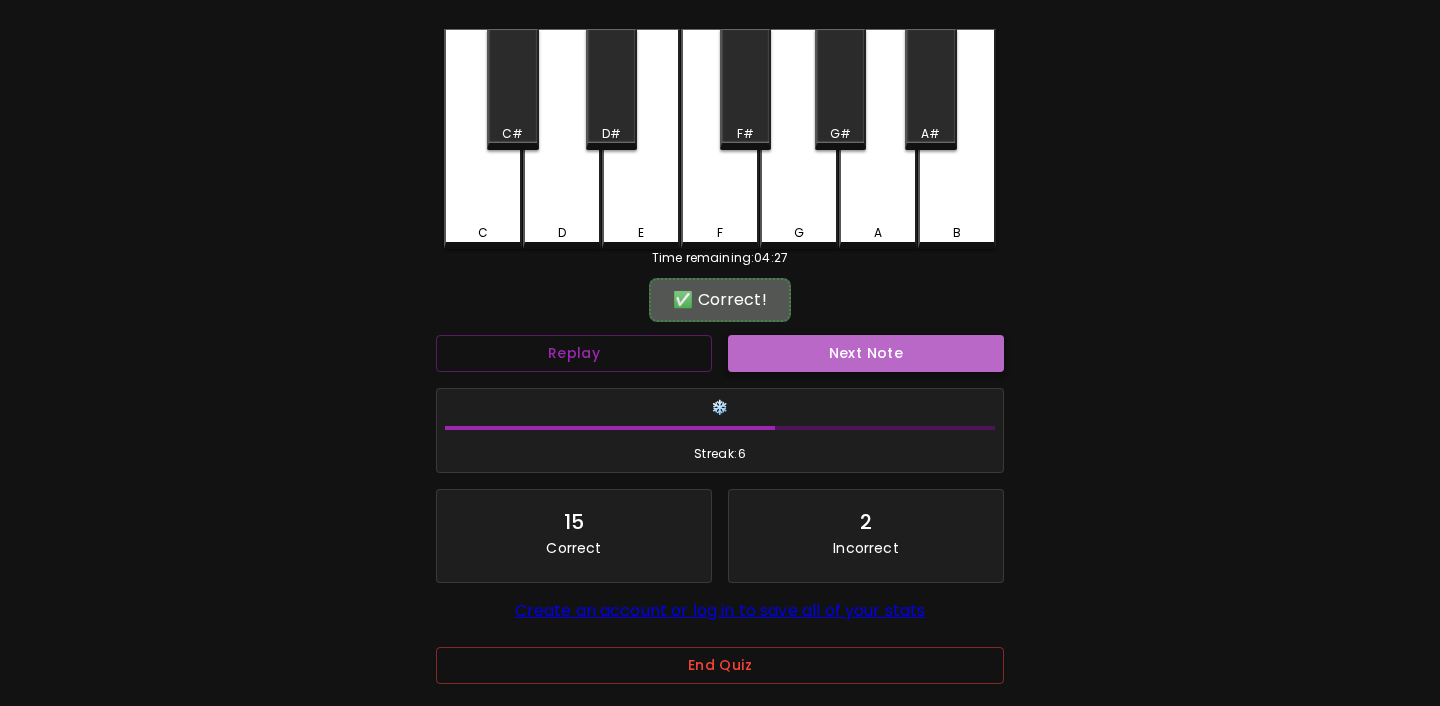 click on "Next Note" at bounding box center (866, 353) 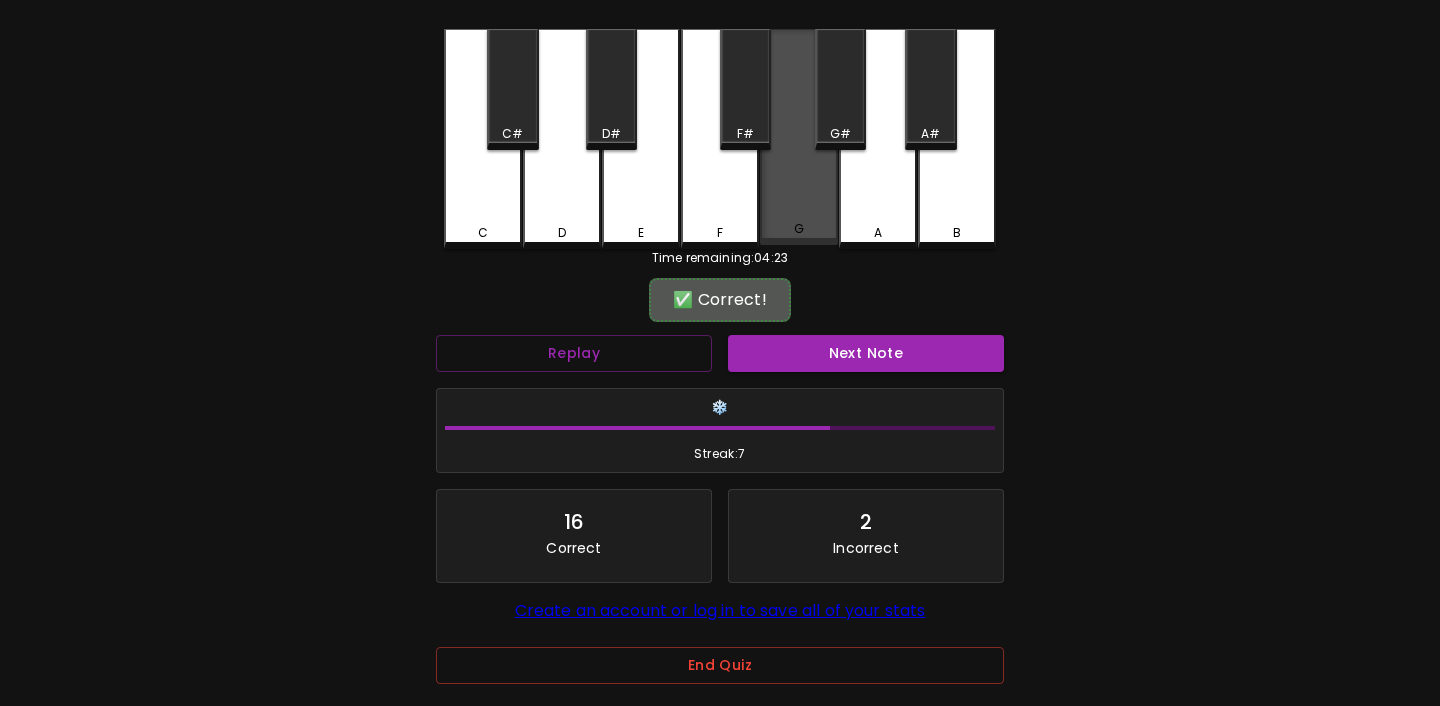 click on "G" at bounding box center [799, 229] 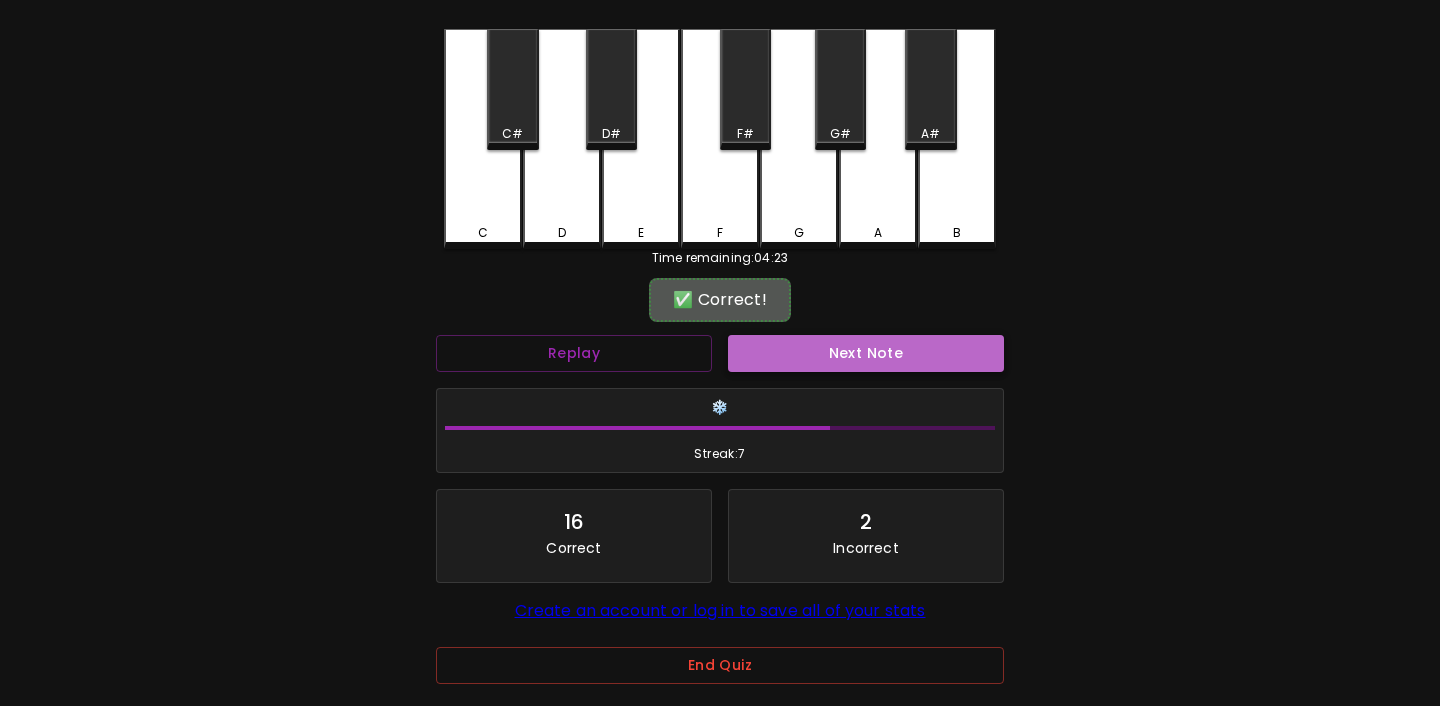 click on "Next Note" at bounding box center (866, 353) 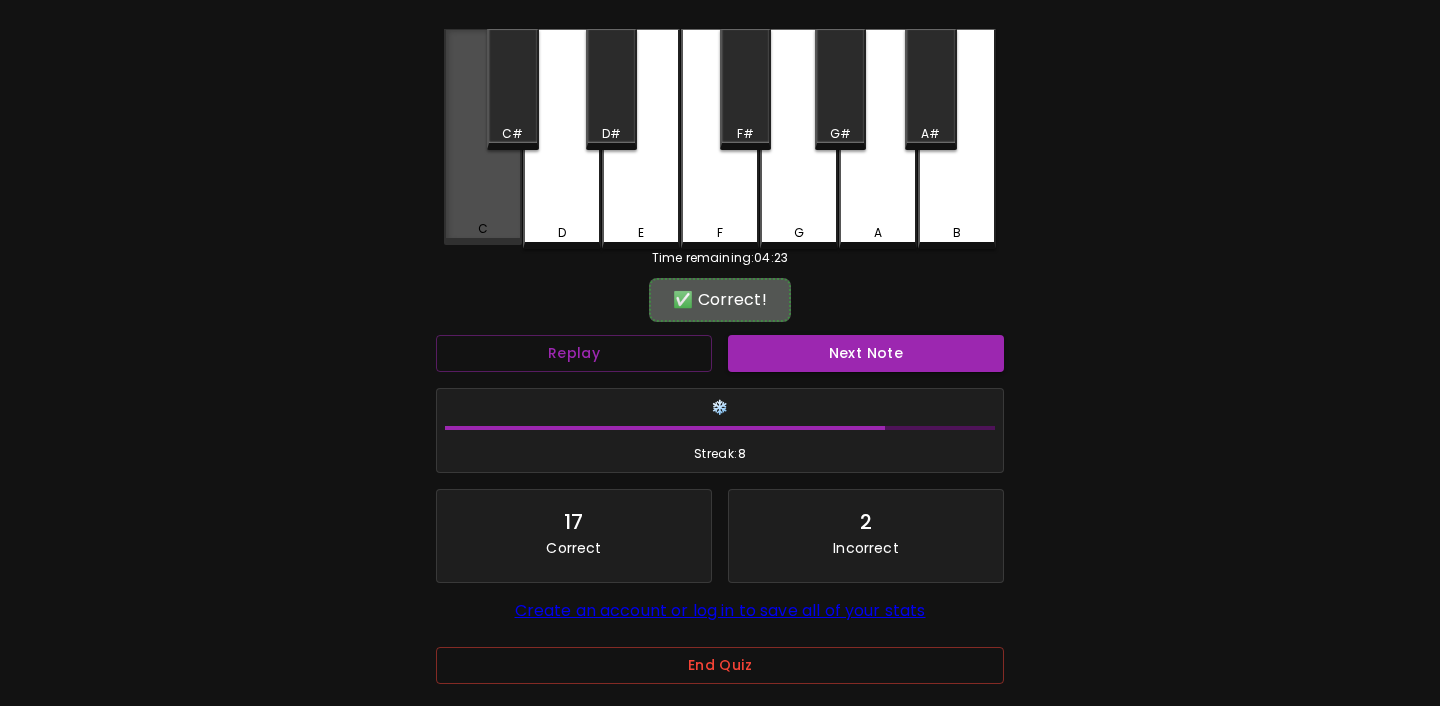 click on "C" at bounding box center (483, 229) 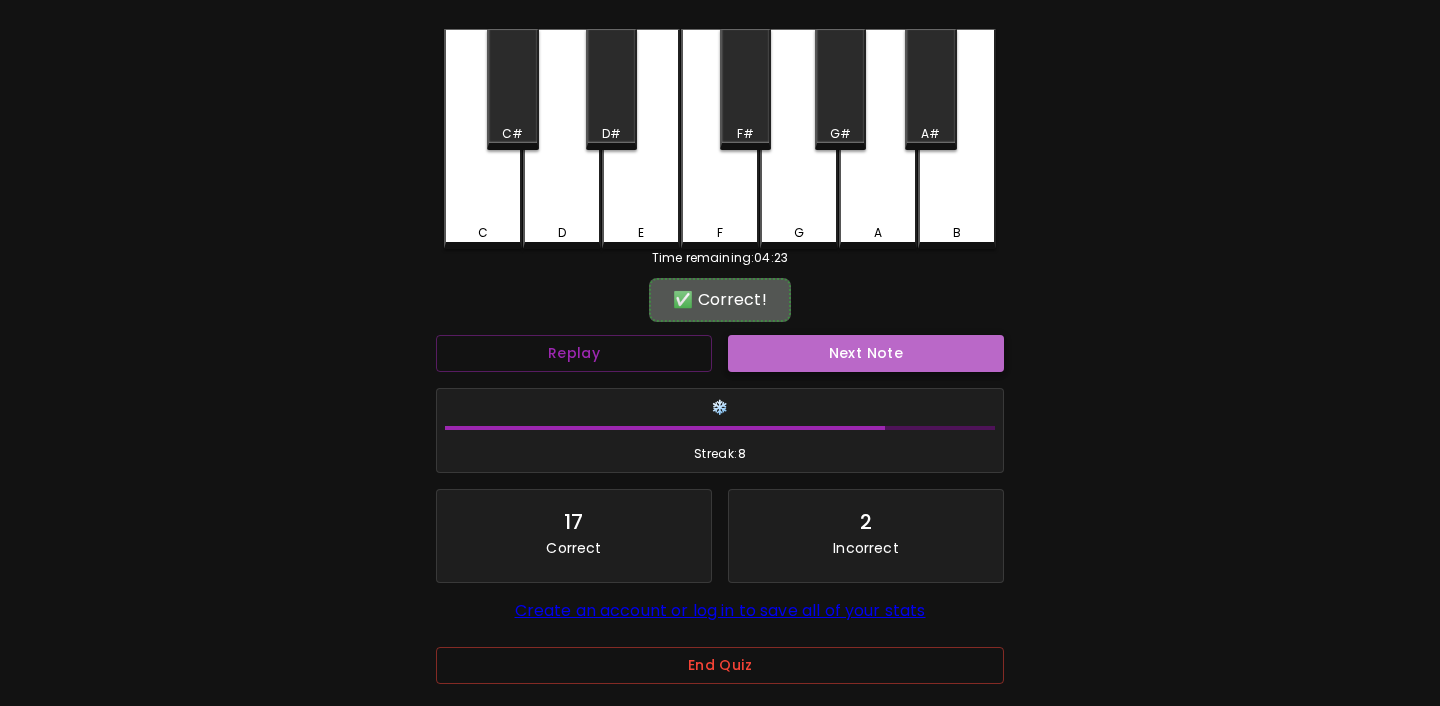 click on "Next Note" at bounding box center [866, 353] 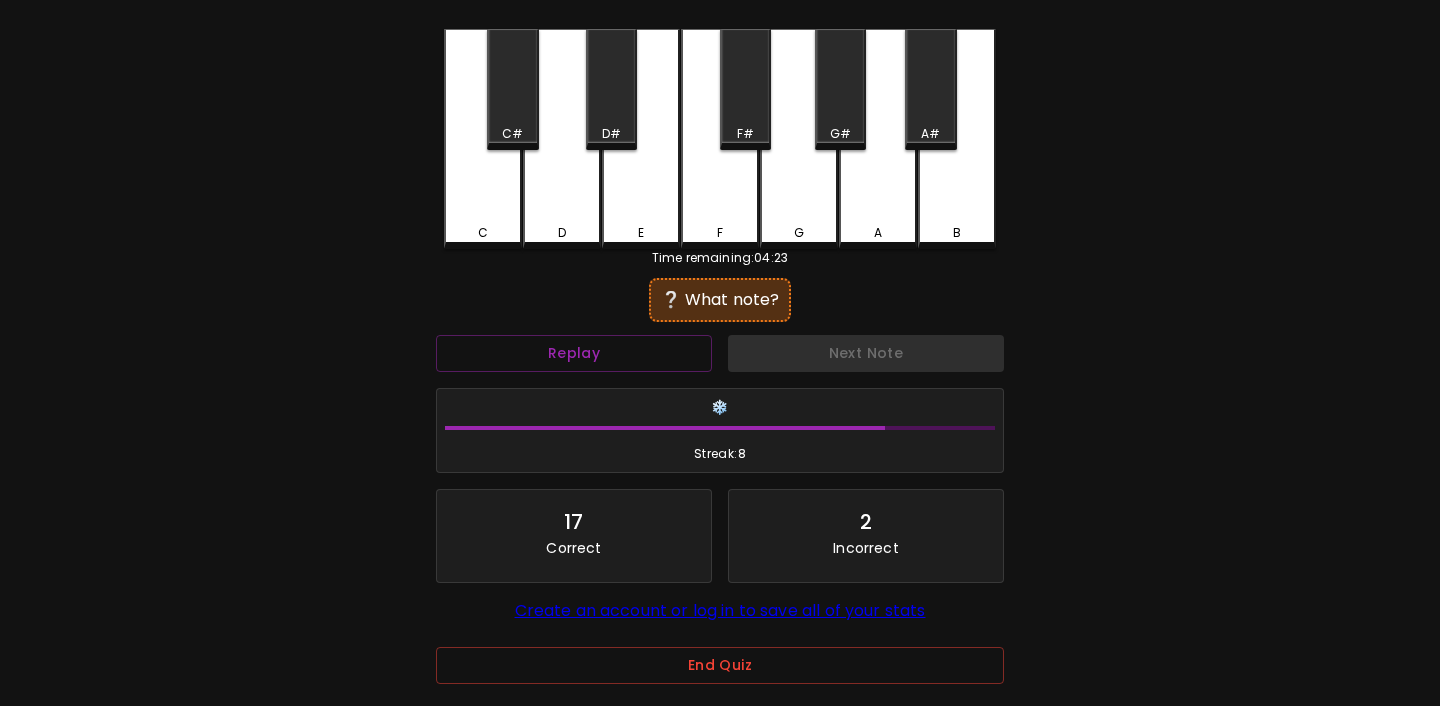 click on "C" at bounding box center (483, 233) 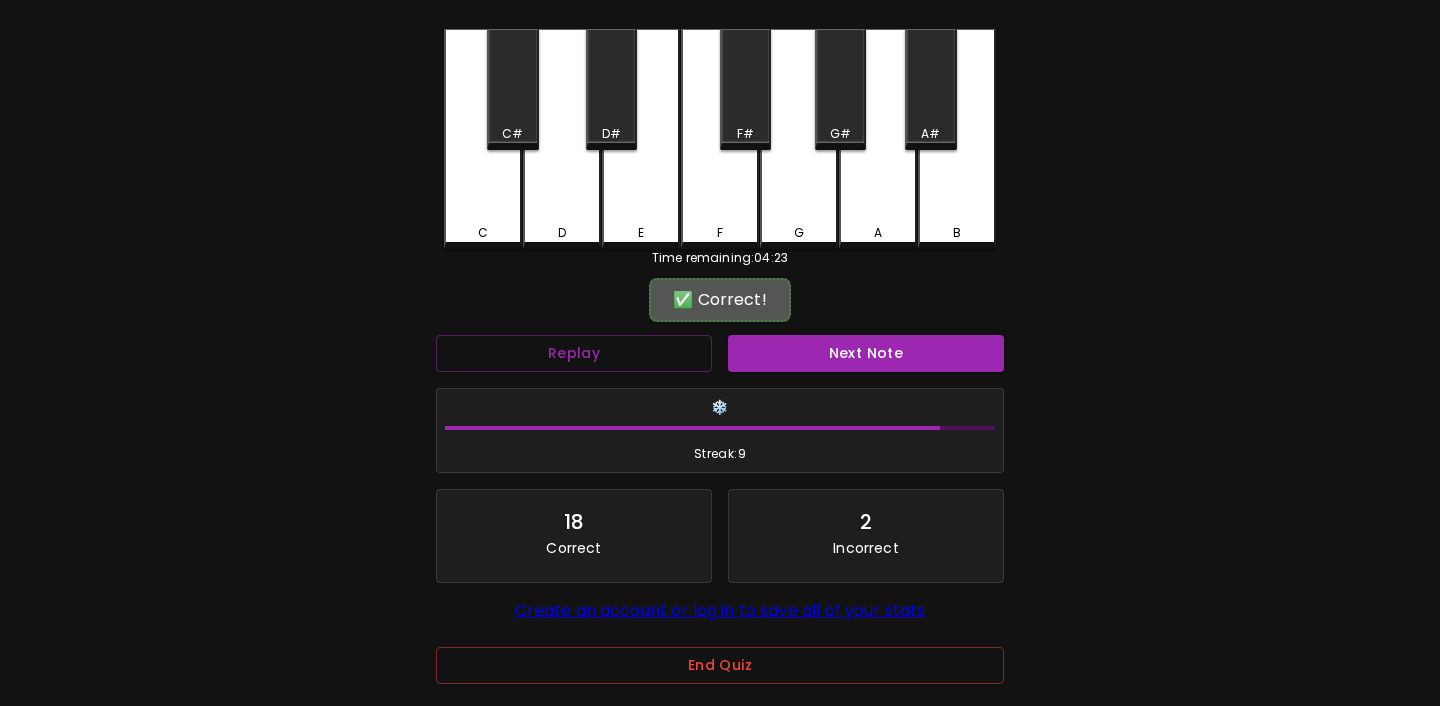click on "Next Note" at bounding box center (866, 353) 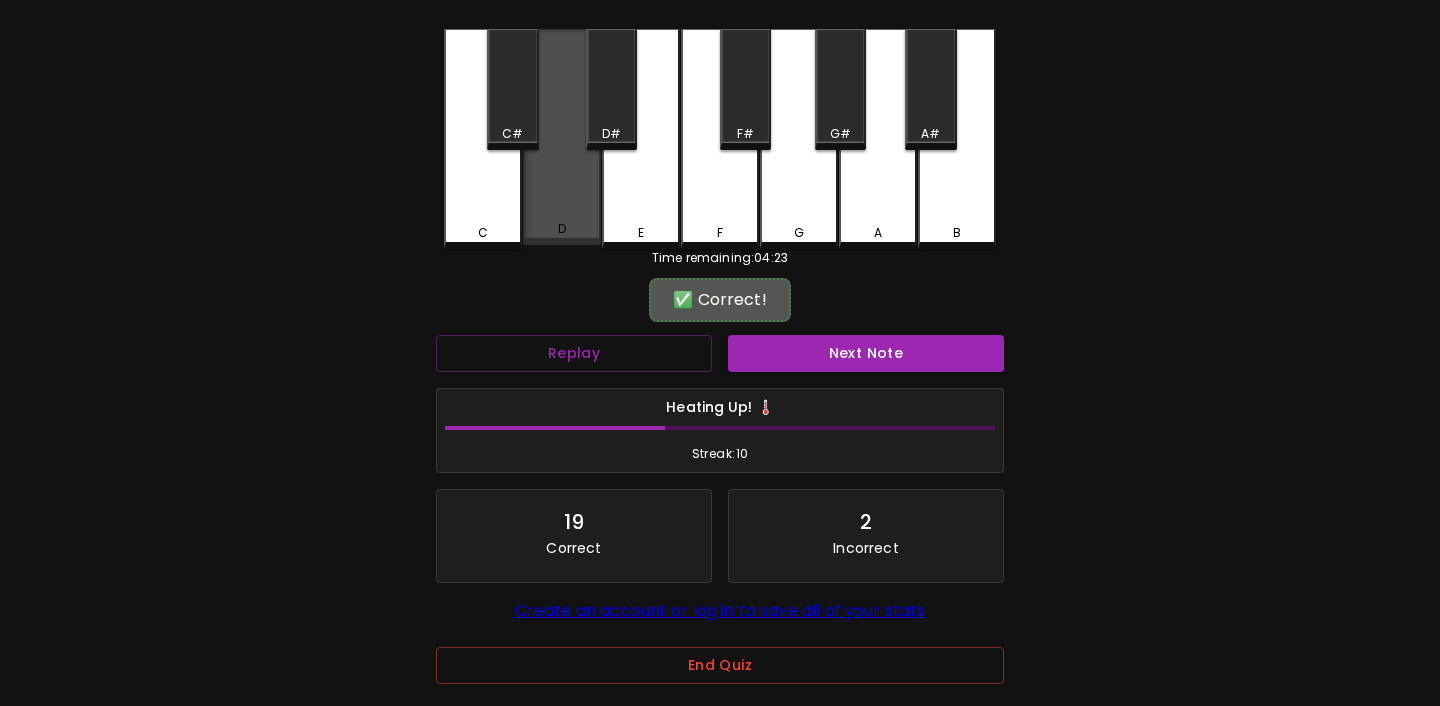 click on "D" at bounding box center [562, 137] 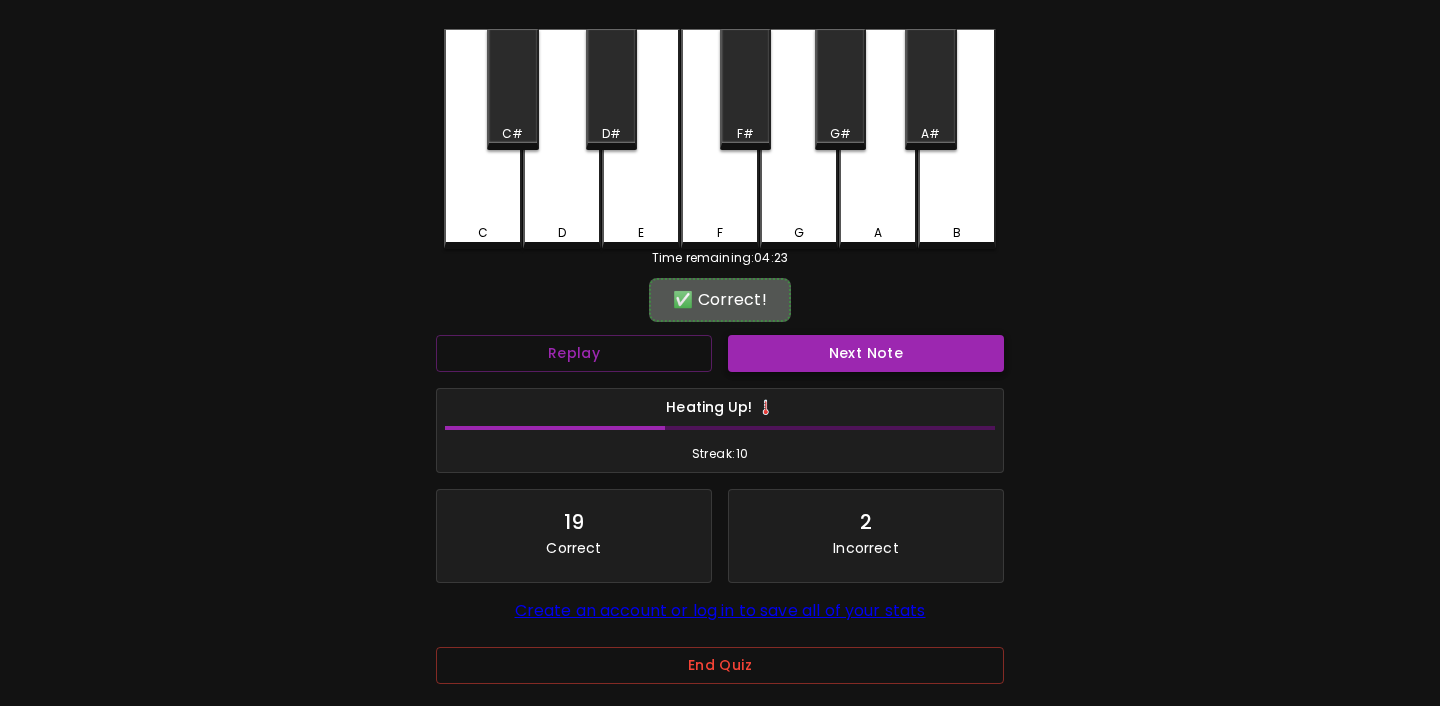 click on "Next Note" at bounding box center [866, 353] 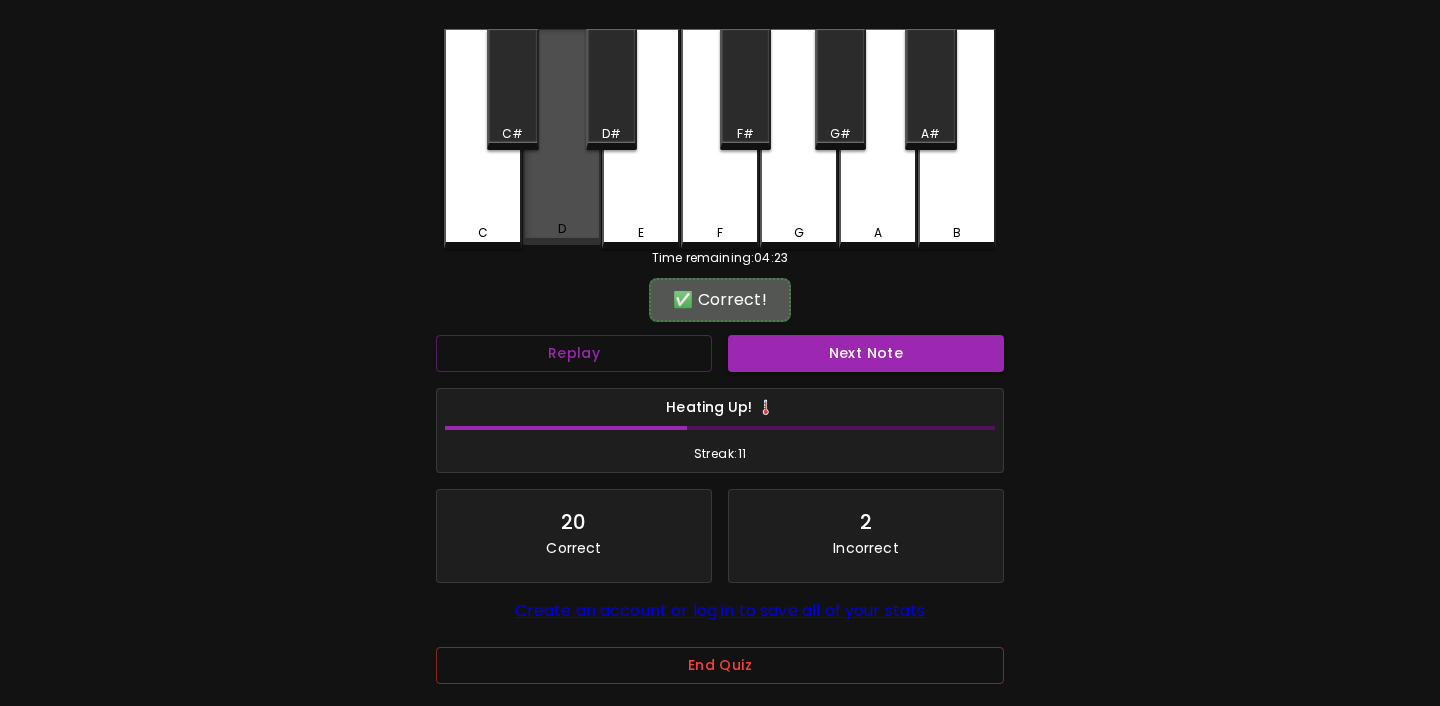 click on "D" at bounding box center [562, 137] 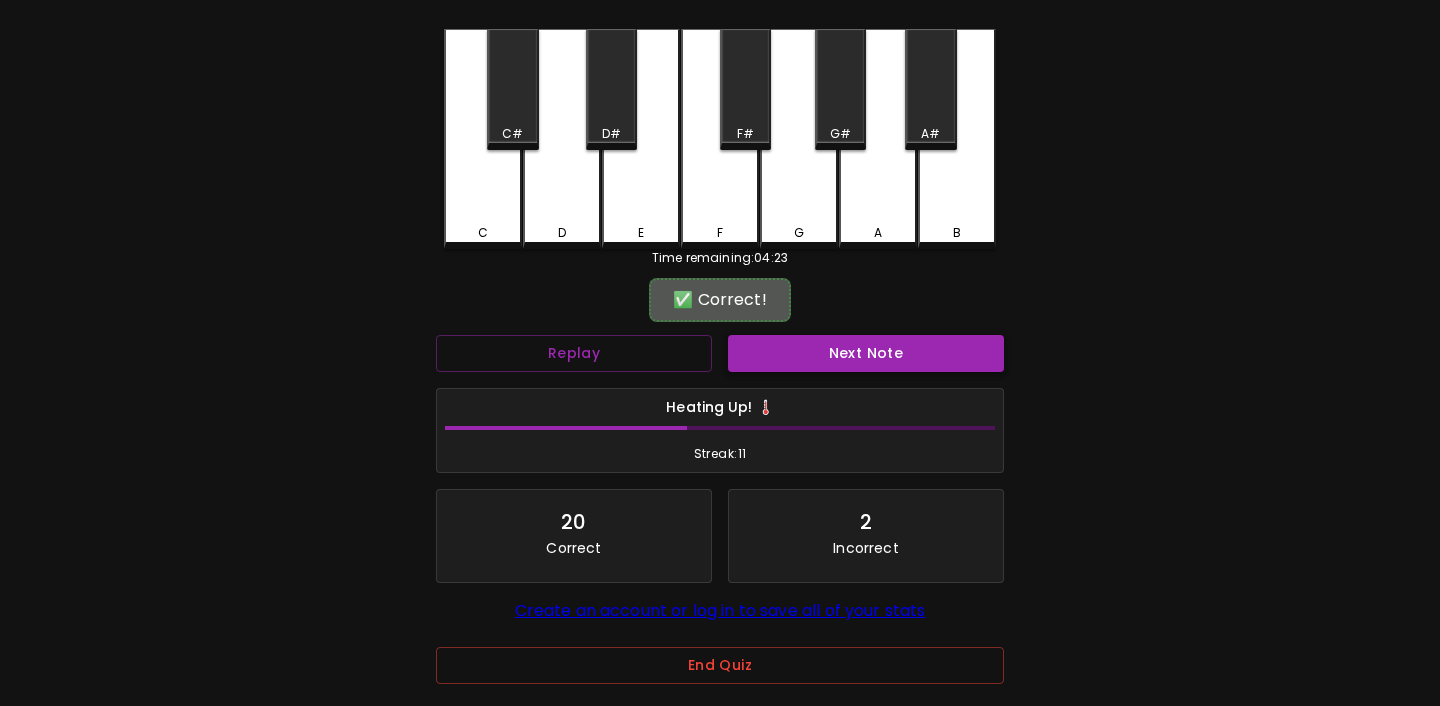 click on "Next Note" at bounding box center (866, 353) 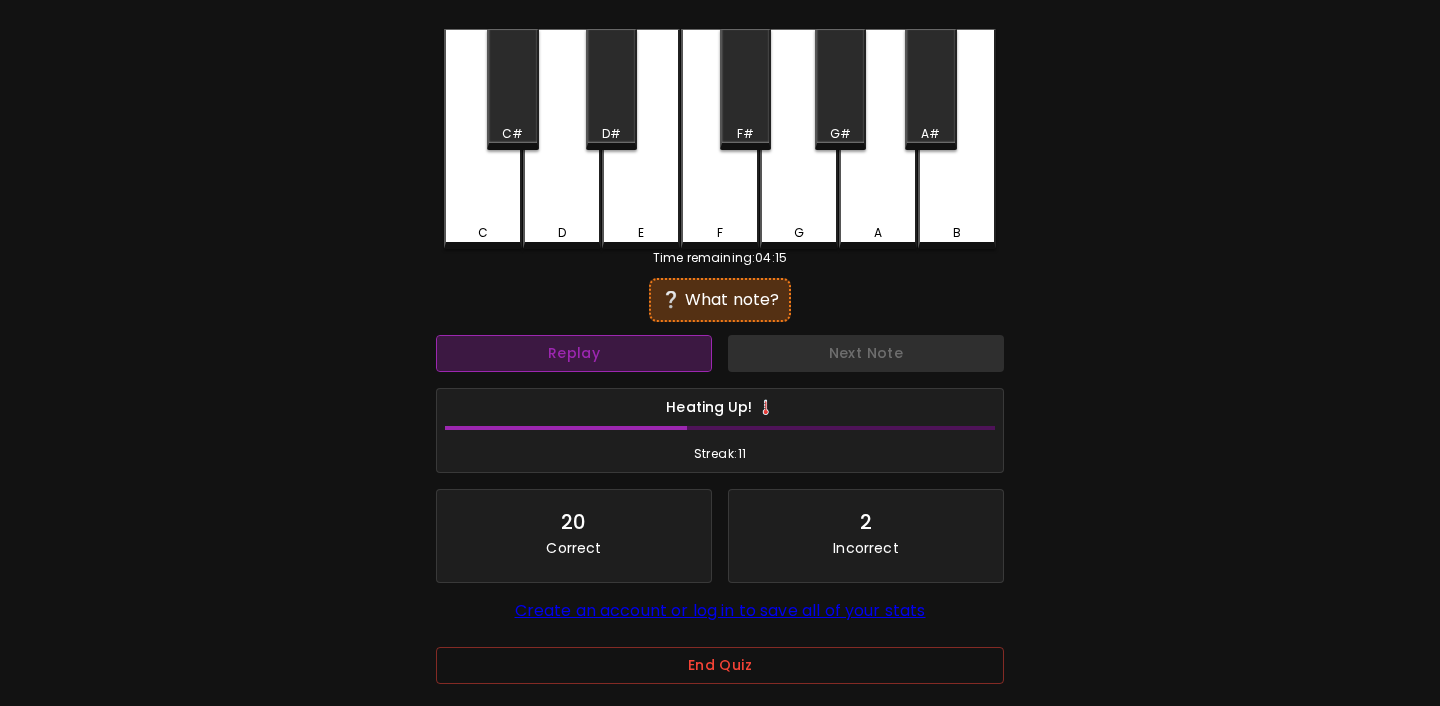 click on "Replay" at bounding box center [574, 353] 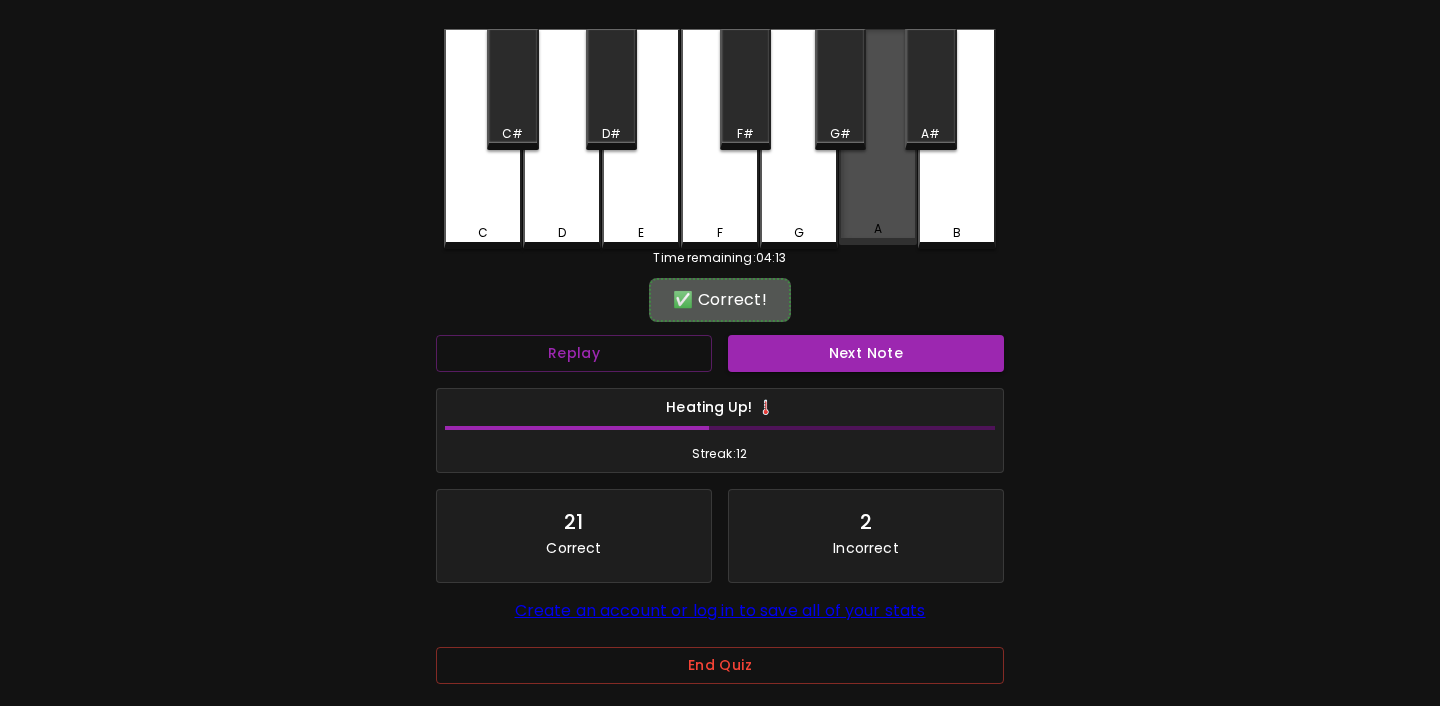 click on "A" at bounding box center [878, 137] 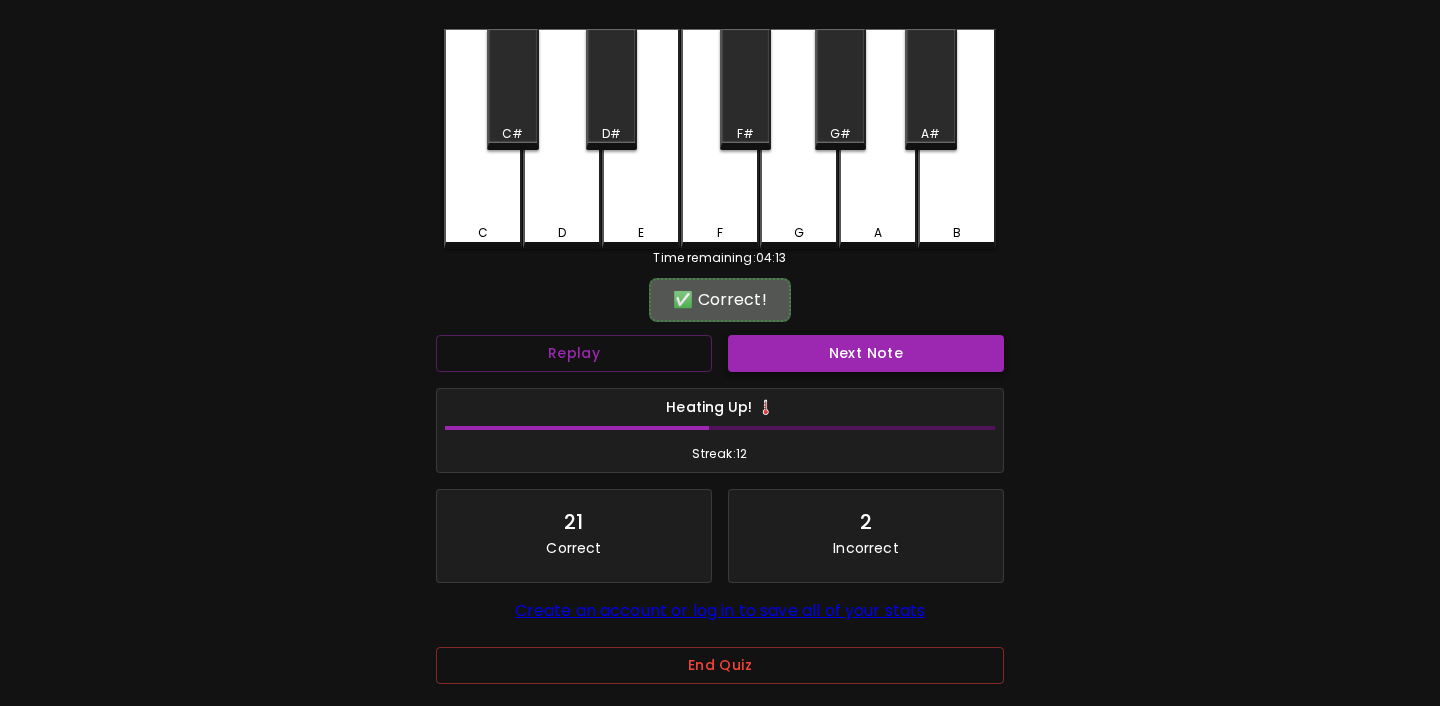 click on "Next Note" at bounding box center [866, 353] 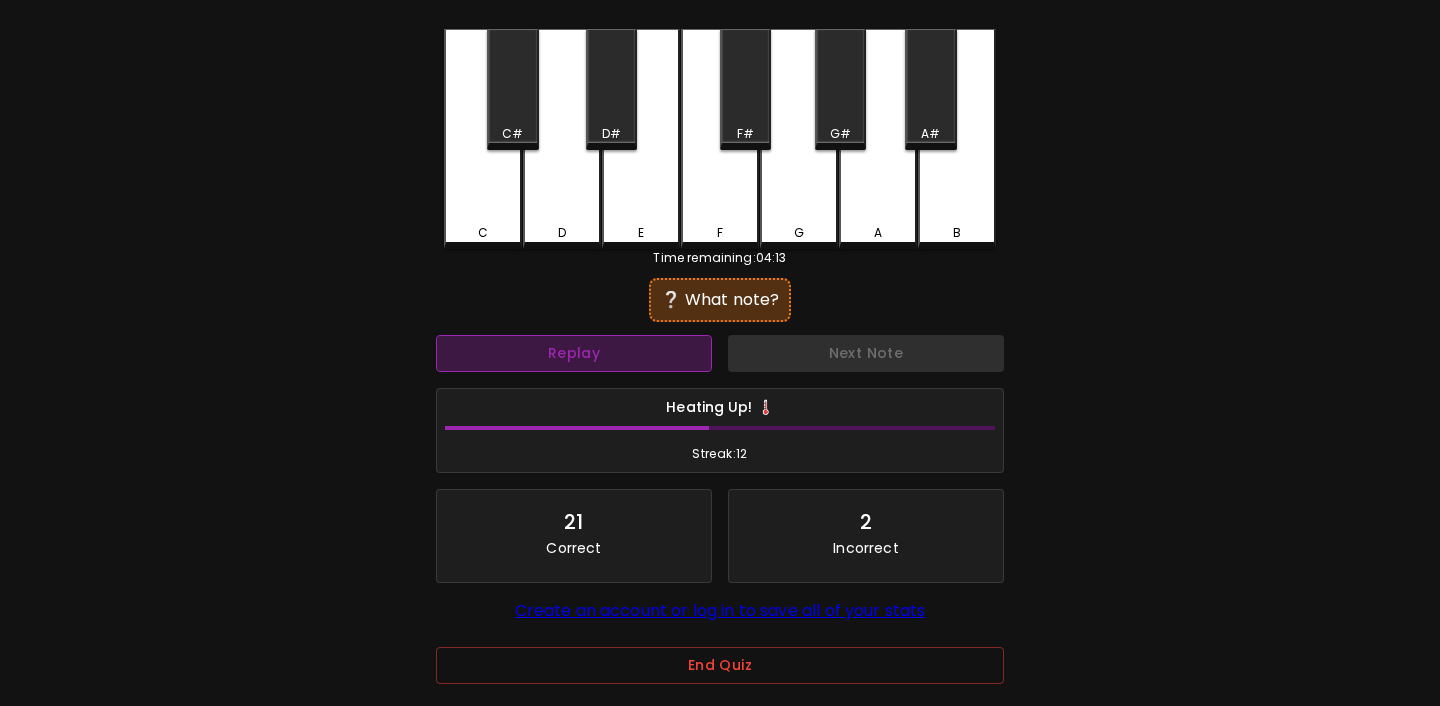 click on "Replay" at bounding box center (574, 353) 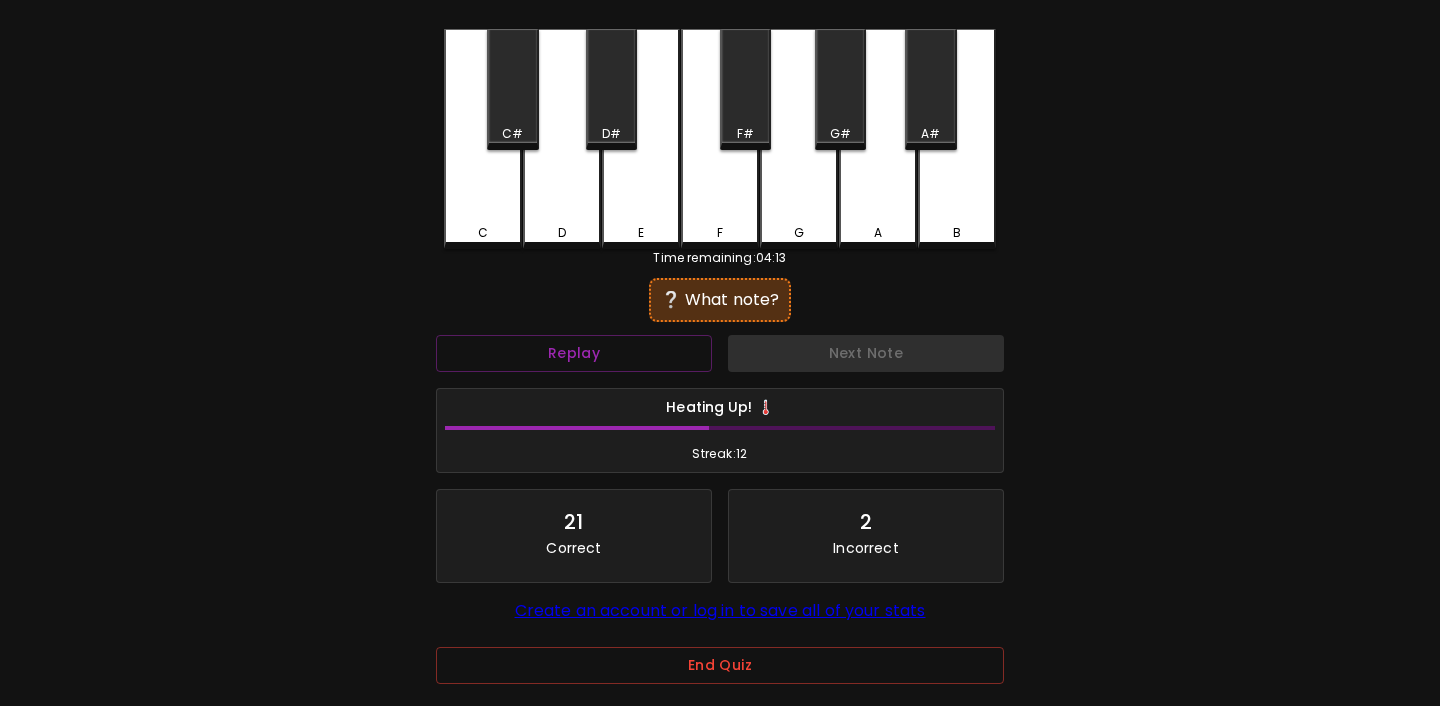 click on "E" at bounding box center [641, 139] 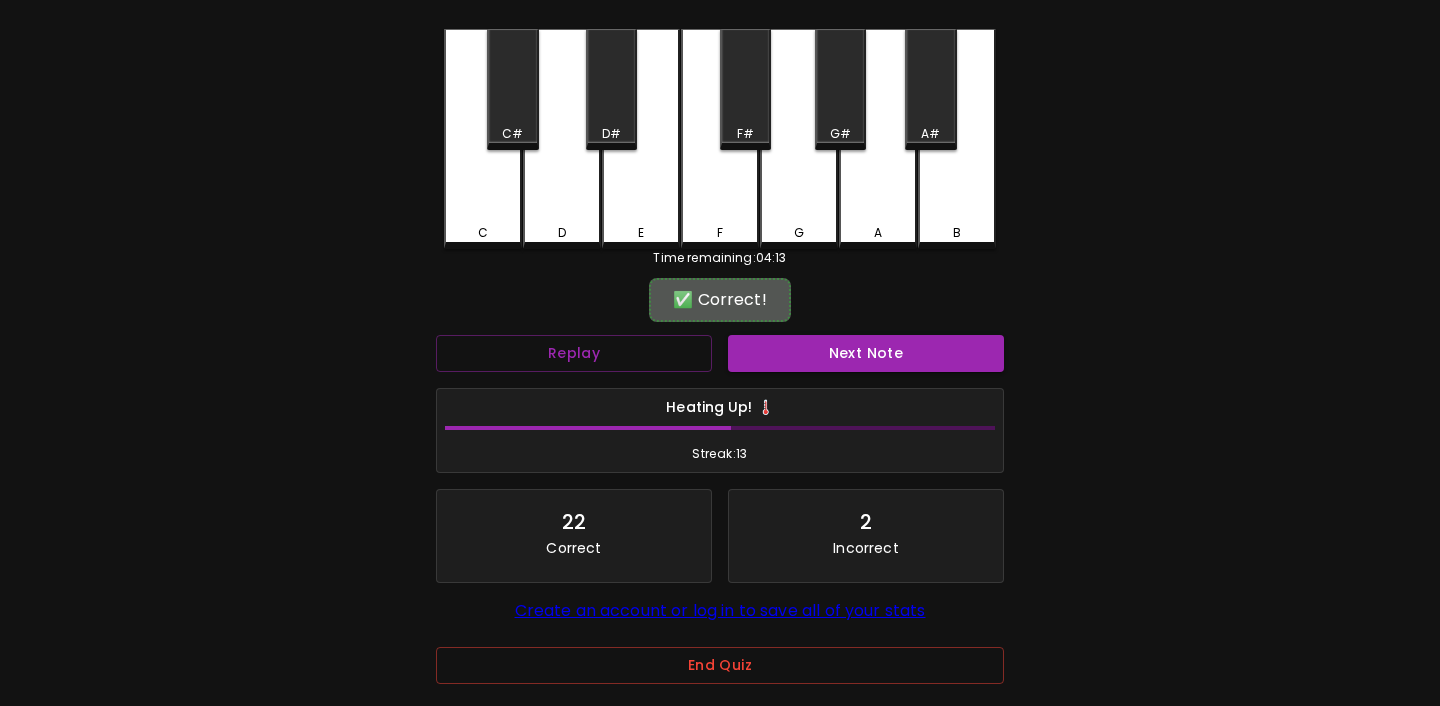click on "Heating Up!    🌡️" at bounding box center (720, 408) 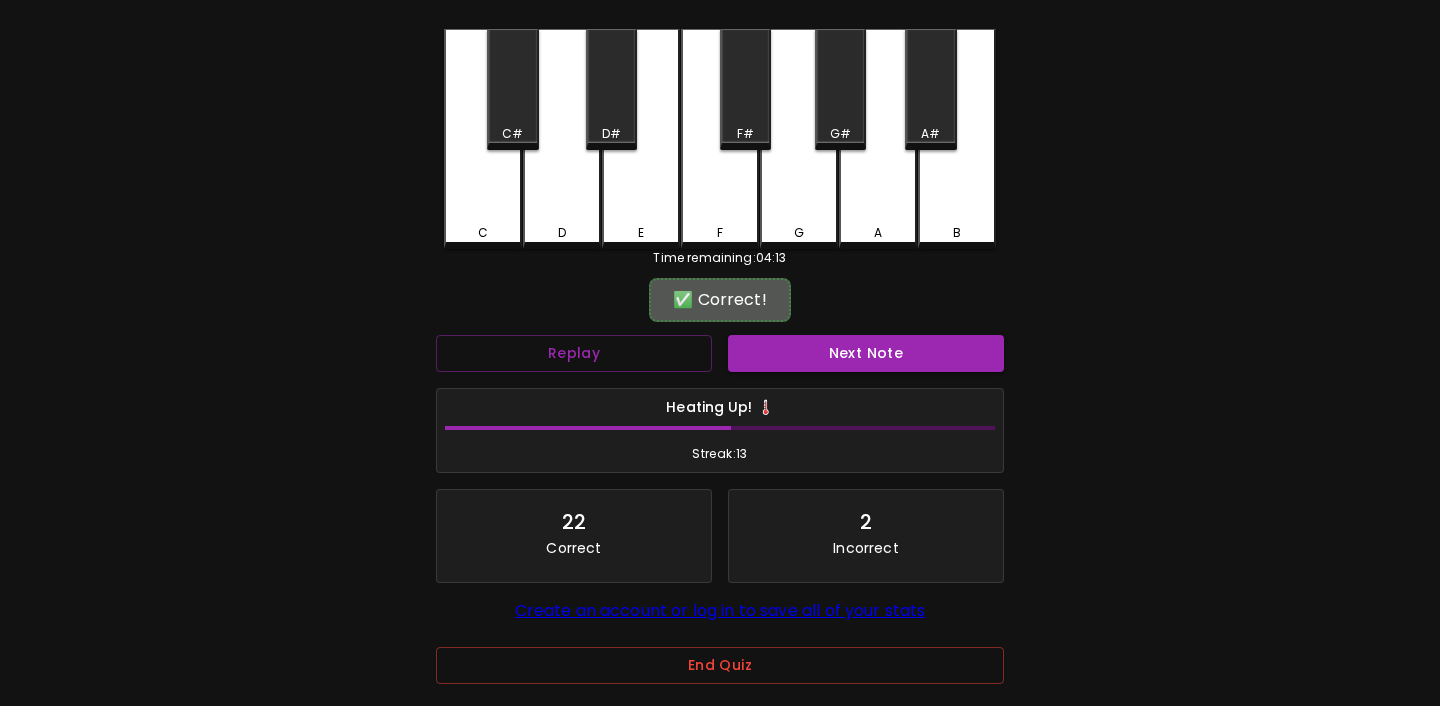 click on "Next Note" at bounding box center (866, 353) 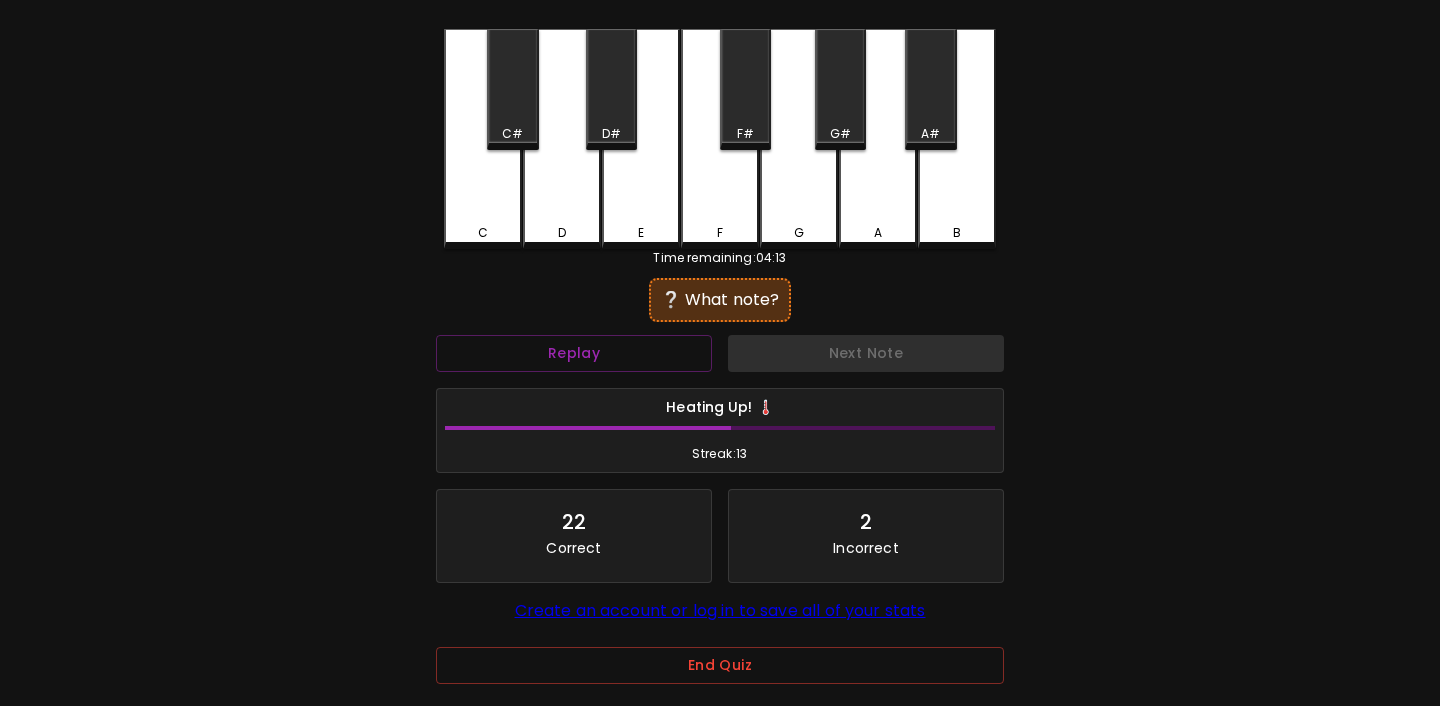 click on "C C# D D# E F F# G G# A A# B" at bounding box center (720, 139) 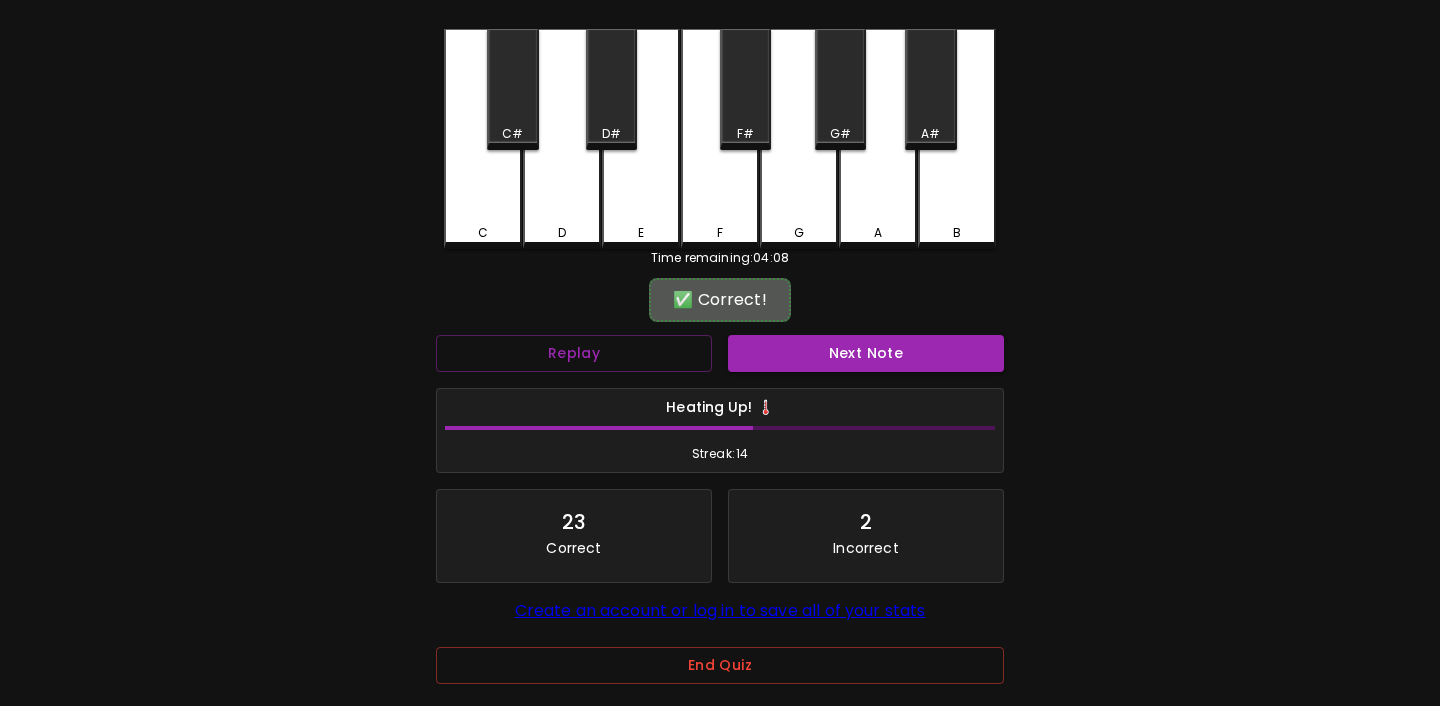 click on "Next Note" at bounding box center (866, 353) 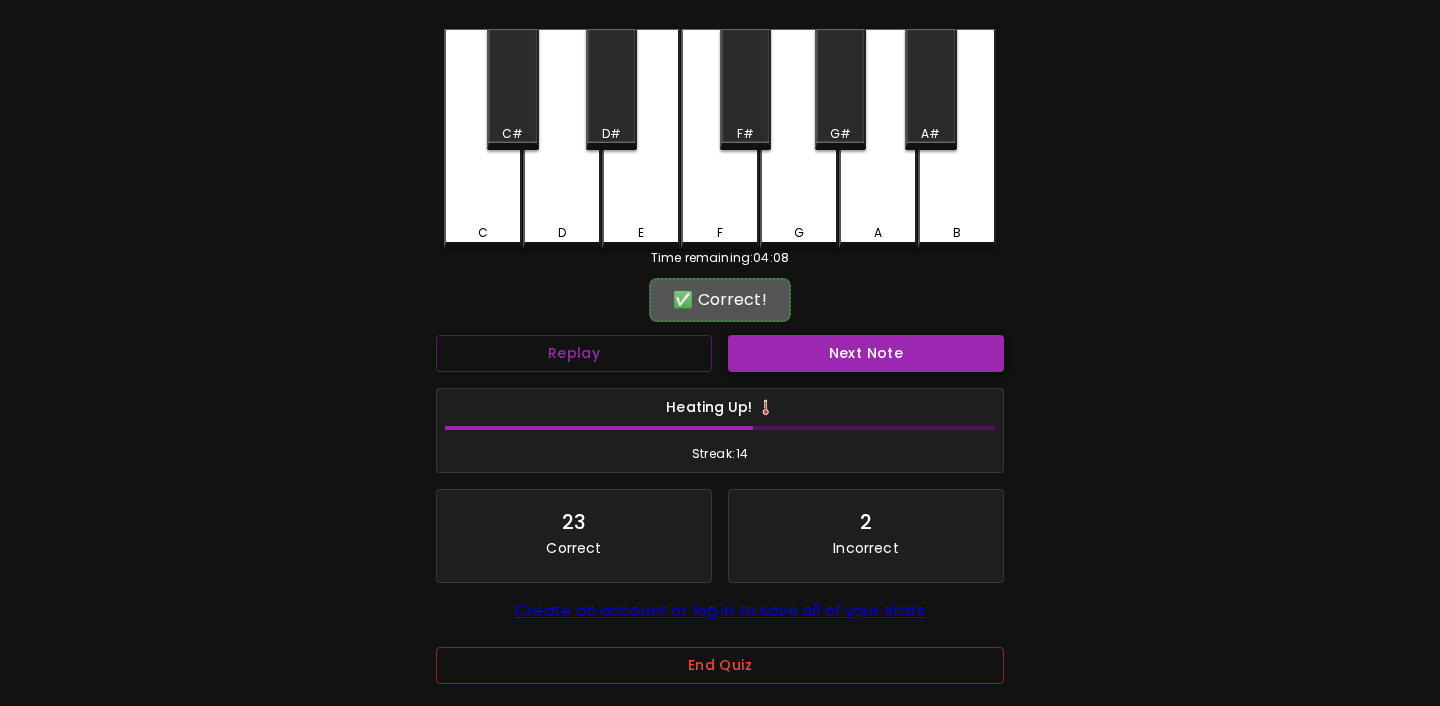 click on "Next Note" at bounding box center [866, 353] 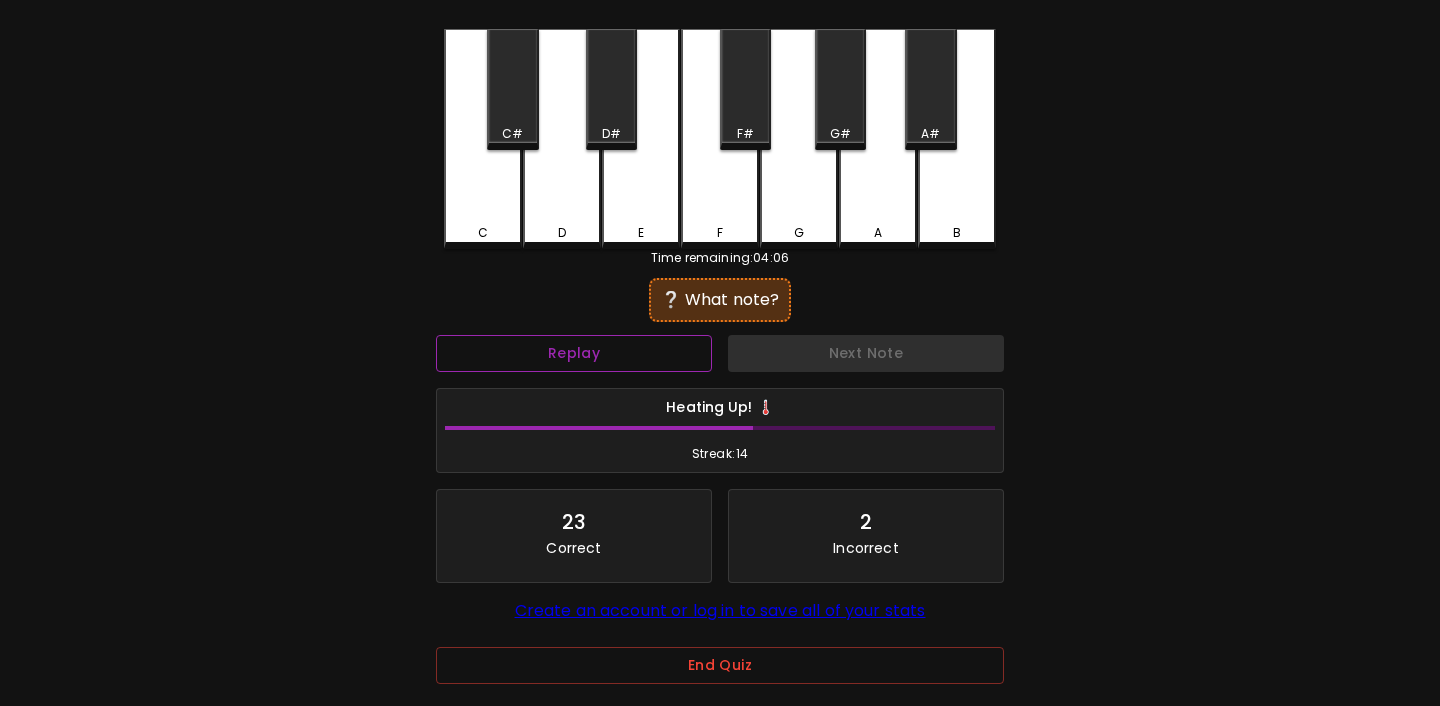 click on "Replay" at bounding box center (574, 353) 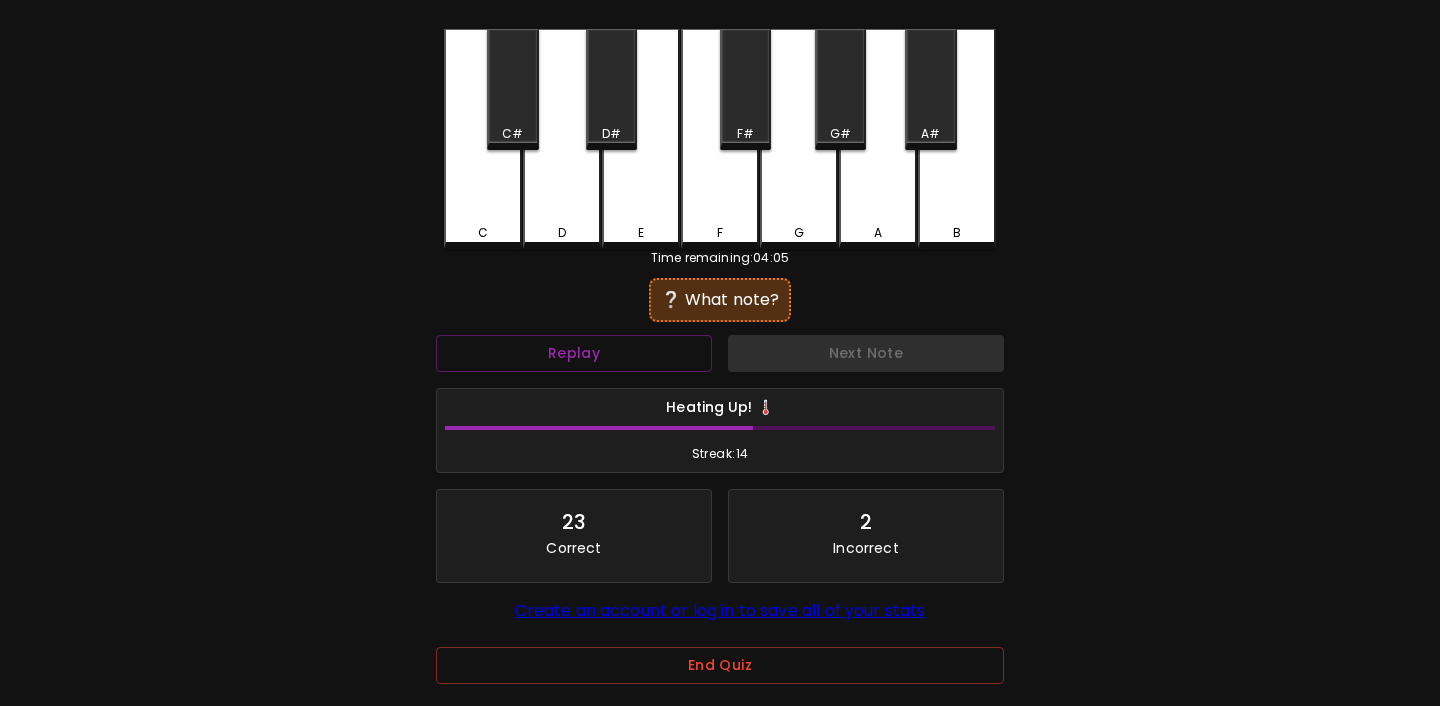 click on "A" at bounding box center (878, 139) 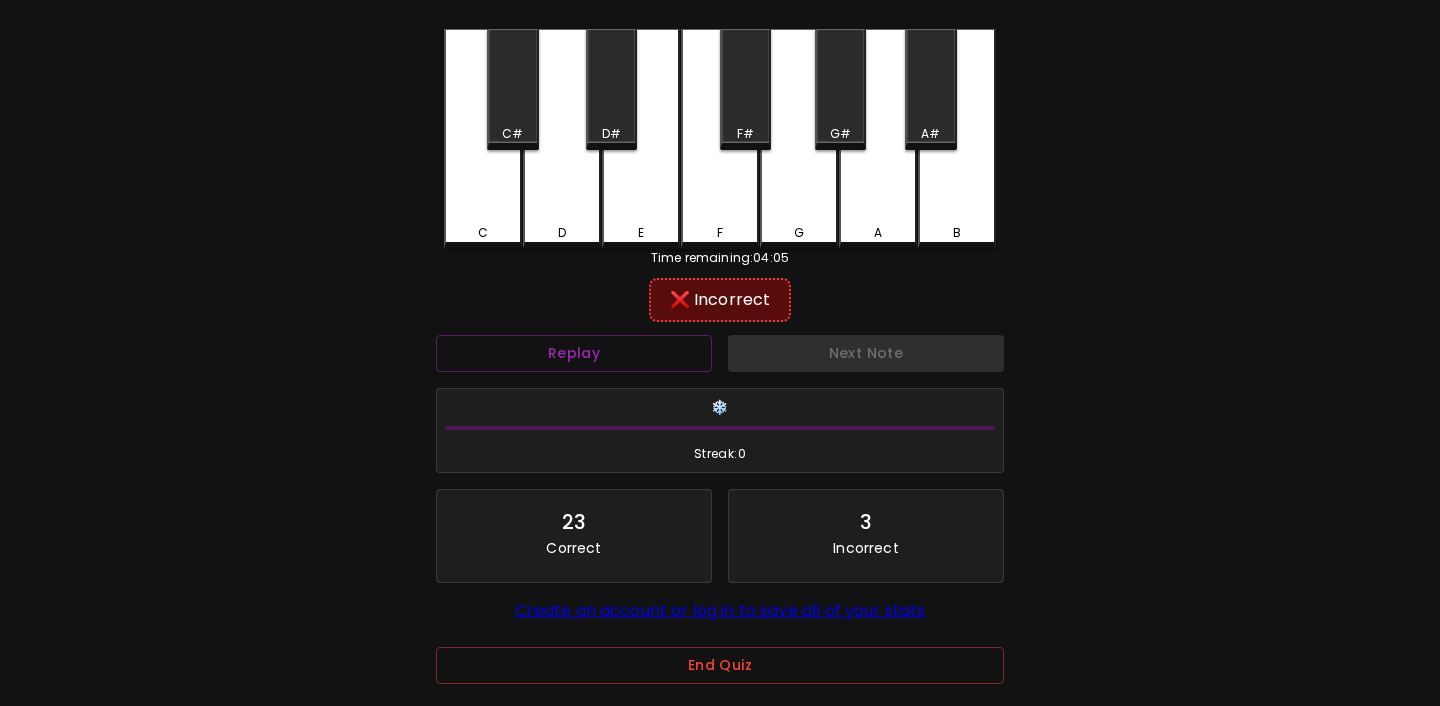 click on "F" at bounding box center (720, 233) 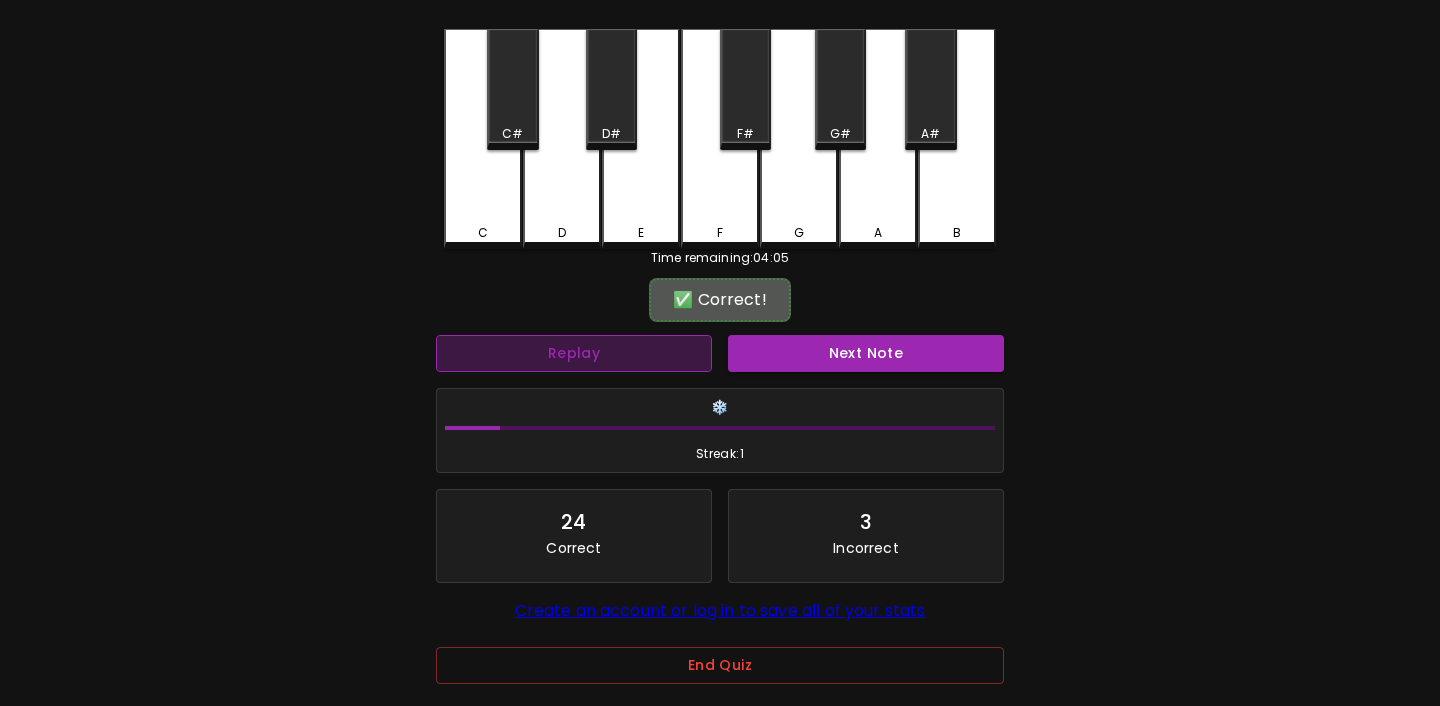 click on "Replay" at bounding box center [574, 353] 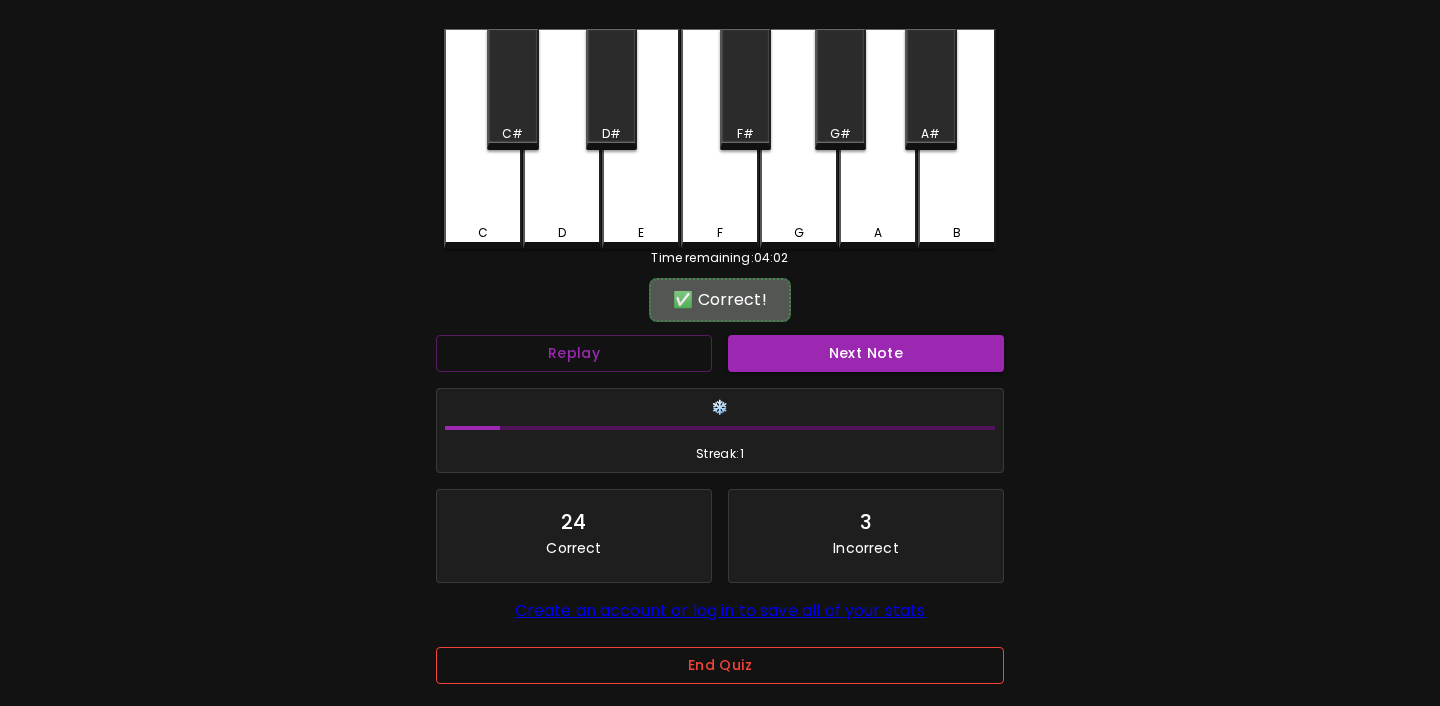 click on "End Quiz" at bounding box center (720, 665) 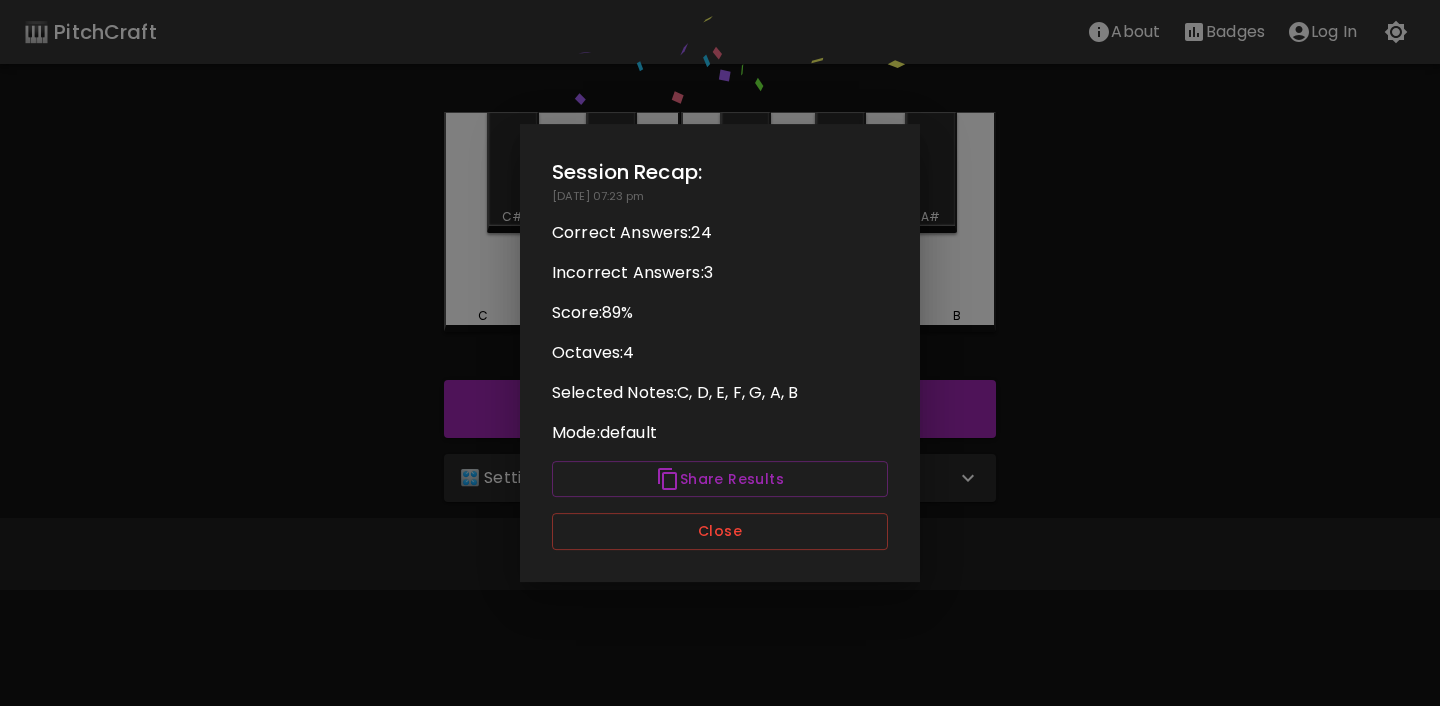 scroll, scrollTop: 0, scrollLeft: 0, axis: both 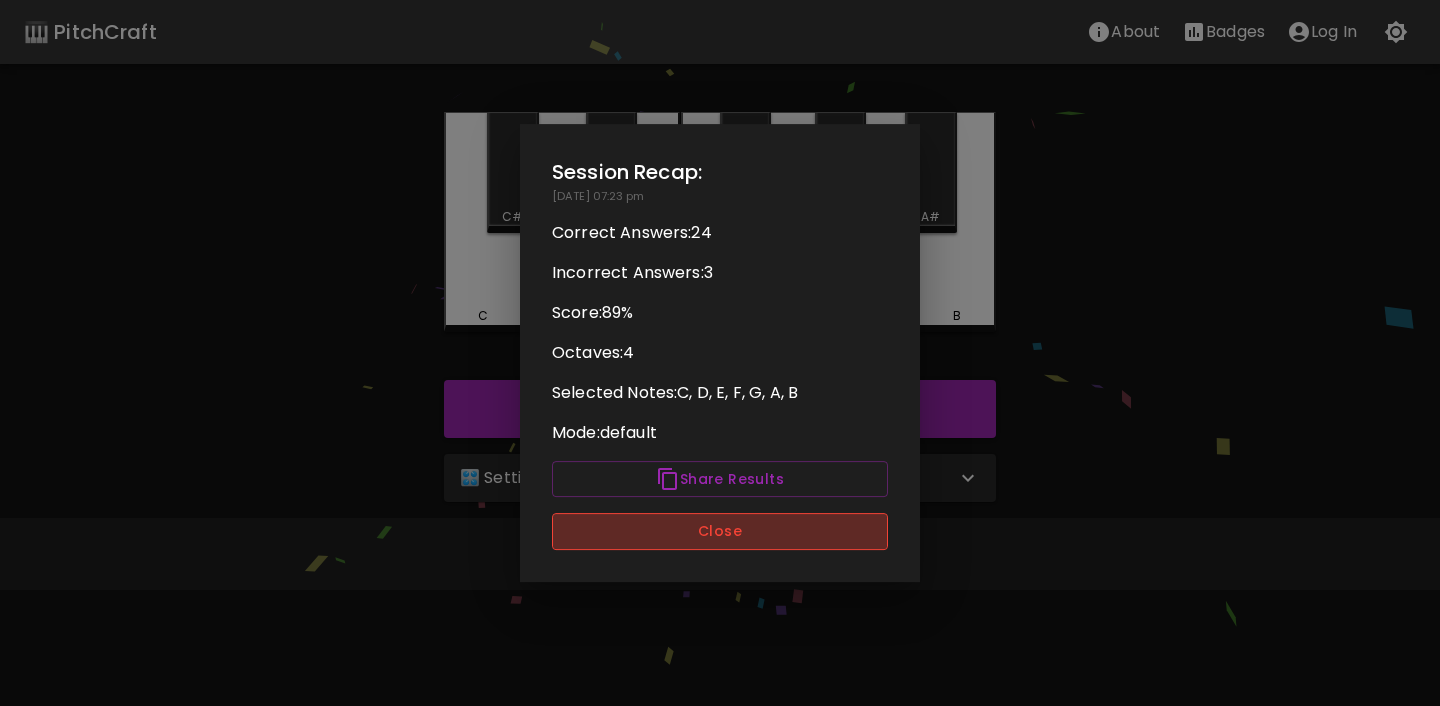 click on "Close" at bounding box center (720, 531) 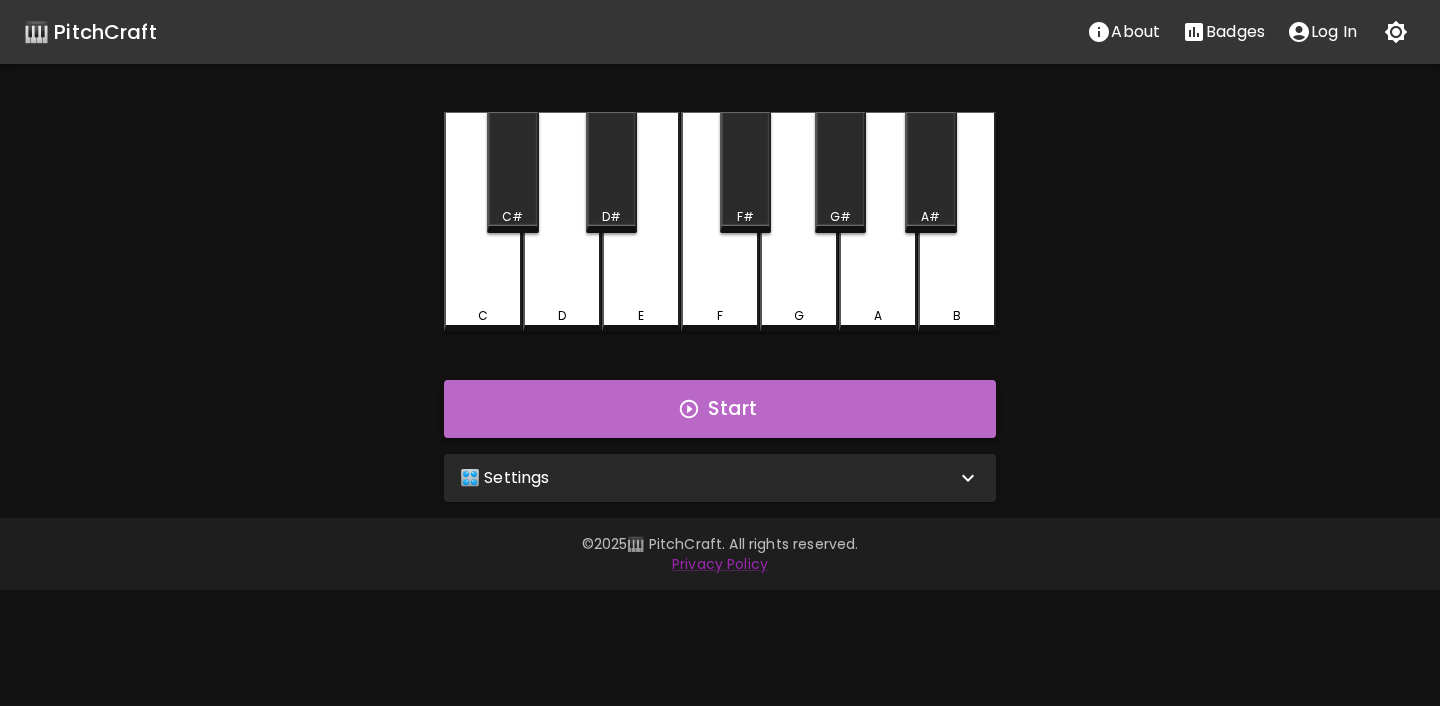 click on "Start" at bounding box center [720, 409] 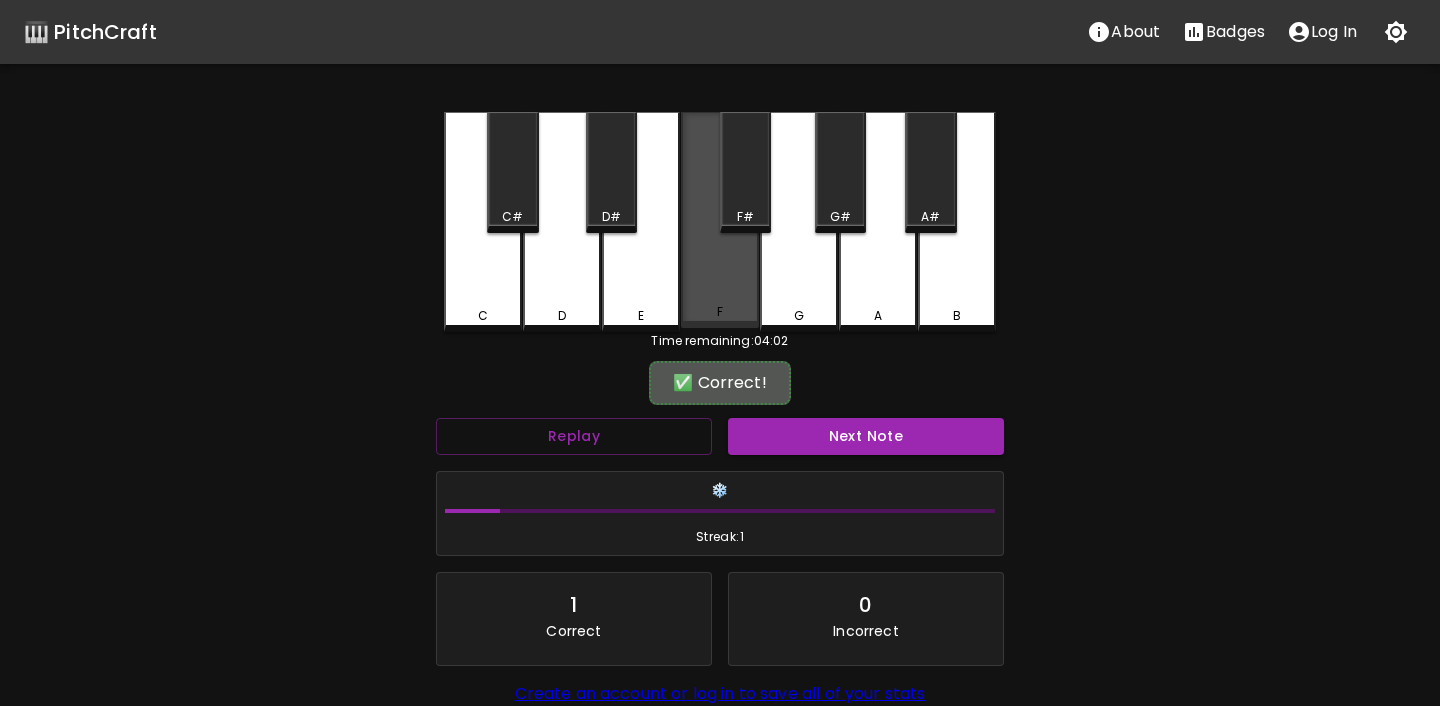 click on "F" at bounding box center [720, 312] 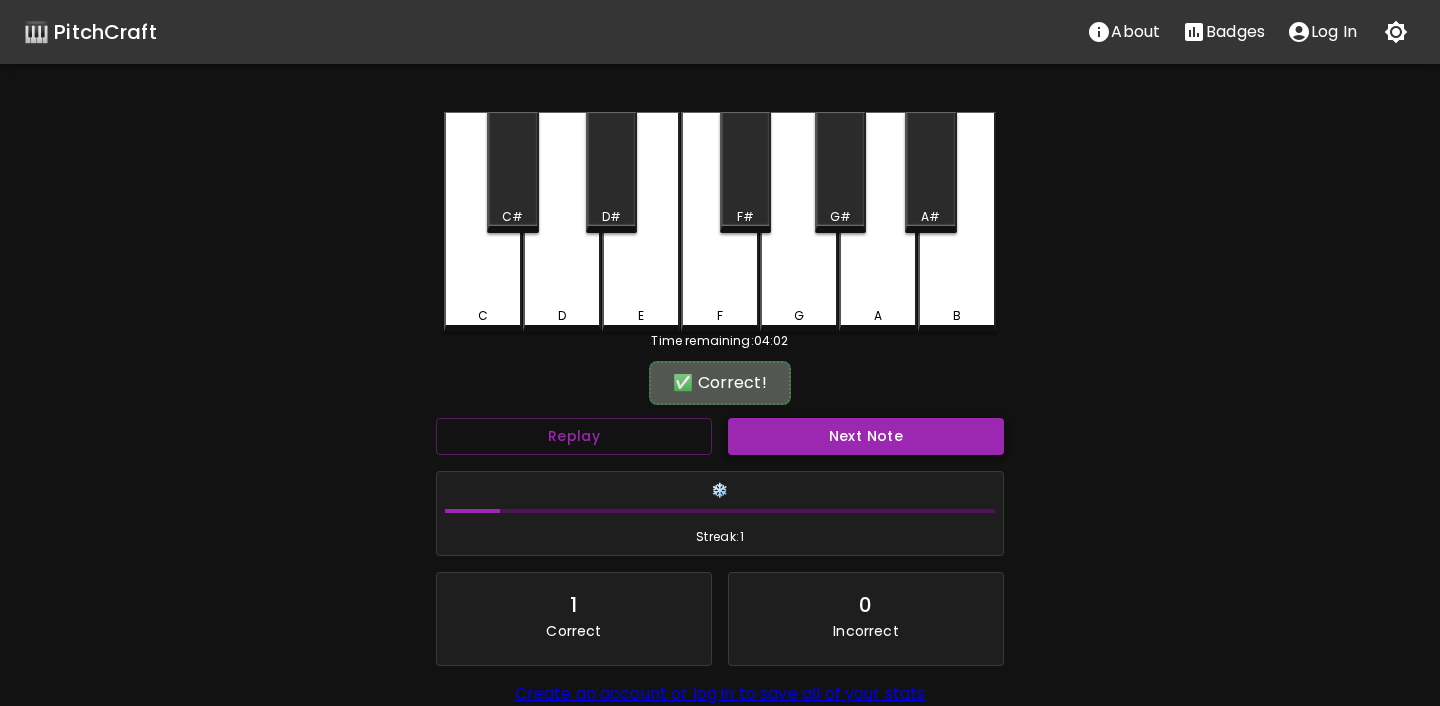click on "Next Note" at bounding box center (866, 436) 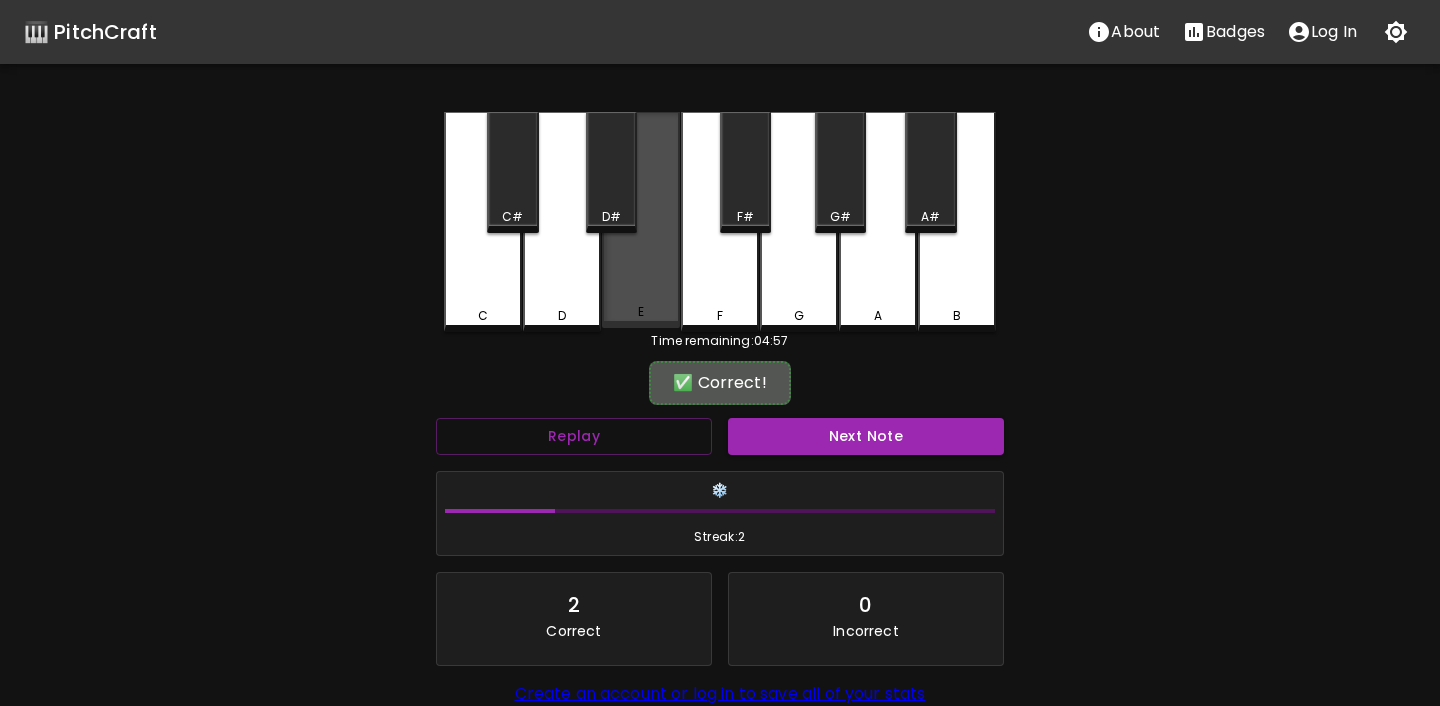 click on "E" at bounding box center (641, 312) 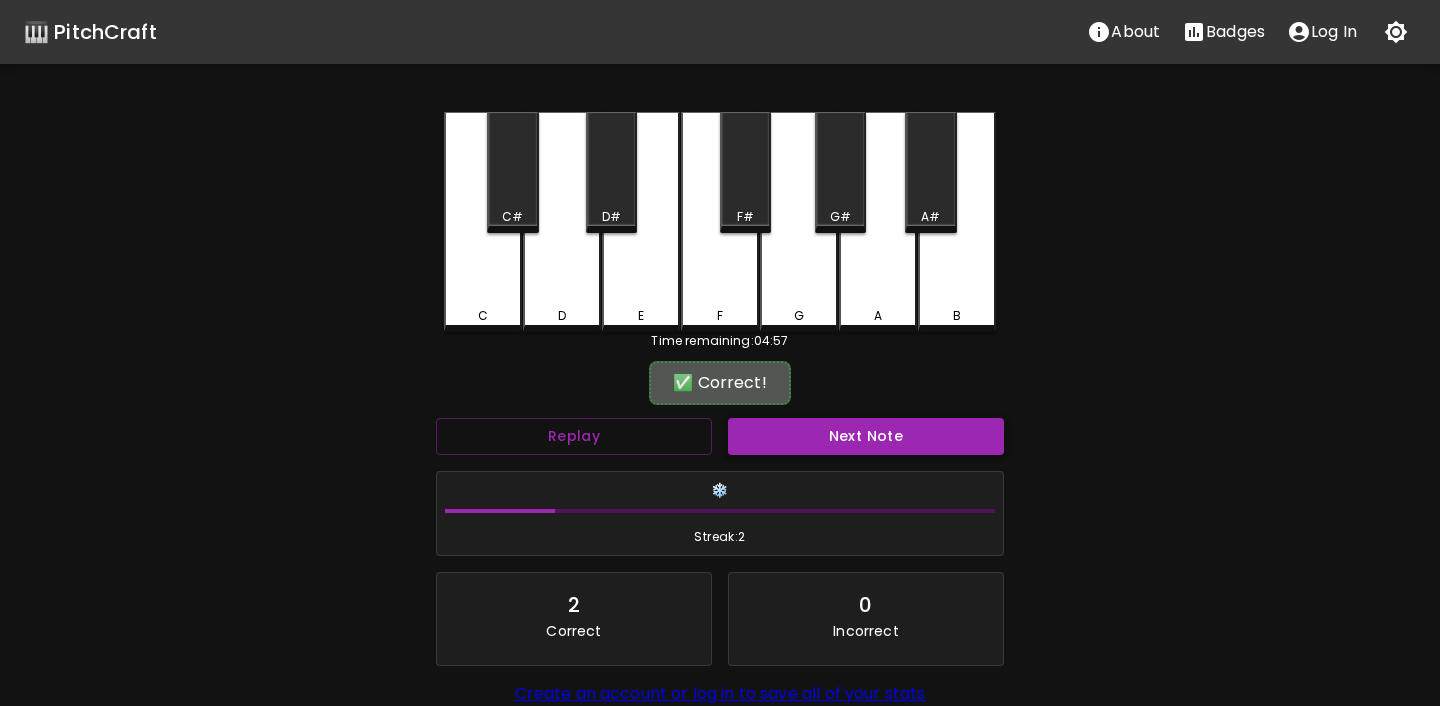 click on "Next Note" at bounding box center [866, 436] 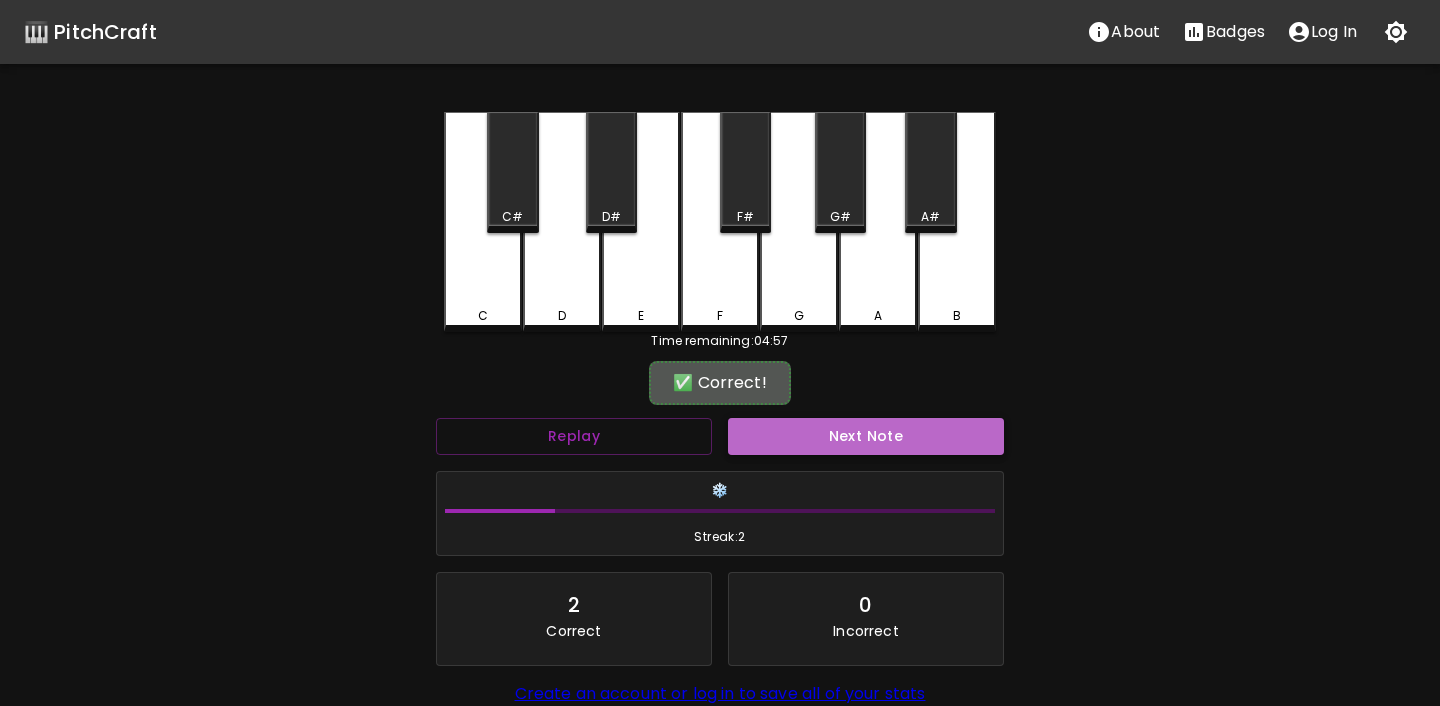 click on "Next Note" at bounding box center (866, 436) 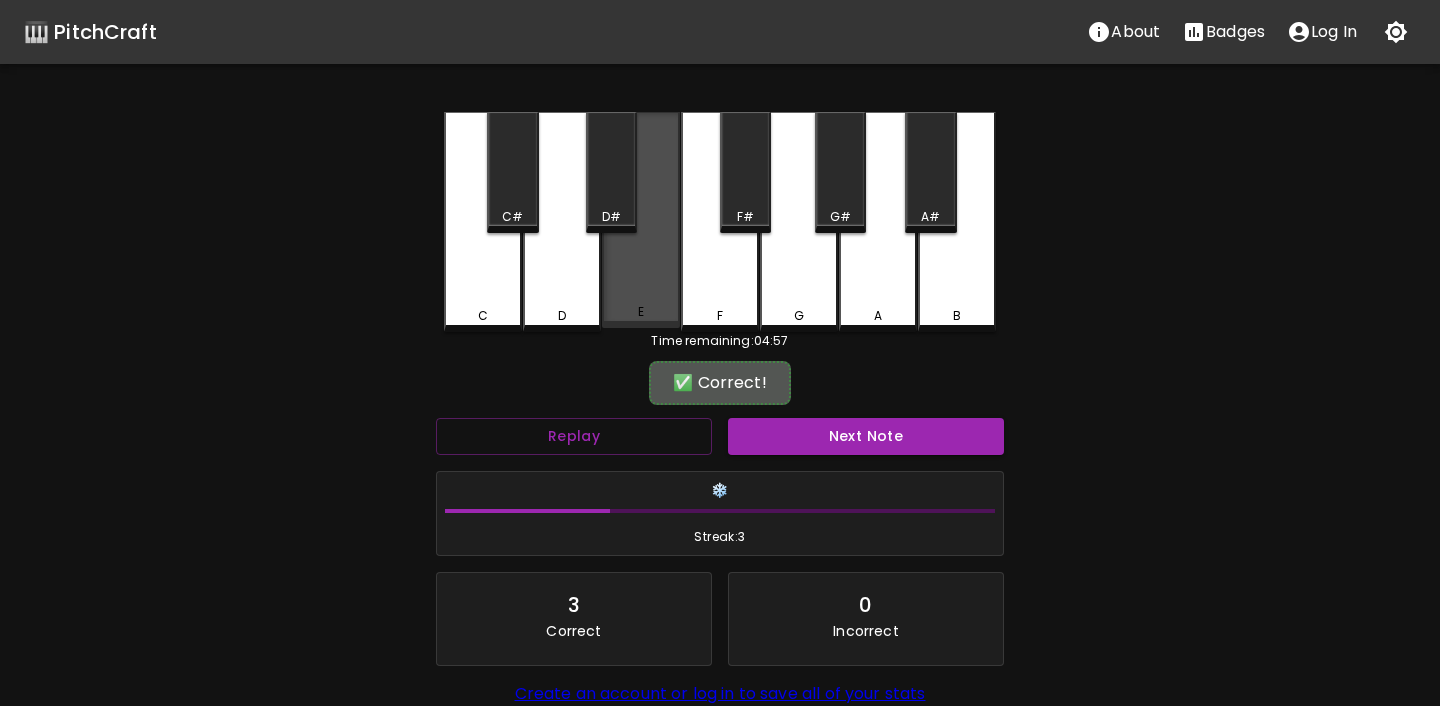 click on "E" at bounding box center (641, 220) 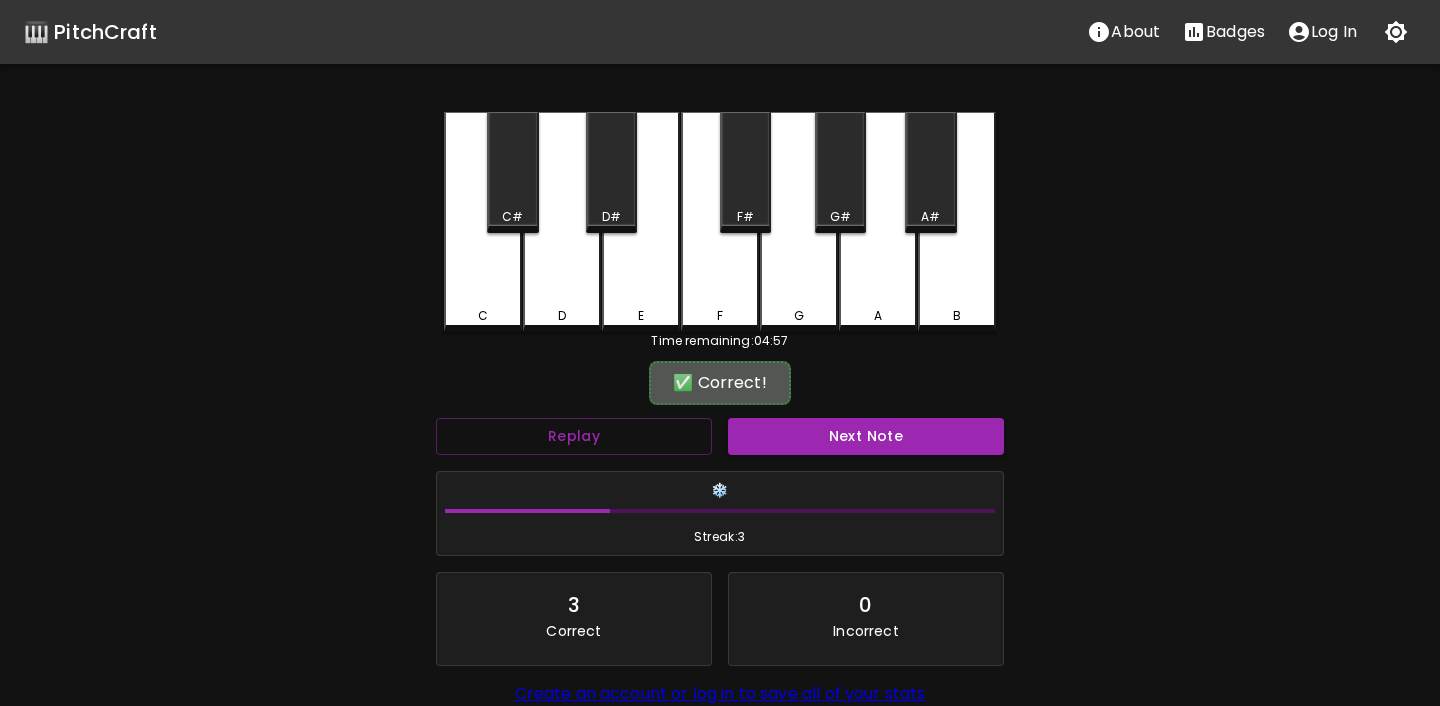 click on "Next Note" at bounding box center (866, 436) 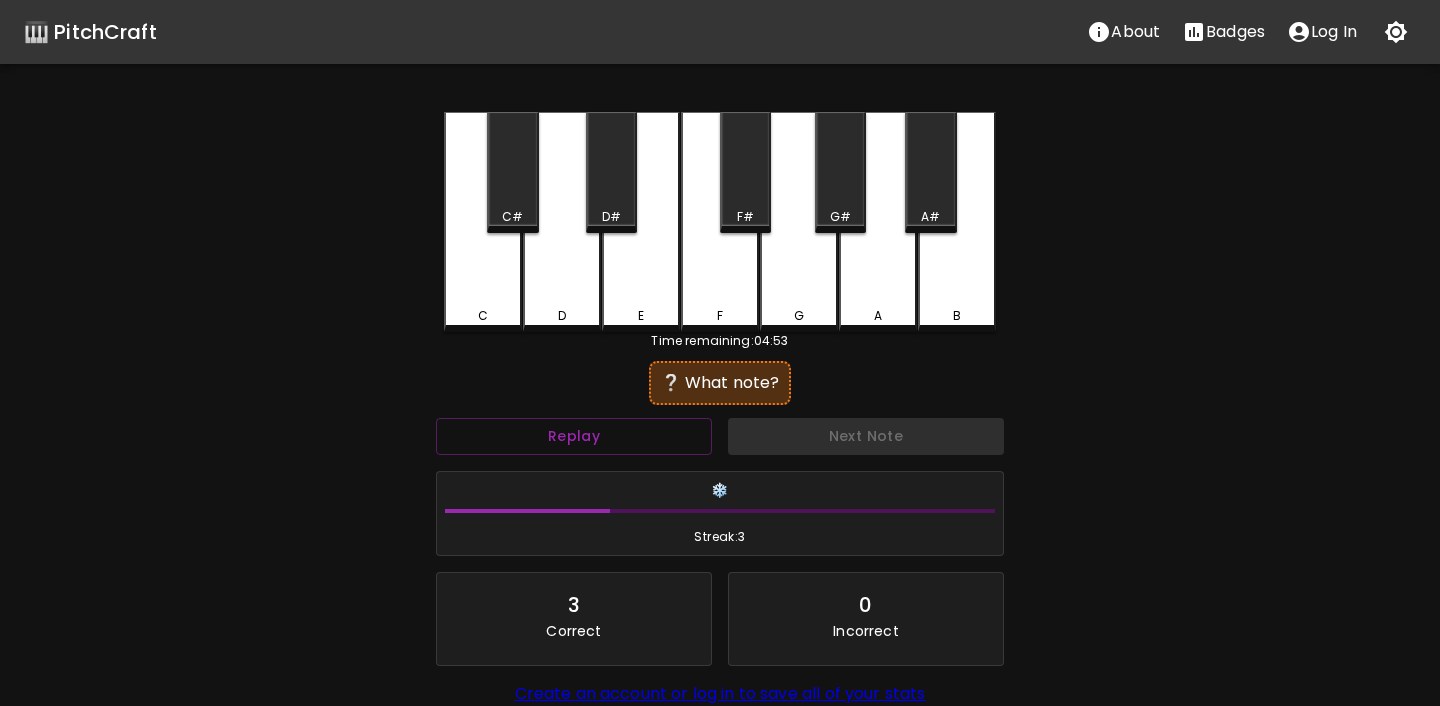 click on "B" at bounding box center (957, 316) 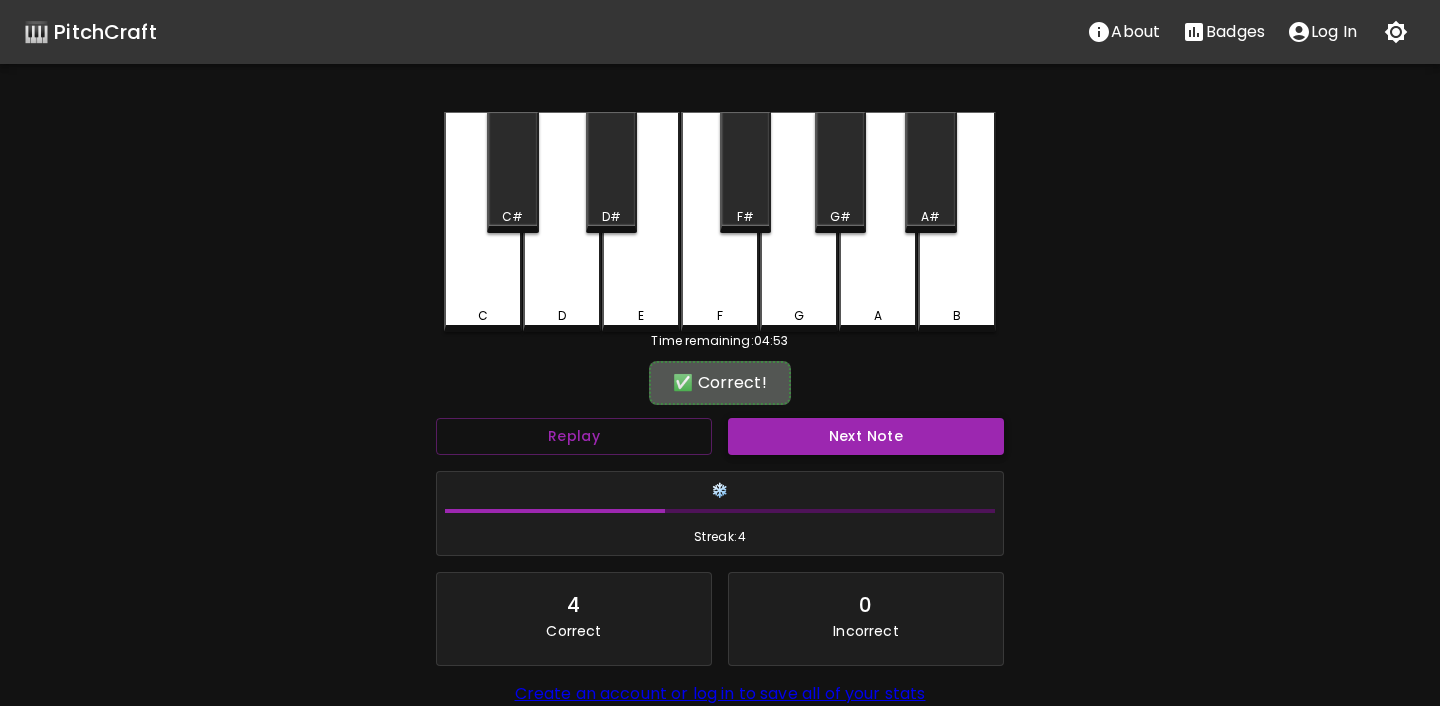 click on "Next Note" at bounding box center [866, 436] 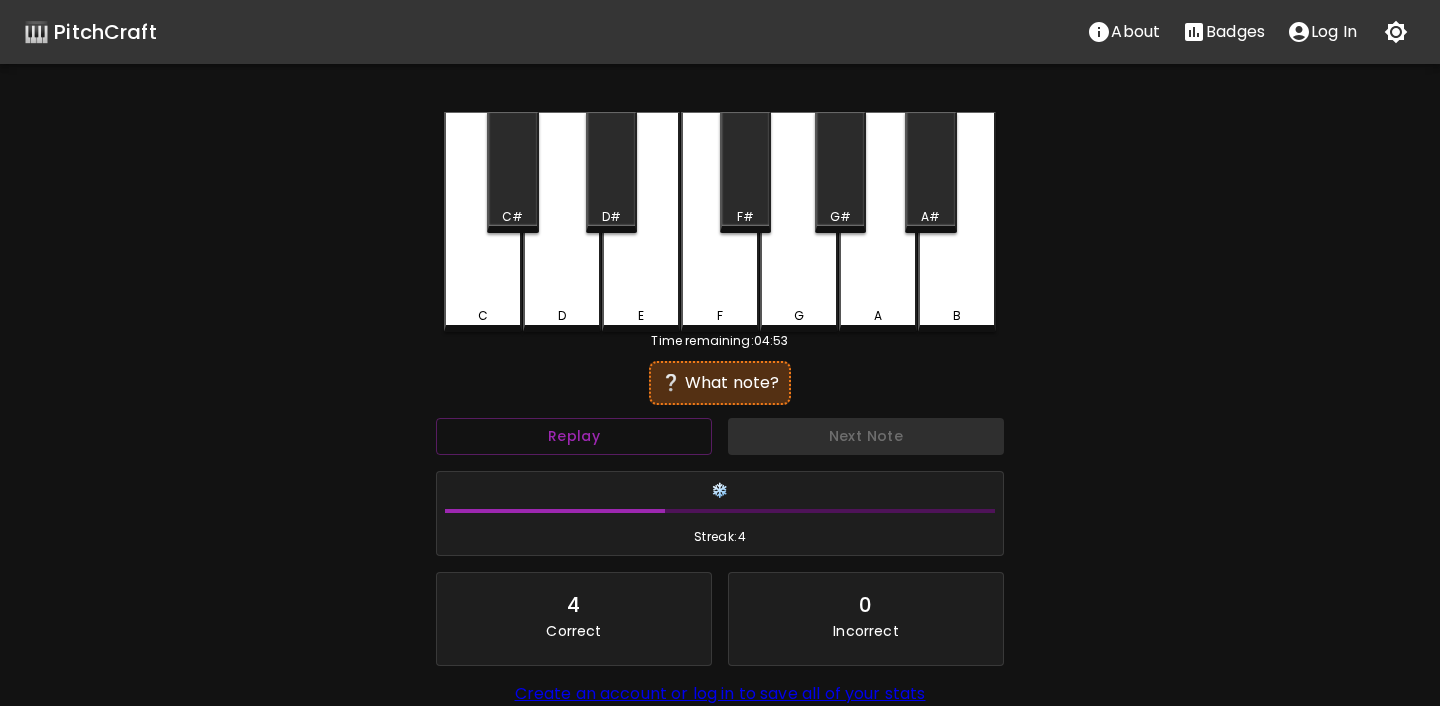 click on "B" at bounding box center [957, 316] 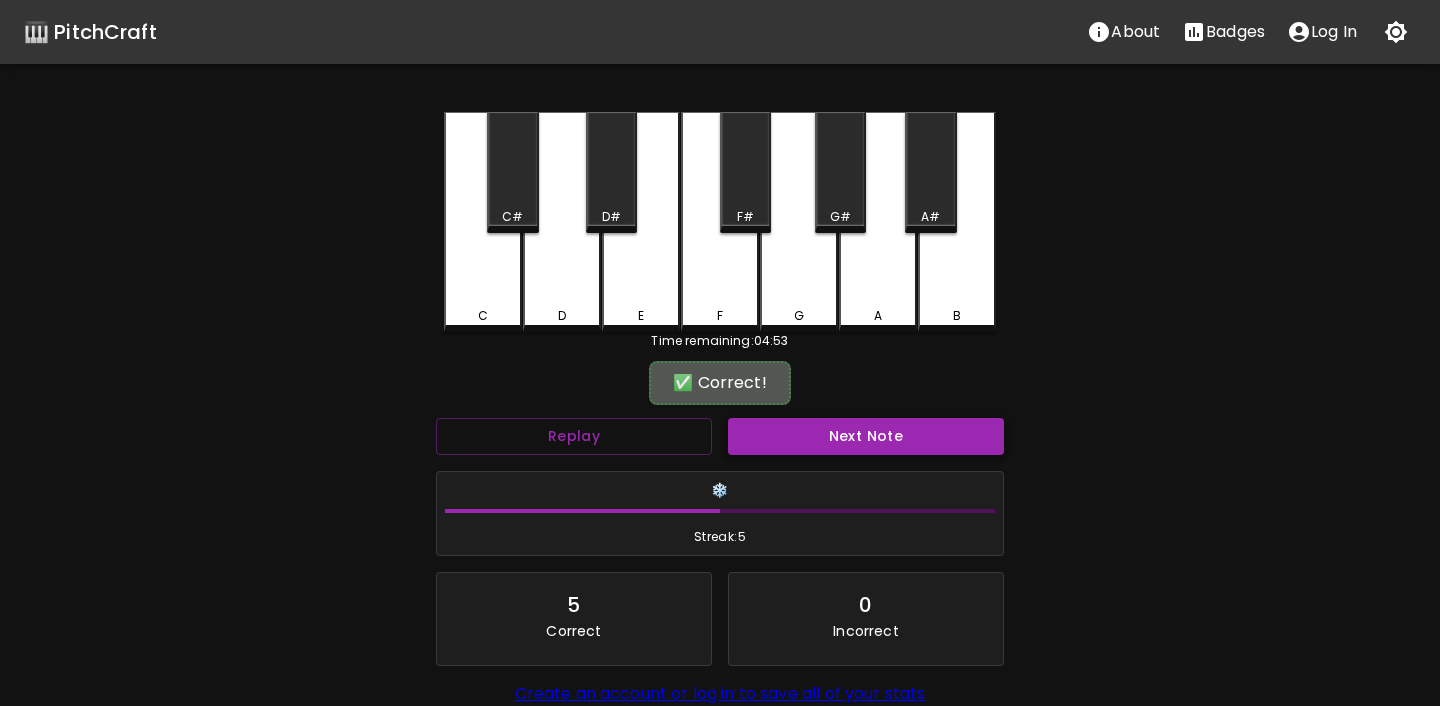 click on "Next Note" at bounding box center [866, 436] 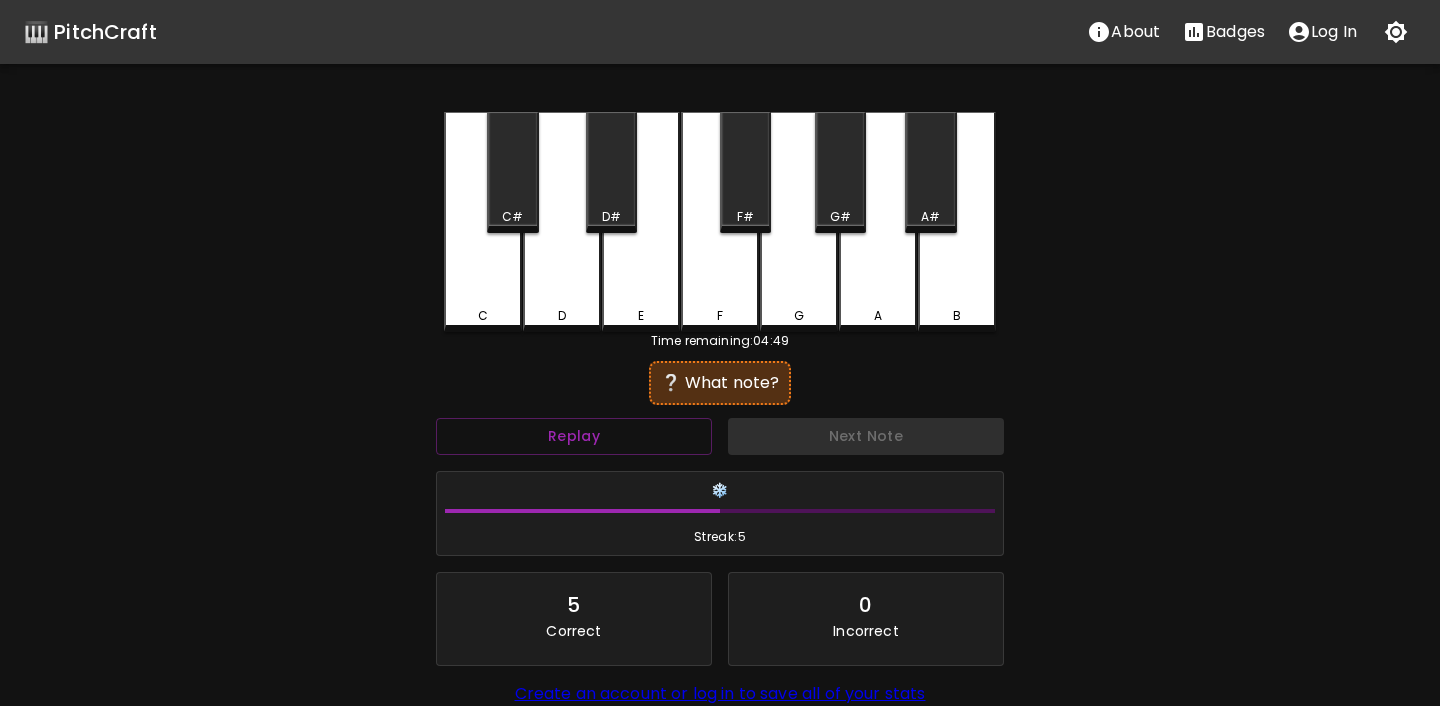 click on "C" at bounding box center [483, 316] 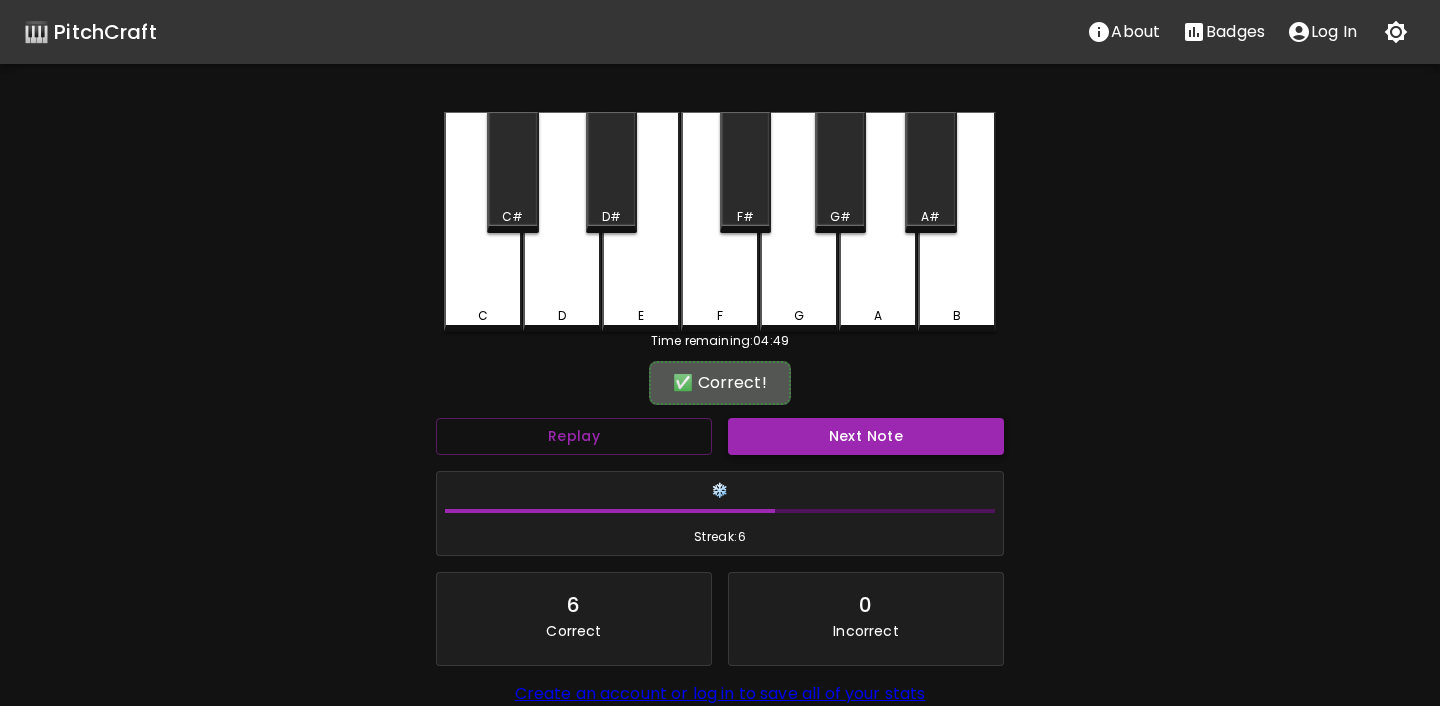 click on "Next Note" at bounding box center (866, 436) 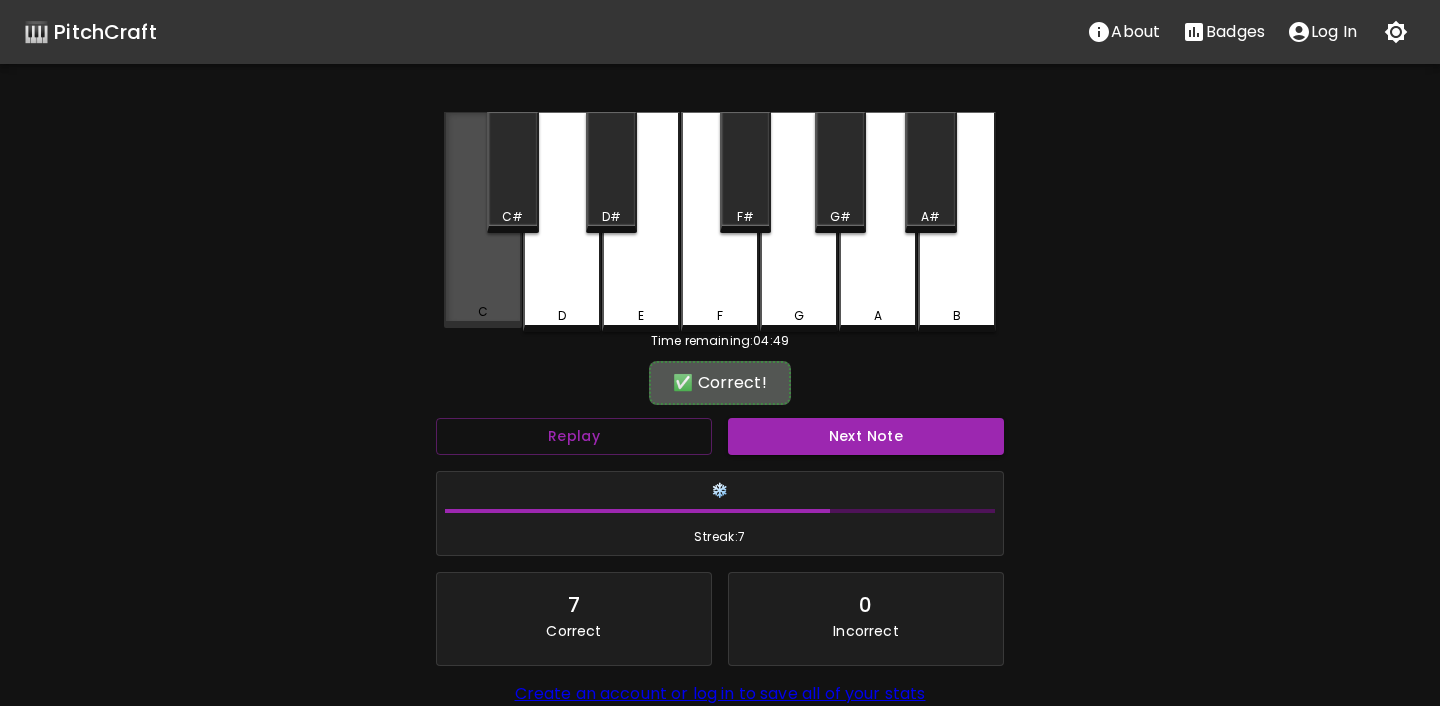click on "C" at bounding box center [483, 220] 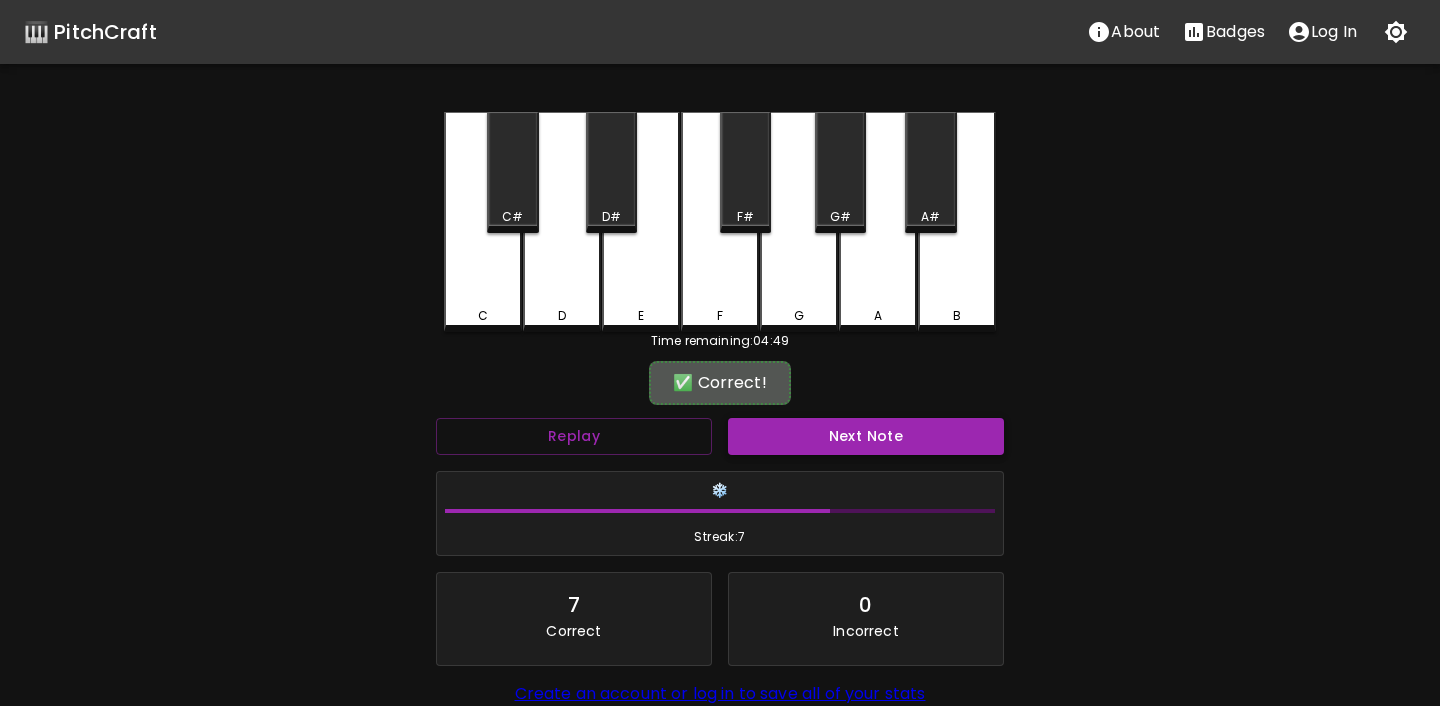 click on "Next Note" at bounding box center [866, 436] 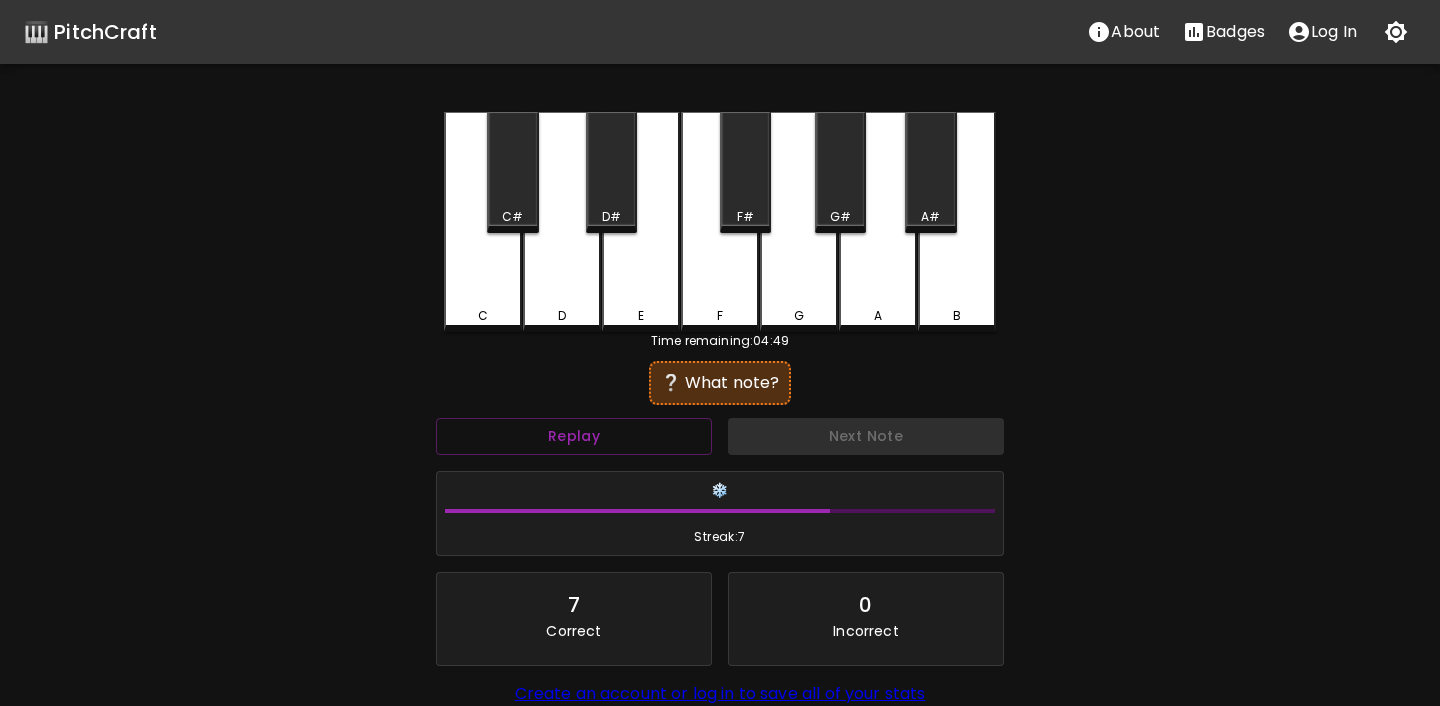 click on "C" at bounding box center (483, 222) 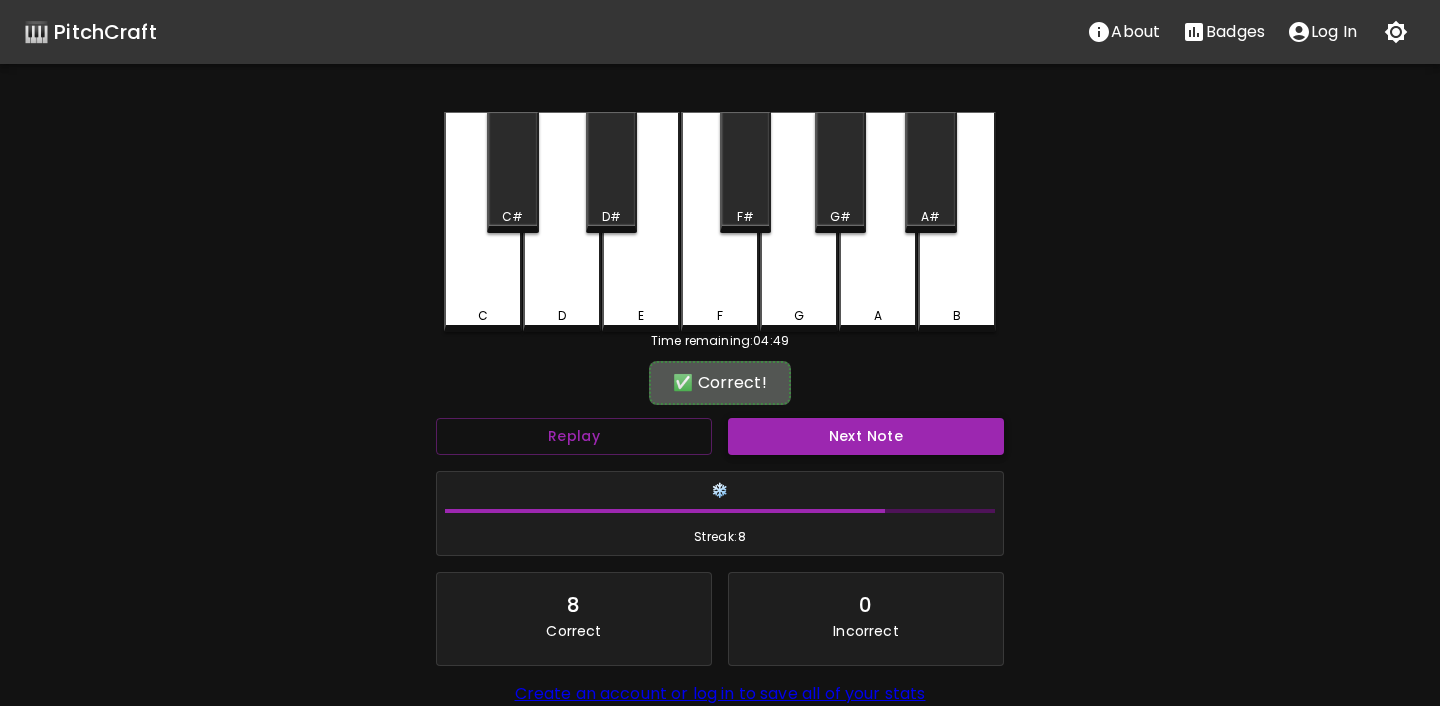 click on "Next Note" at bounding box center [866, 436] 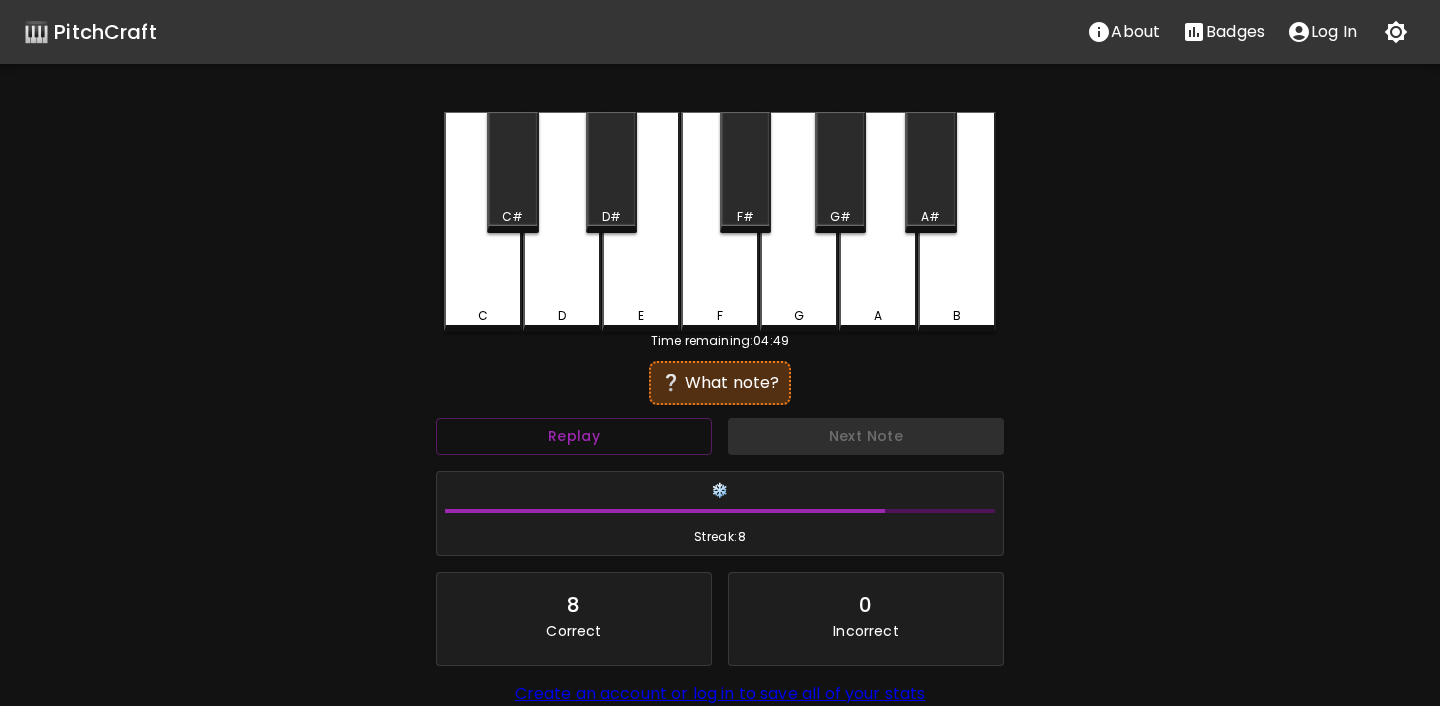 click on "C" at bounding box center [483, 222] 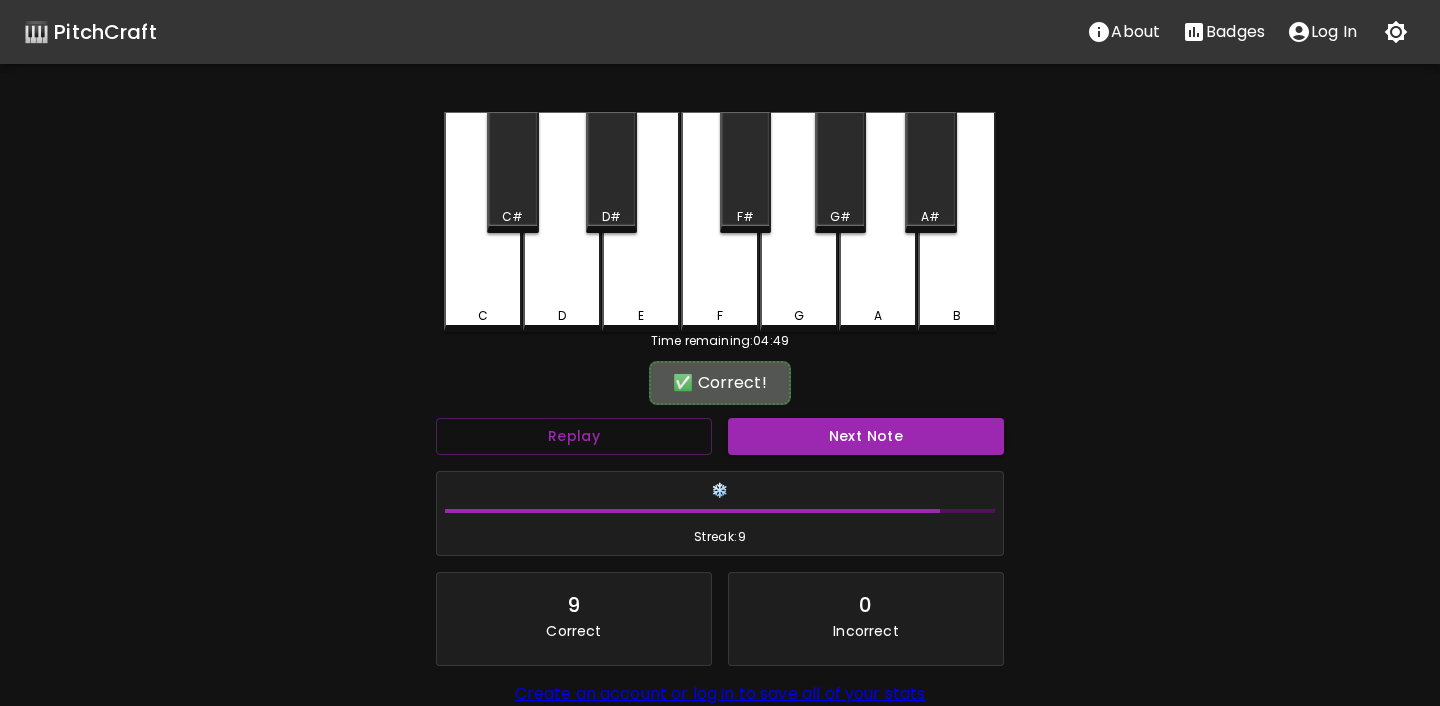 click on "Next Note" at bounding box center [866, 436] 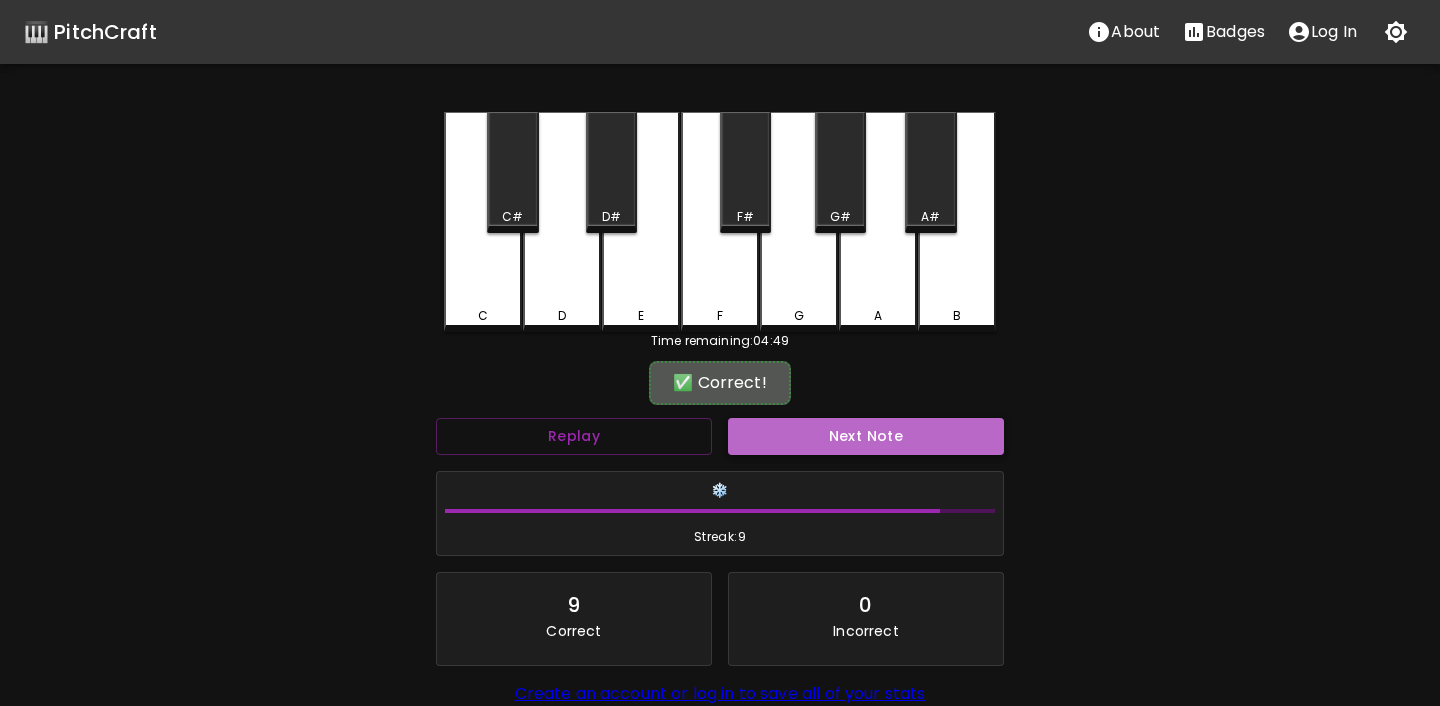 click on "Next Note" at bounding box center [866, 436] 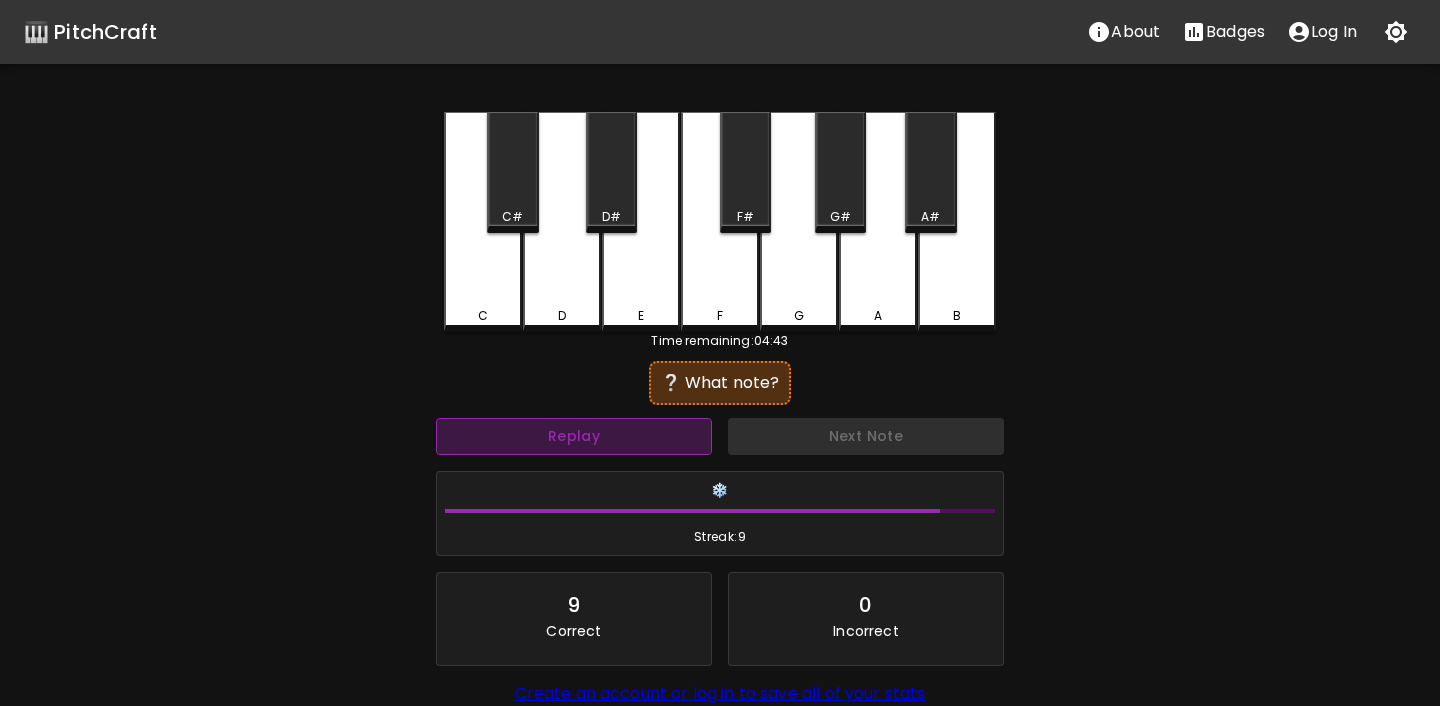 click on "Replay" at bounding box center (574, 436) 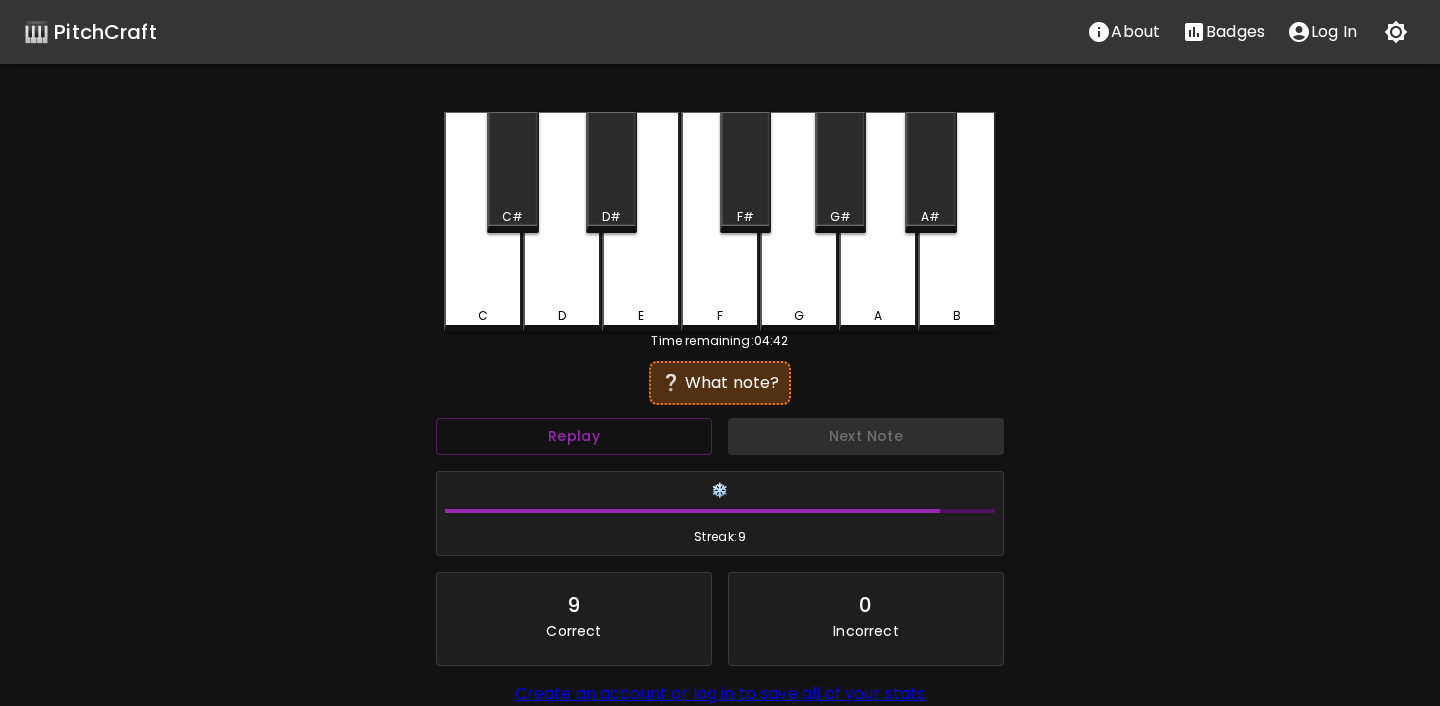 click on "F" at bounding box center (720, 222) 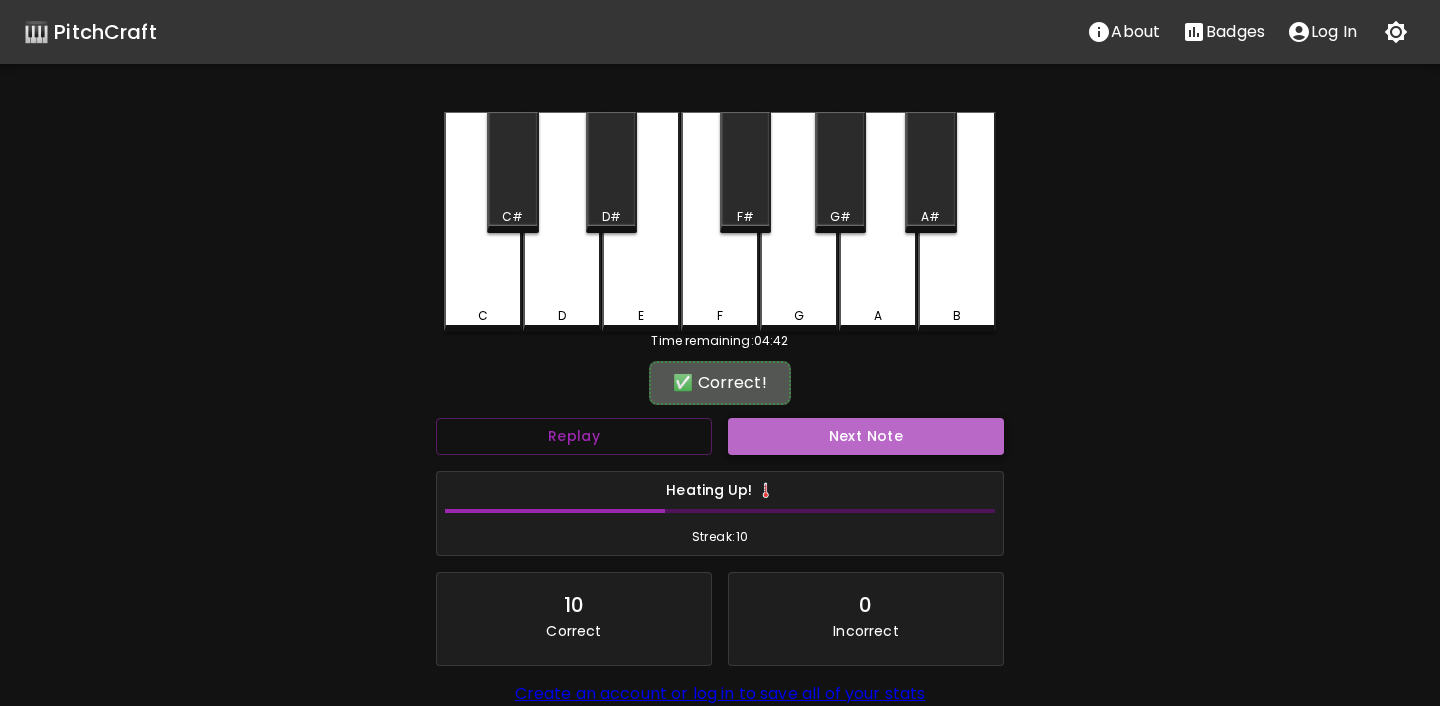 click on "Next Note" at bounding box center (866, 436) 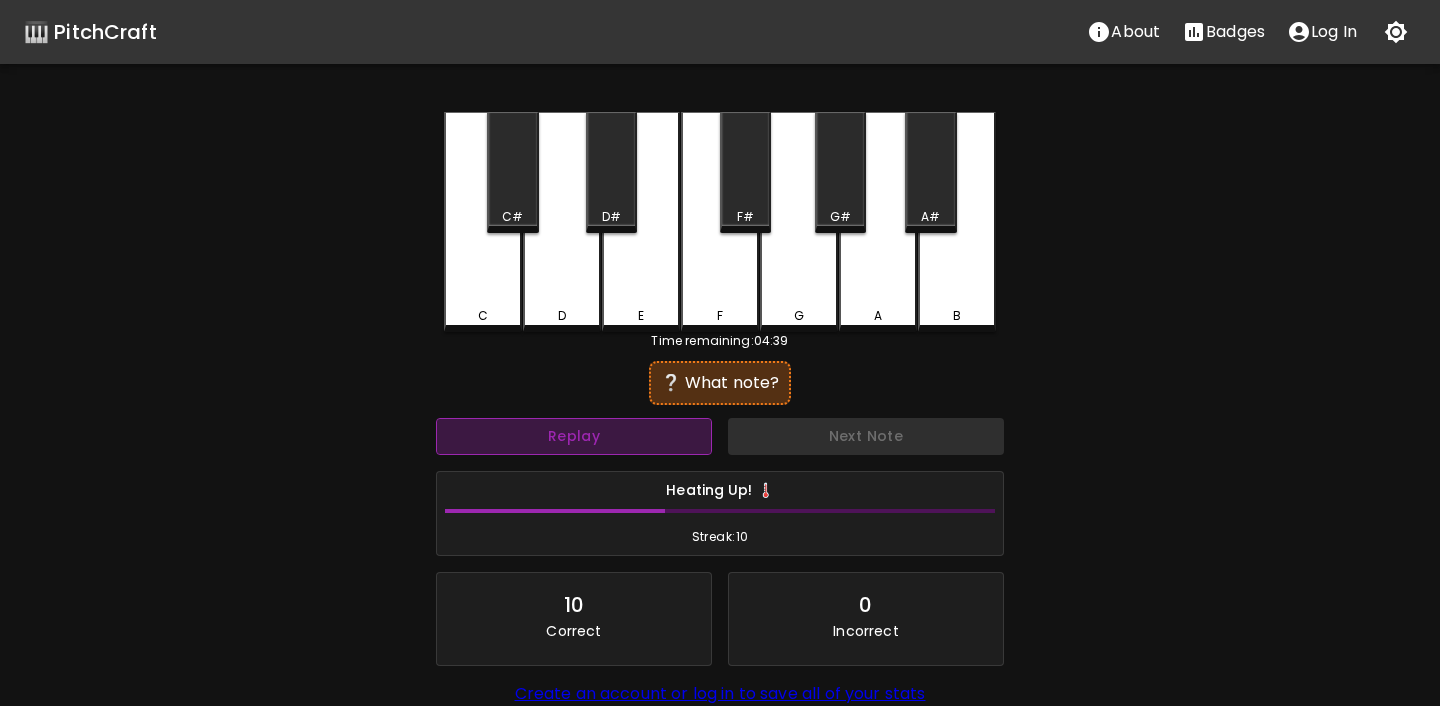 click on "Replay" at bounding box center [574, 436] 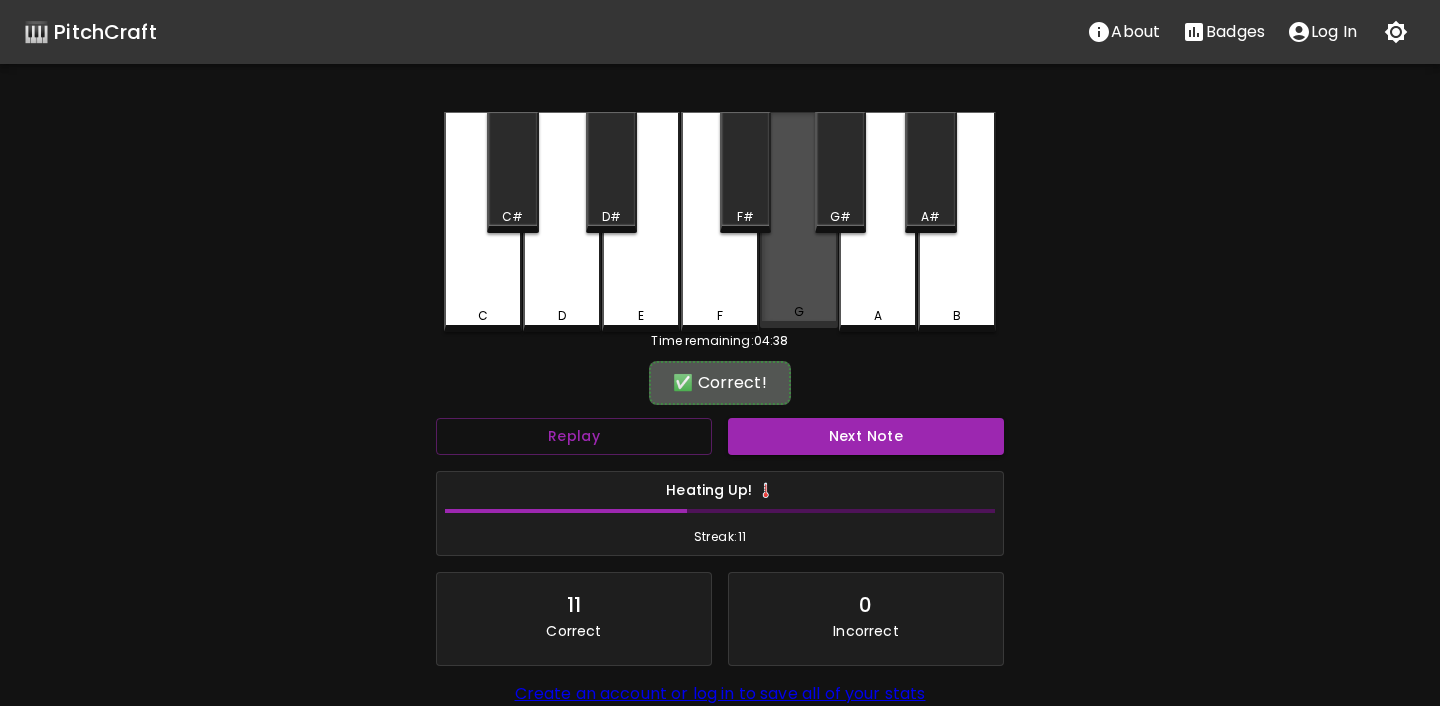 click on "G" at bounding box center [799, 220] 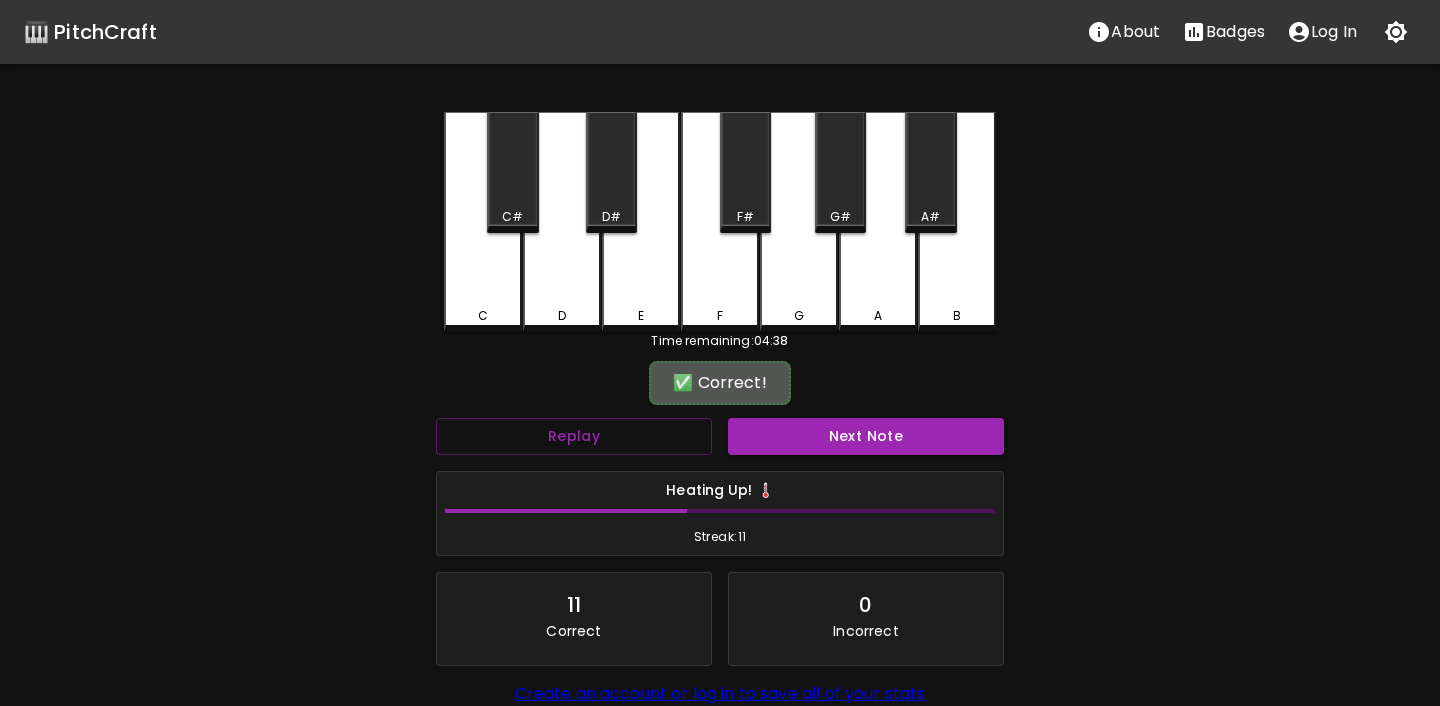 click on "Heating Up!    🌡️ Streak:  11" at bounding box center [720, 514] 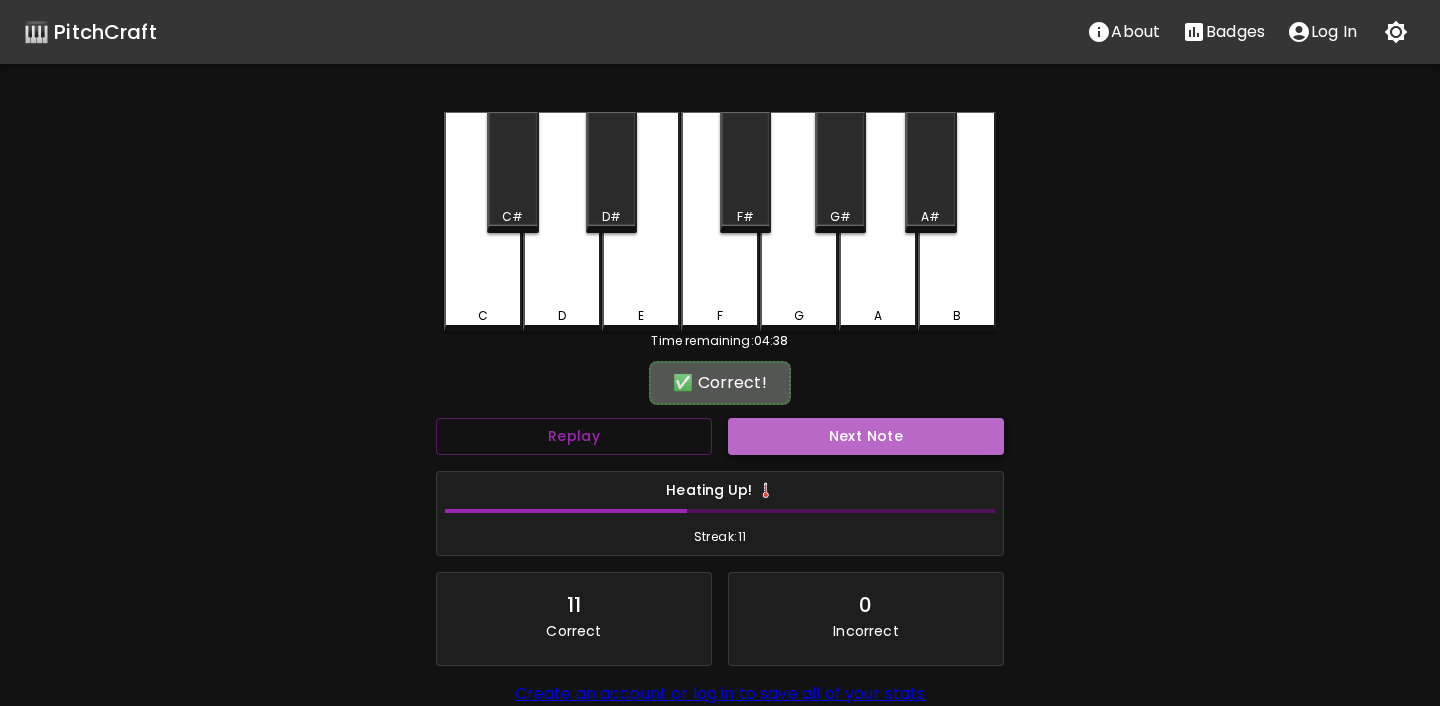click on "Next Note" at bounding box center (866, 436) 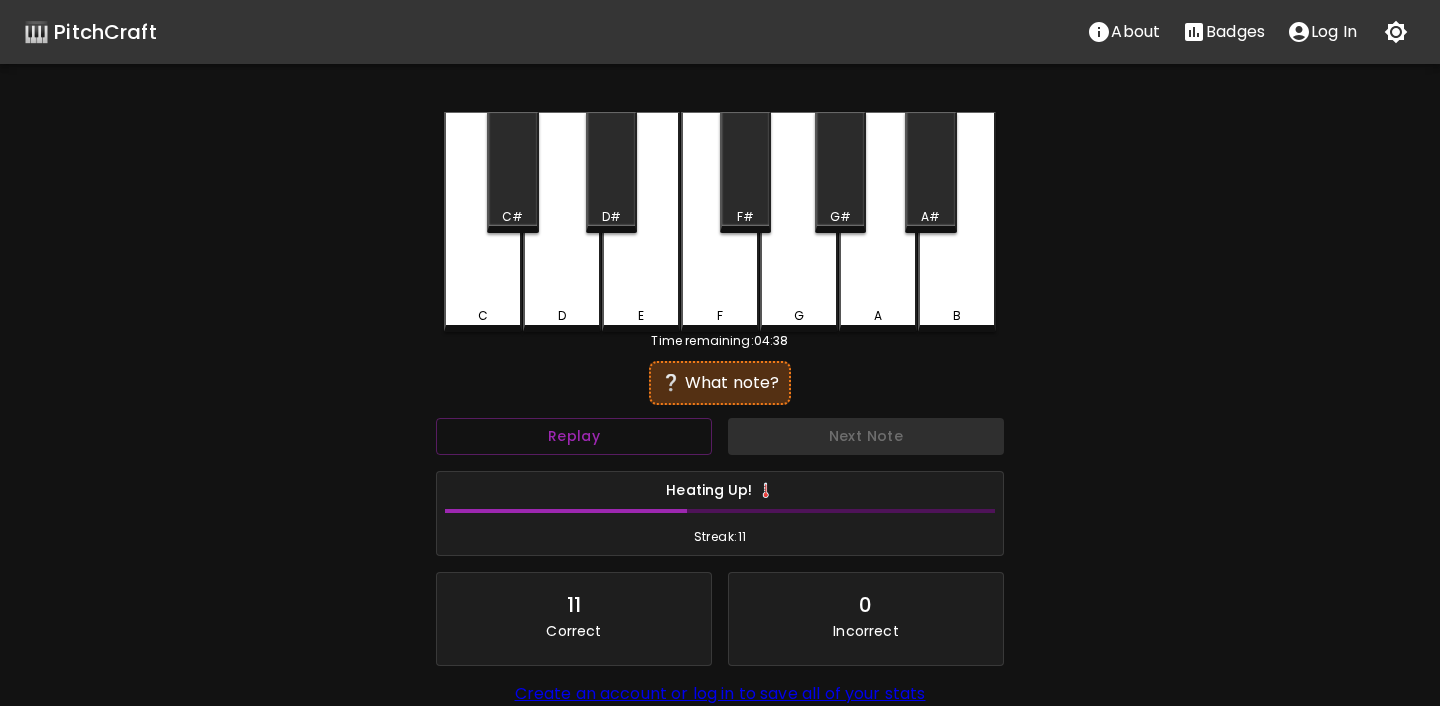 click on "C" at bounding box center [483, 222] 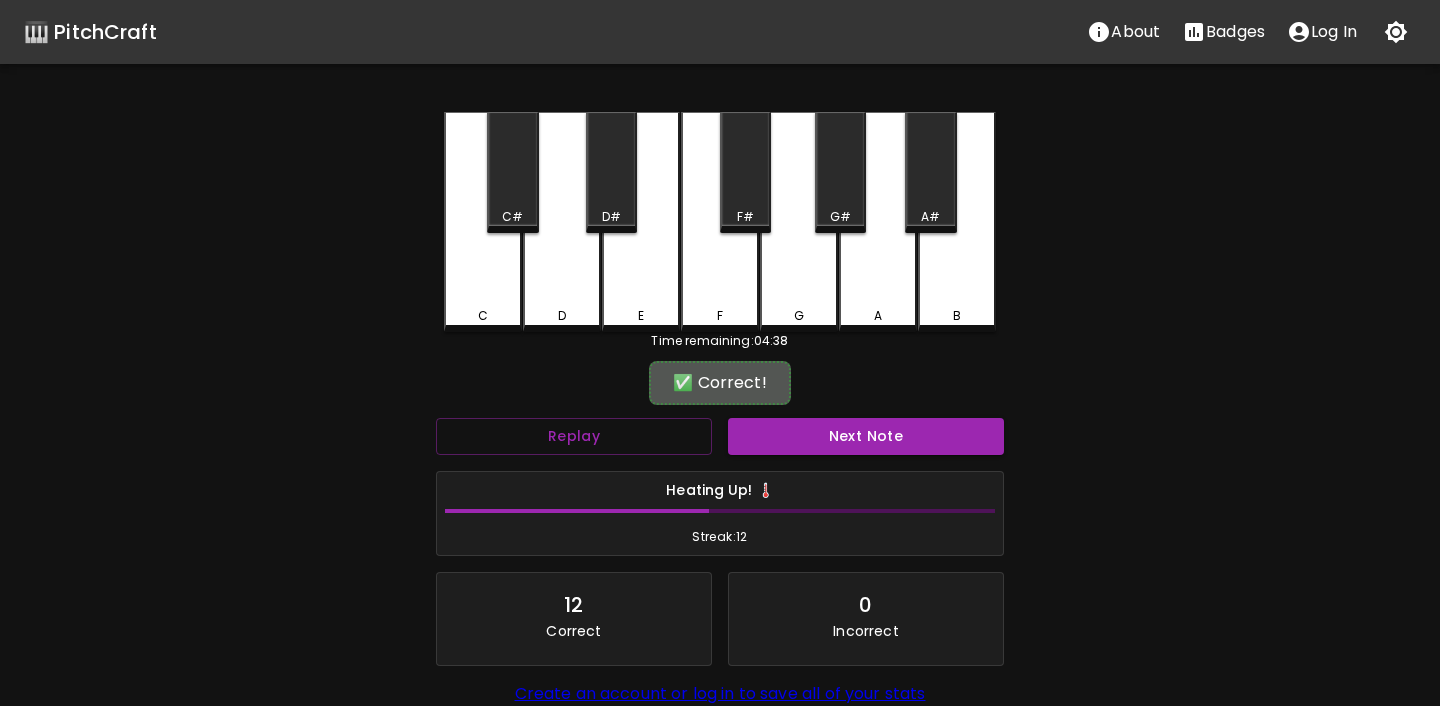 click on "Next Note" at bounding box center [866, 436] 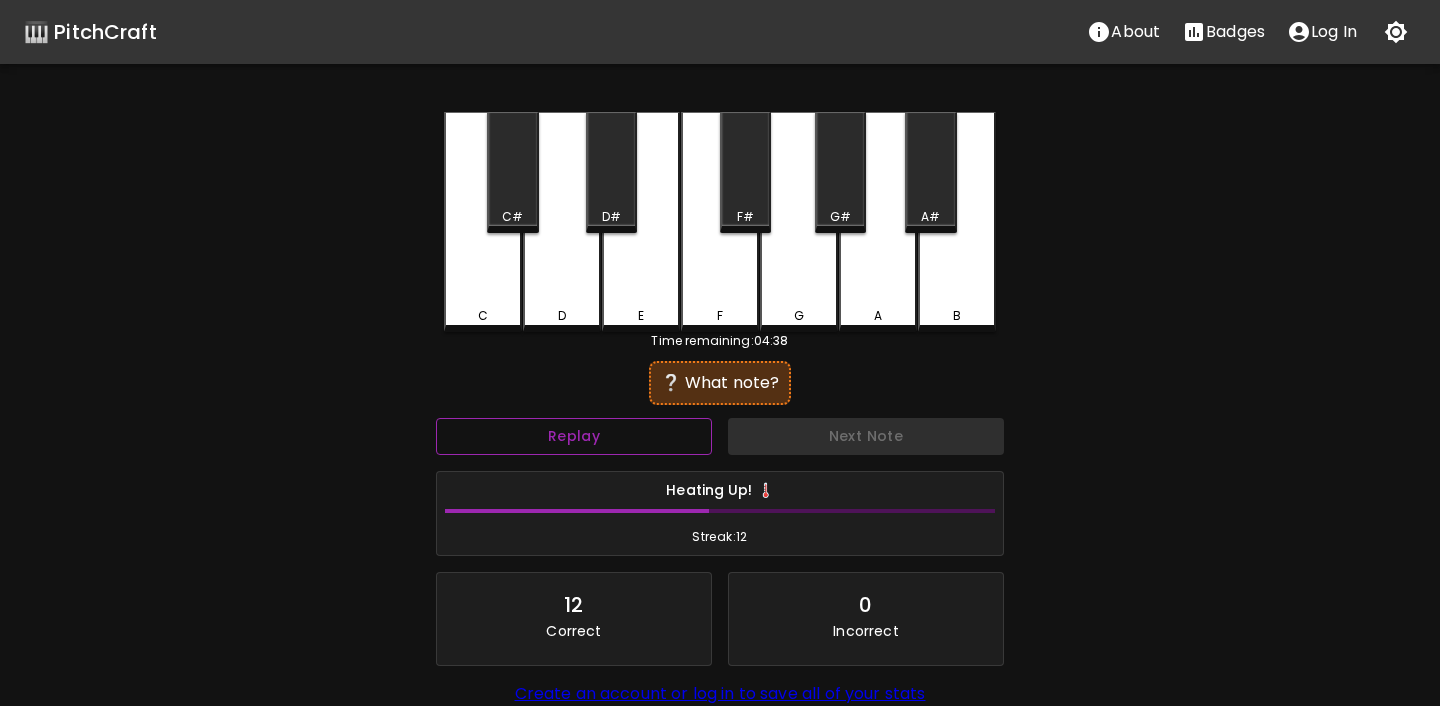 click on "Replay" at bounding box center [574, 436] 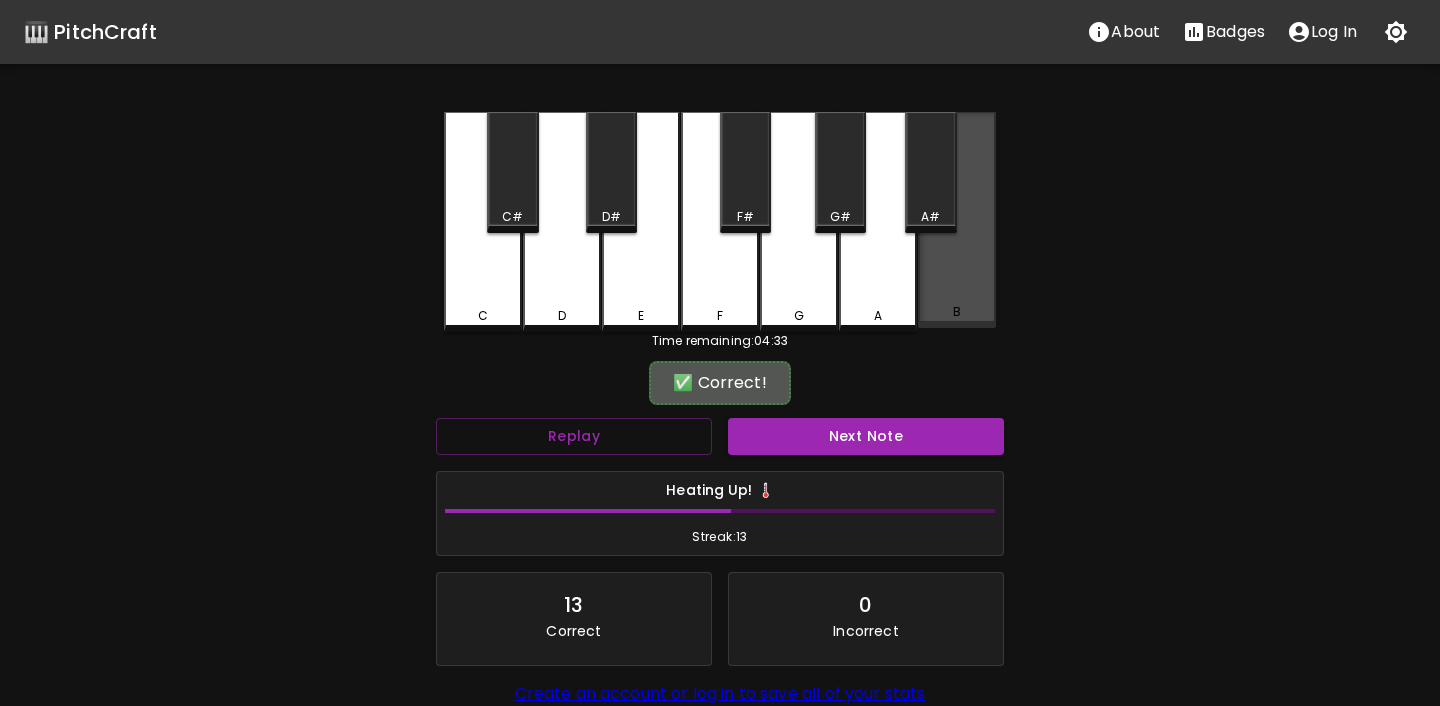click on "B" at bounding box center (957, 312) 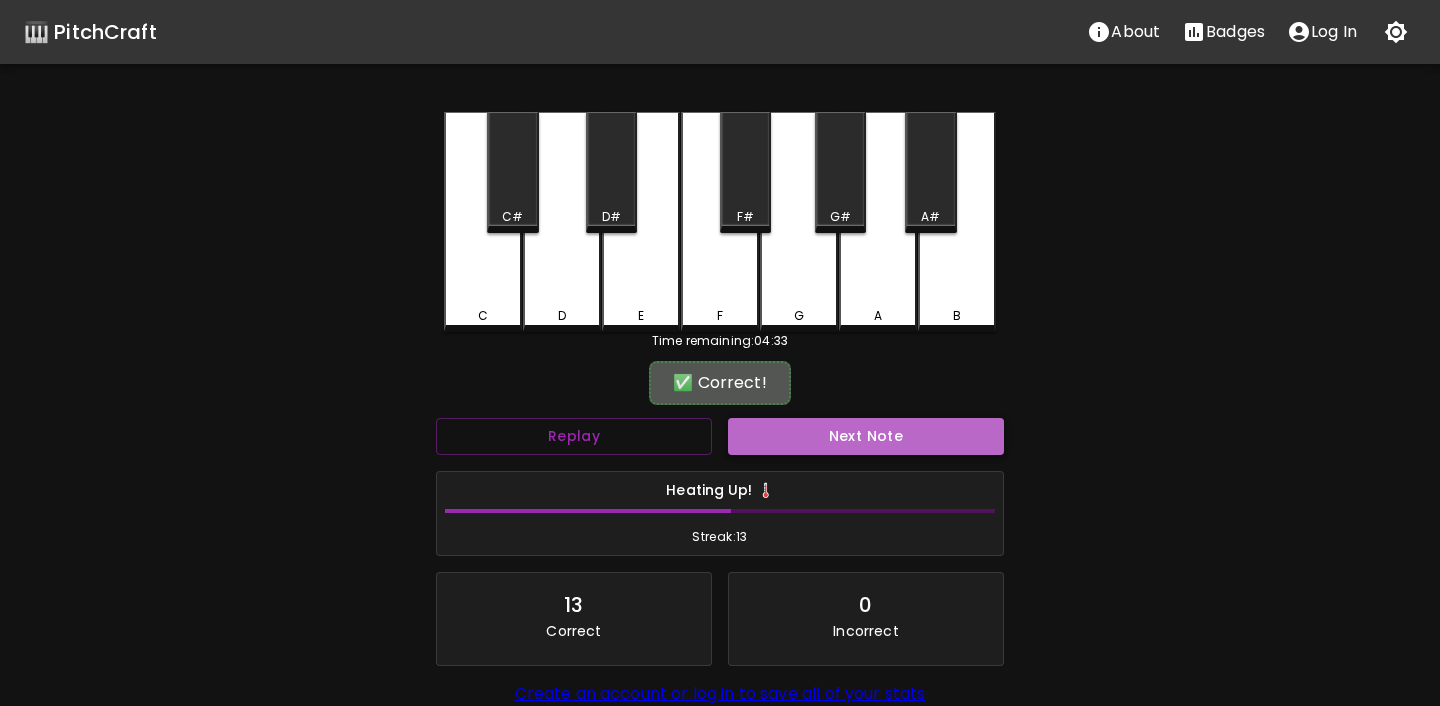 click on "Next Note" at bounding box center [866, 436] 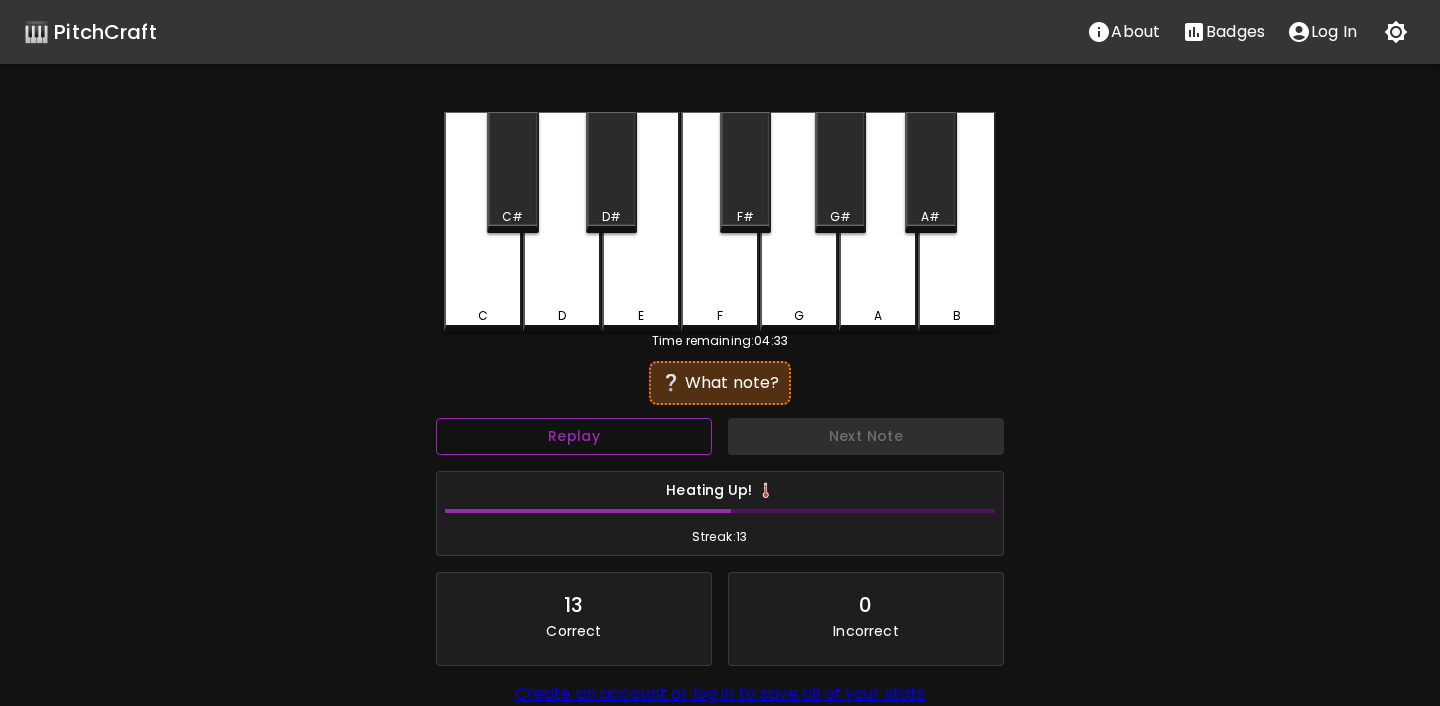 click on "Replay" at bounding box center [574, 436] 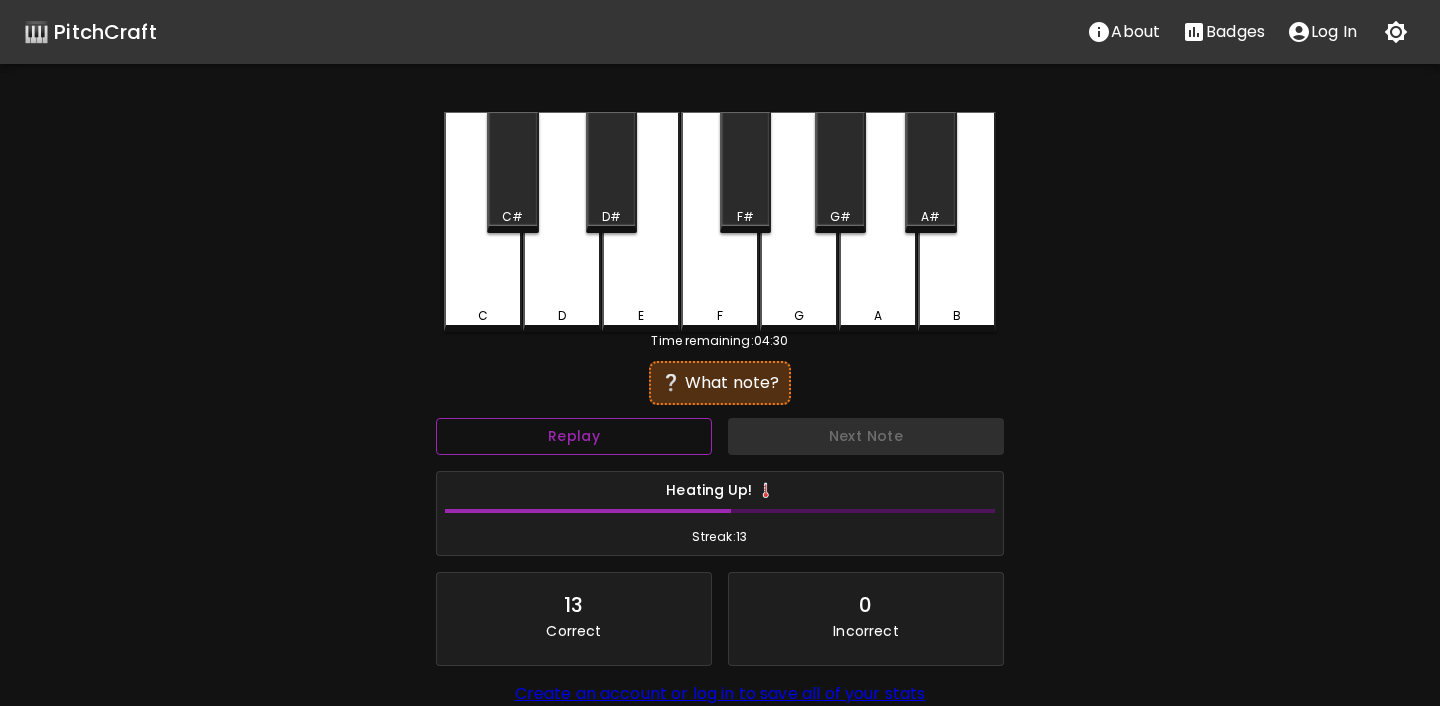 click on "Replay" at bounding box center [574, 436] 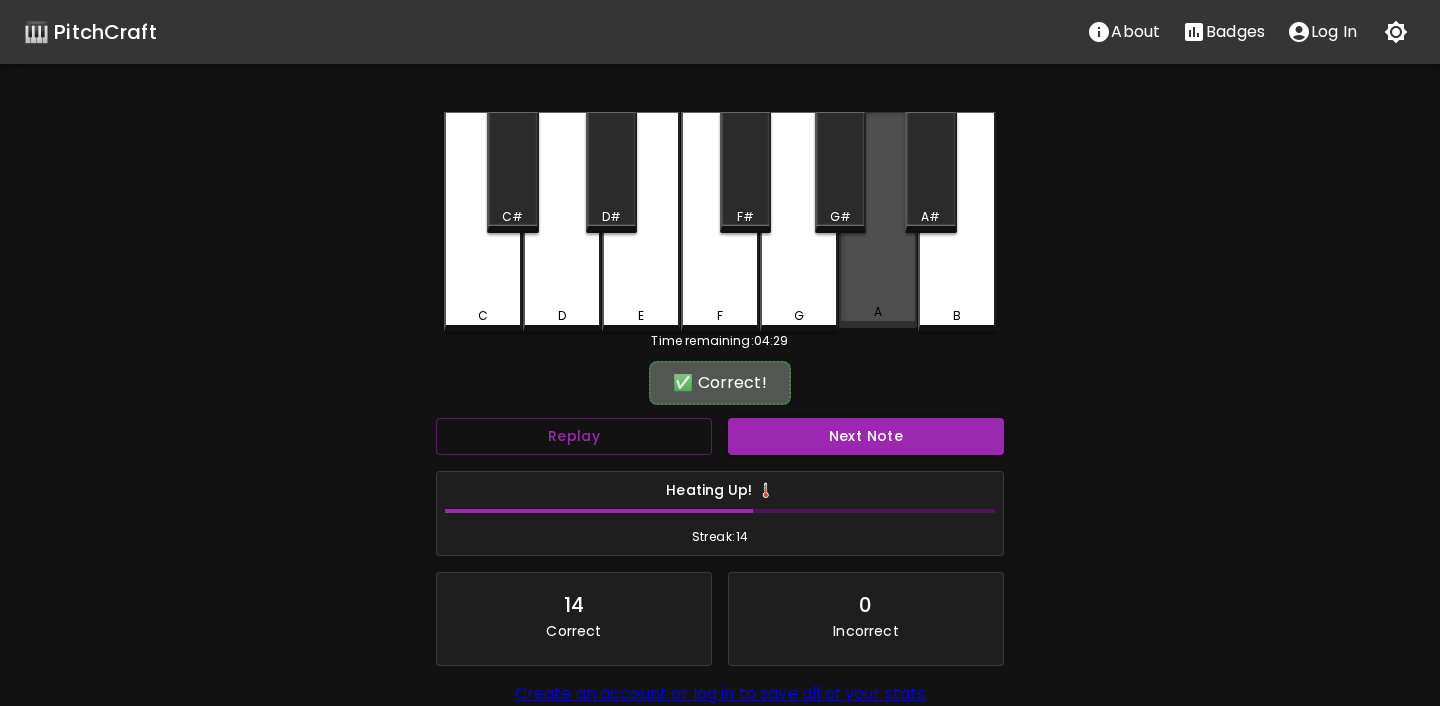 click on "A" at bounding box center [878, 220] 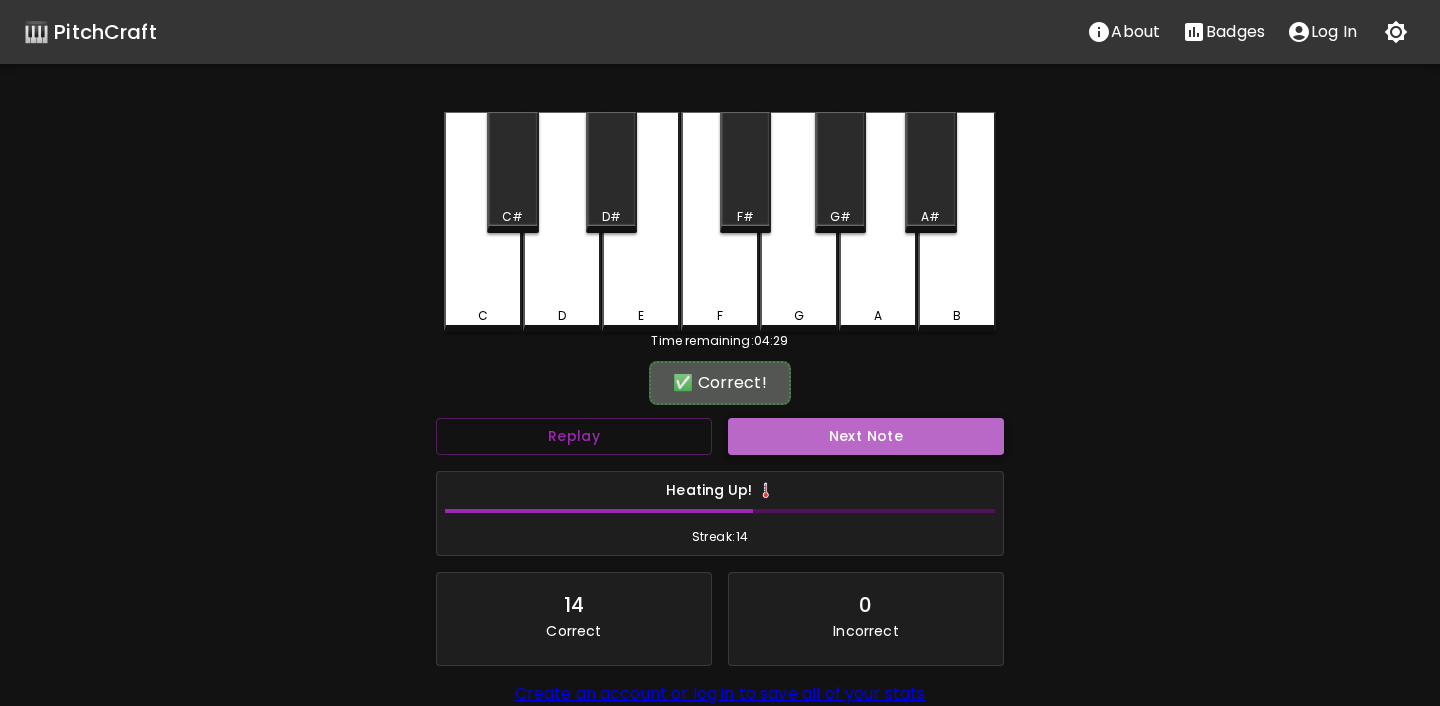 click on "Next Note" at bounding box center (866, 436) 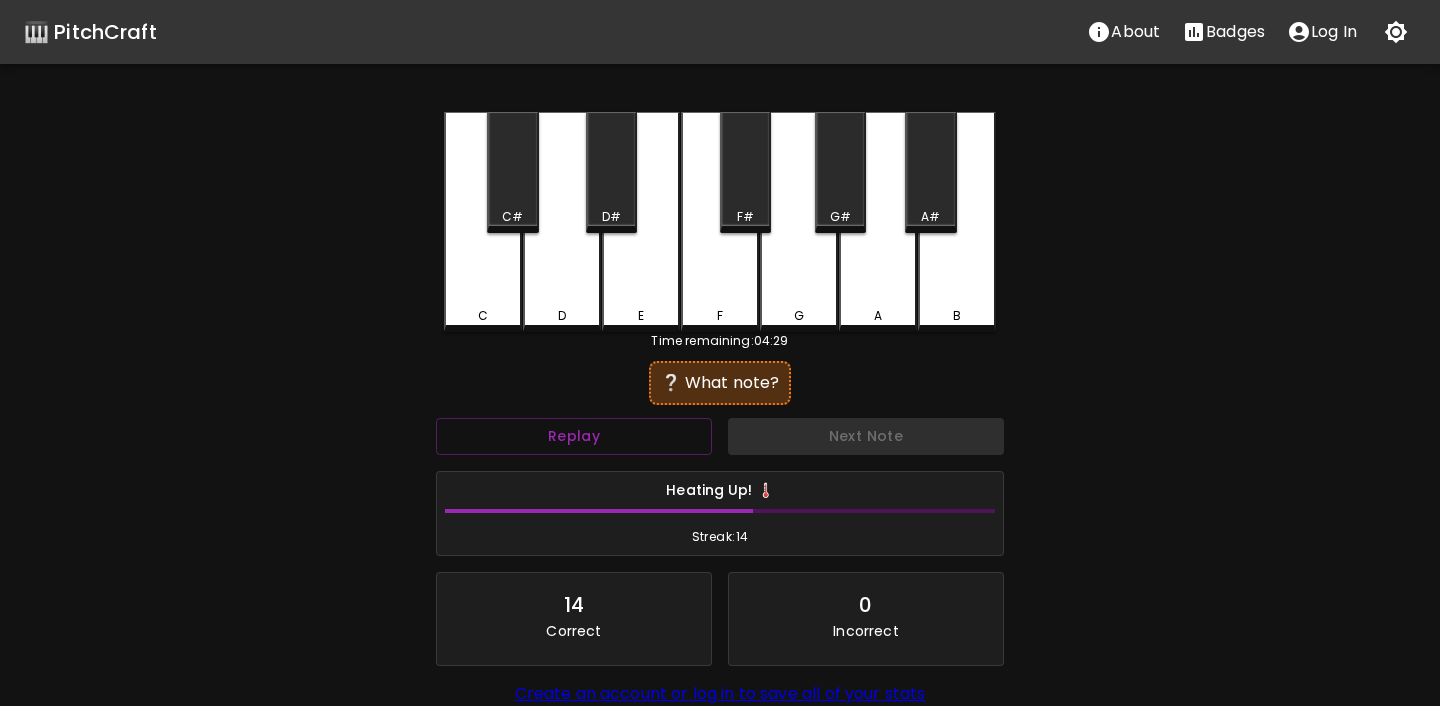 click on "C" at bounding box center [483, 222] 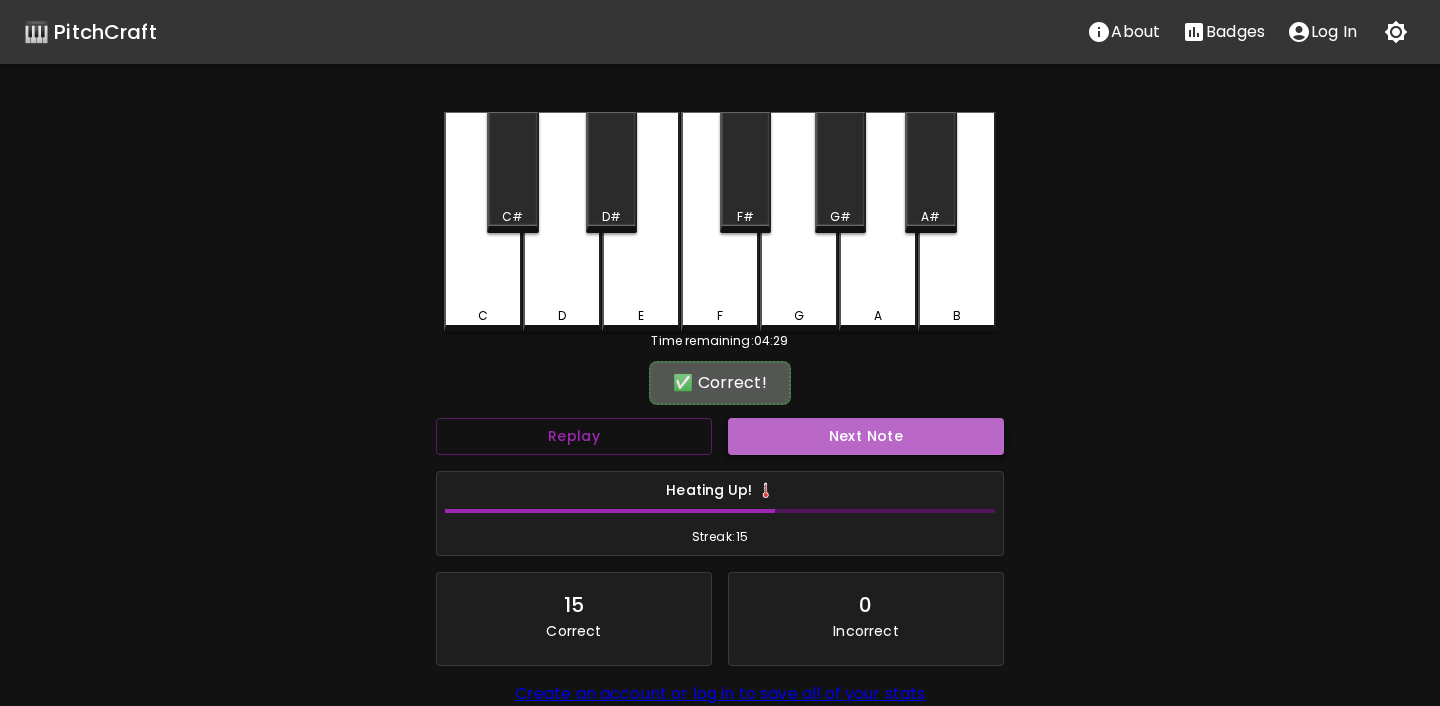 click on "Next Note" at bounding box center (866, 436) 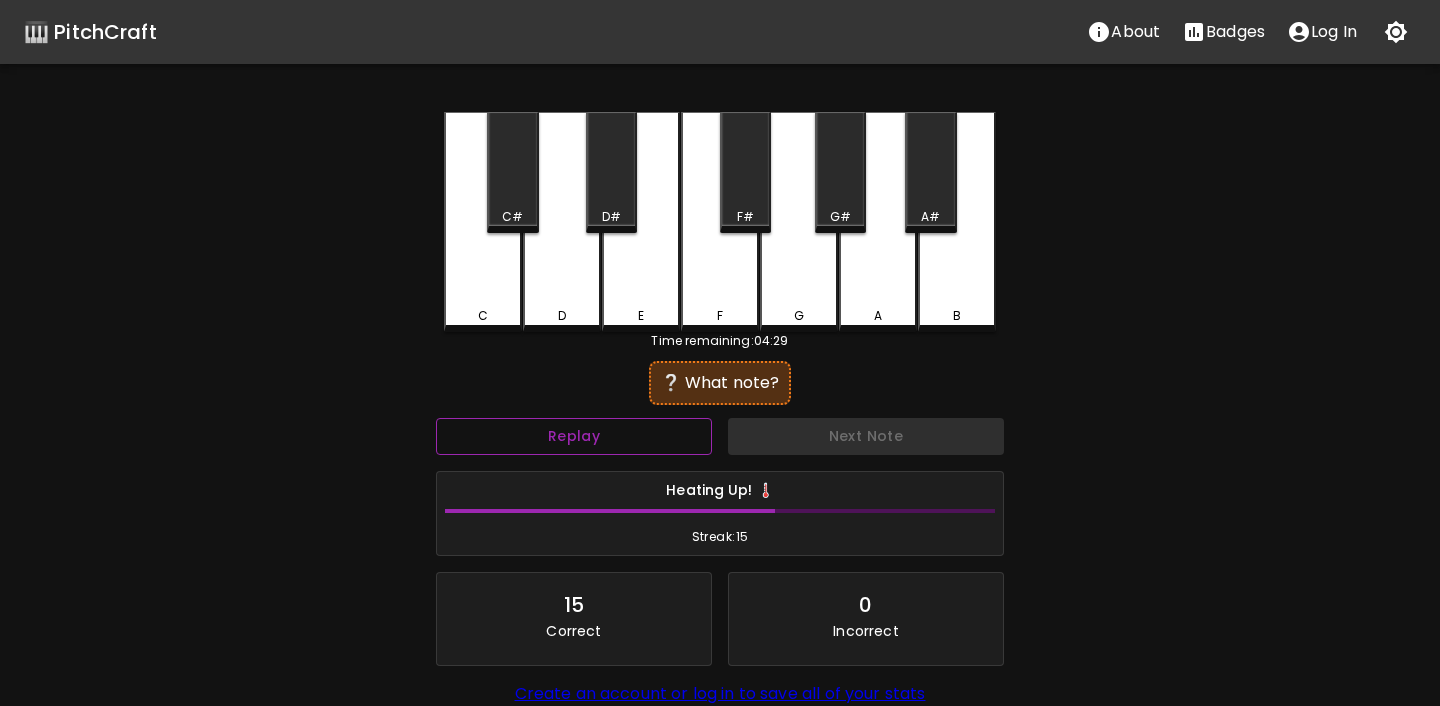 click on "Replay" at bounding box center (574, 436) 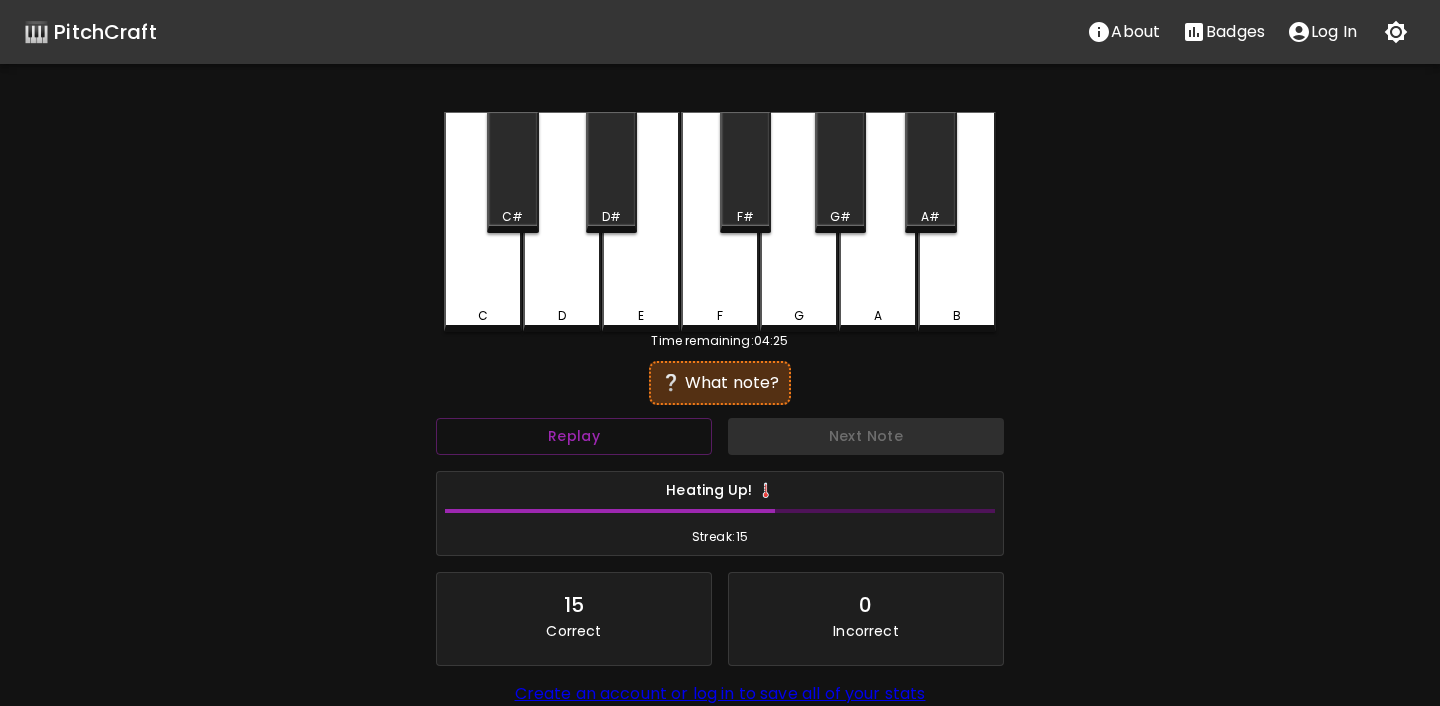 click on "E" at bounding box center [641, 316] 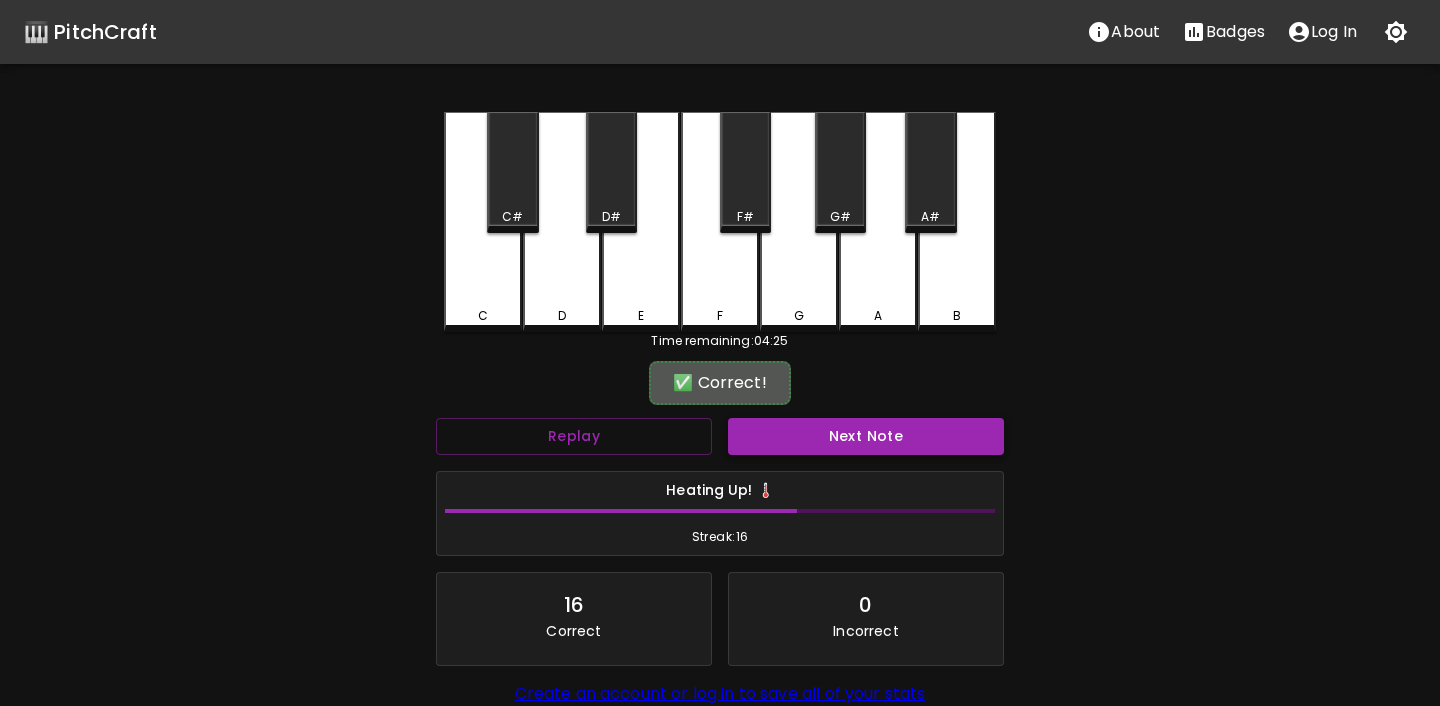 click on "Next Note" at bounding box center (866, 436) 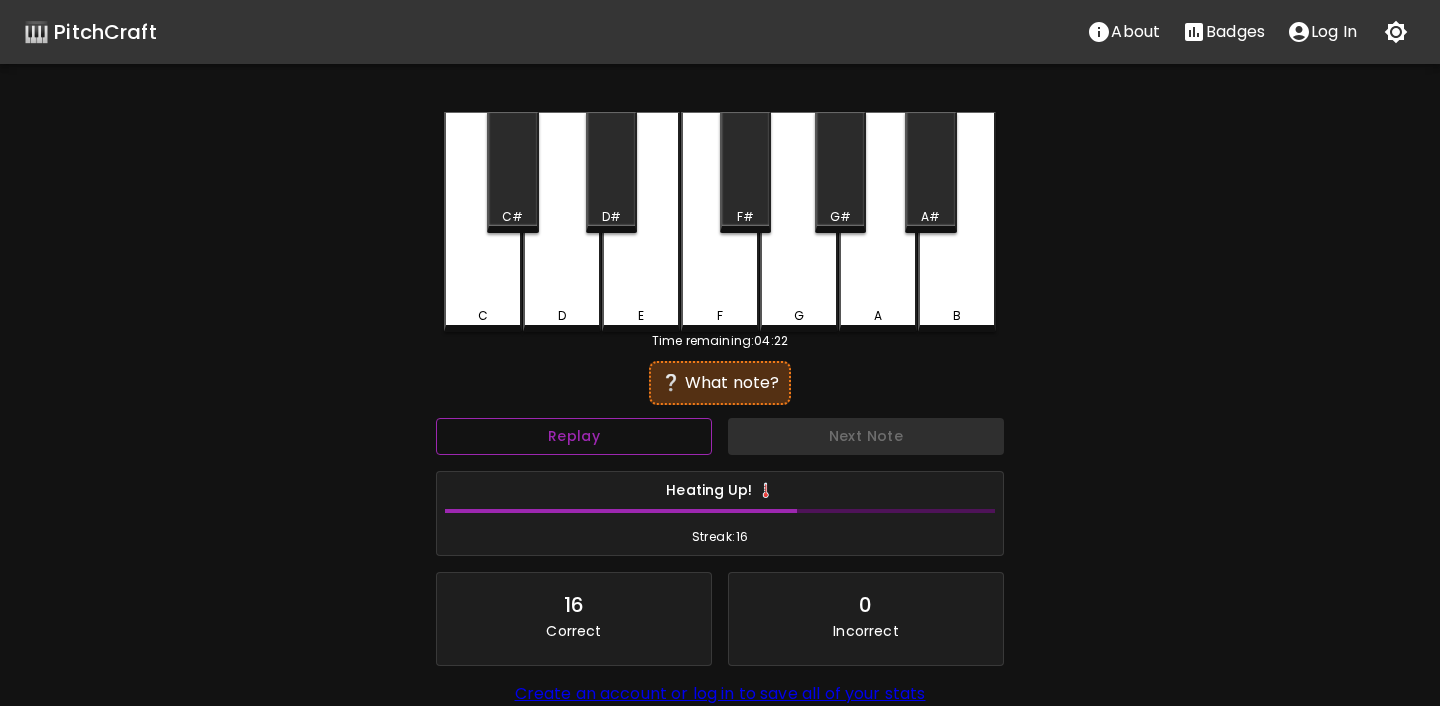 click on "Replay" at bounding box center (574, 436) 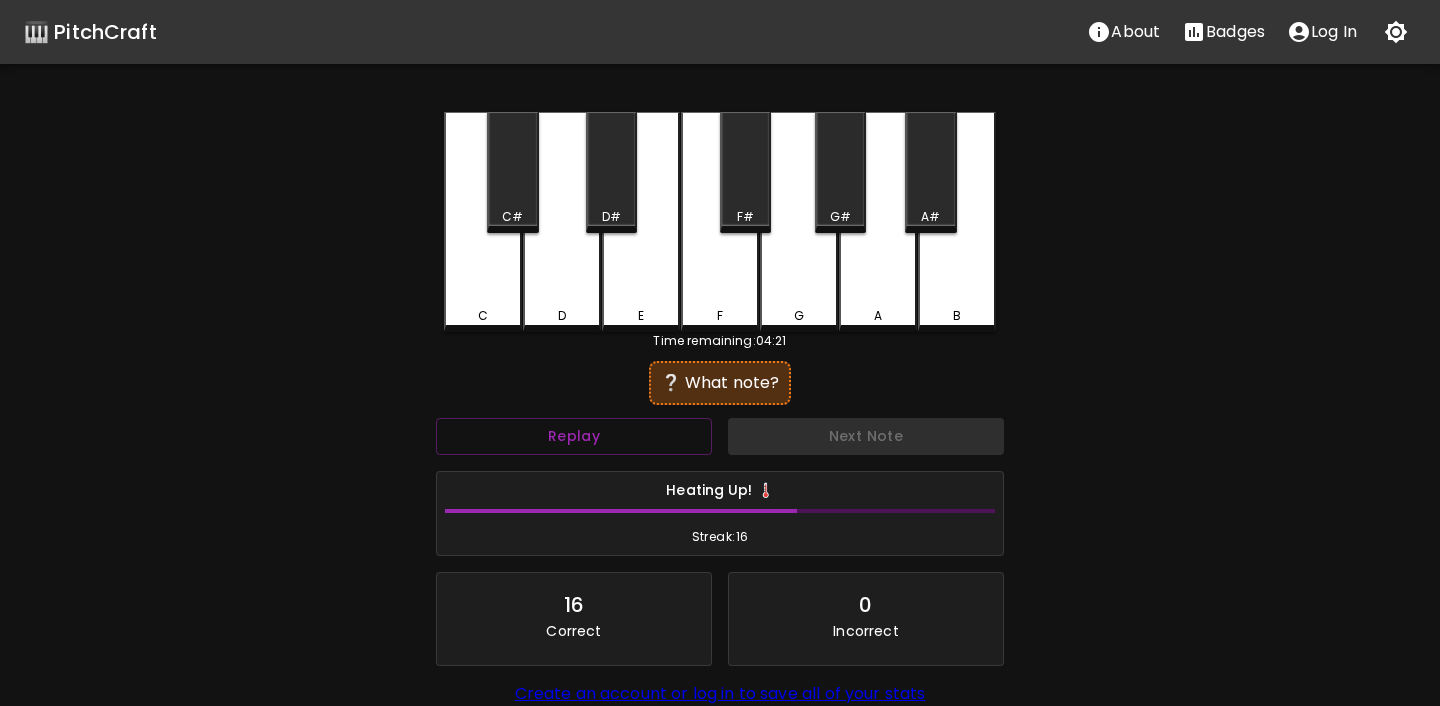 click on "F" at bounding box center (720, 222) 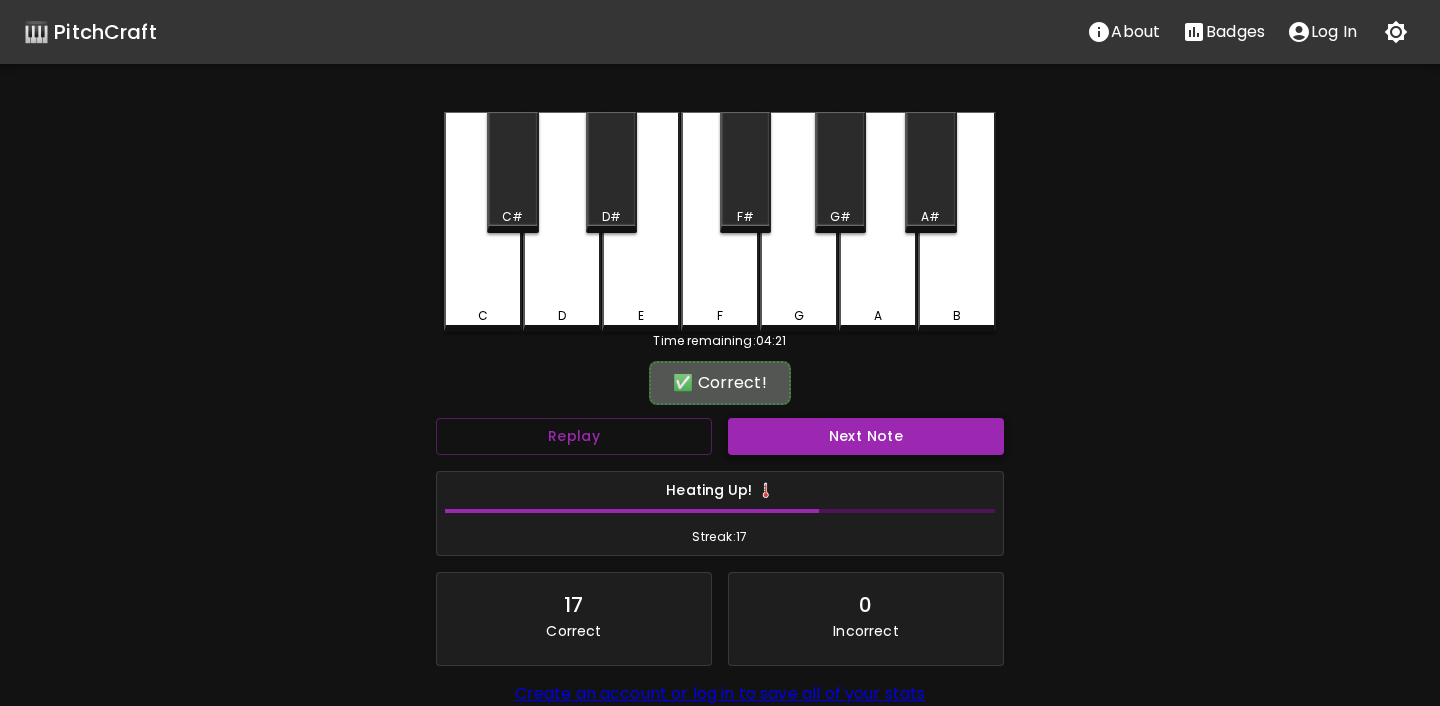 click on "Next Note" at bounding box center [866, 436] 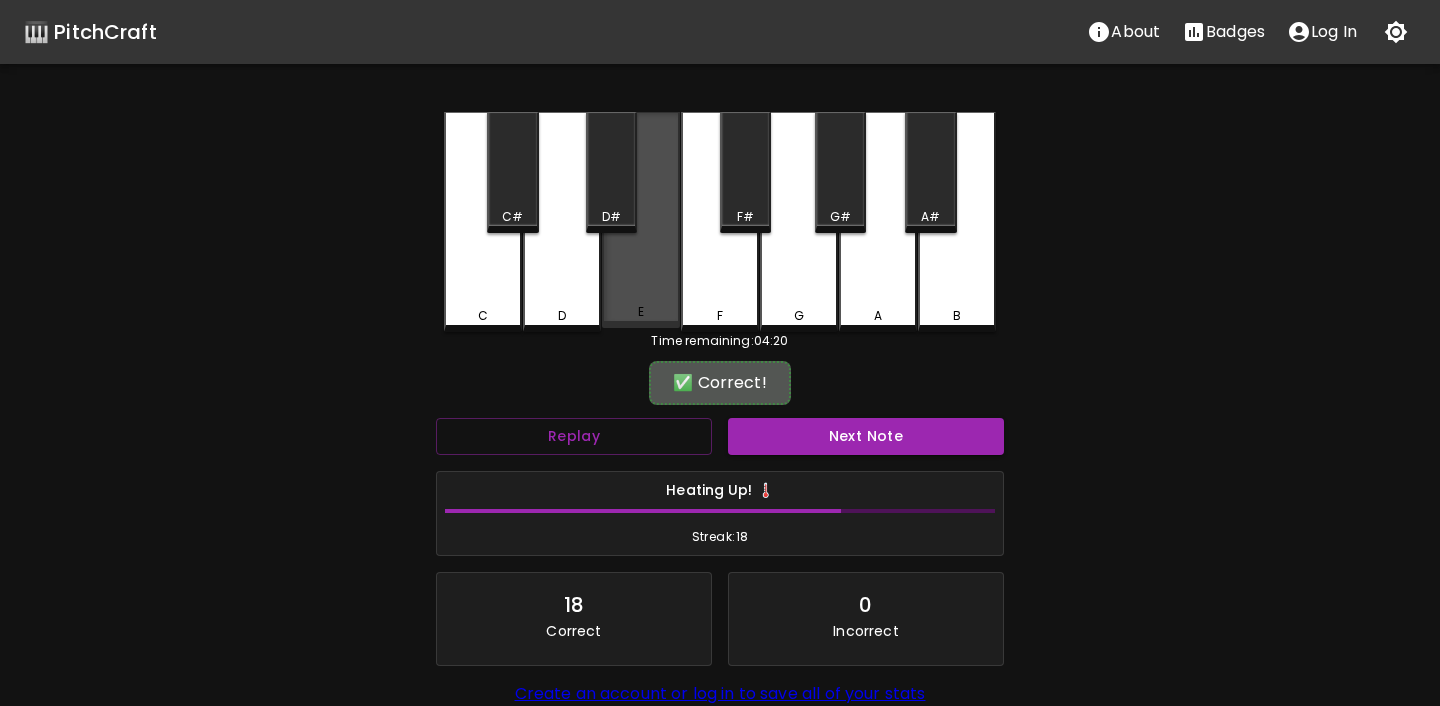 click on "E" at bounding box center [641, 312] 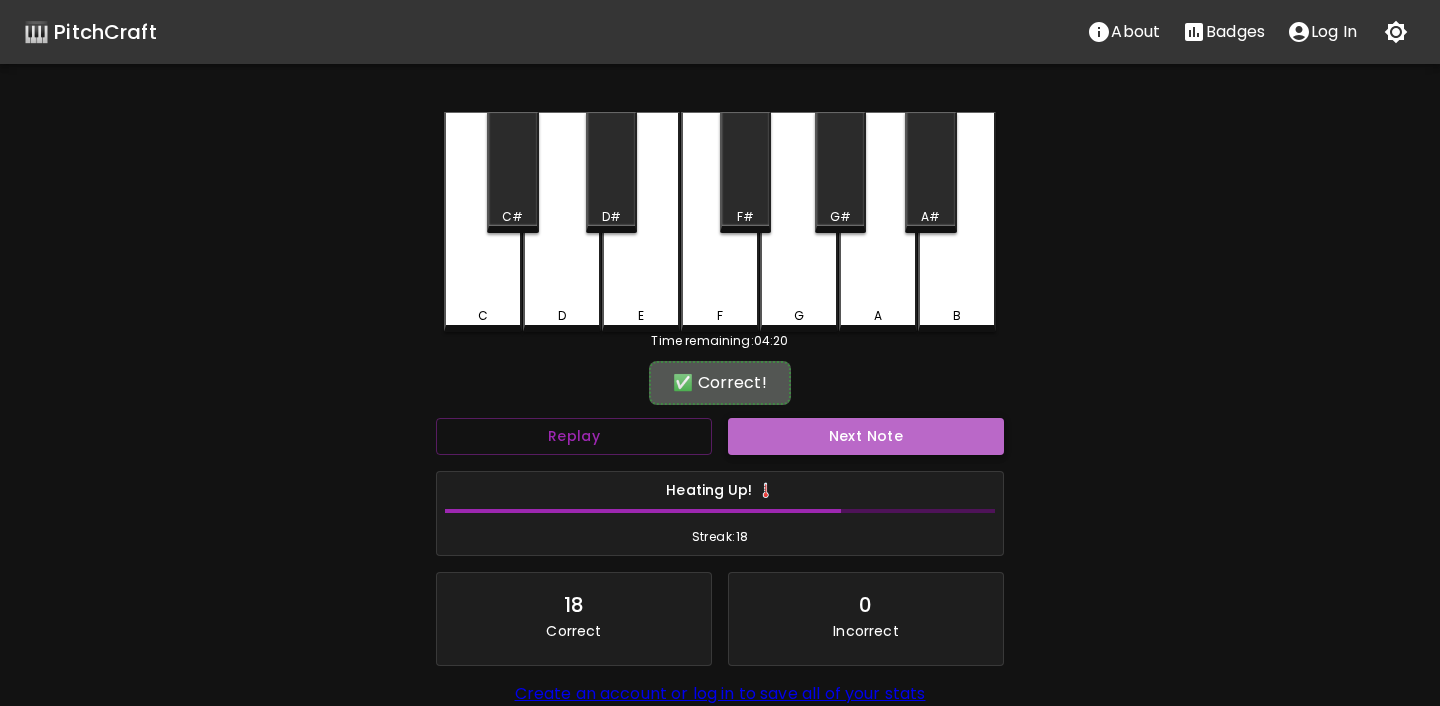 click on "Next Note" at bounding box center (866, 436) 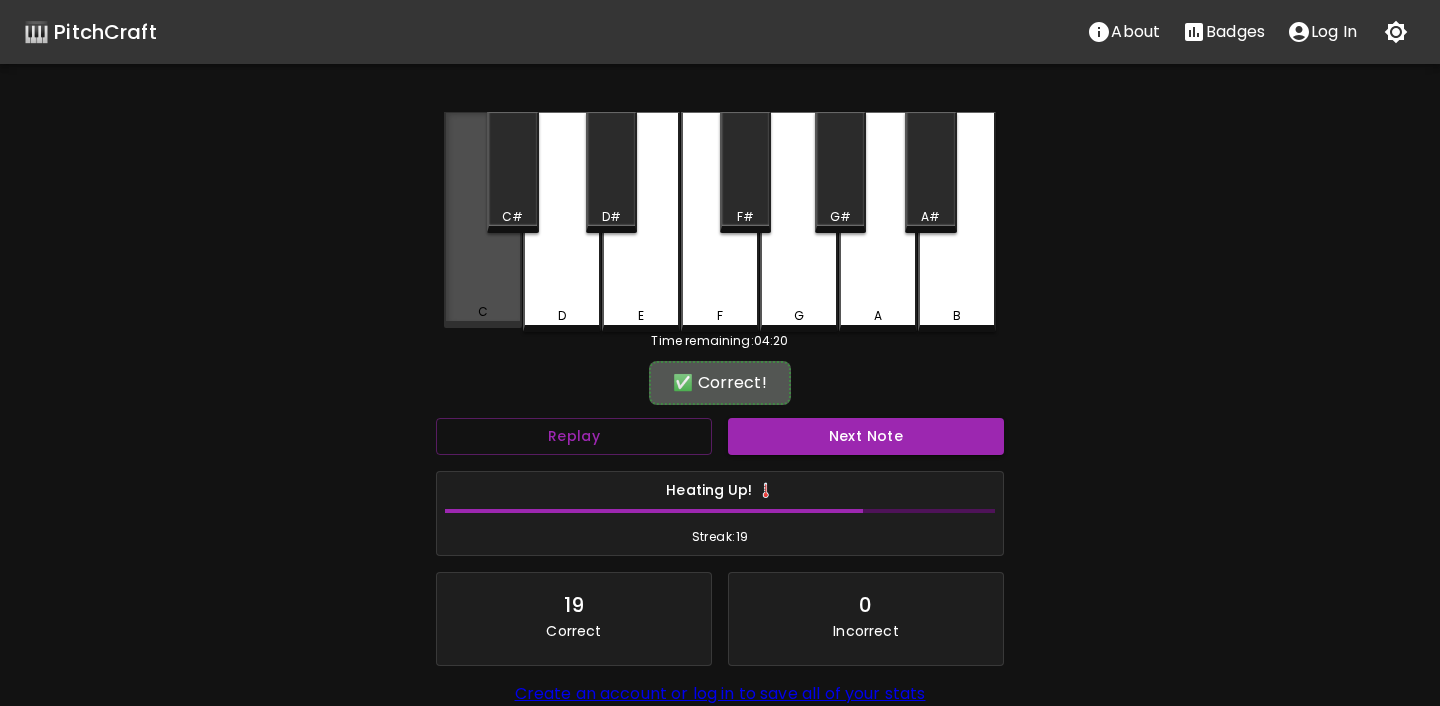 click on "C" at bounding box center [483, 312] 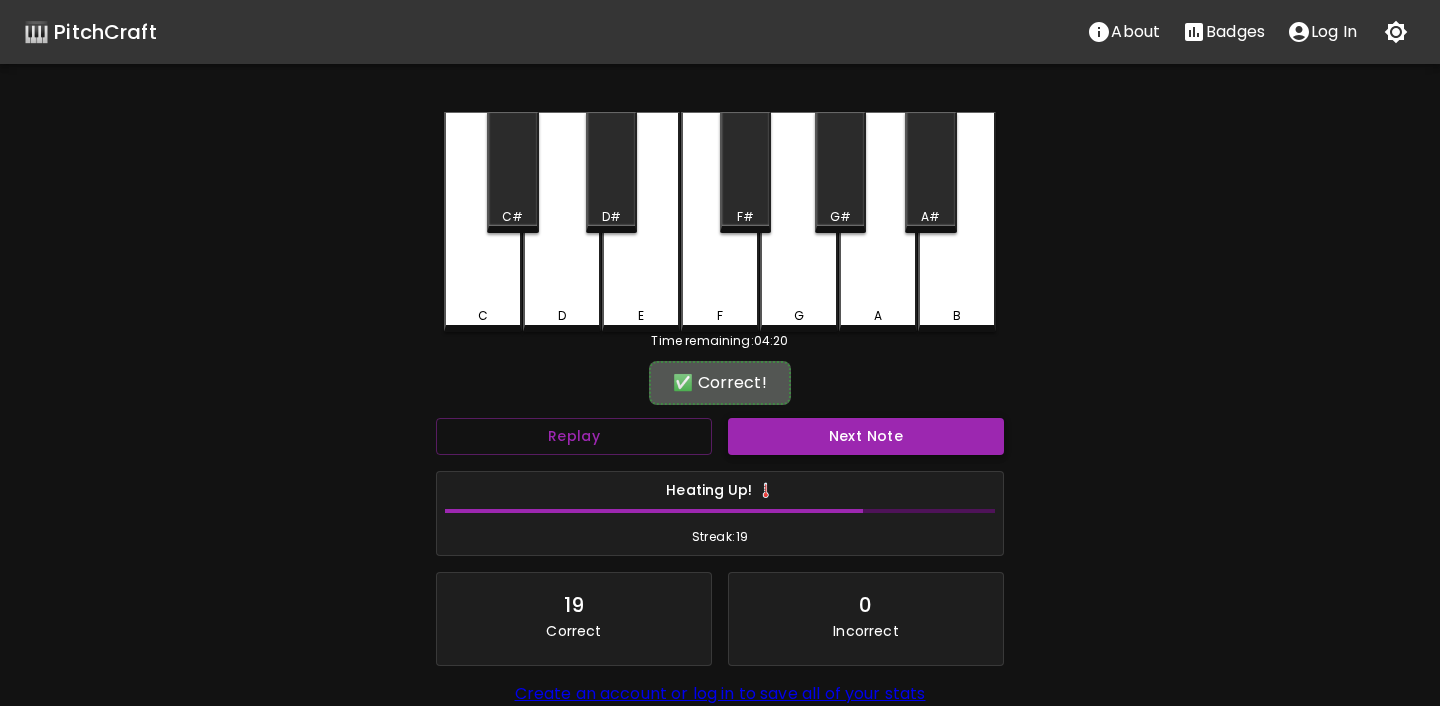 click on "Next Note" at bounding box center (866, 436) 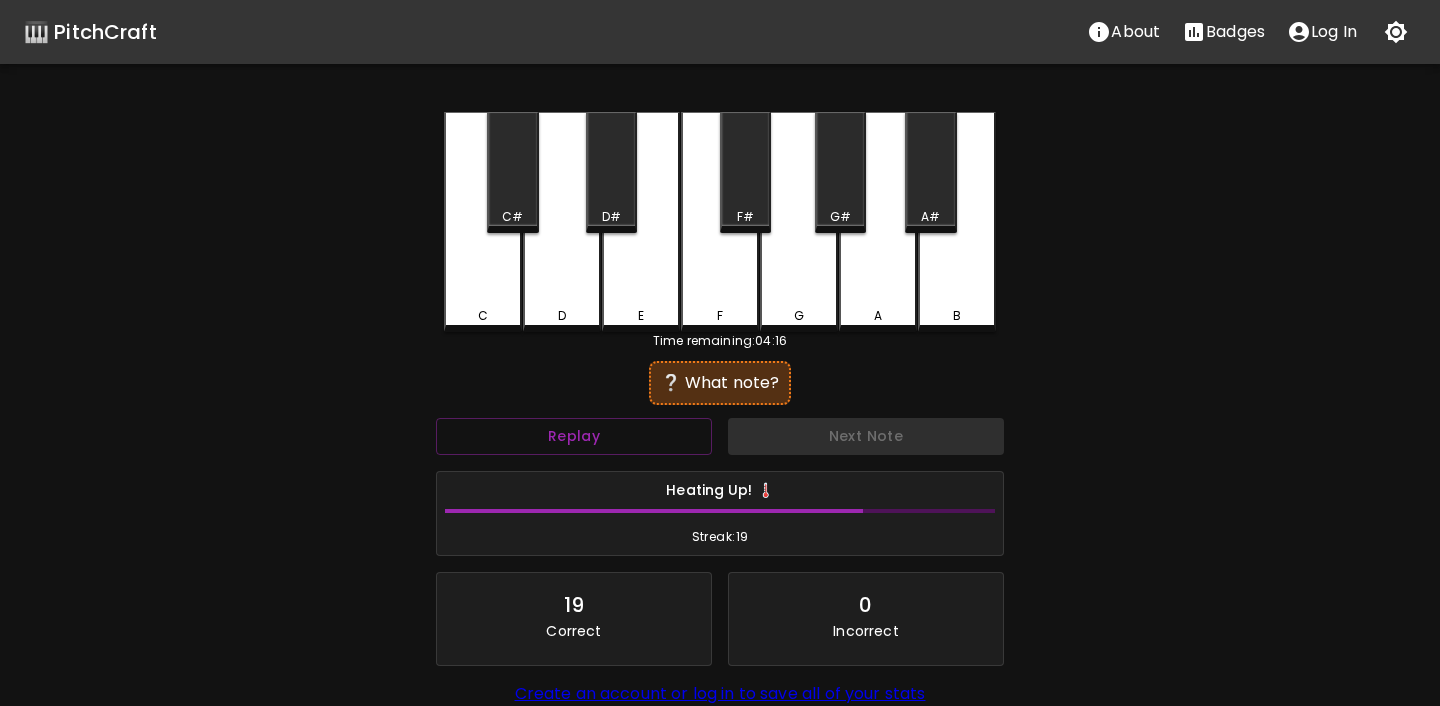 click on "F" at bounding box center (720, 316) 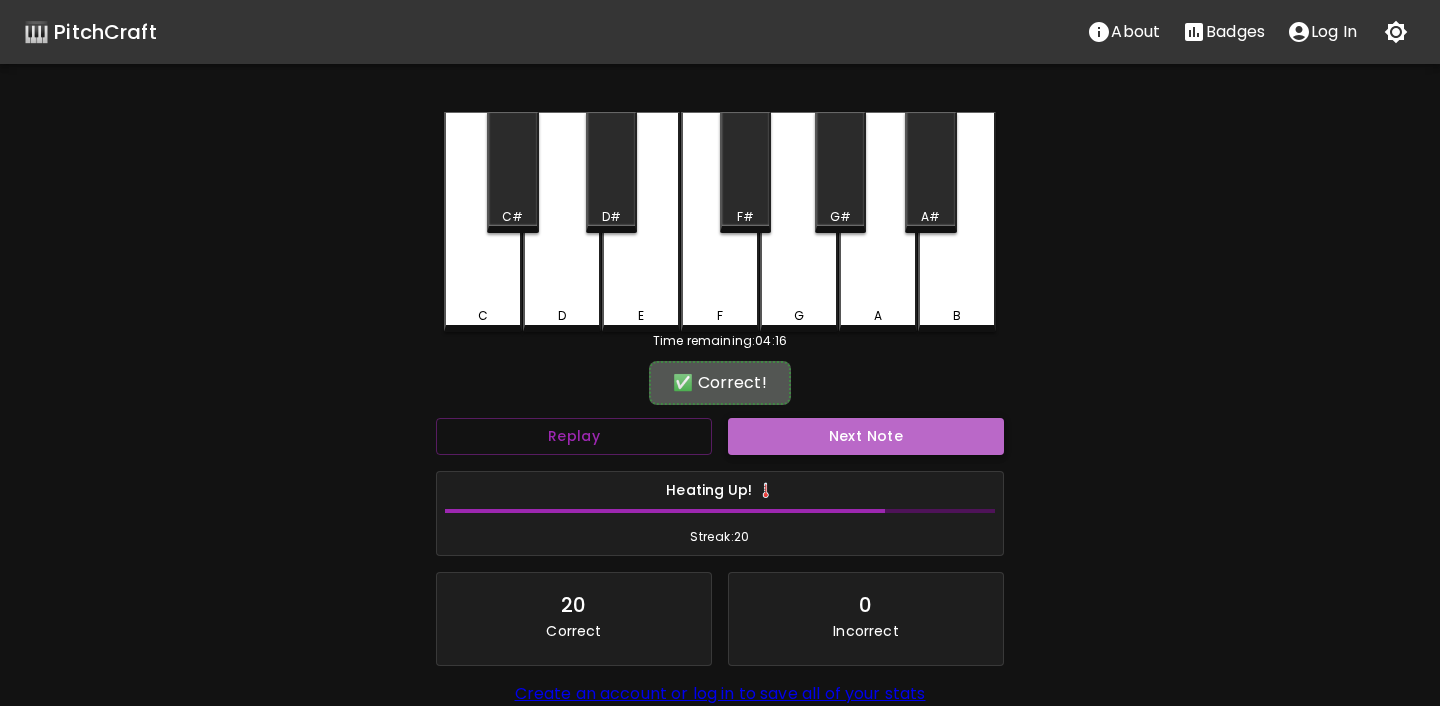 click on "Next Note" at bounding box center (866, 436) 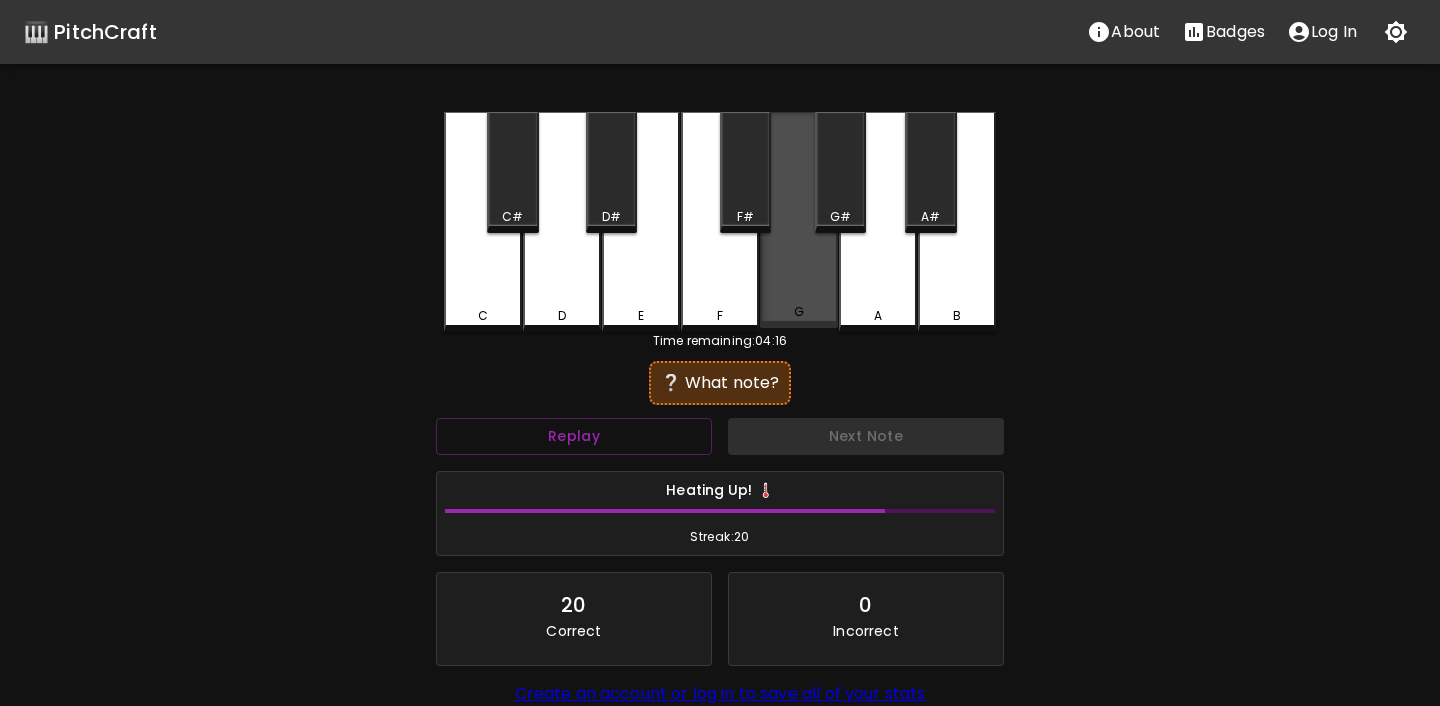 click on "G" at bounding box center (799, 312) 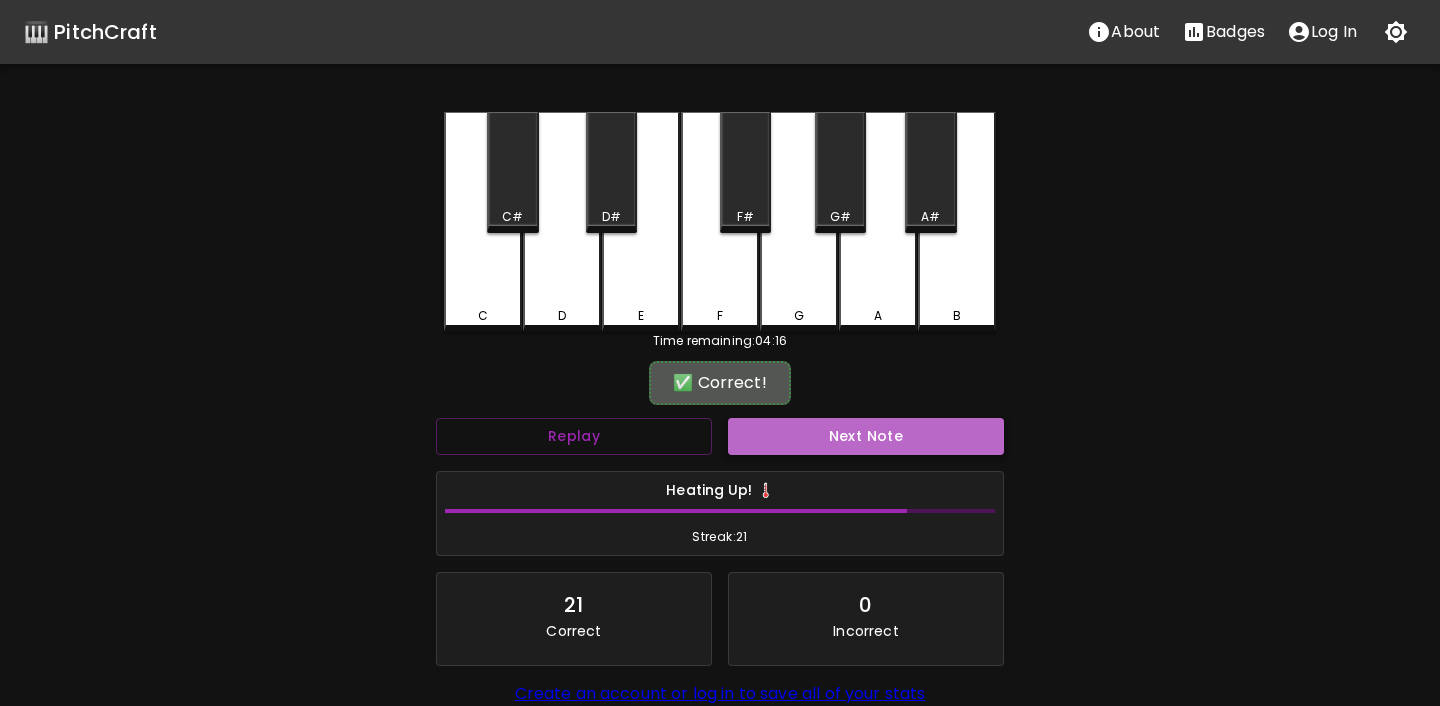 click on "Next Note" at bounding box center [866, 436] 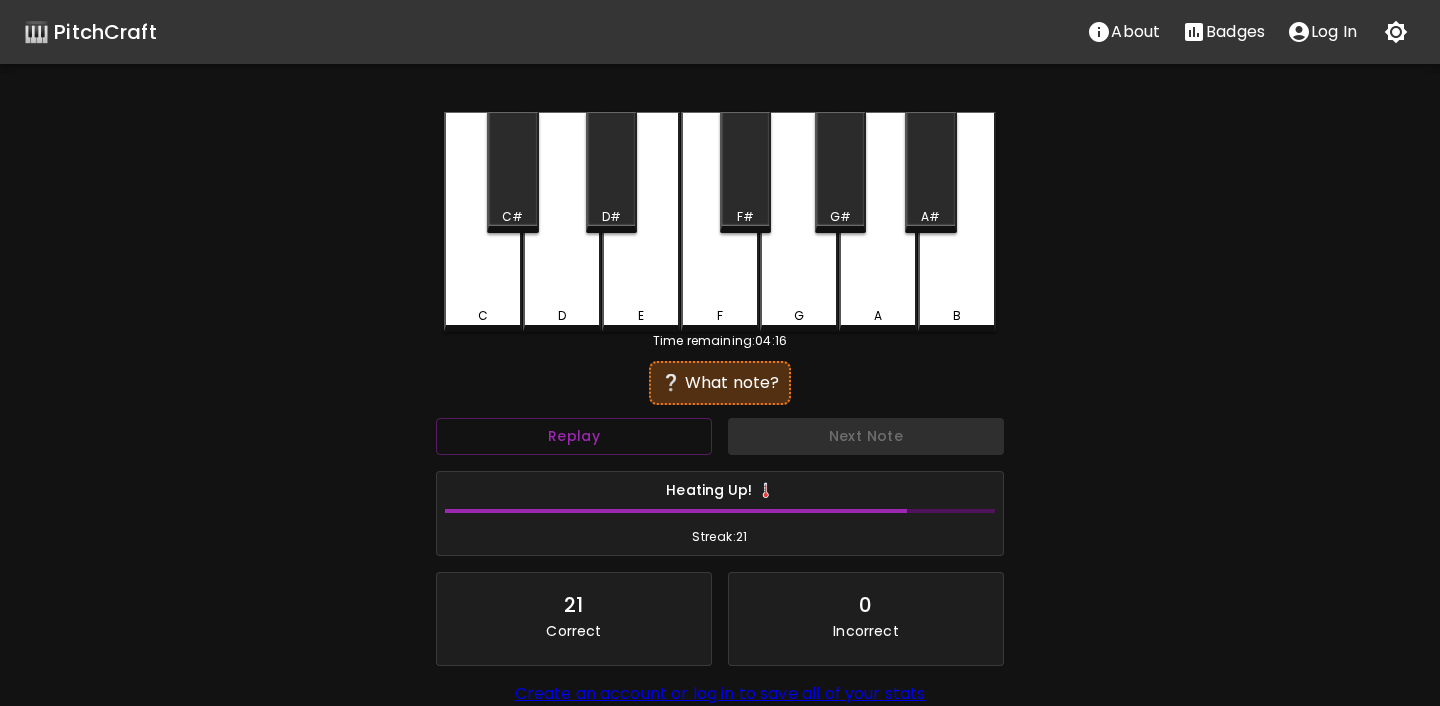 click on "G" at bounding box center (799, 316) 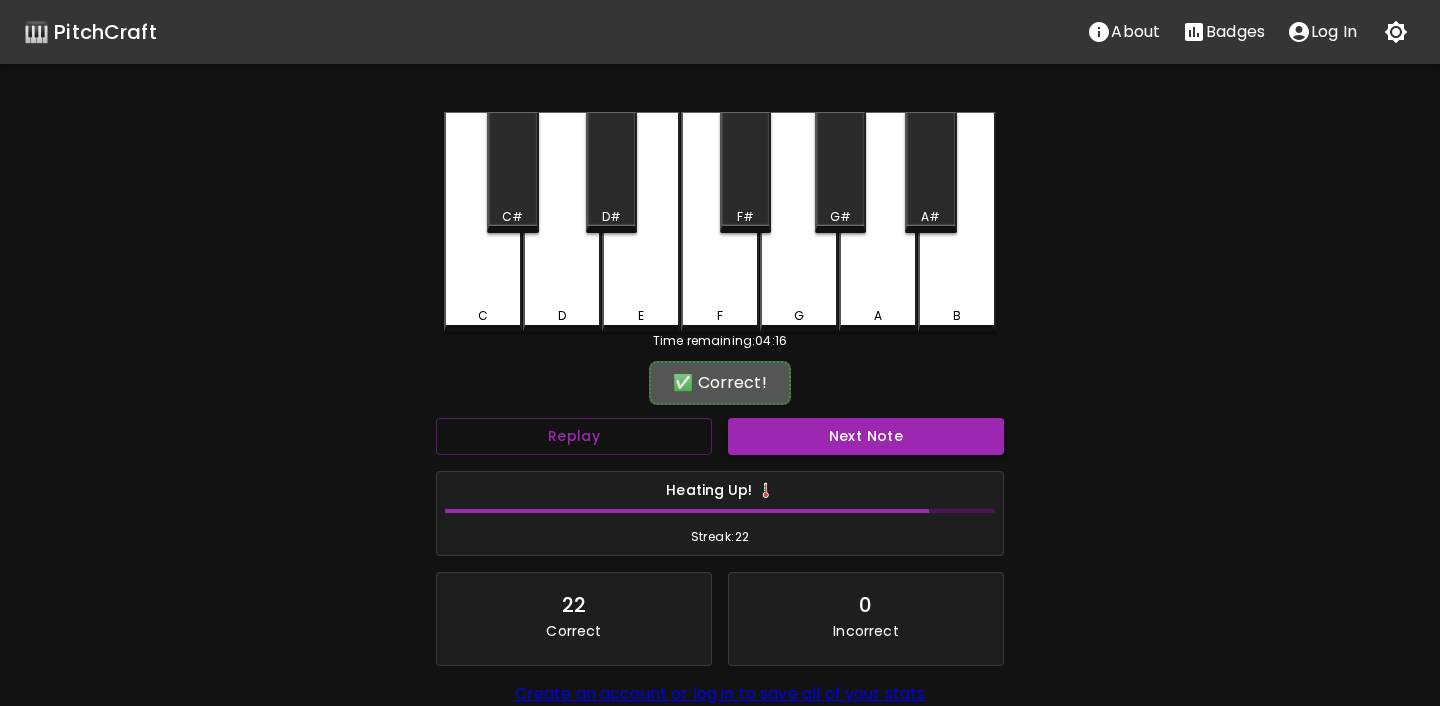 click on "Next Note" at bounding box center (866, 436) 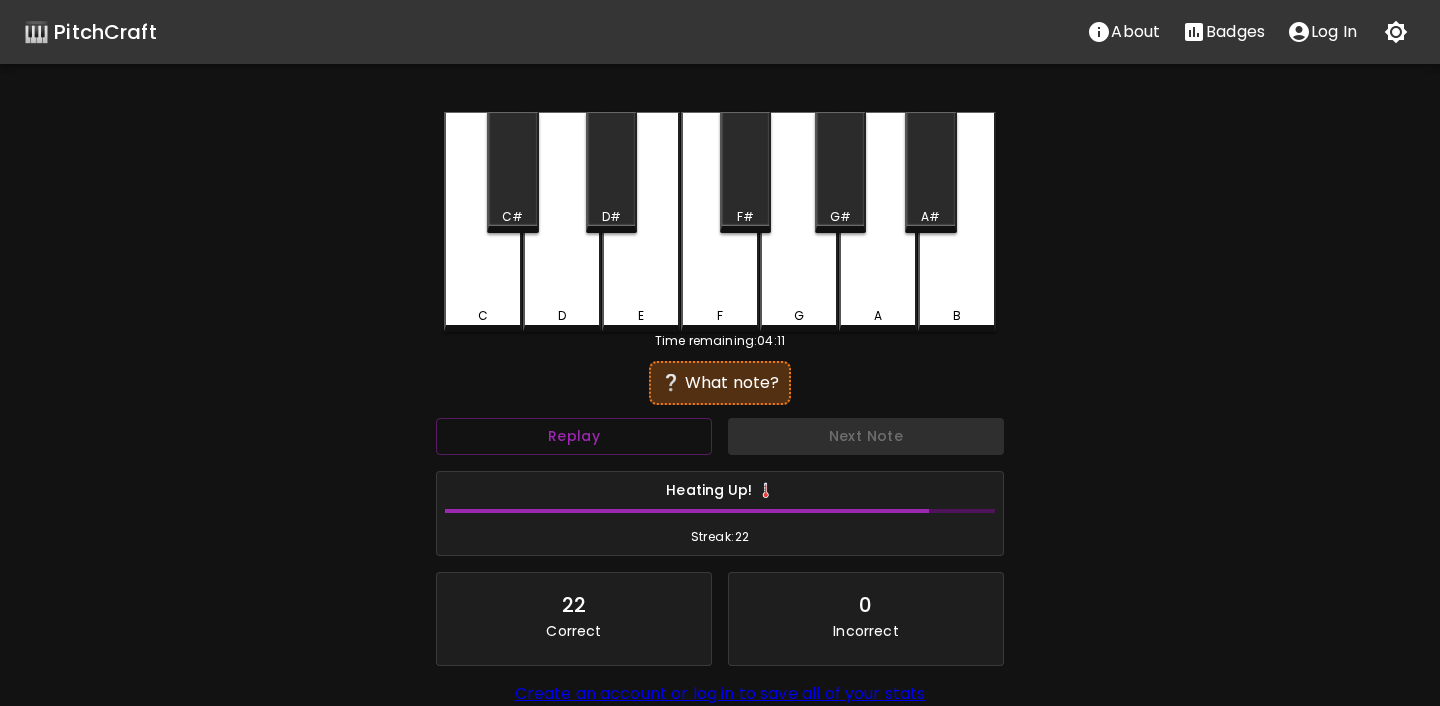 click on "D" at bounding box center (562, 316) 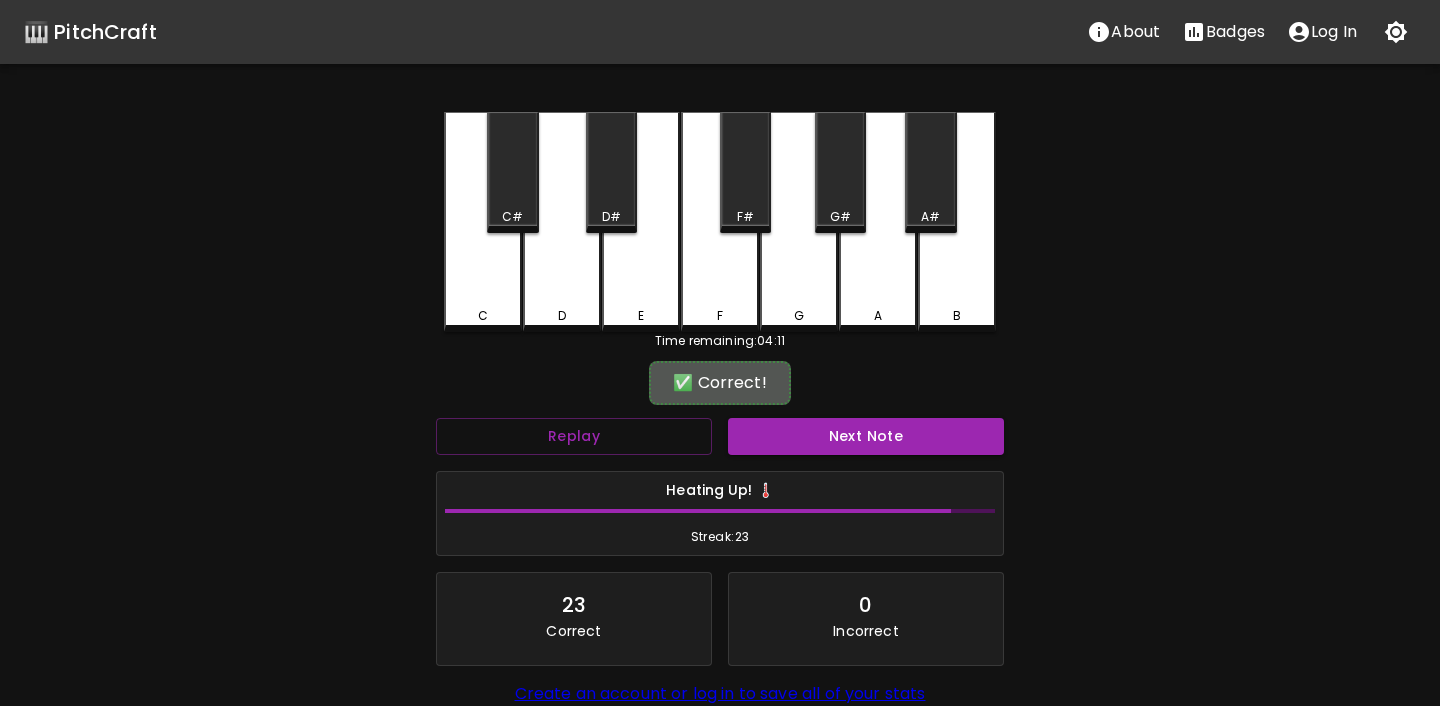 click on "Next Note" at bounding box center [866, 436] 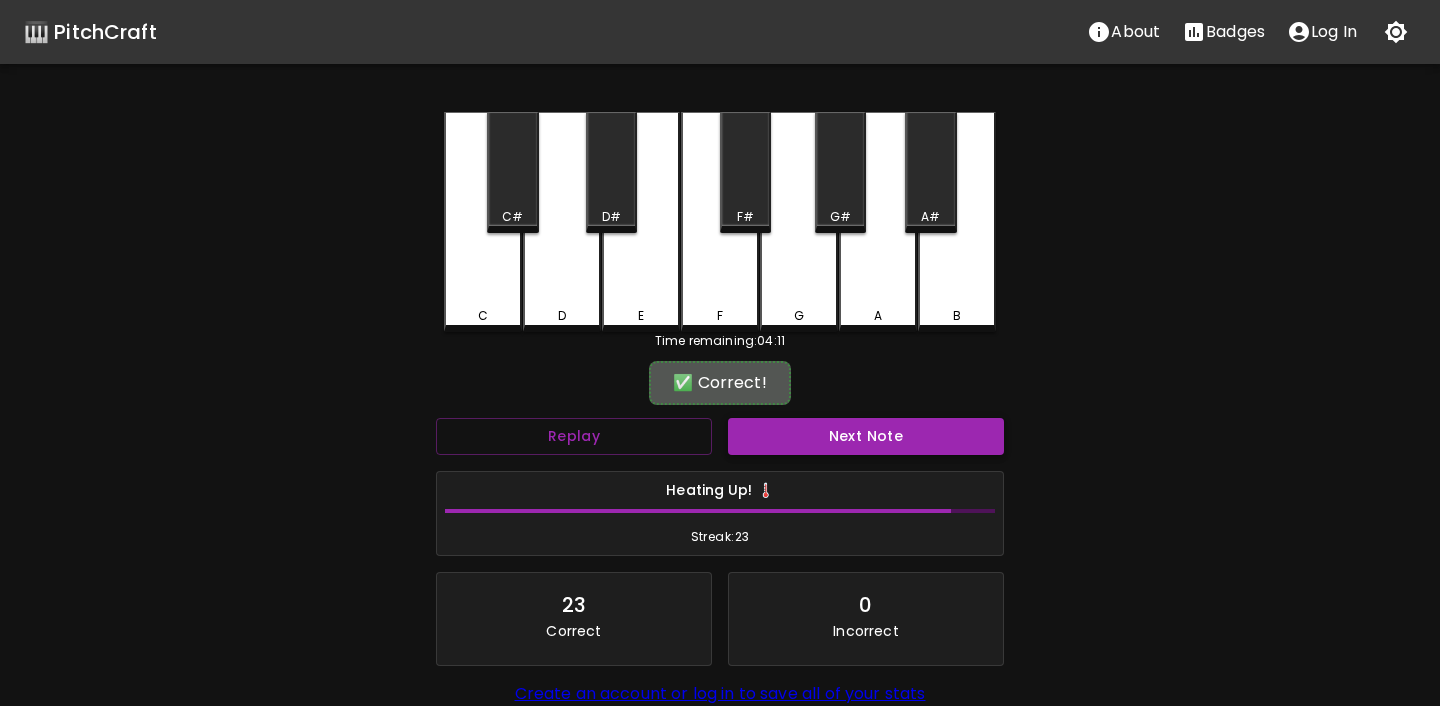 click on "Next Note" at bounding box center (866, 436) 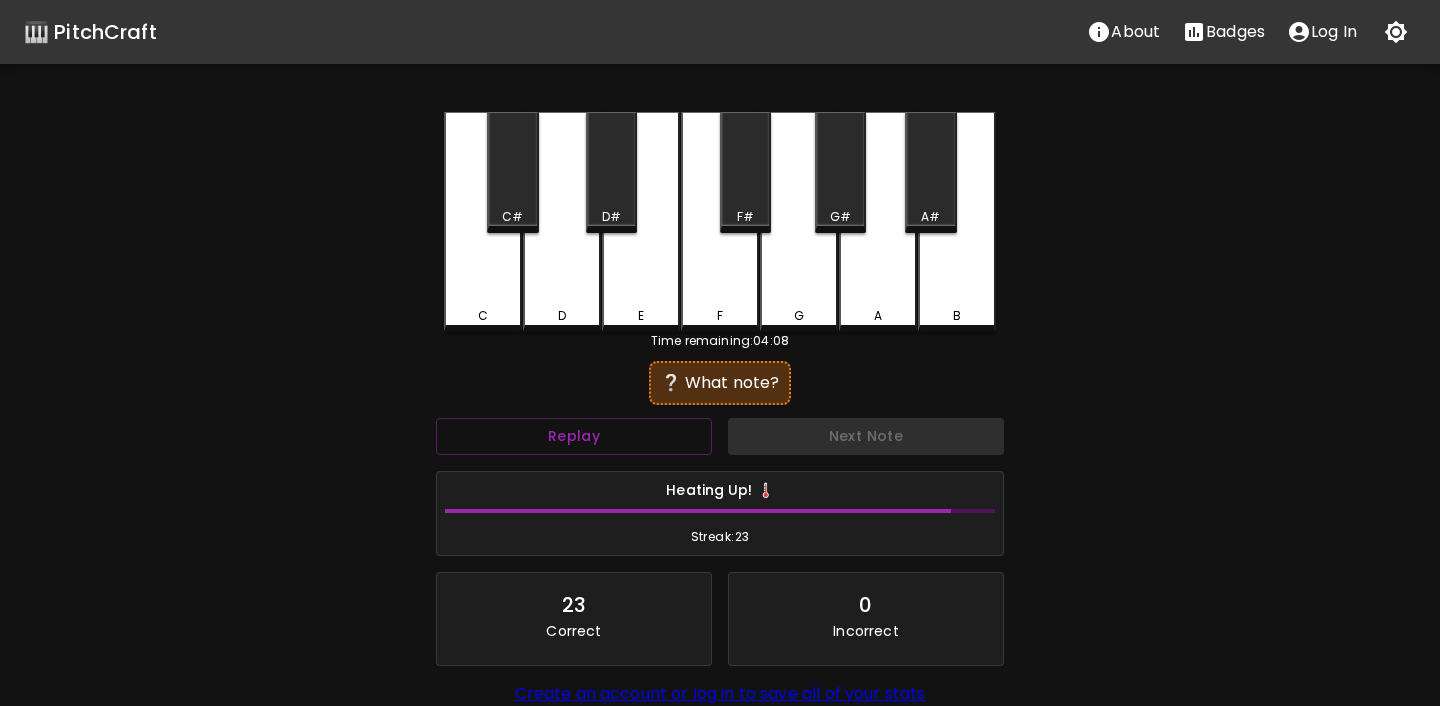 click on "A" at bounding box center [878, 222] 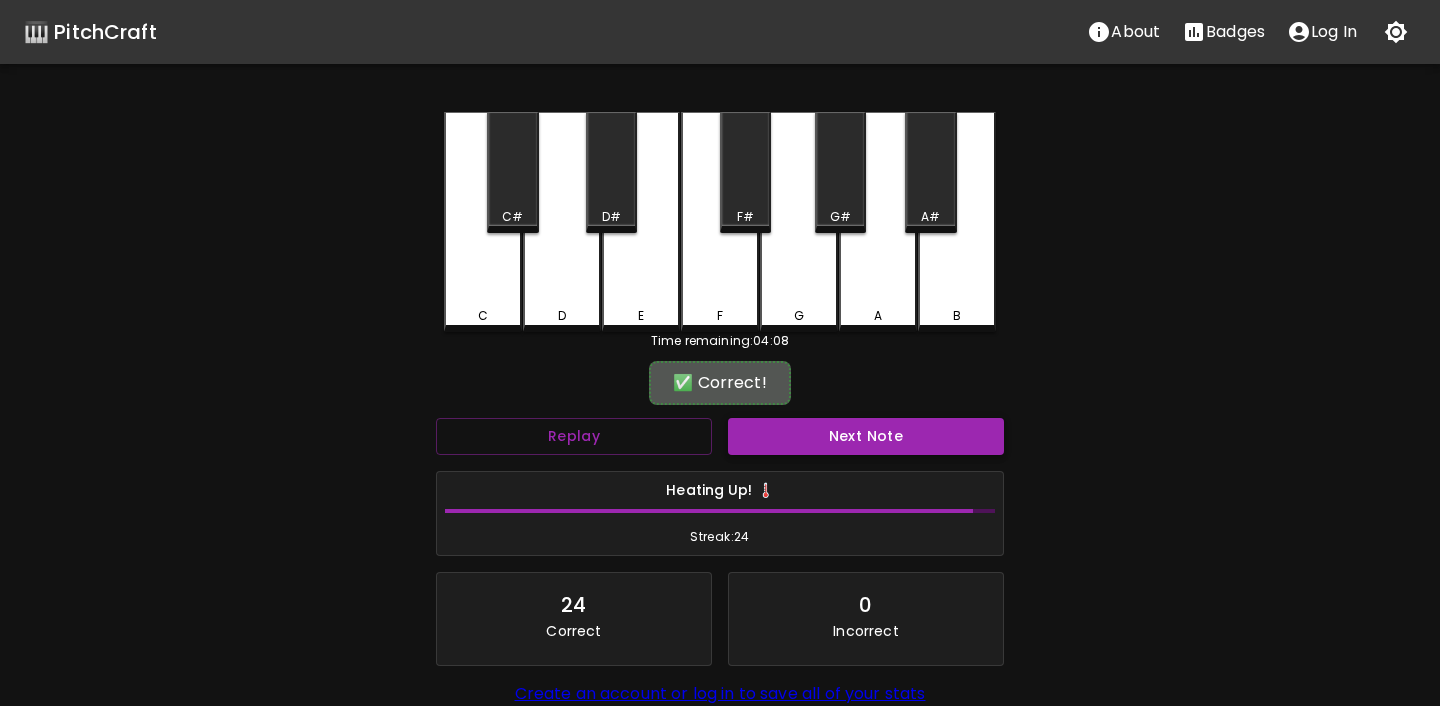 click on "Next Note" at bounding box center [866, 436] 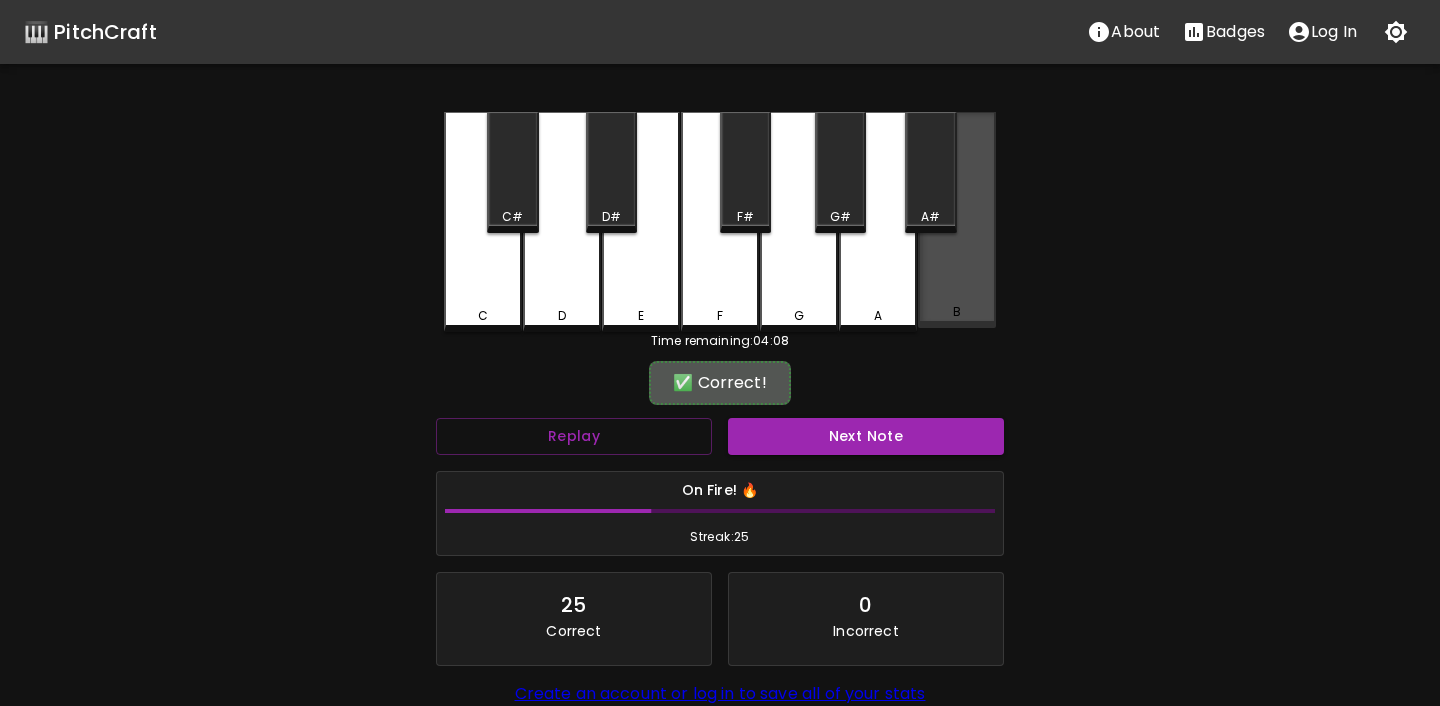 click on "B" at bounding box center (957, 312) 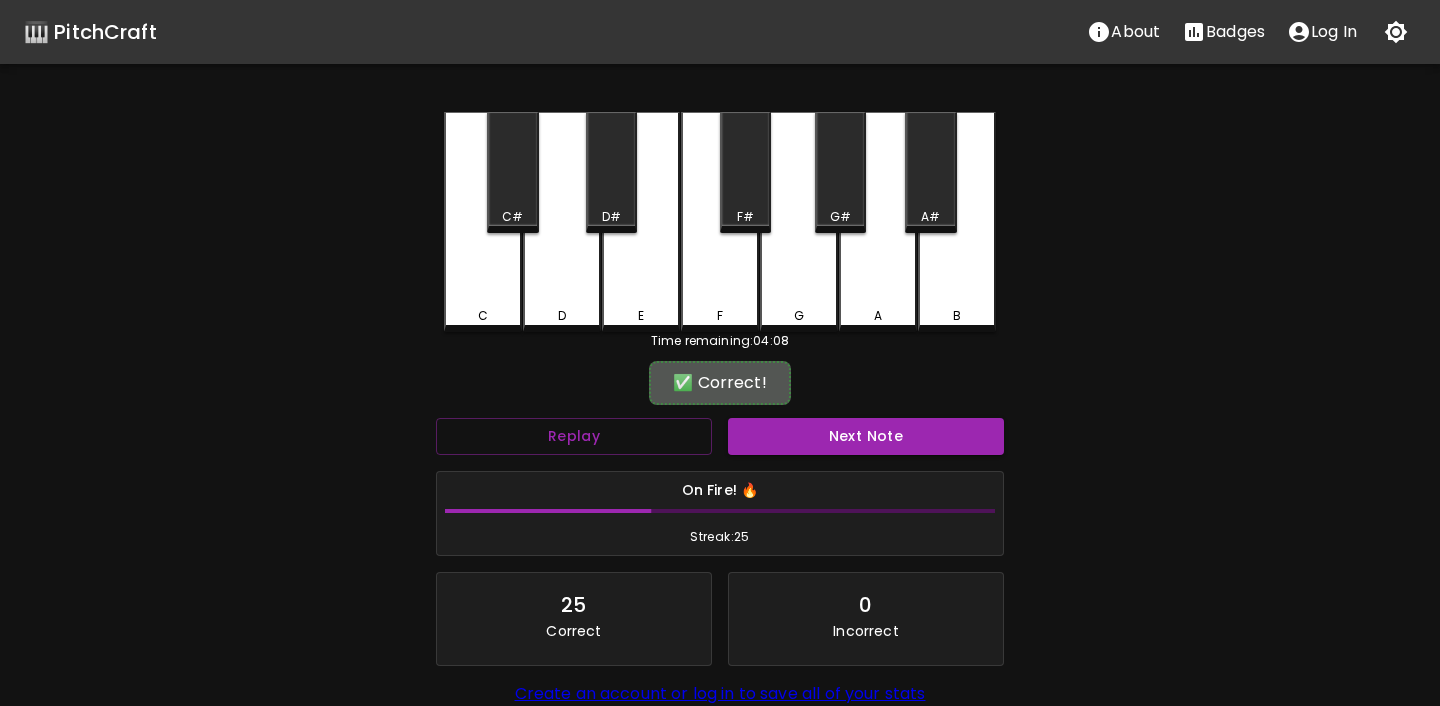 click on "Next Note" at bounding box center (866, 436) 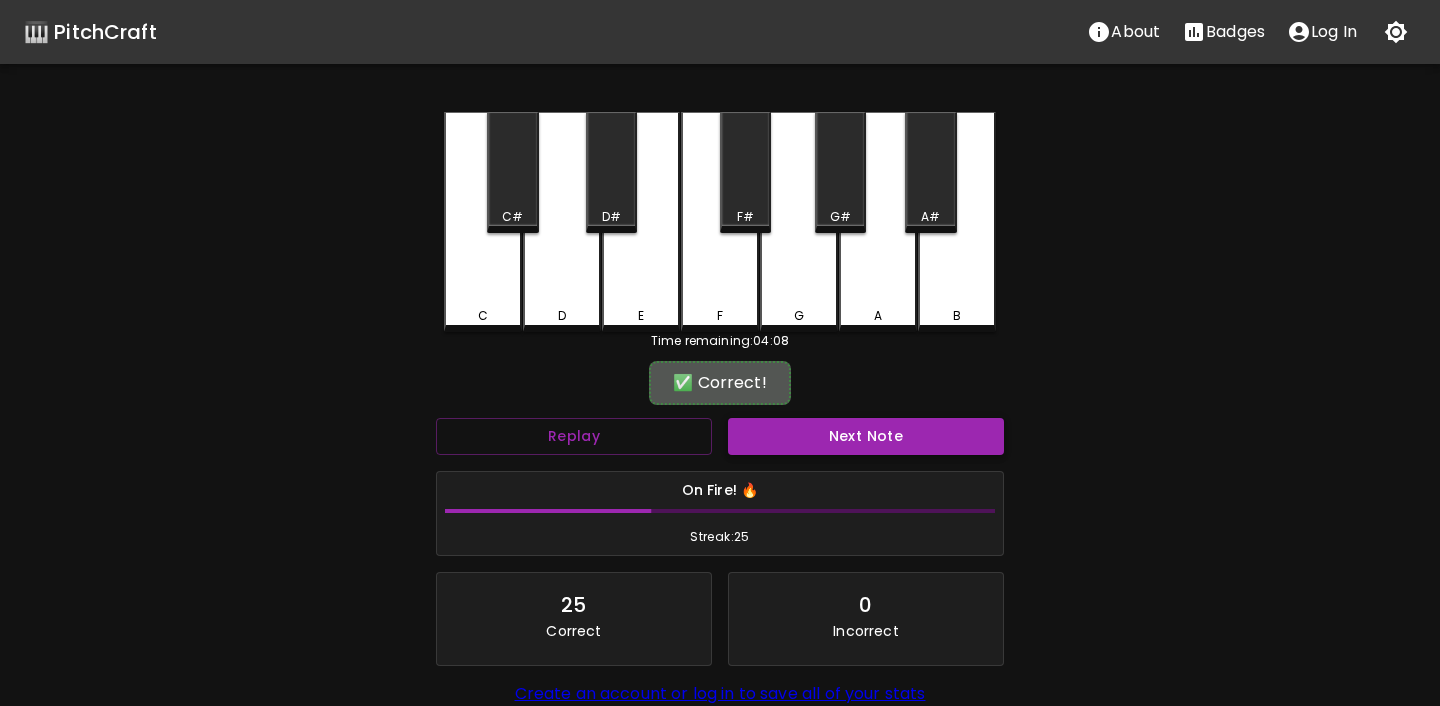 click on "Next Note" at bounding box center [866, 436] 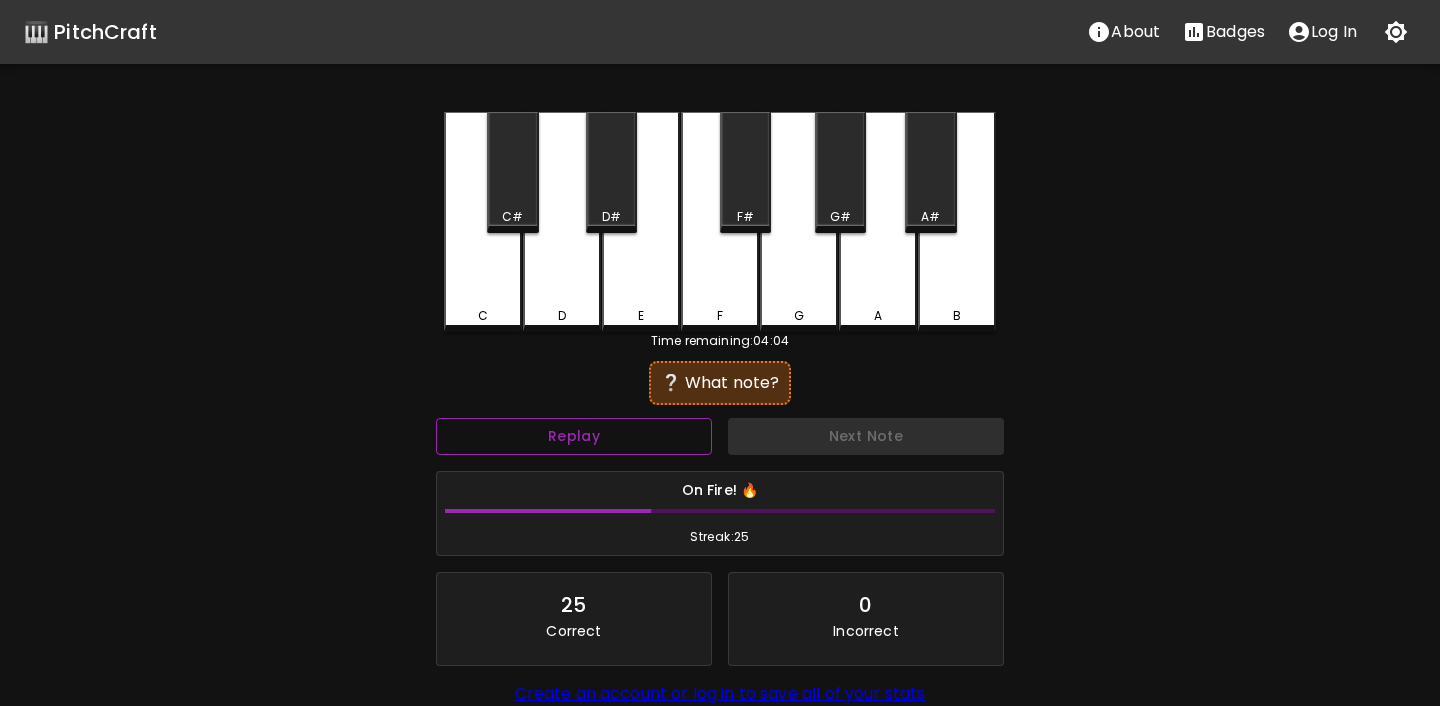 click on "Replay" at bounding box center (574, 436) 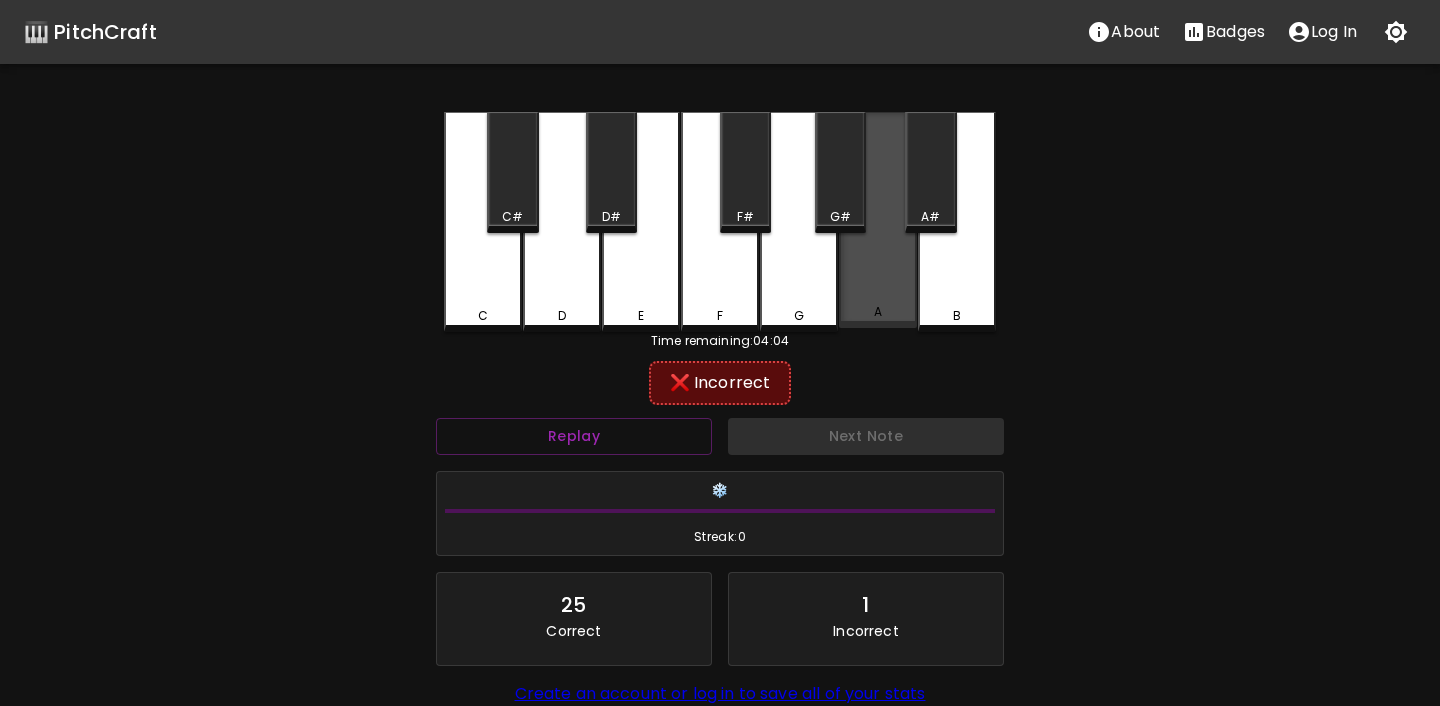 click on "A" at bounding box center [878, 312] 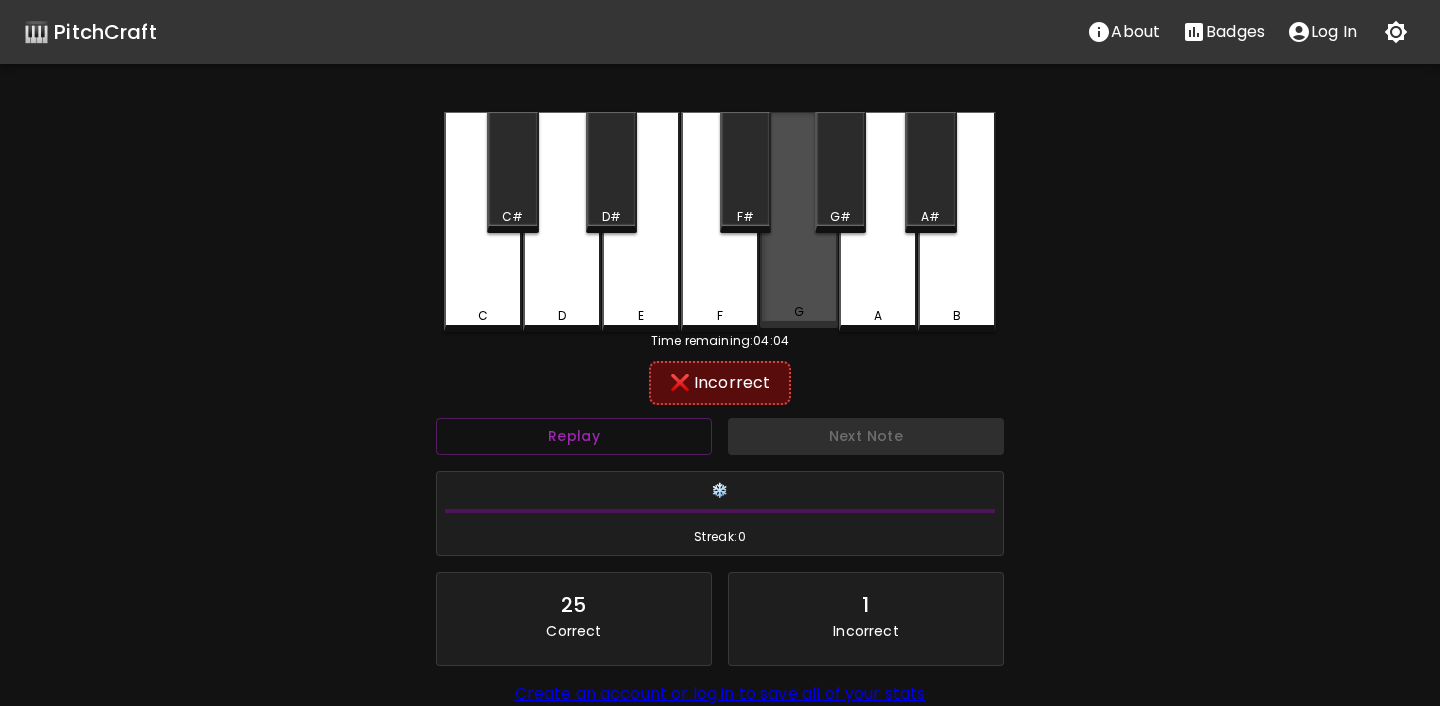 click on "G" at bounding box center (799, 312) 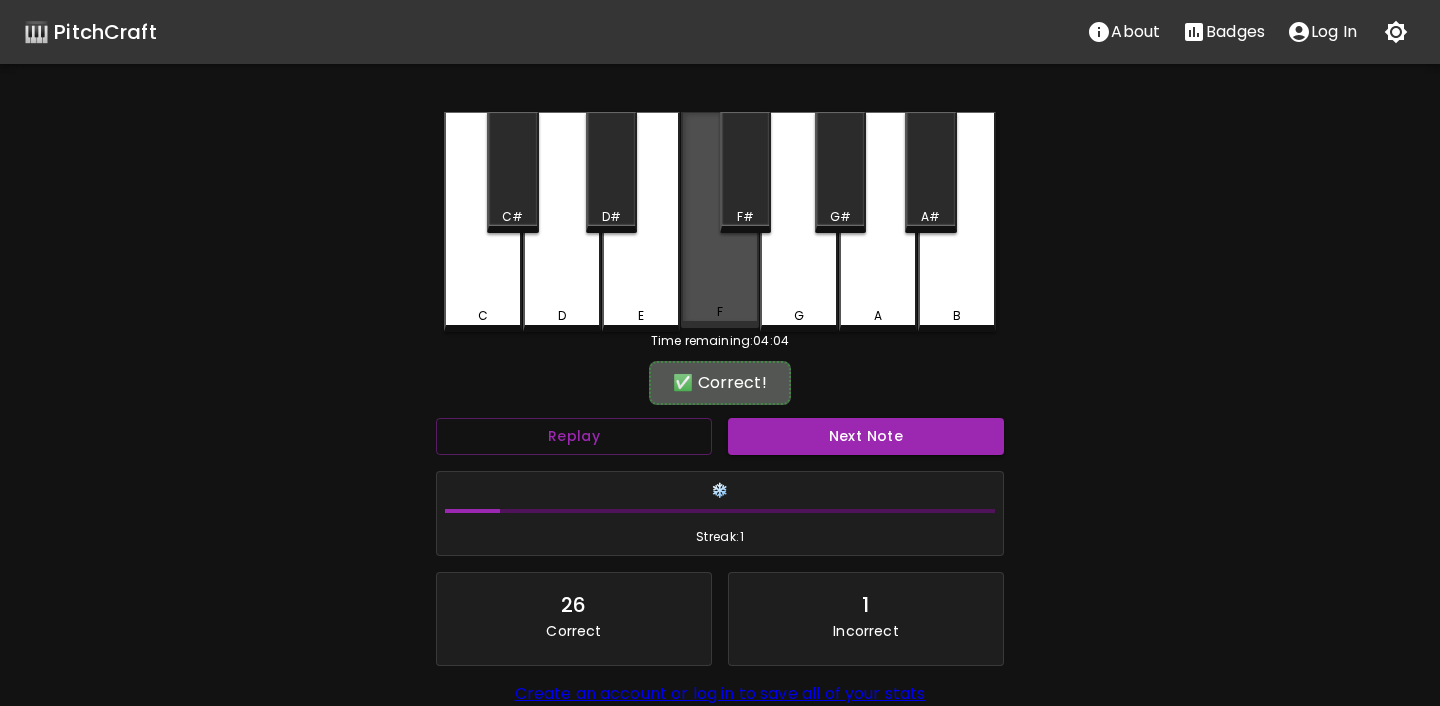 click on "F" at bounding box center [720, 312] 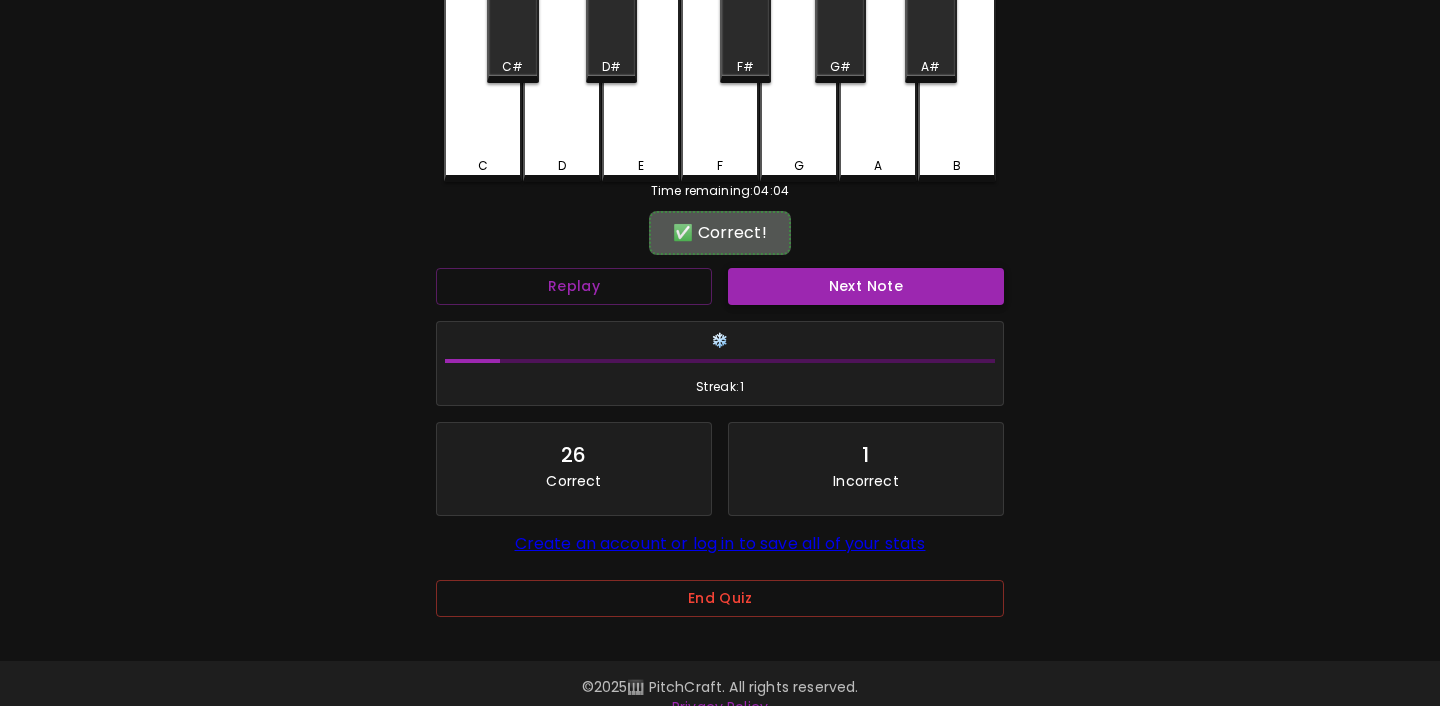 scroll, scrollTop: 177, scrollLeft: 0, axis: vertical 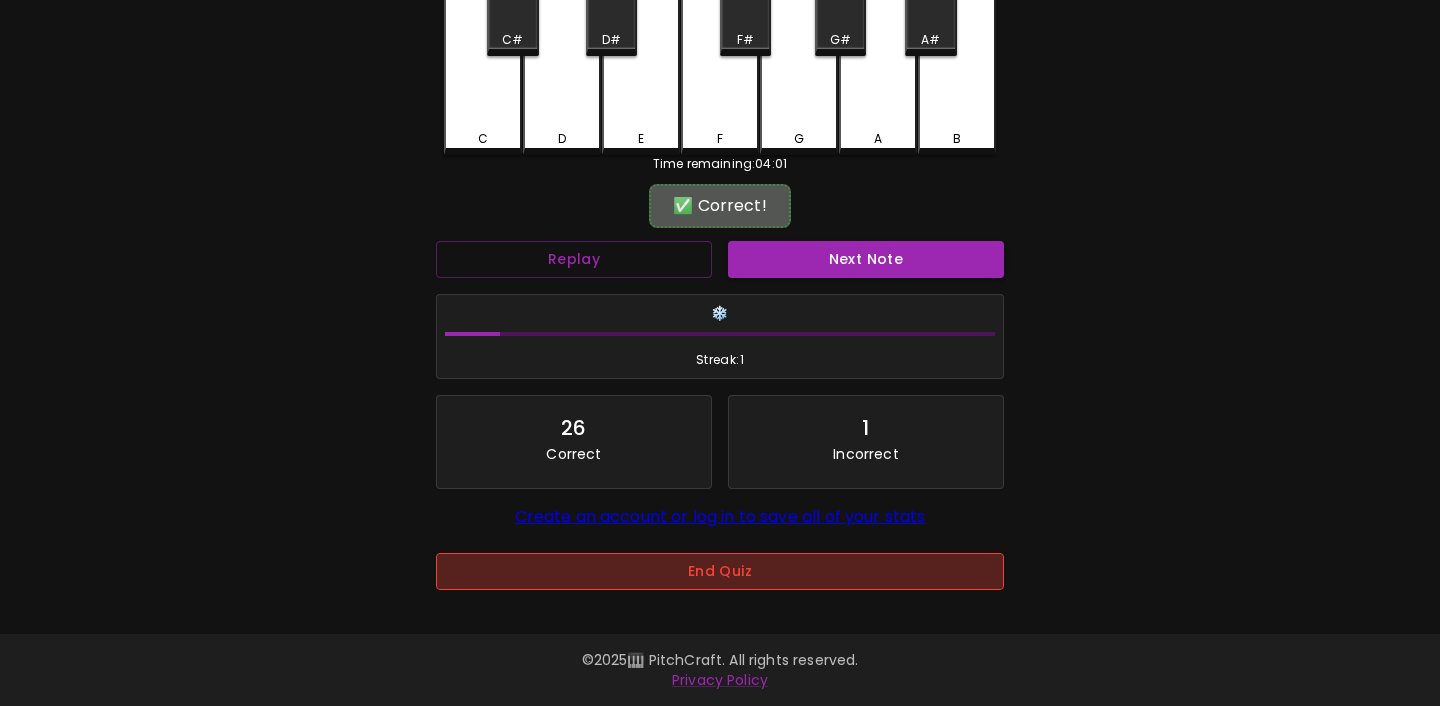 click on "End Quiz" at bounding box center [720, 571] 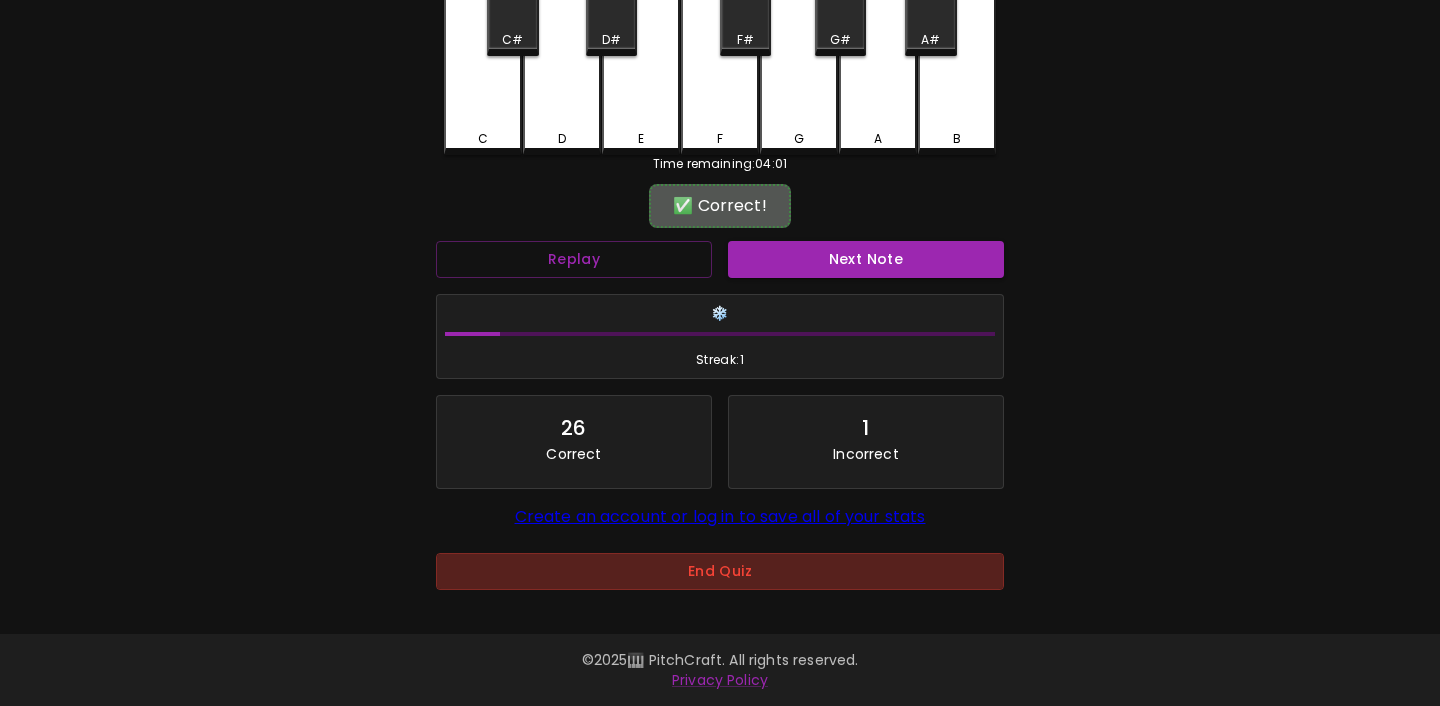 scroll, scrollTop: 0, scrollLeft: 0, axis: both 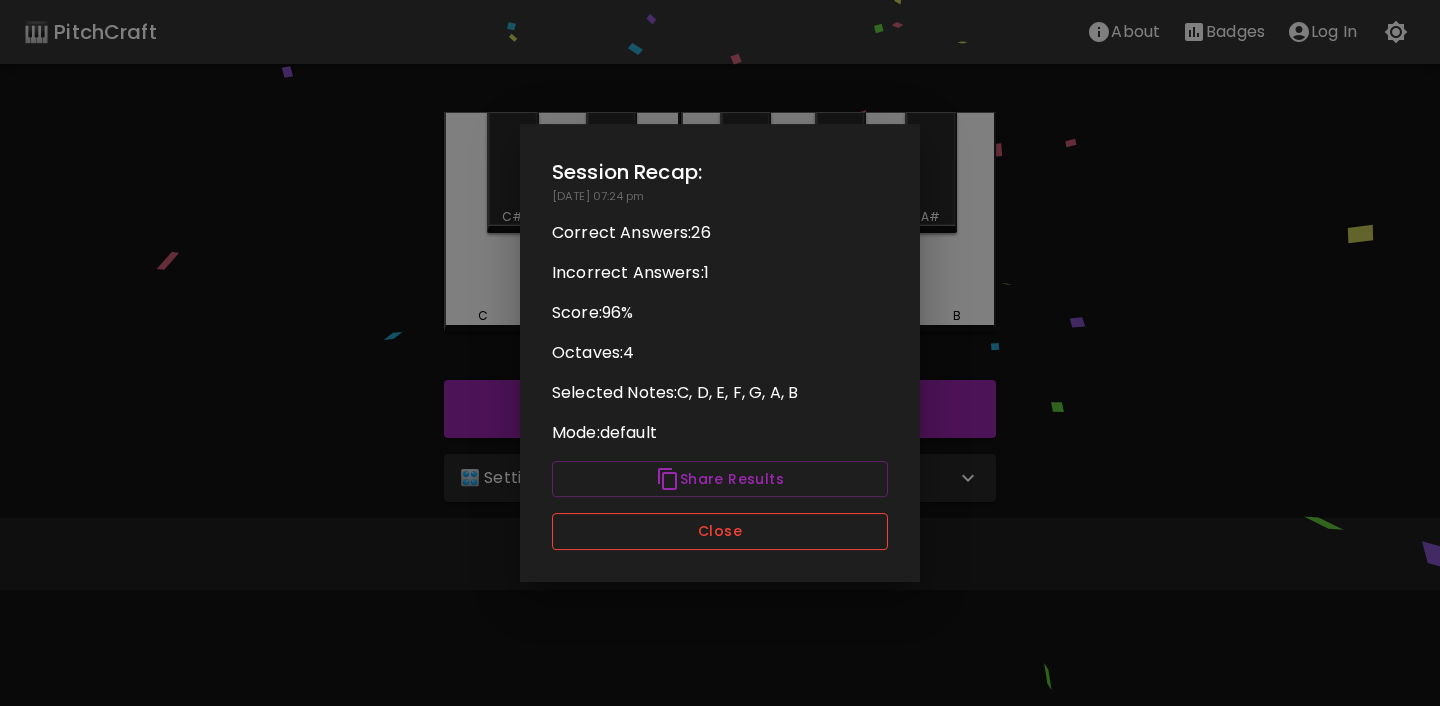 click on "Close" at bounding box center [720, 531] 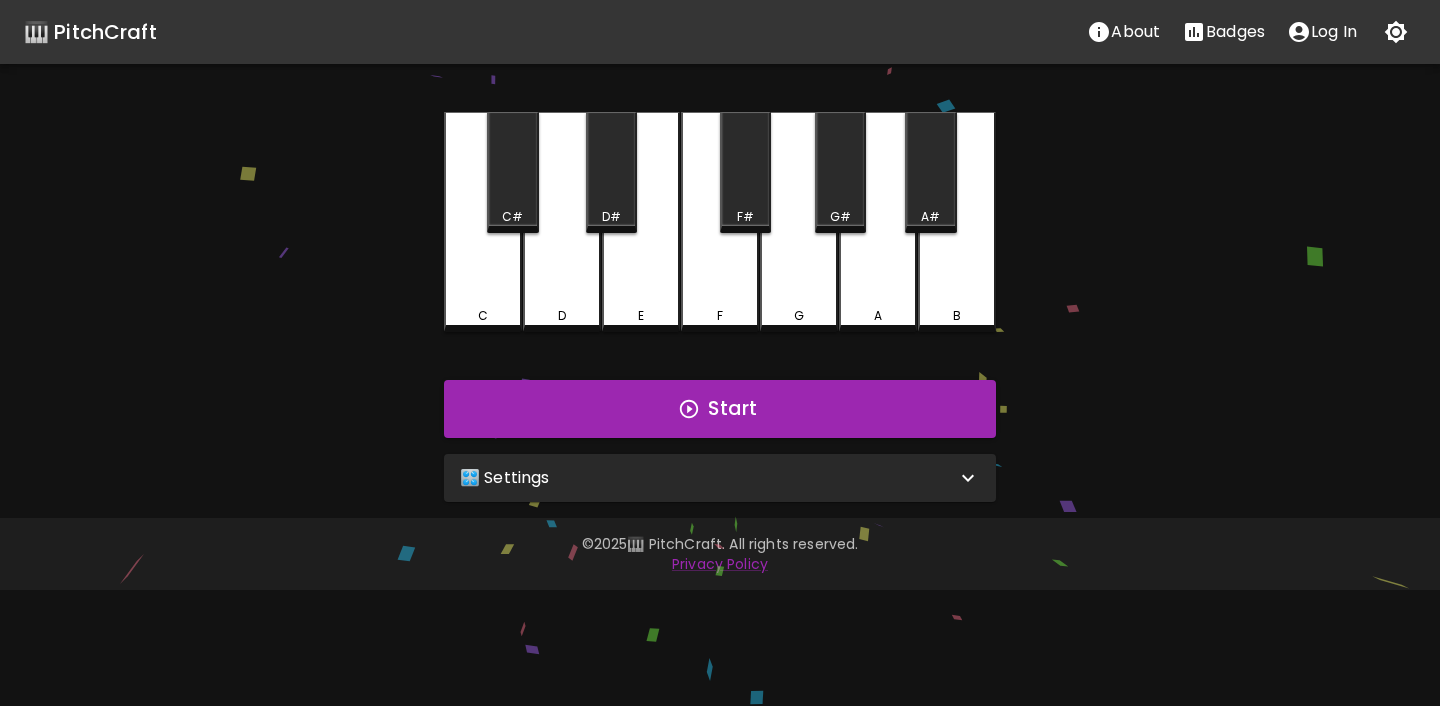 click on "🎛️ Settings" at bounding box center (720, 478) 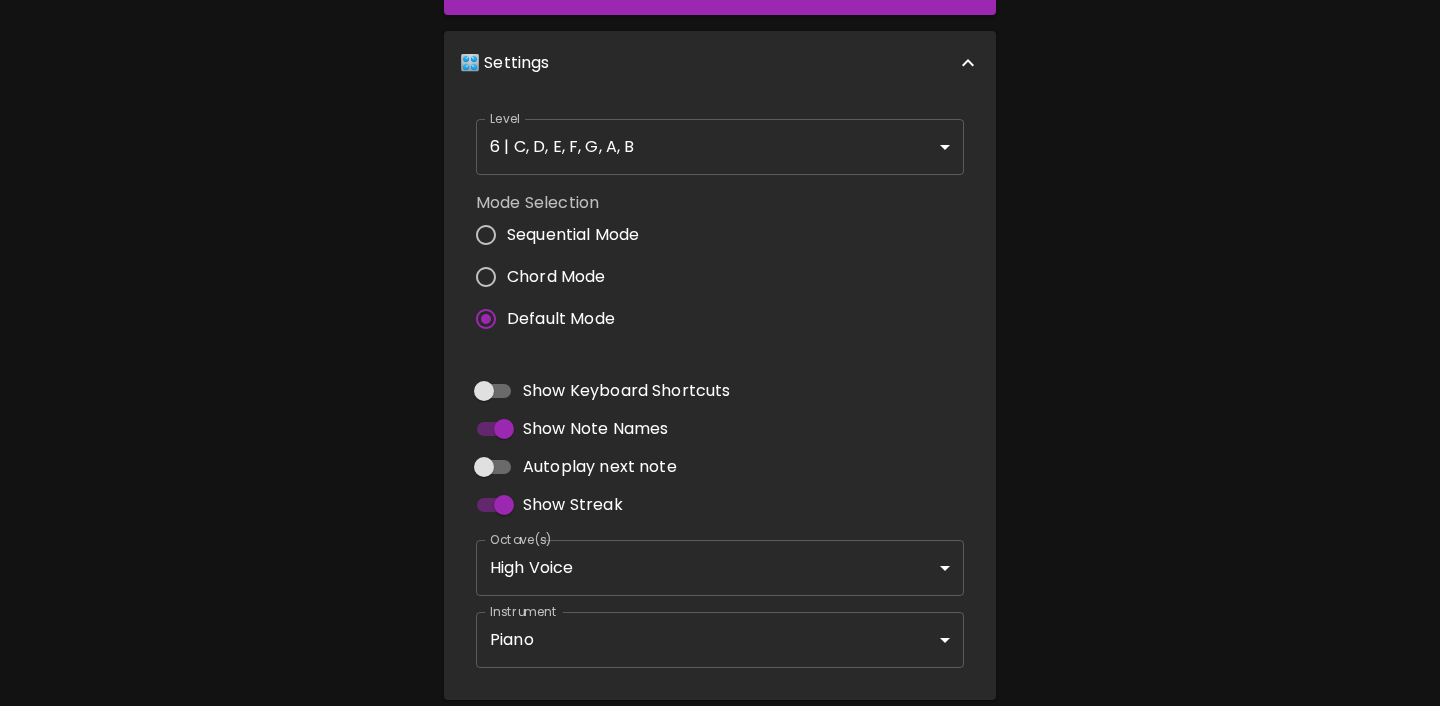 scroll, scrollTop: 504, scrollLeft: 0, axis: vertical 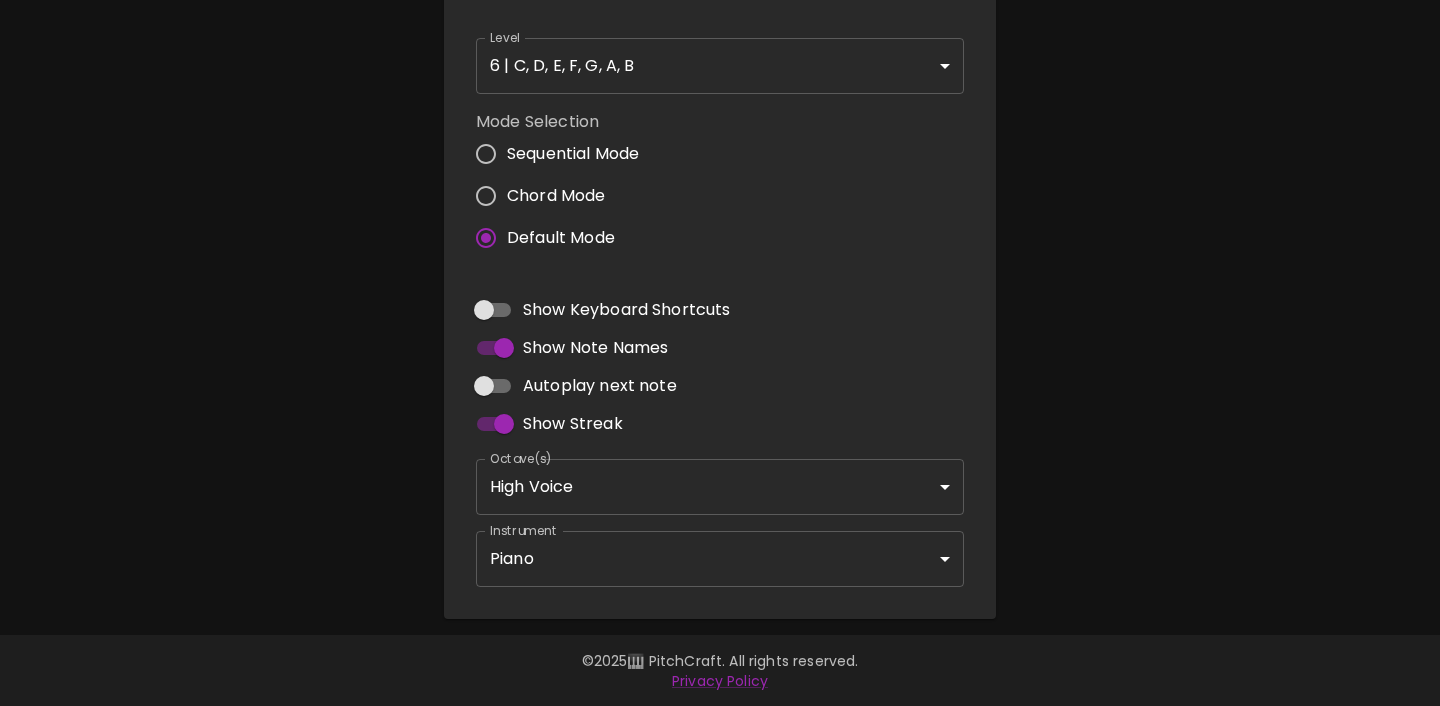 click on "🎹 PitchCraft About Badges   Log In C C# D D# E F F# G G# A A# B Start 🎛️ Settings Level 6 | C, D, E, F, G, A, B 11 Level Mode Selection Sequential Mode Chord Mode Default Mode Show Keyboard Shortcuts Show Note Names Autoplay next note Show Streak Octave(s) High Voice 4 Octave Instrument Piano acoustic_grand_piano Instrument ©  2025  🎹 PitchCraft. All rights reserved. Privacy Policy About Badges Sign In Profile My account" at bounding box center [720, 101] 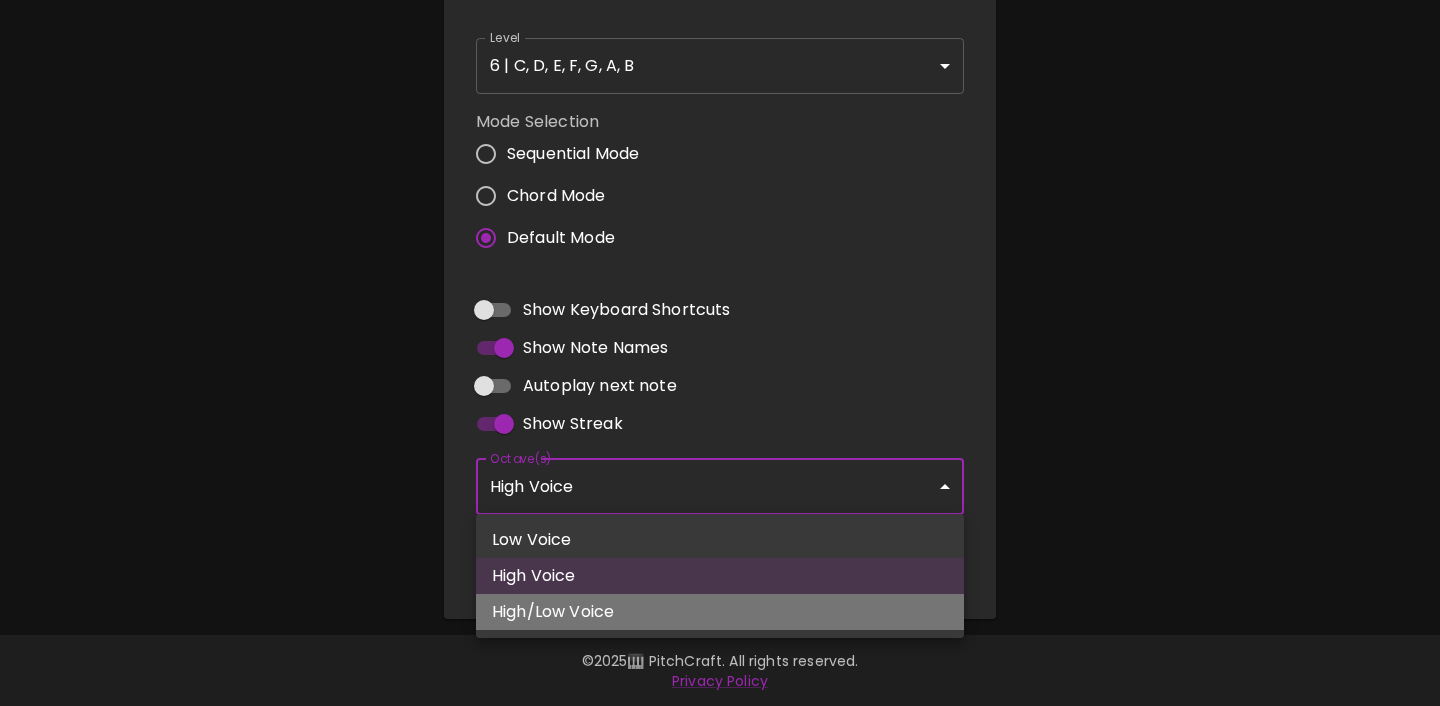 click on "High/Low Voice" at bounding box center (720, 612) 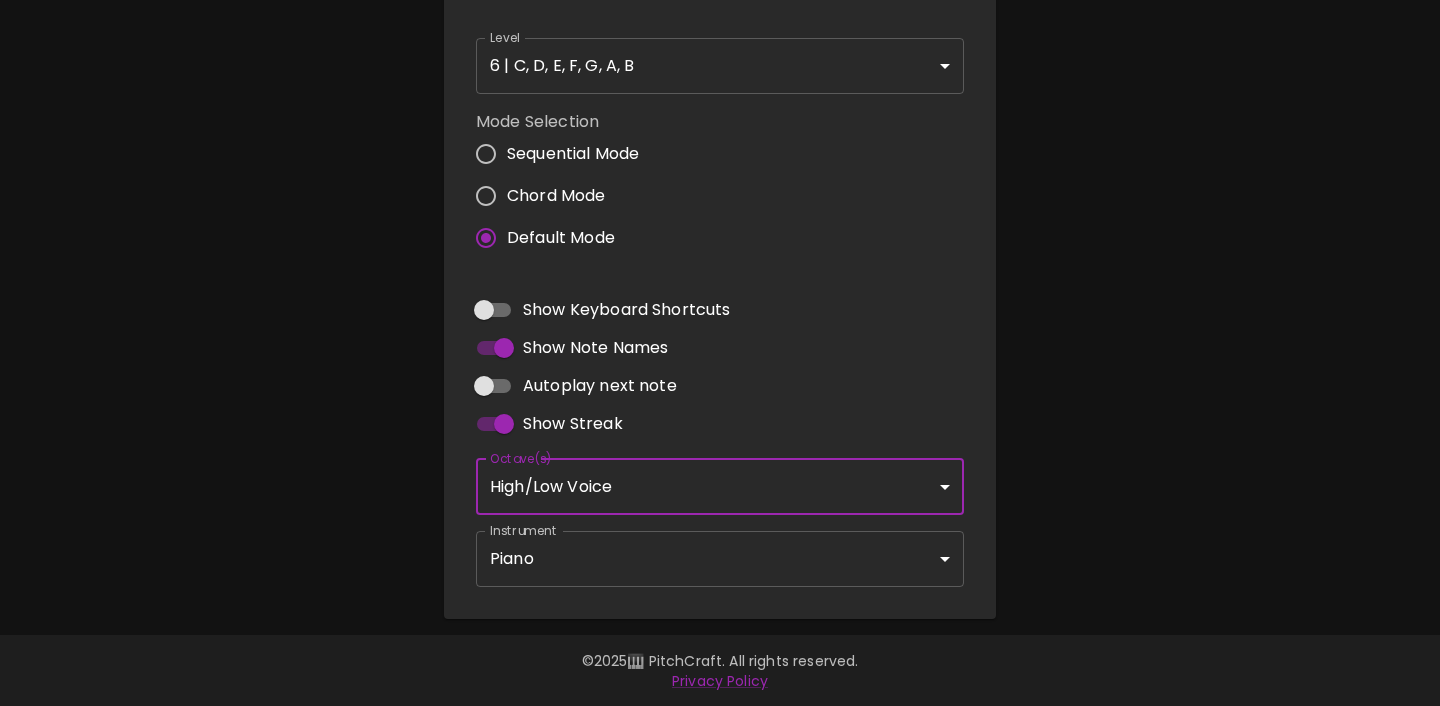 scroll, scrollTop: 218, scrollLeft: 0, axis: vertical 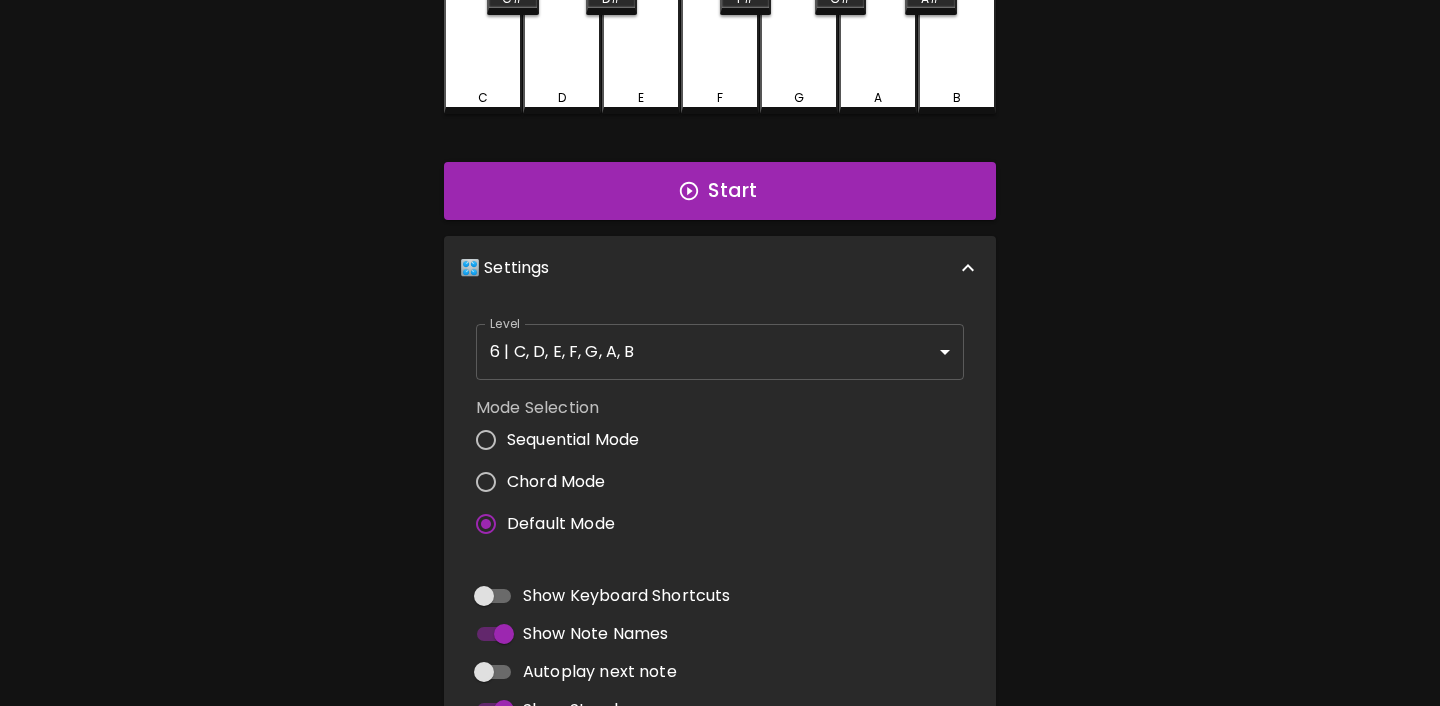 click on "Start" at bounding box center [720, 191] 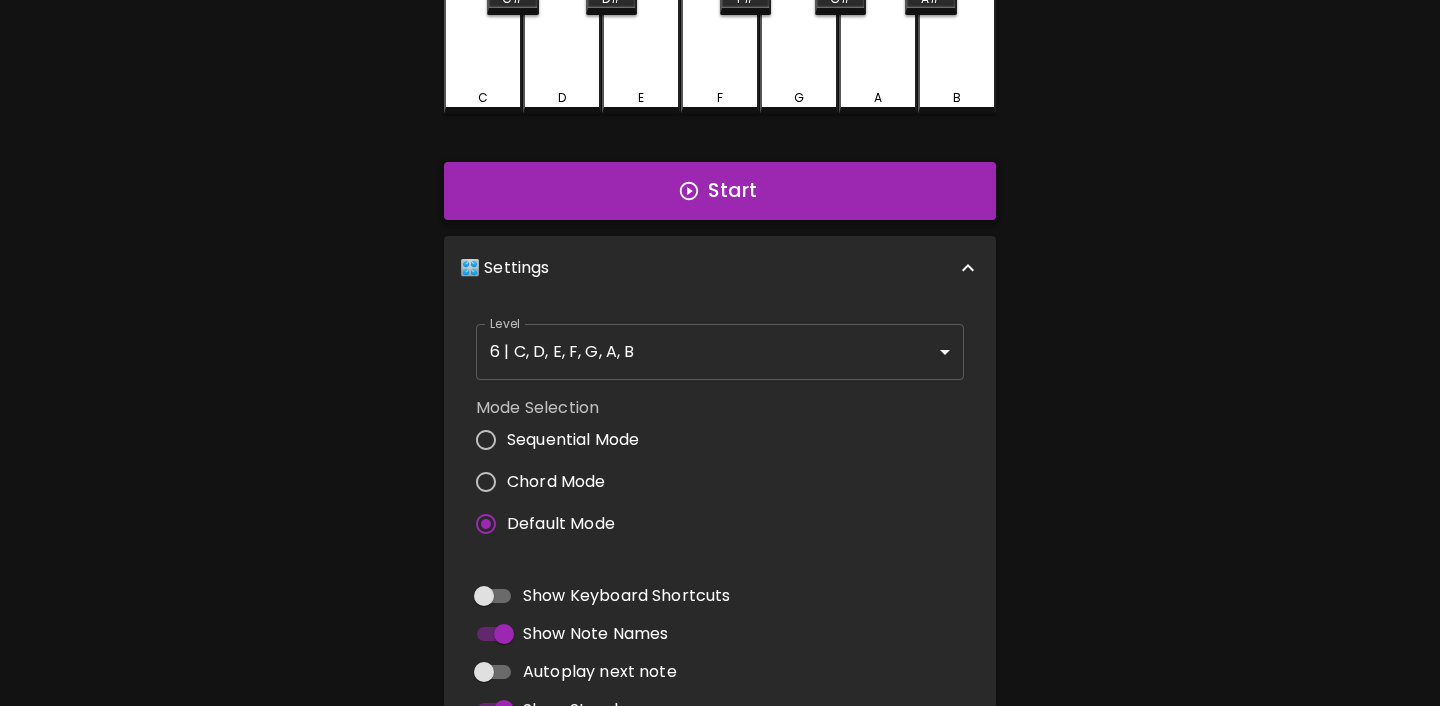 click on "Start" at bounding box center [720, 191] 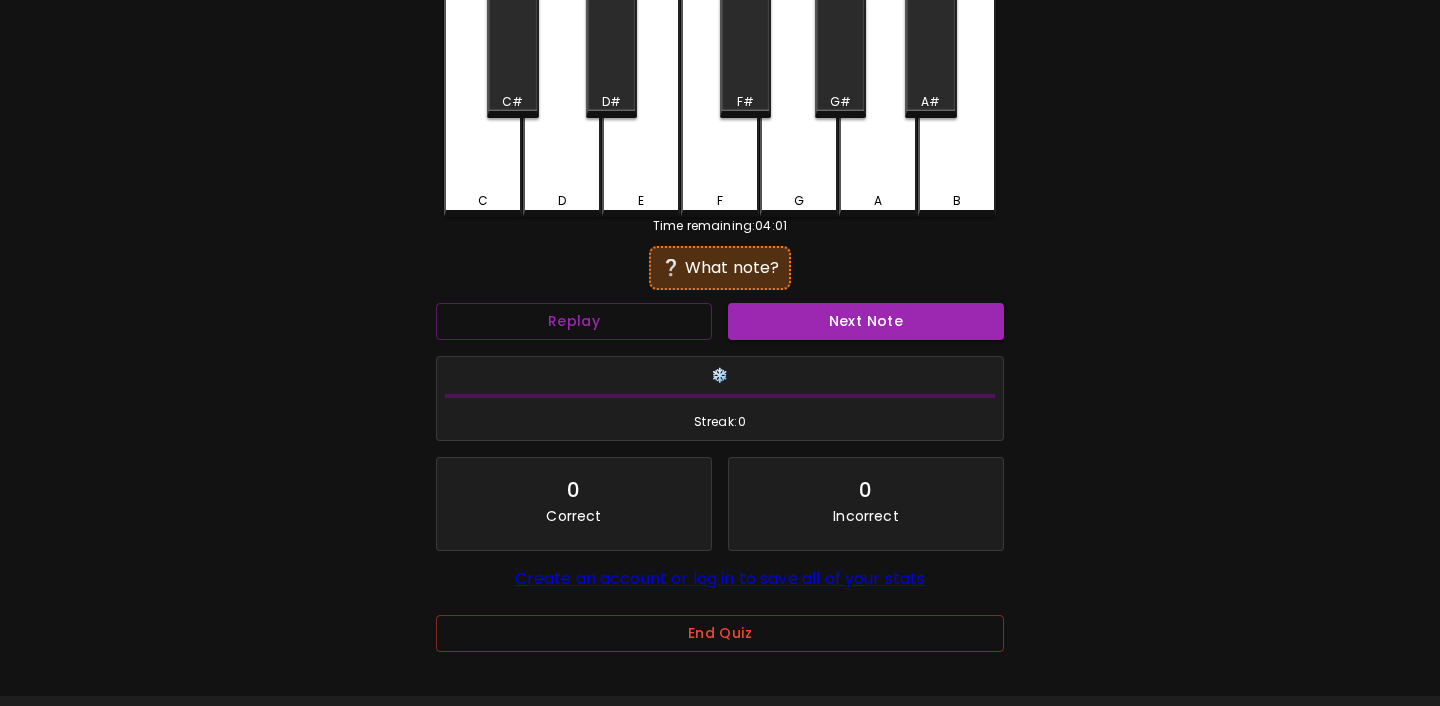 scroll, scrollTop: 88, scrollLeft: 0, axis: vertical 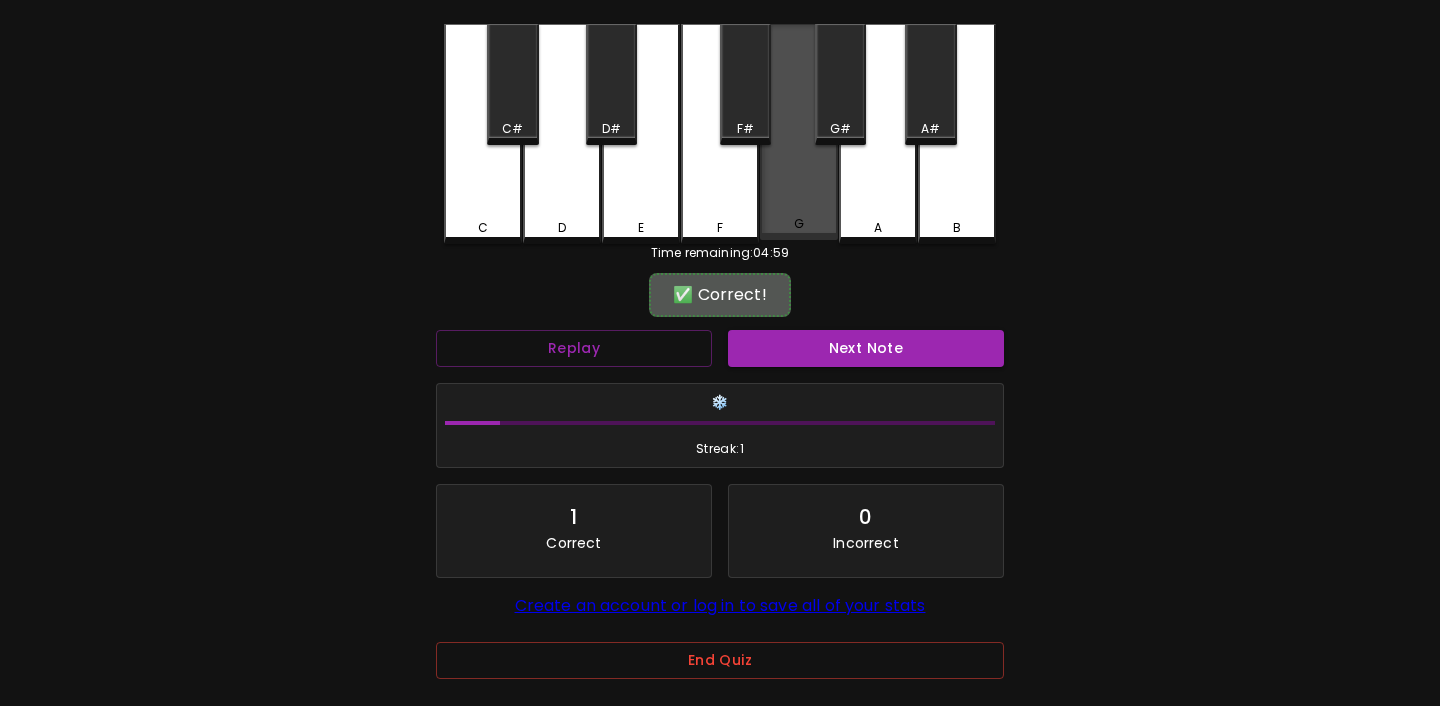 click on "G" at bounding box center (799, 224) 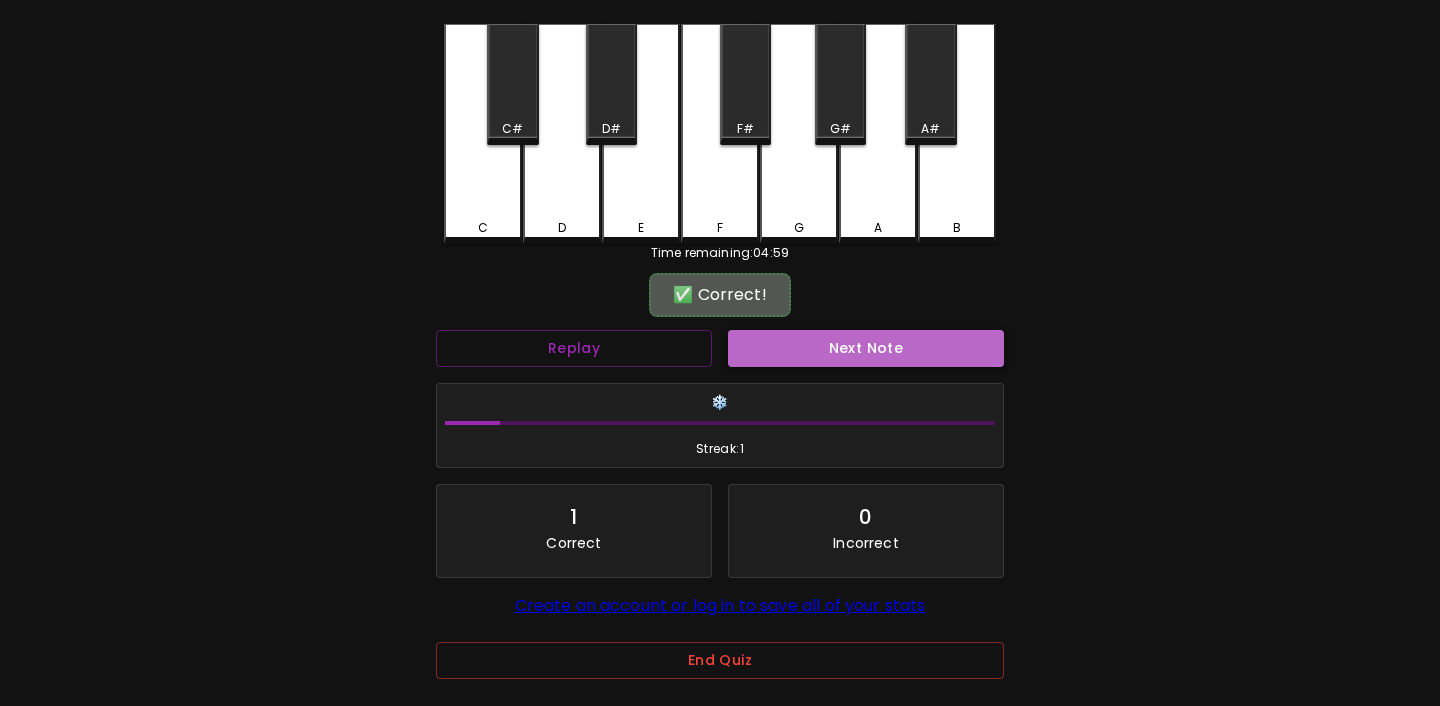 click on "Next Note" at bounding box center (866, 348) 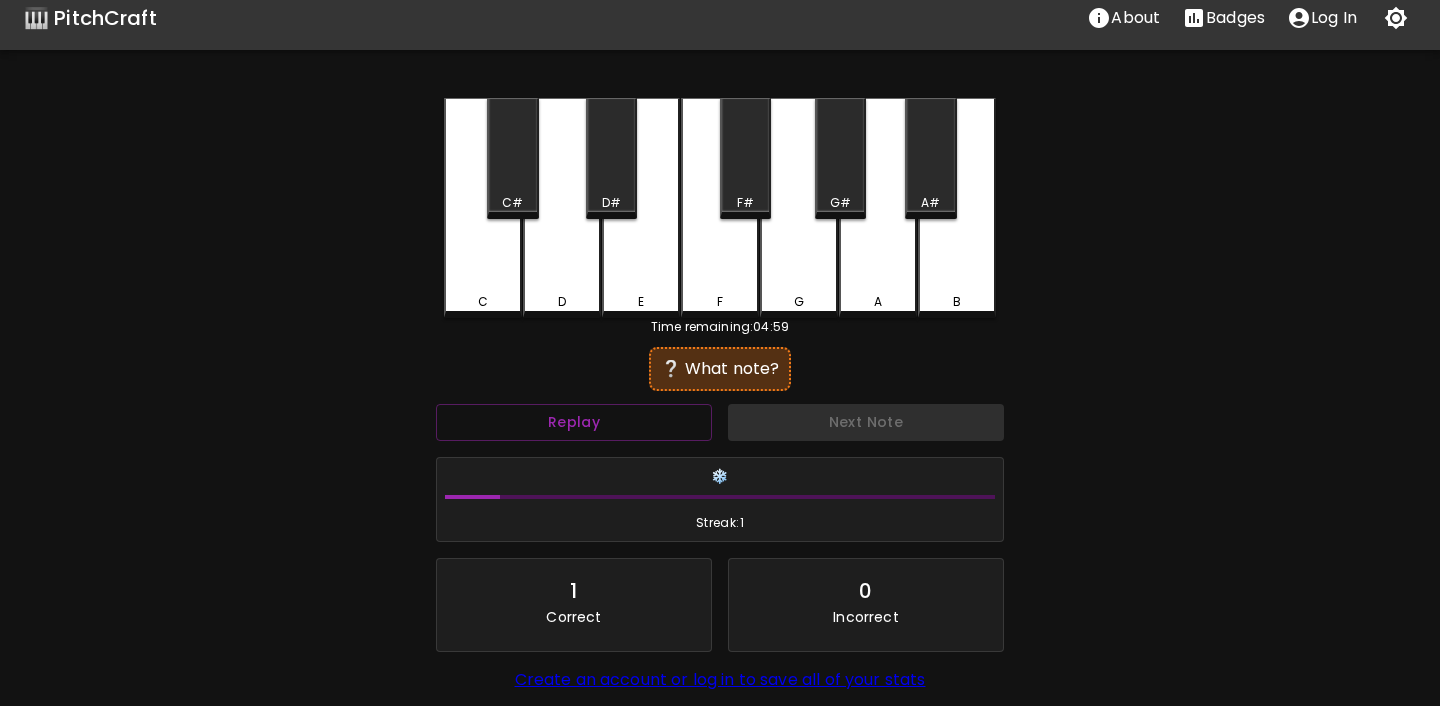 scroll, scrollTop: 0, scrollLeft: 0, axis: both 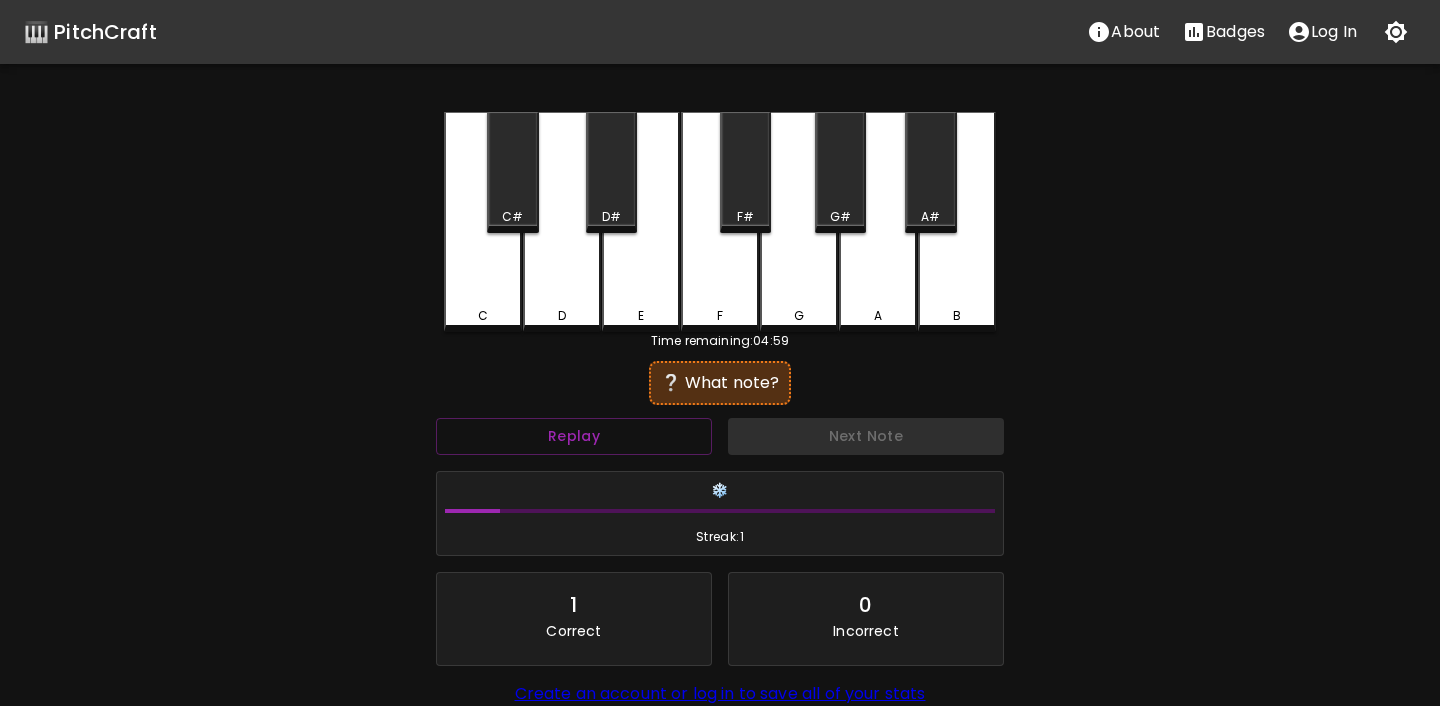 click on "G" at bounding box center (799, 316) 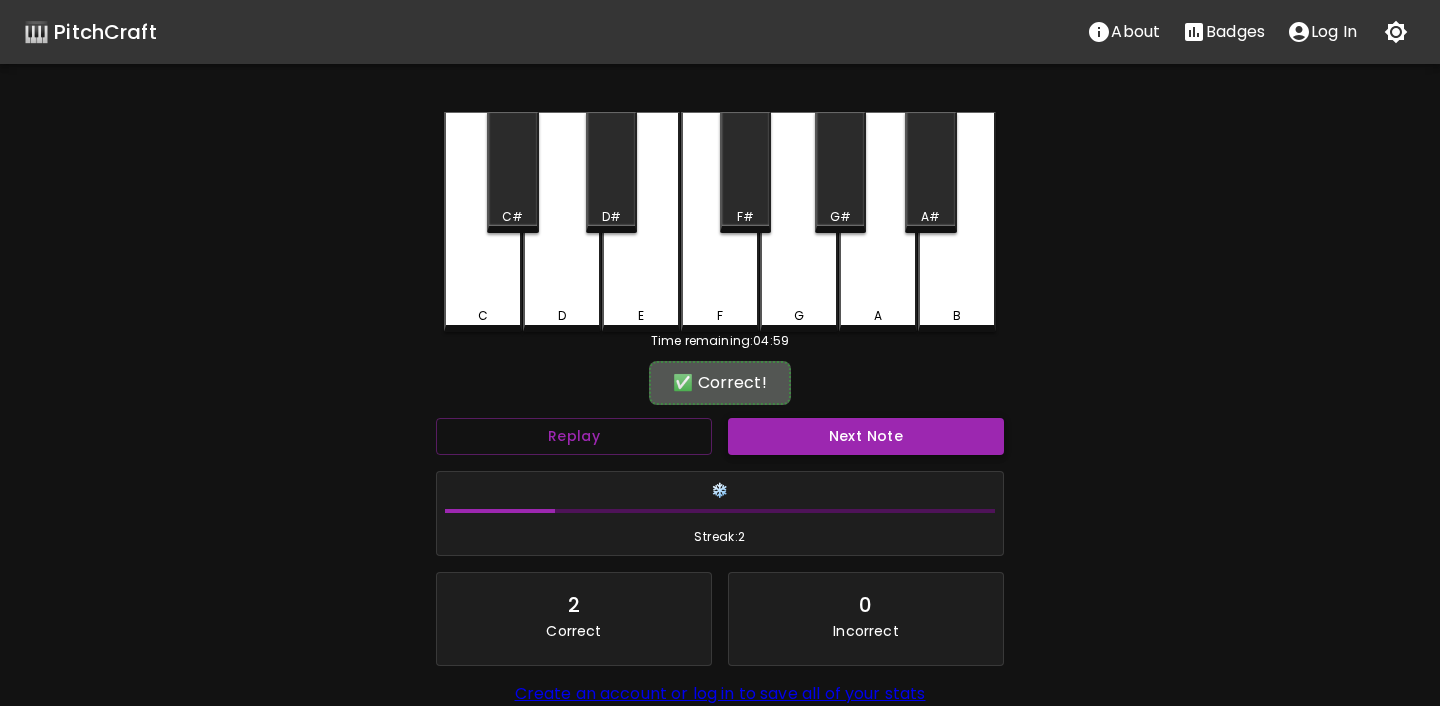 click on "Next Note" at bounding box center (866, 436) 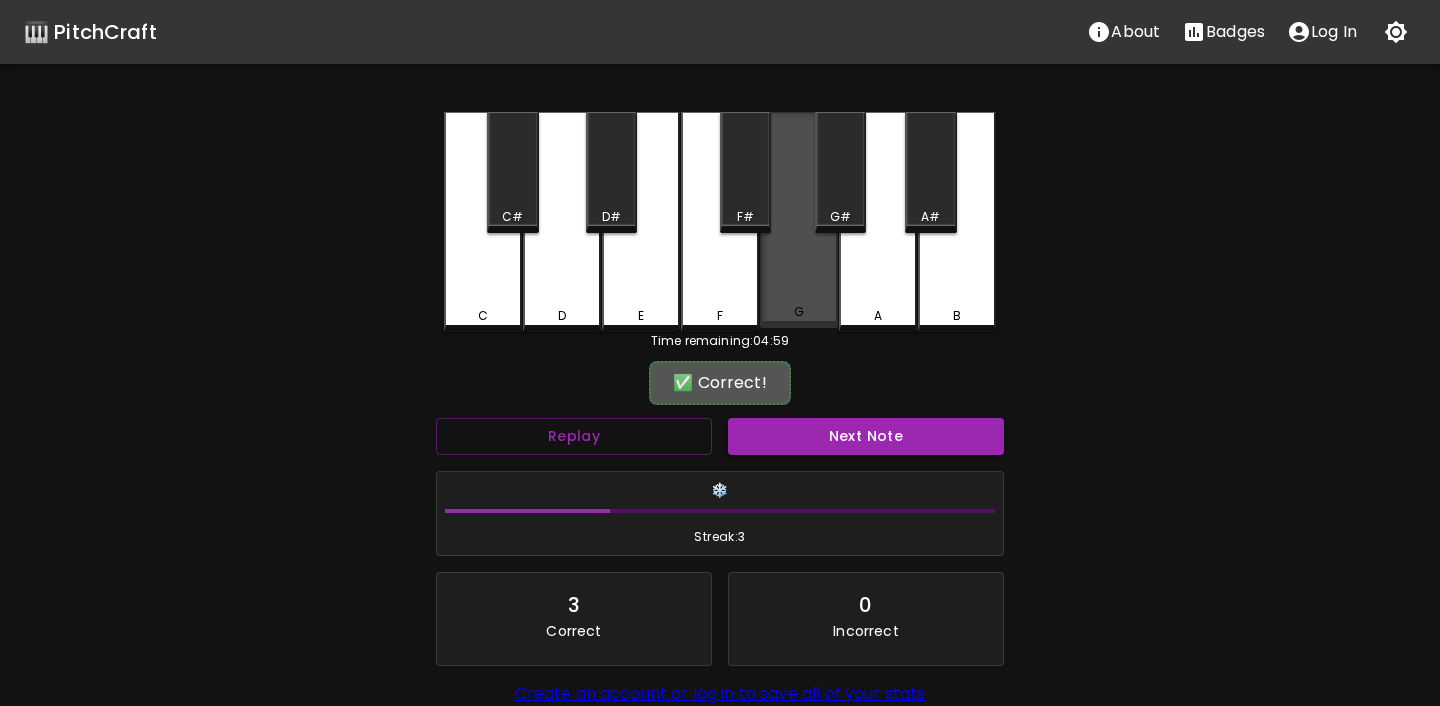 click on "G" at bounding box center [799, 220] 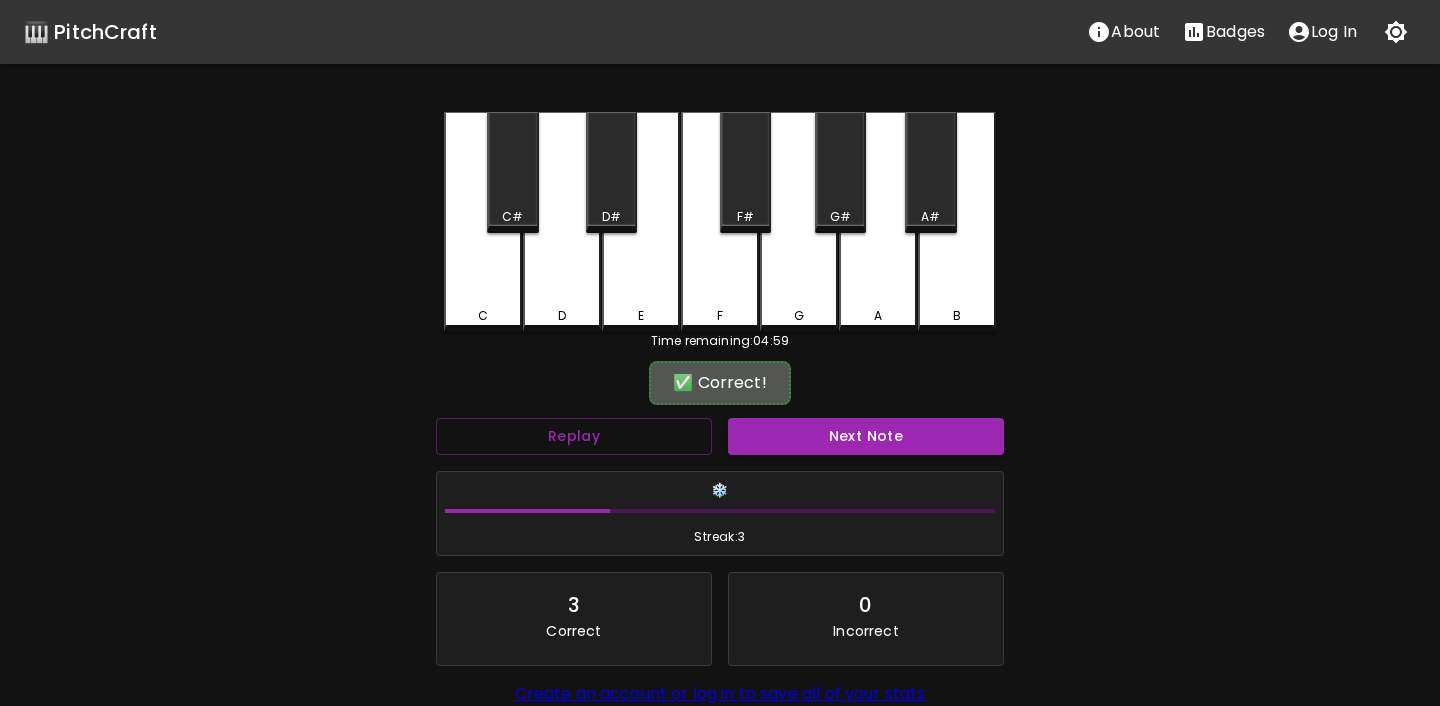 click on "Next Note" at bounding box center (866, 436) 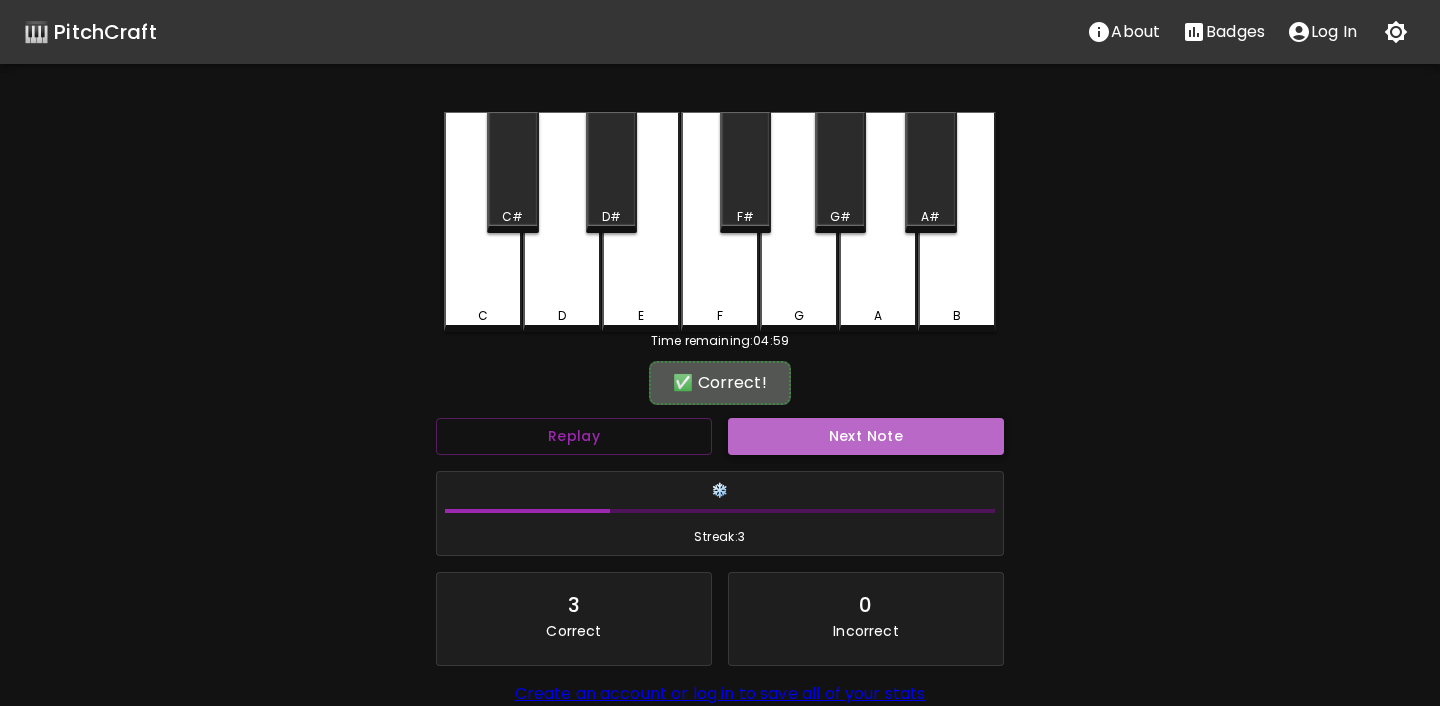 click on "Next Note" at bounding box center [866, 436] 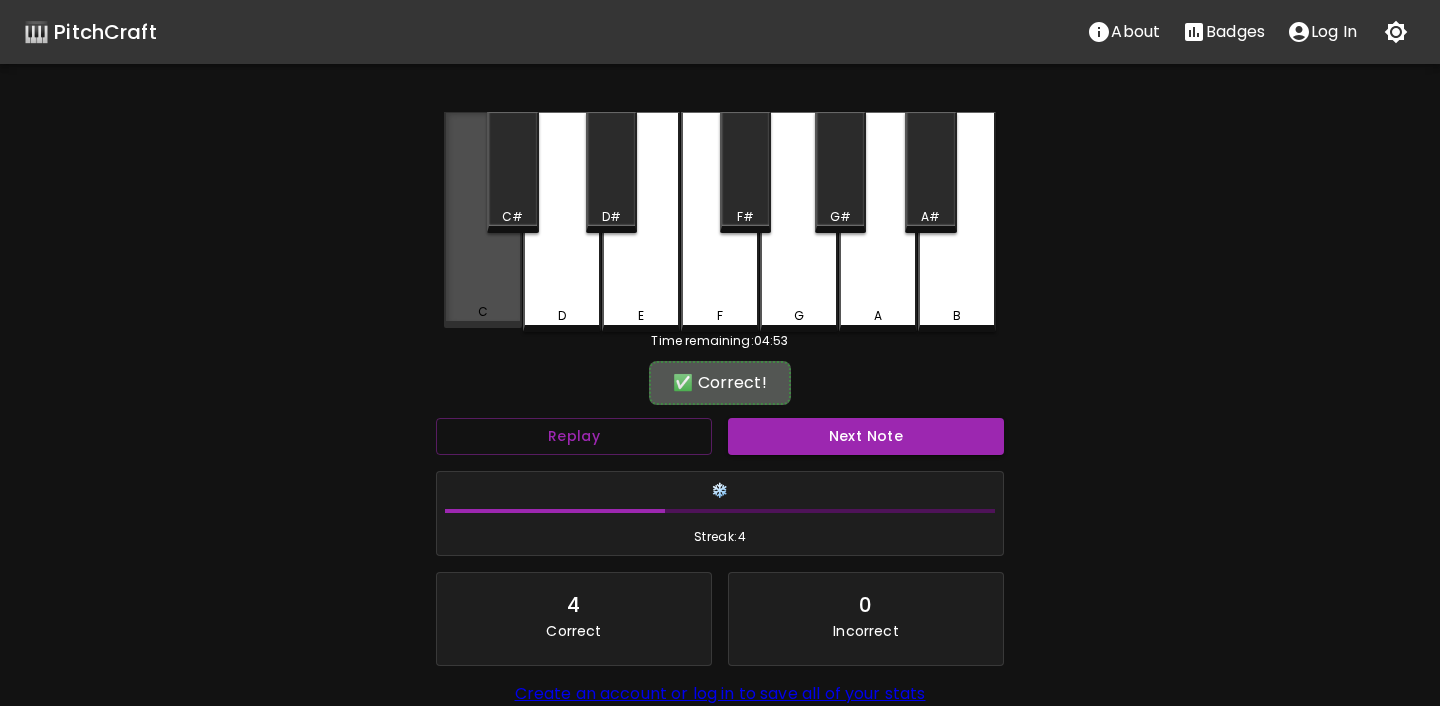 click on "C" at bounding box center (483, 220) 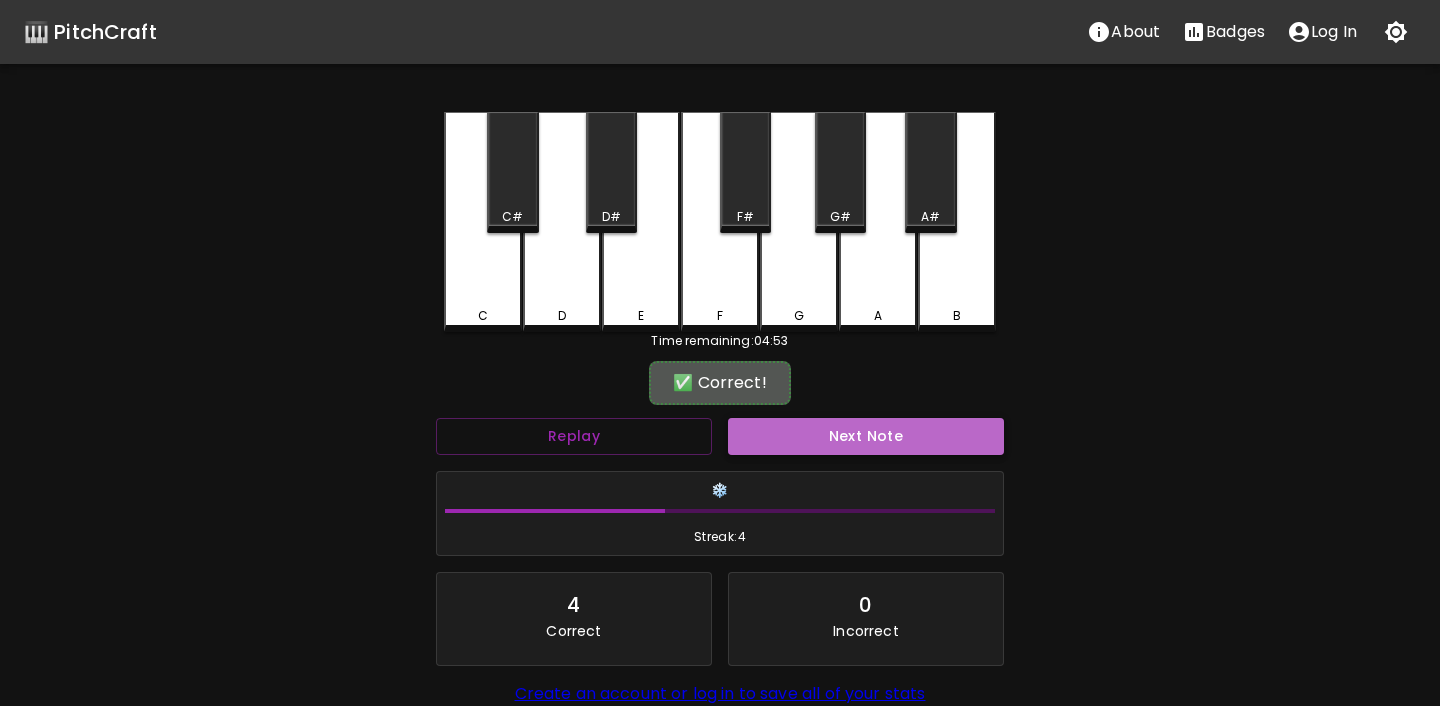 click on "Next Note" at bounding box center (866, 436) 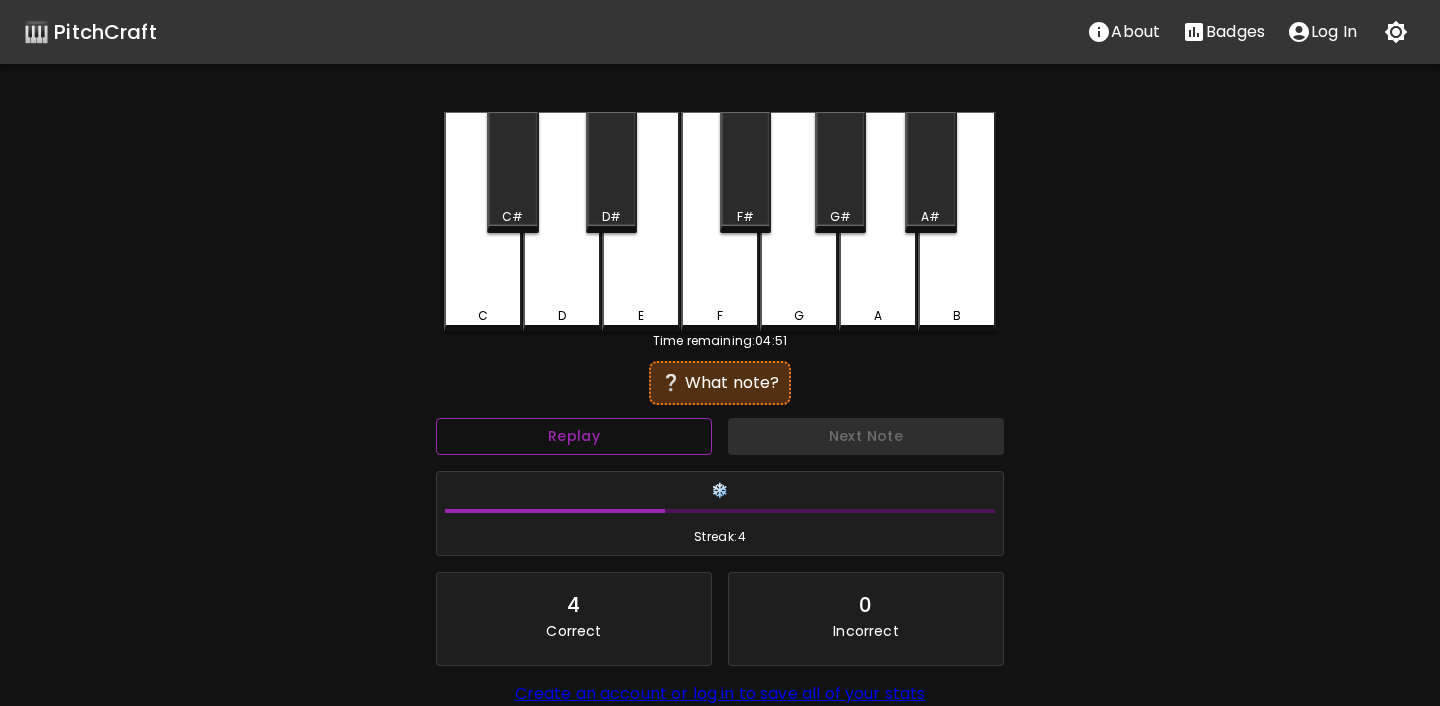 click on "Replay" at bounding box center [574, 436] 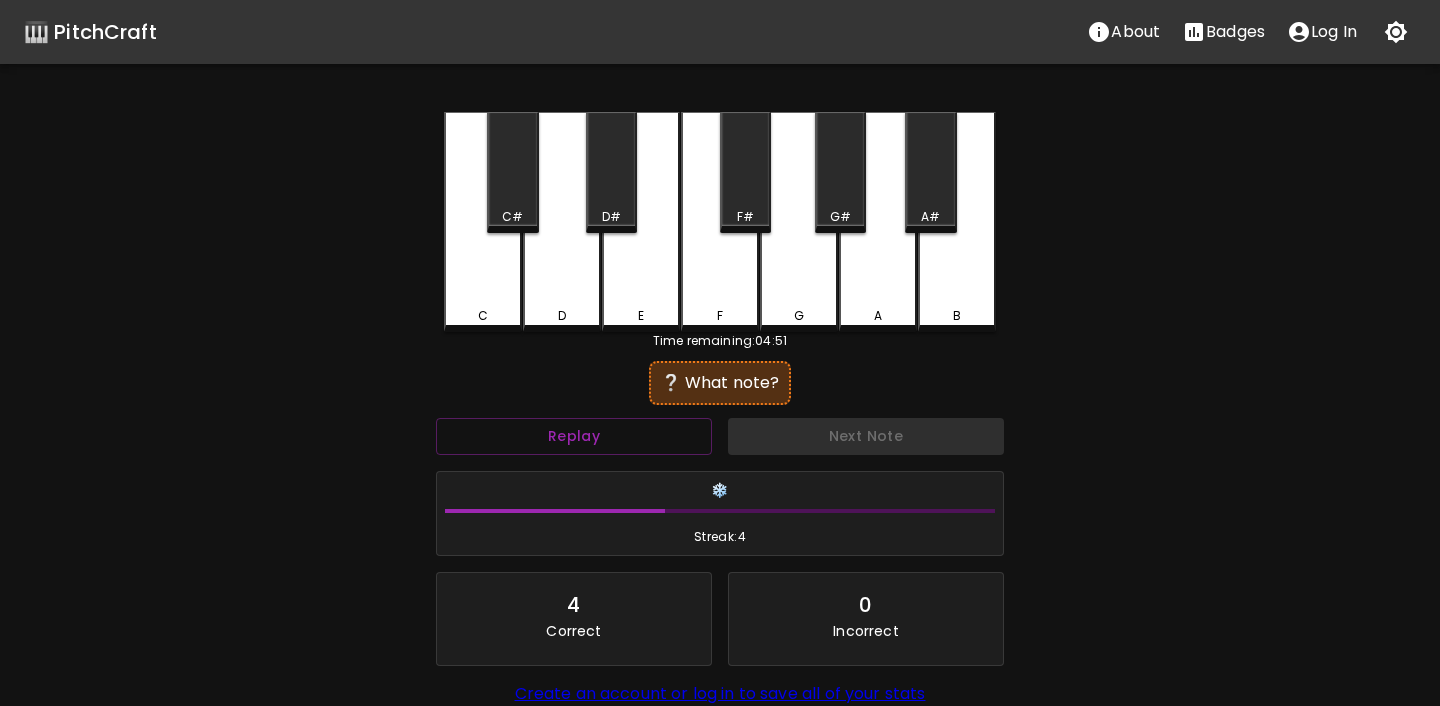 click on "D" at bounding box center (562, 222) 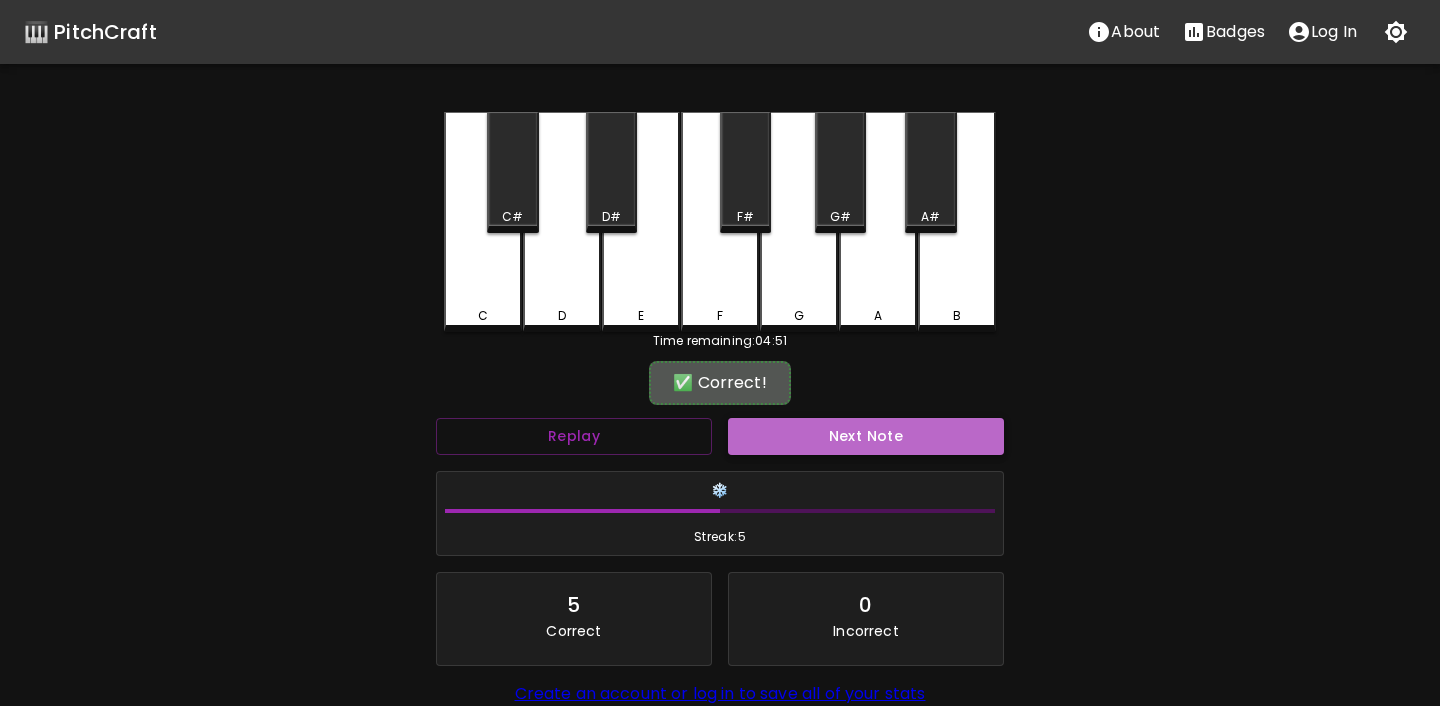 click on "Next Note" at bounding box center (866, 436) 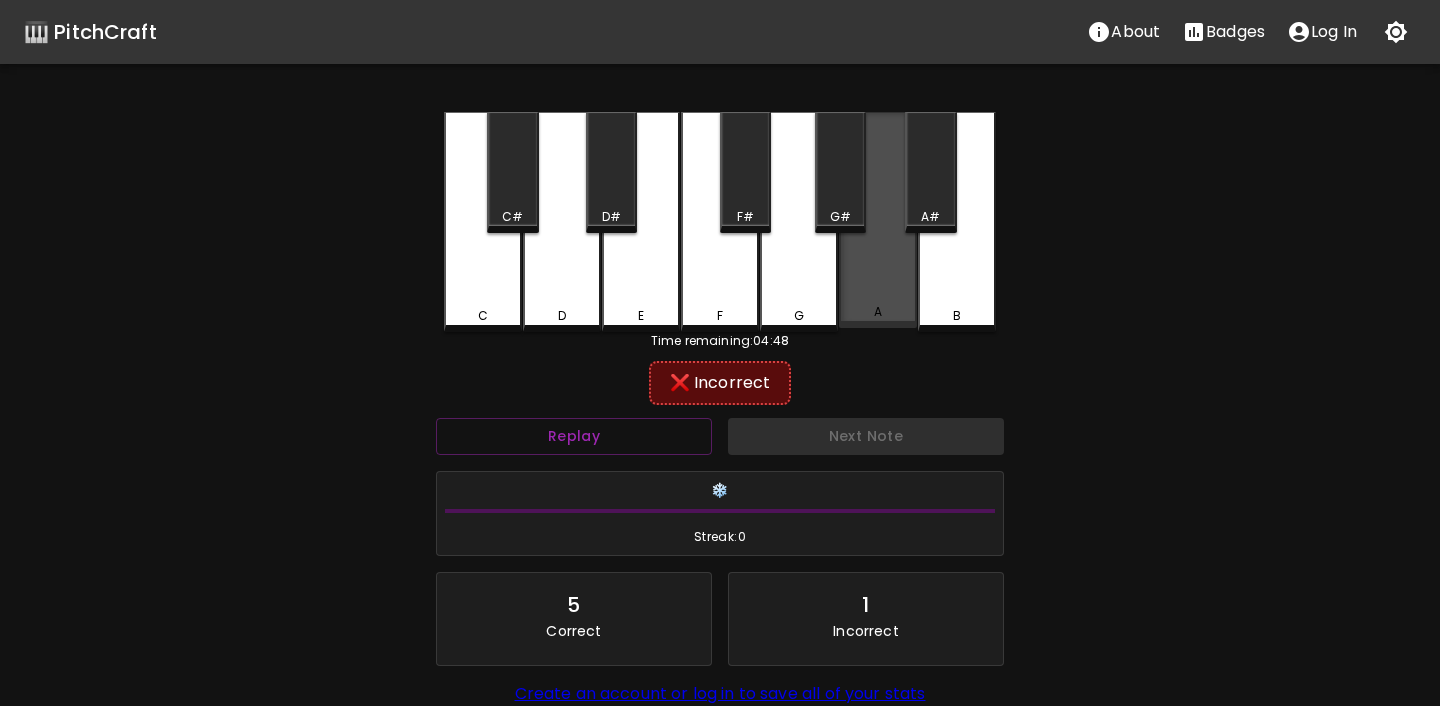 click on "A" at bounding box center (878, 220) 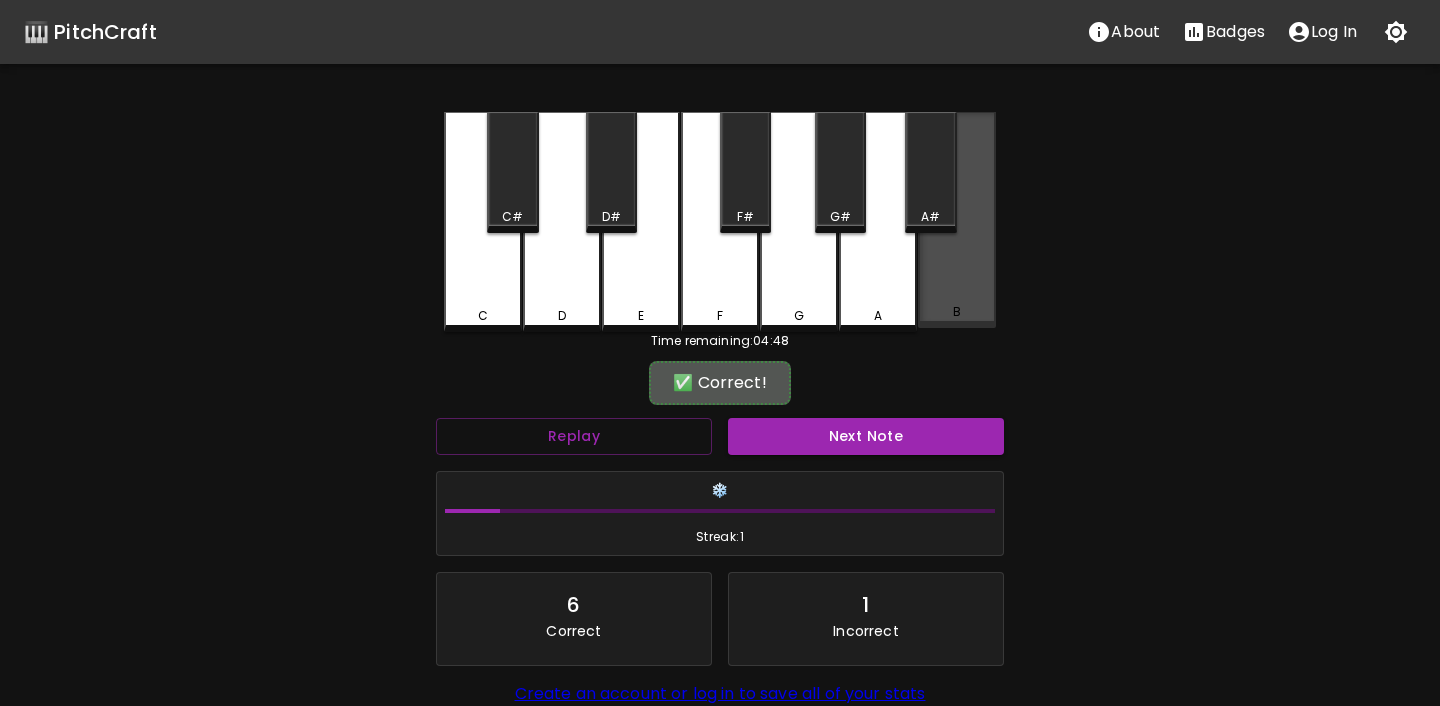 click on "B" at bounding box center (957, 220) 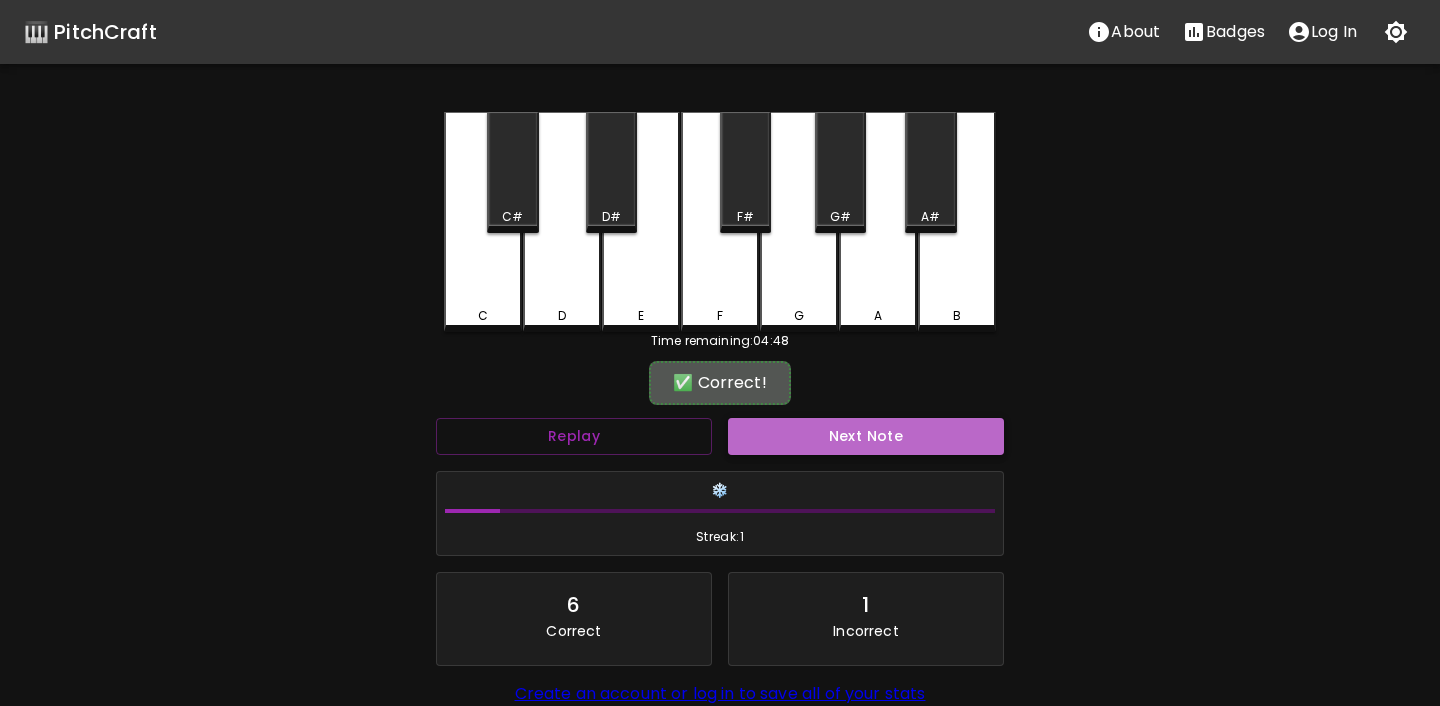 click on "Next Note" at bounding box center (866, 436) 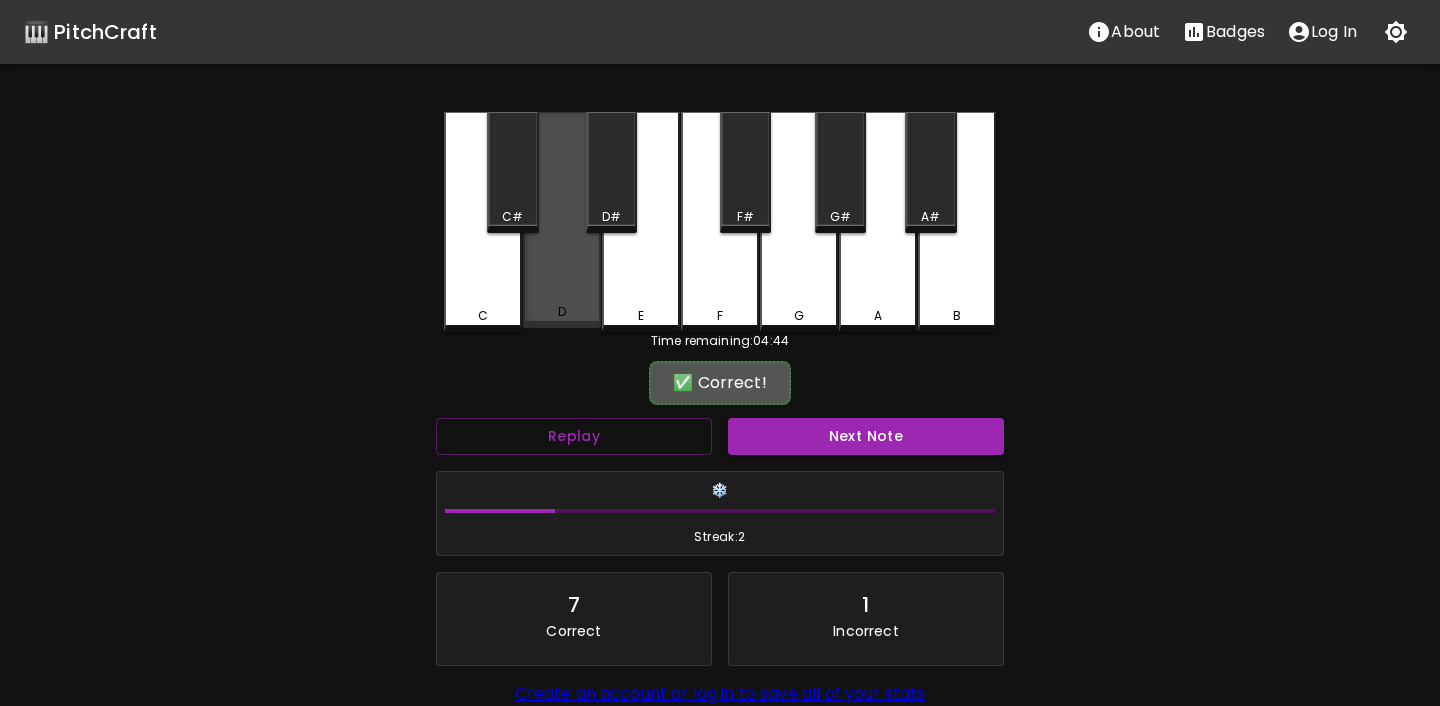 click on "D" at bounding box center [562, 312] 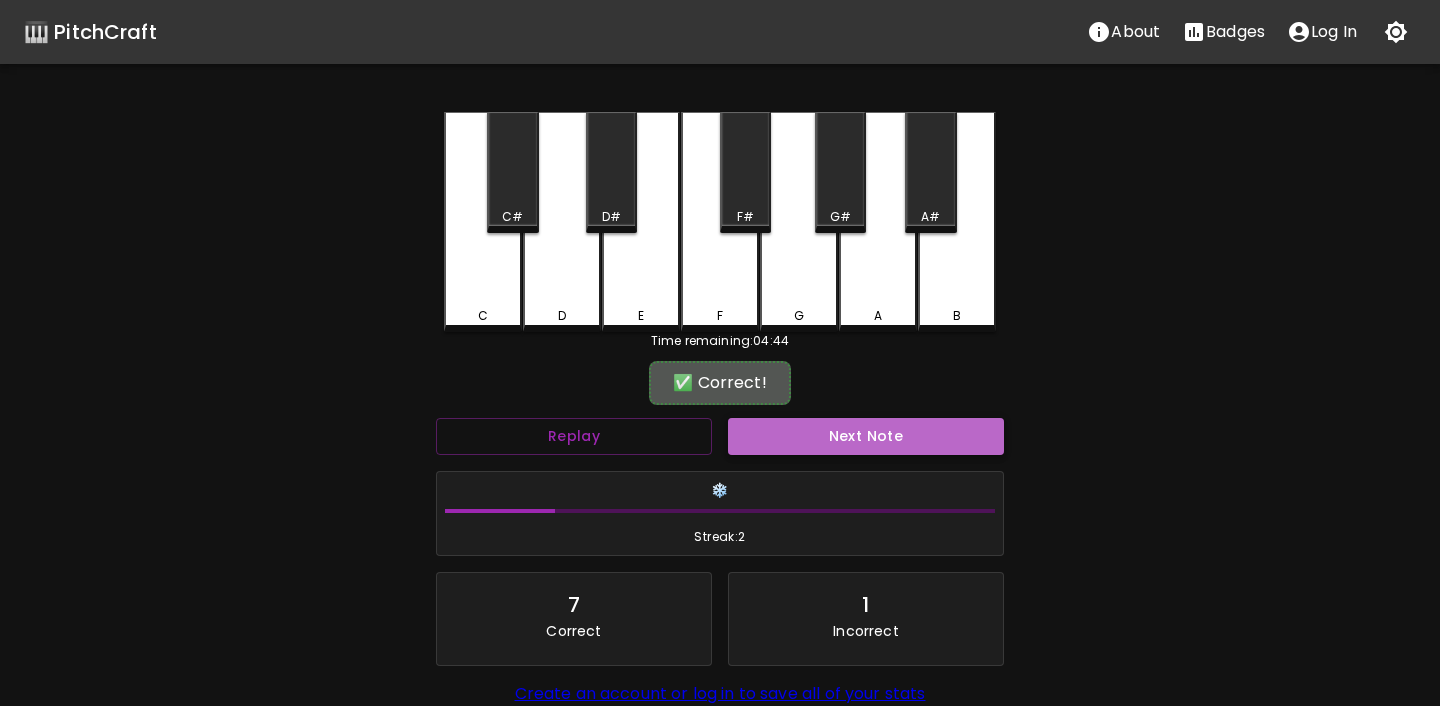 click on "Next Note" at bounding box center (866, 436) 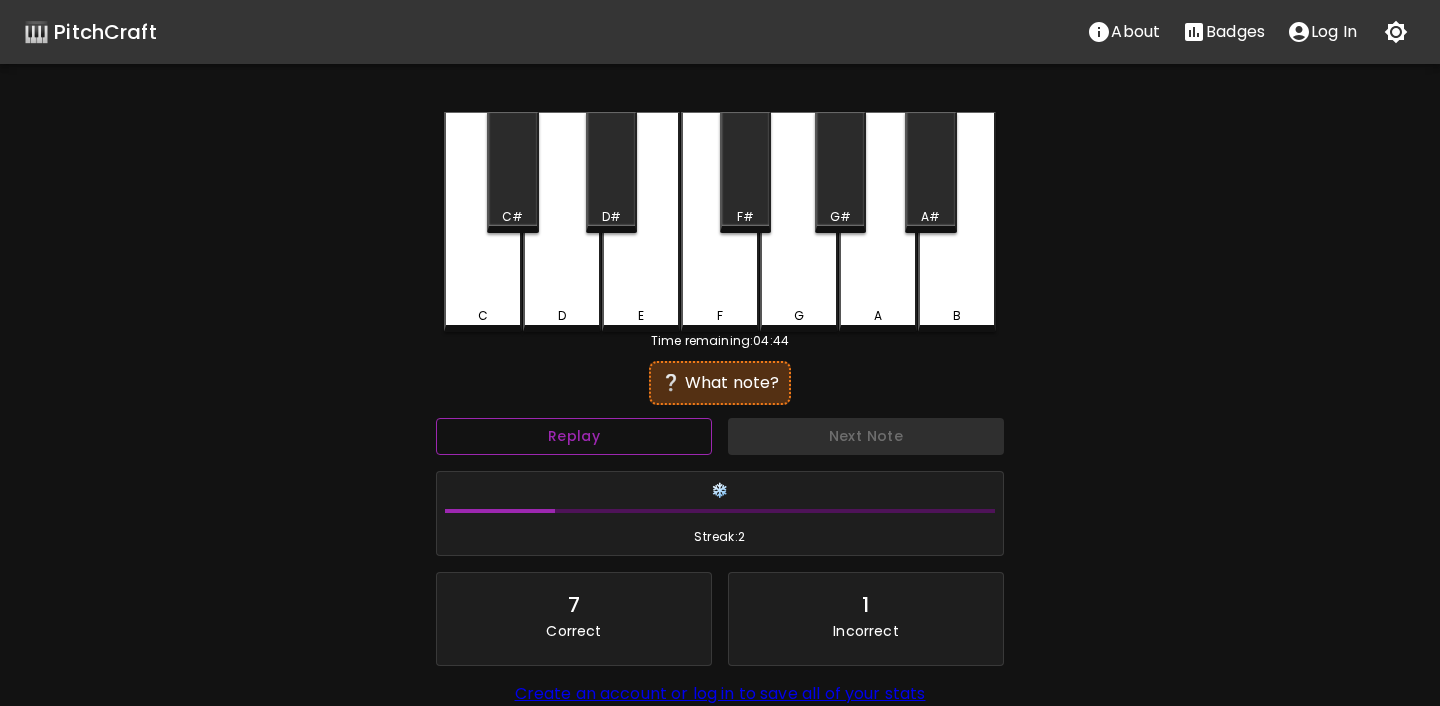click on "Replay" at bounding box center (574, 436) 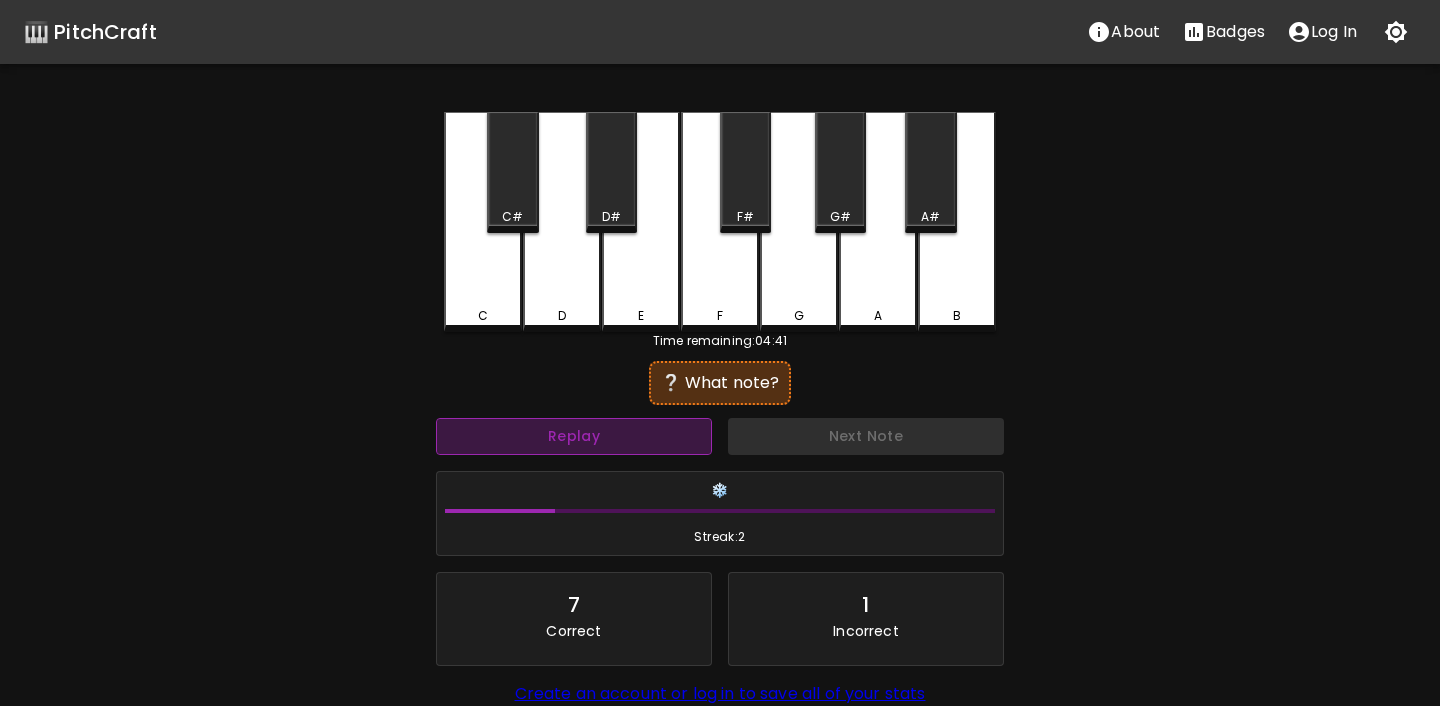 click on "Replay" at bounding box center [574, 436] 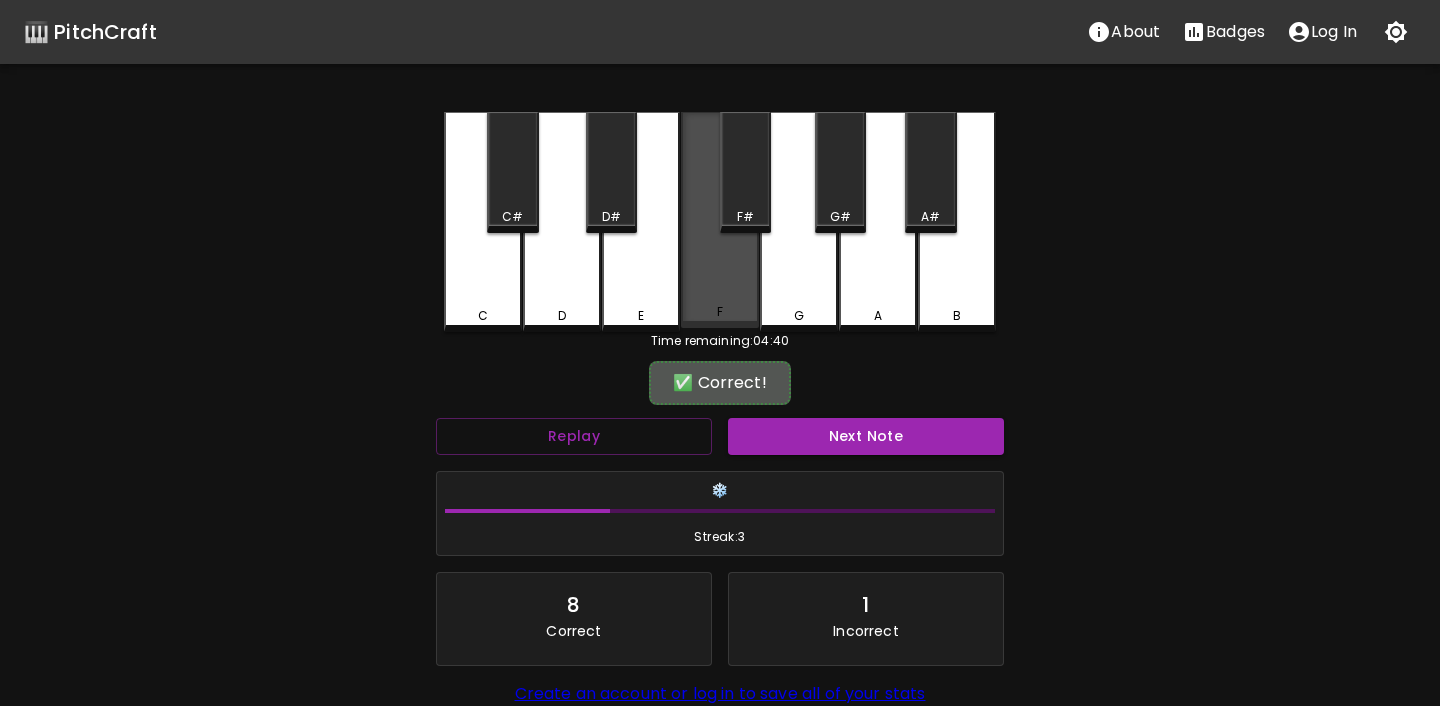 click on "F" at bounding box center (720, 220) 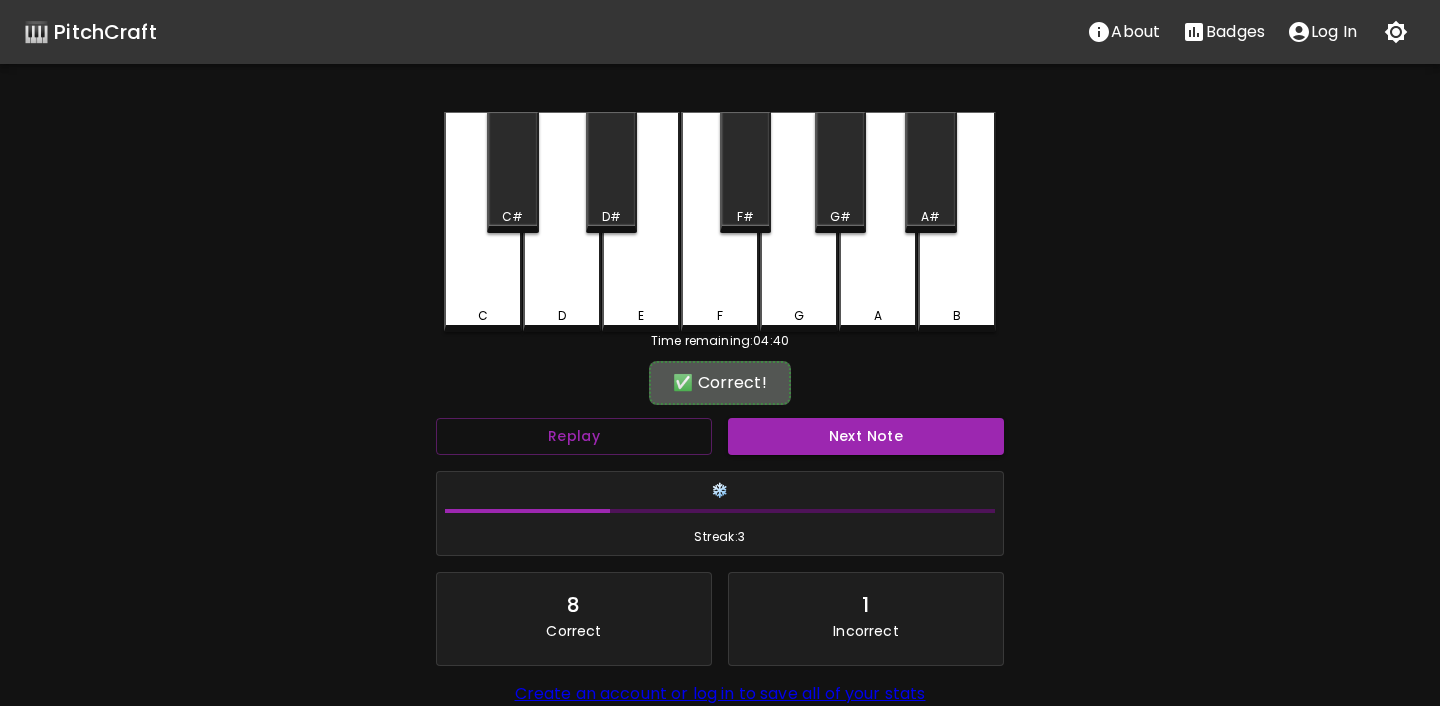 click on "Next Note" at bounding box center [866, 436] 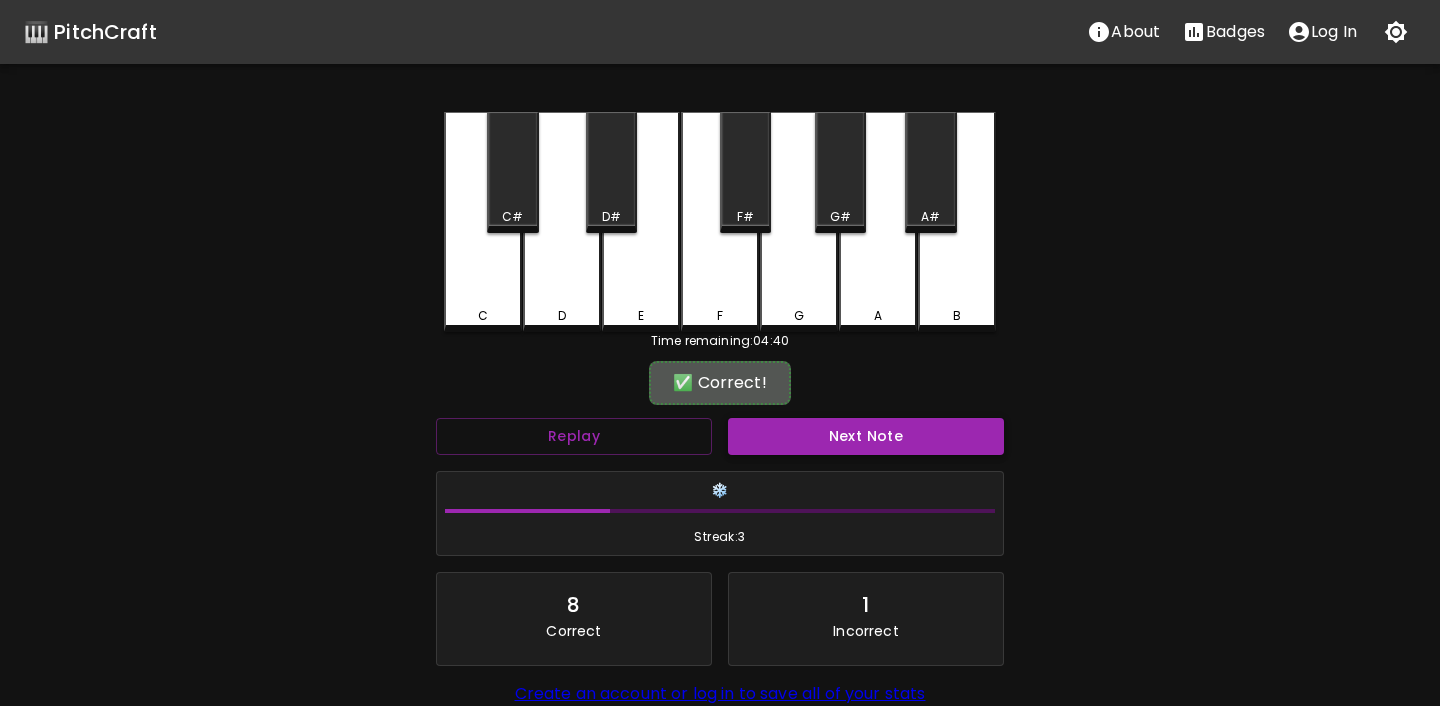 click on "Next Note" at bounding box center (866, 436) 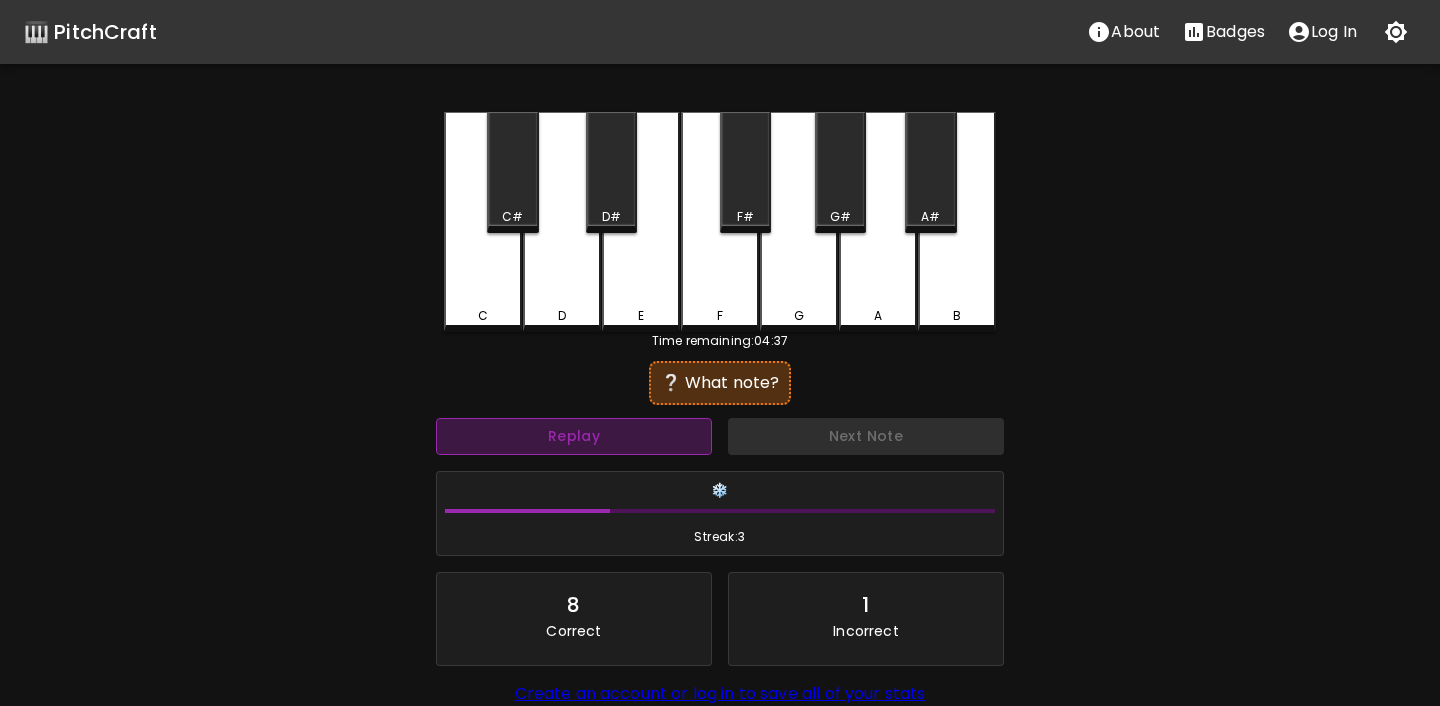 click on "Replay" at bounding box center (574, 436) 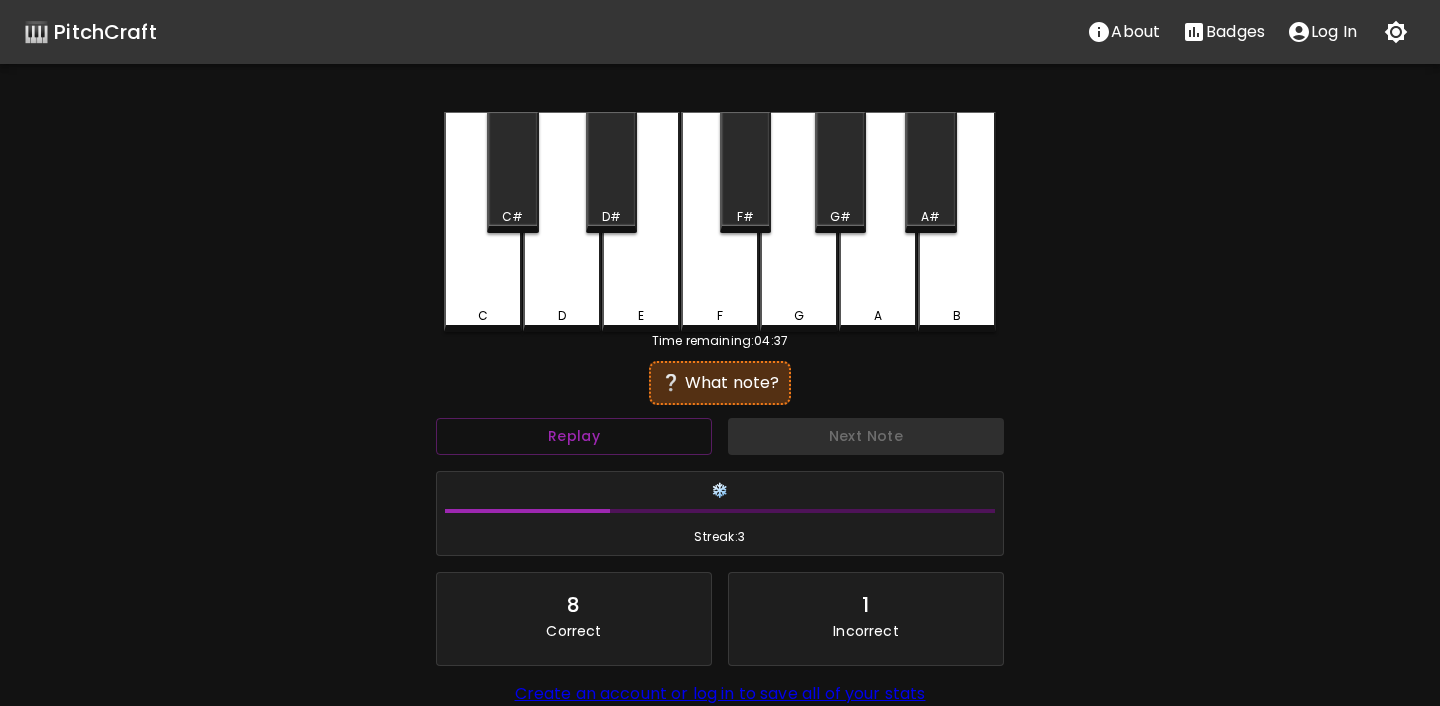 click on "E" at bounding box center (641, 222) 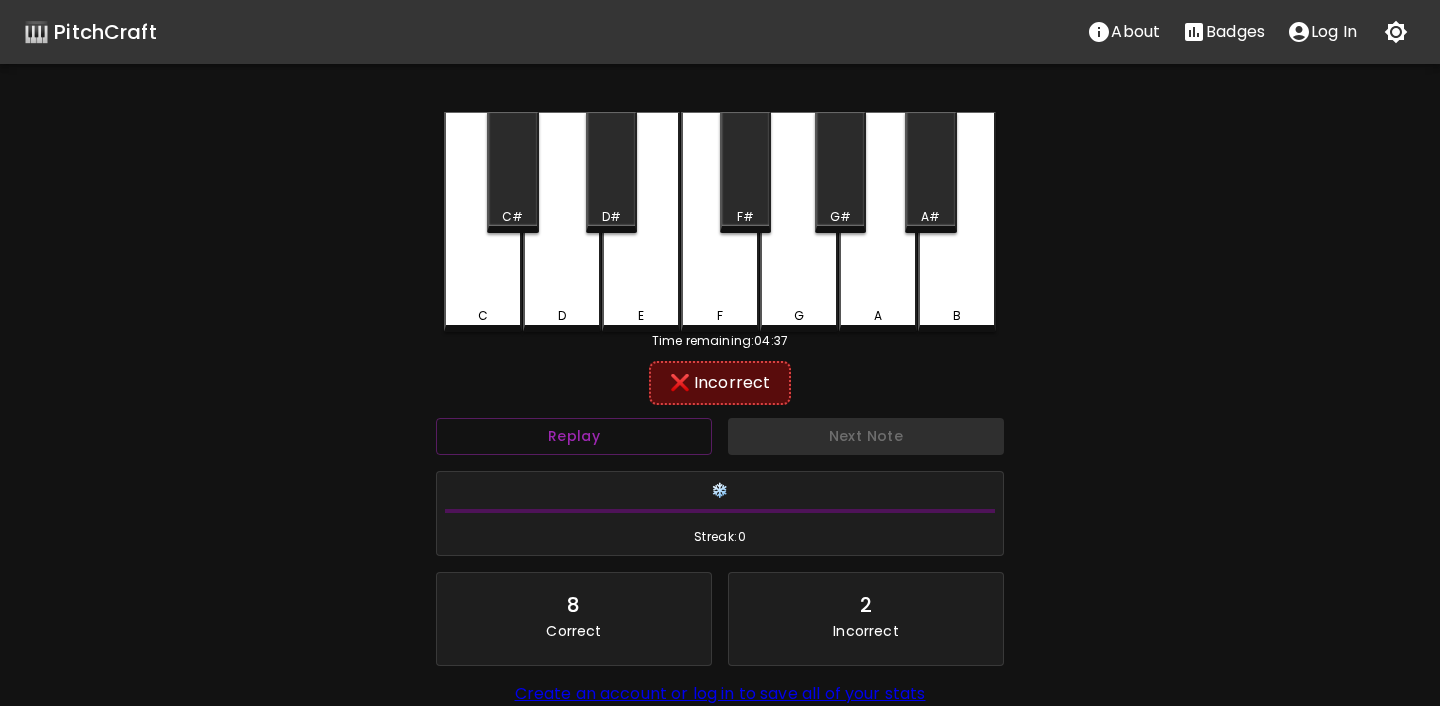 click on "G" at bounding box center (799, 222) 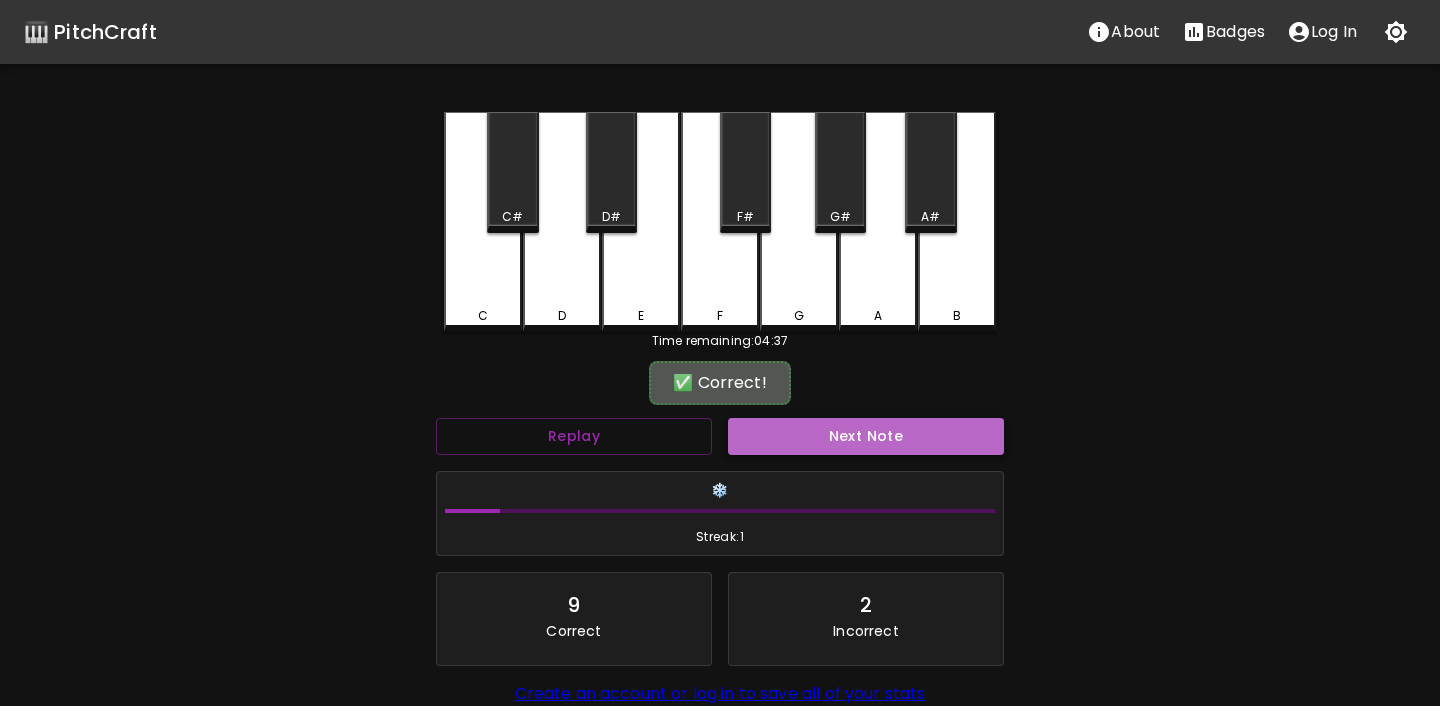click on "Next Note" at bounding box center (866, 436) 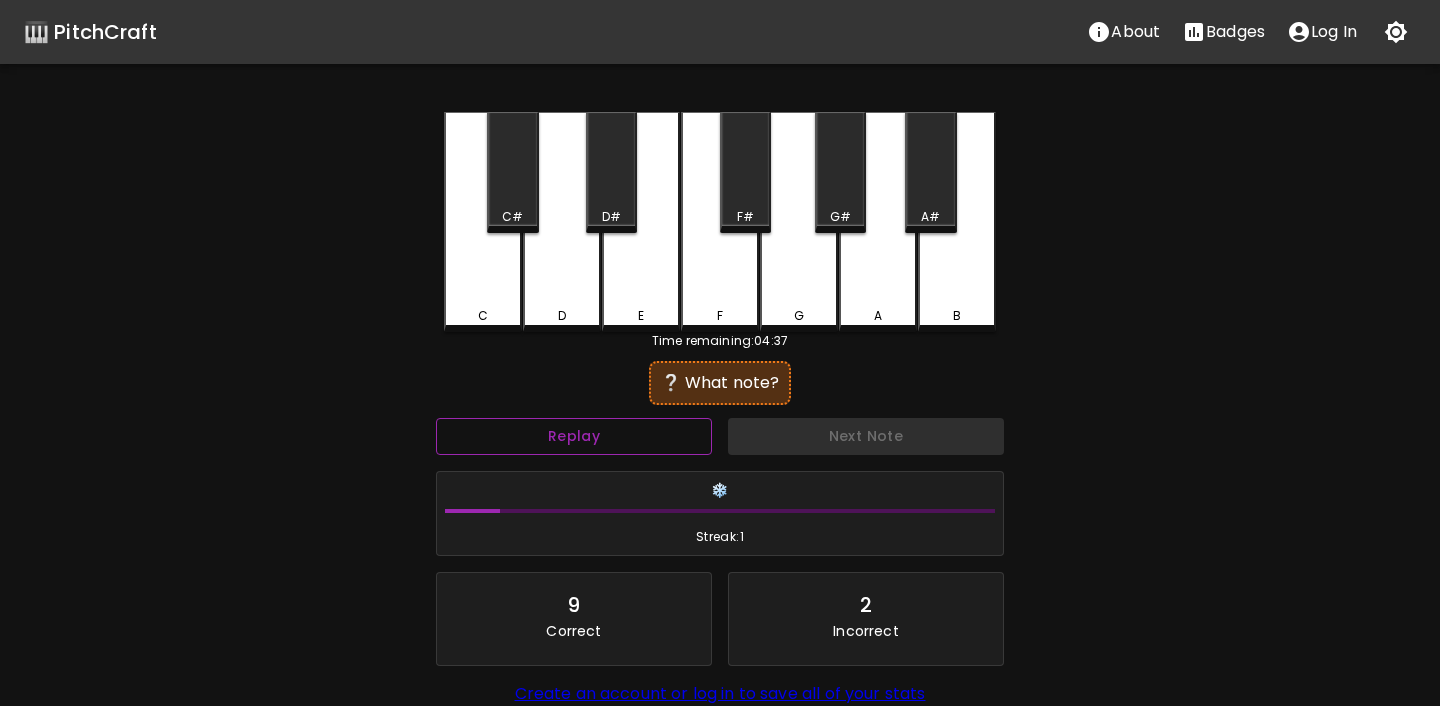 click on "Replay" at bounding box center [574, 436] 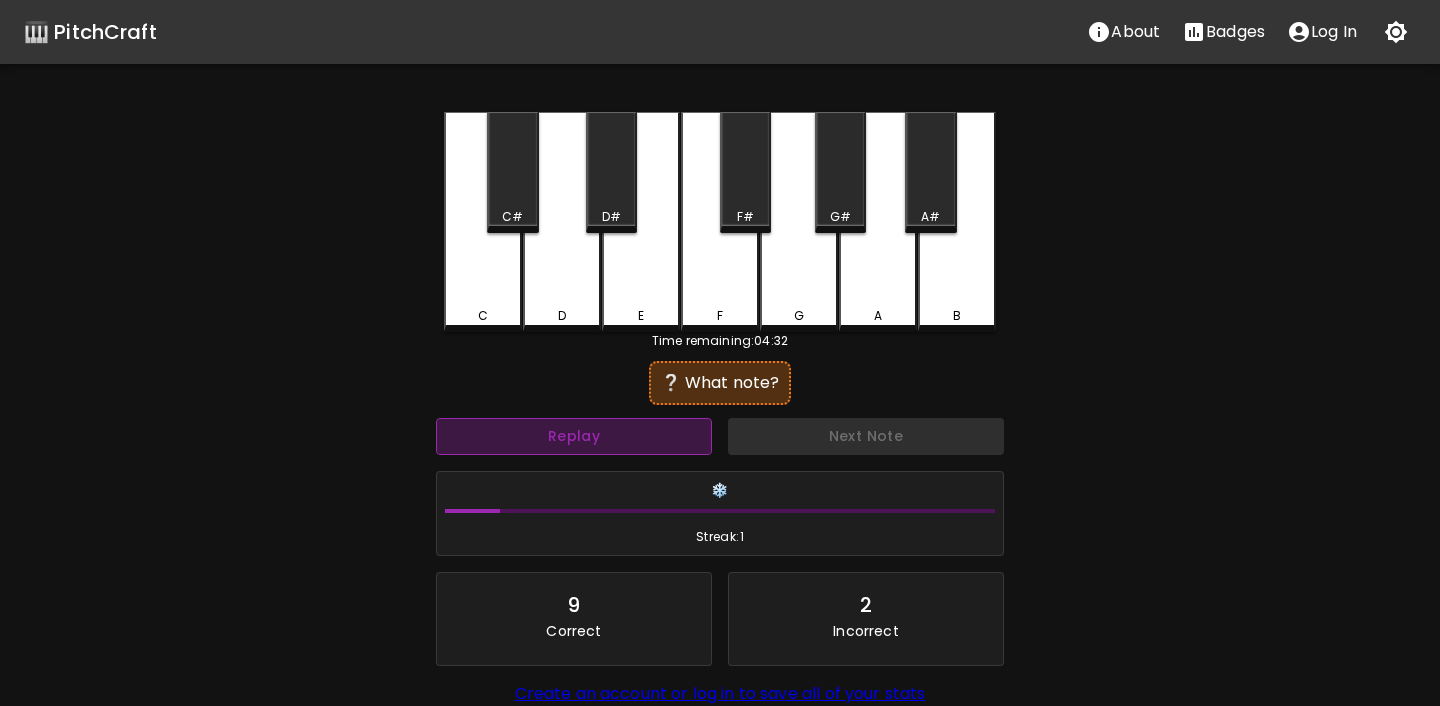 click on "Replay" at bounding box center [574, 436] 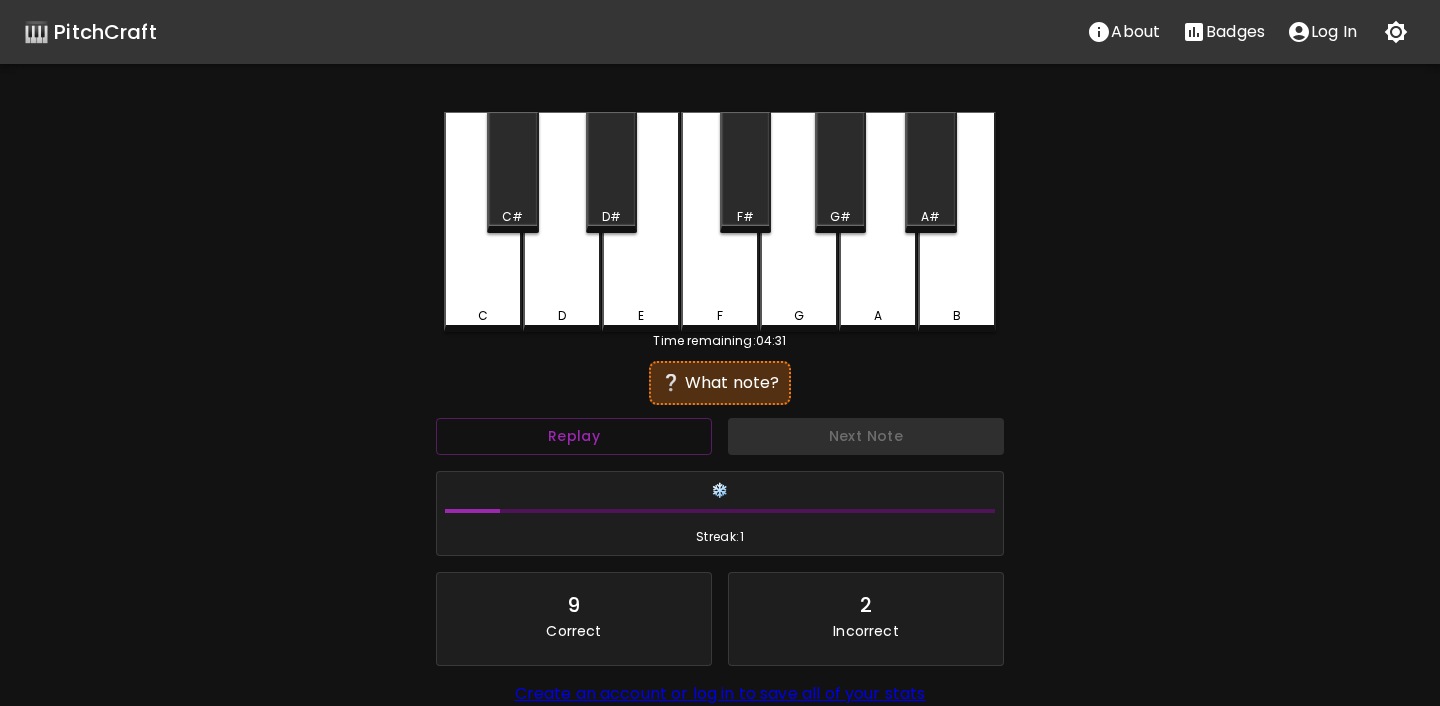 click on "F" at bounding box center (720, 316) 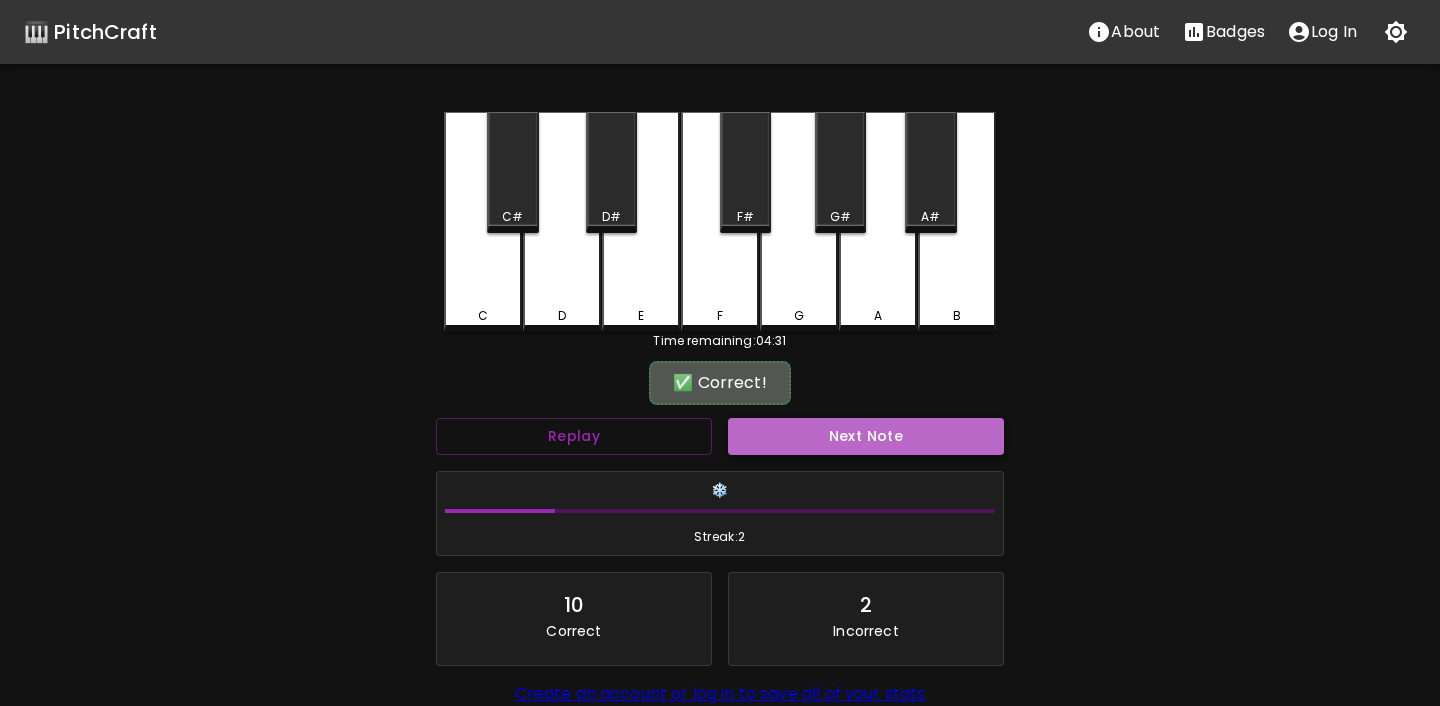 click on "Next Note" at bounding box center [866, 436] 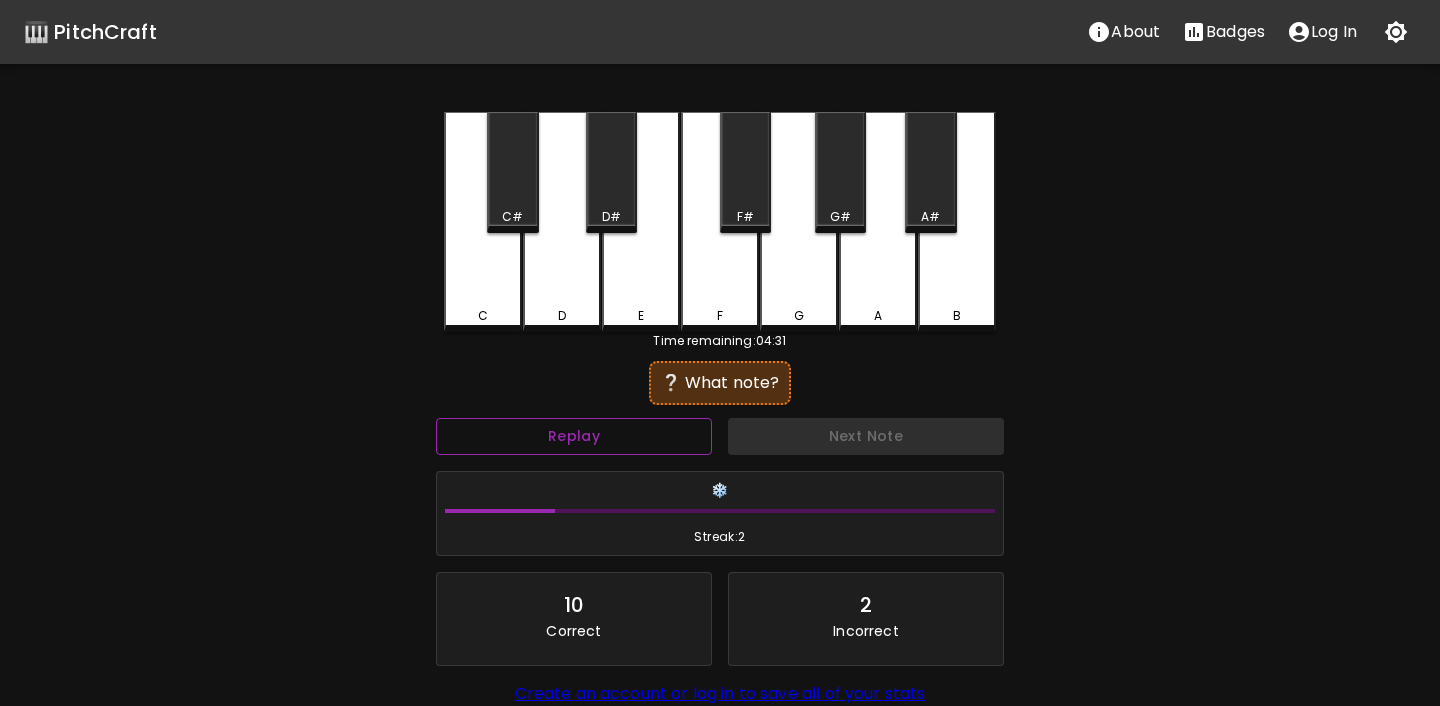 click on "Replay" at bounding box center (574, 436) 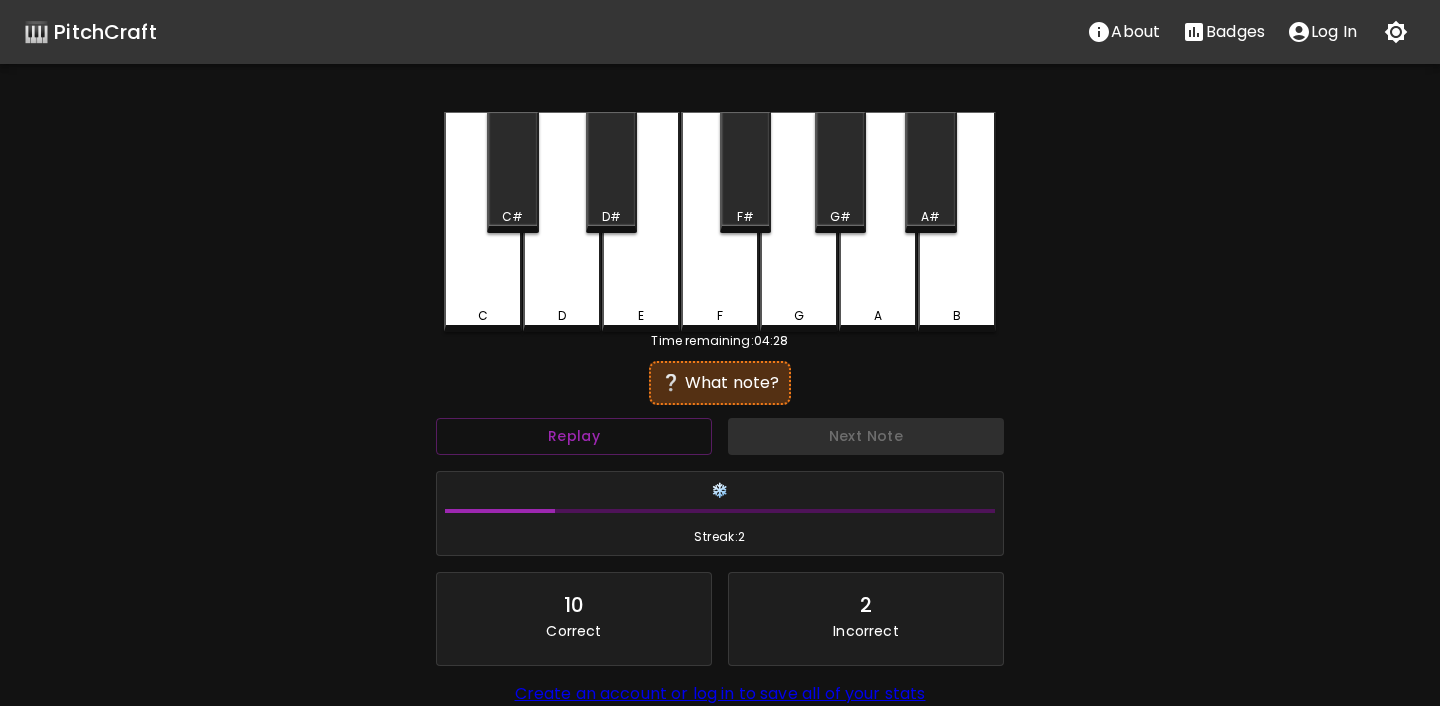 click on "E" at bounding box center [641, 316] 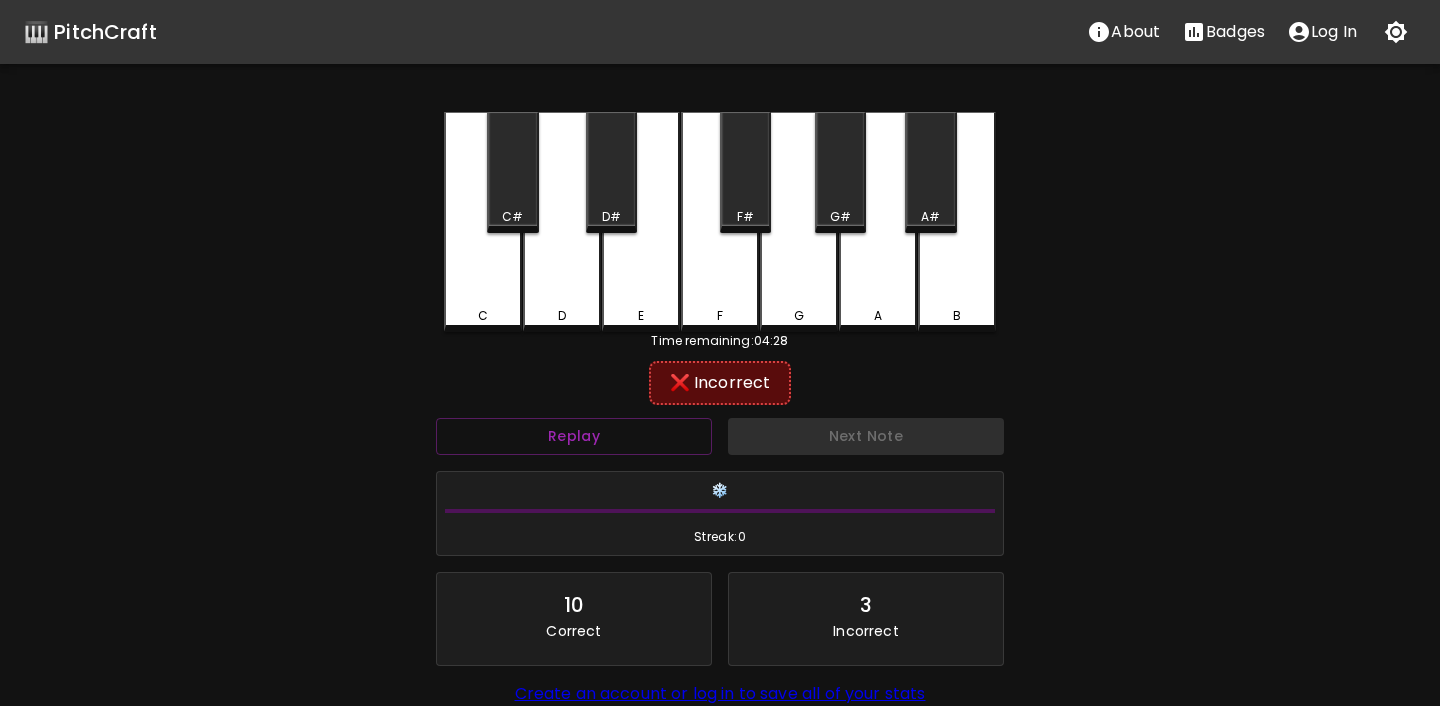 click on "D" at bounding box center (562, 316) 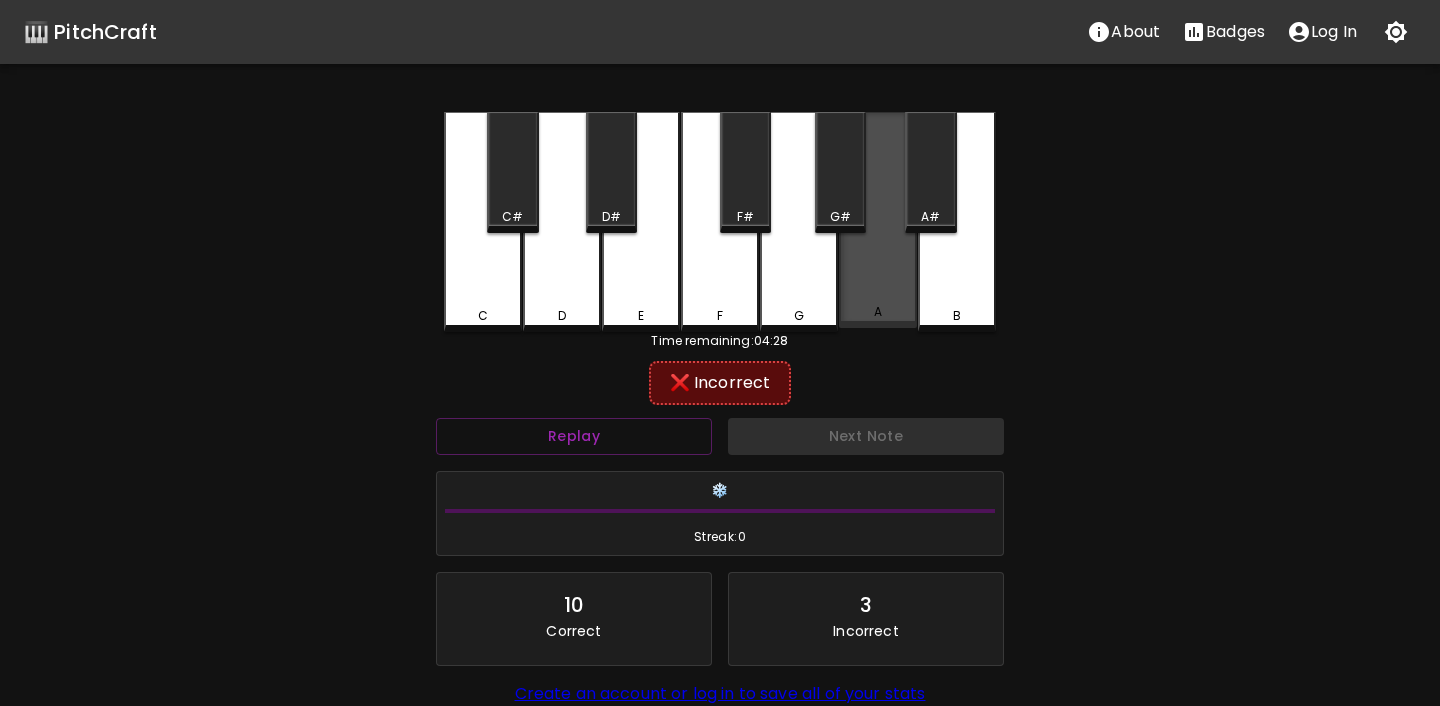 click on "A" at bounding box center (878, 220) 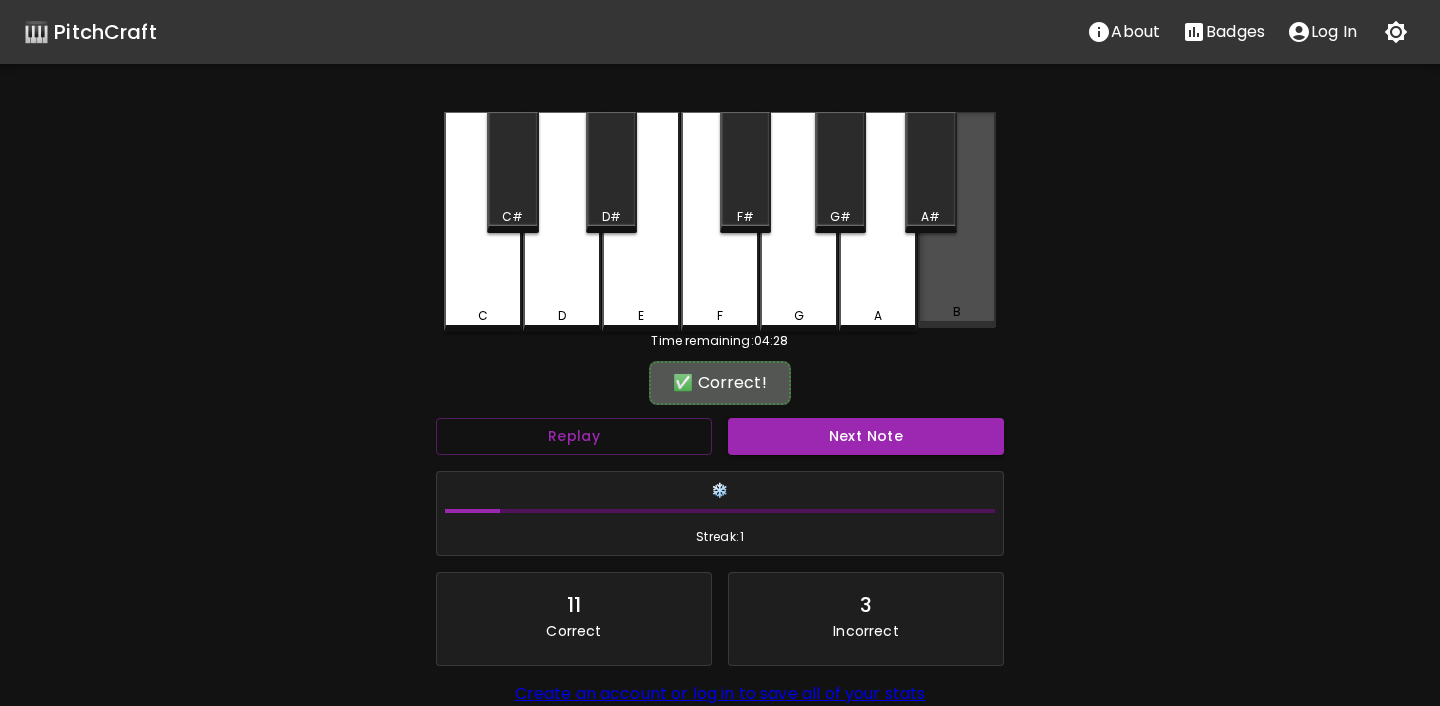 click on "B" at bounding box center [957, 220] 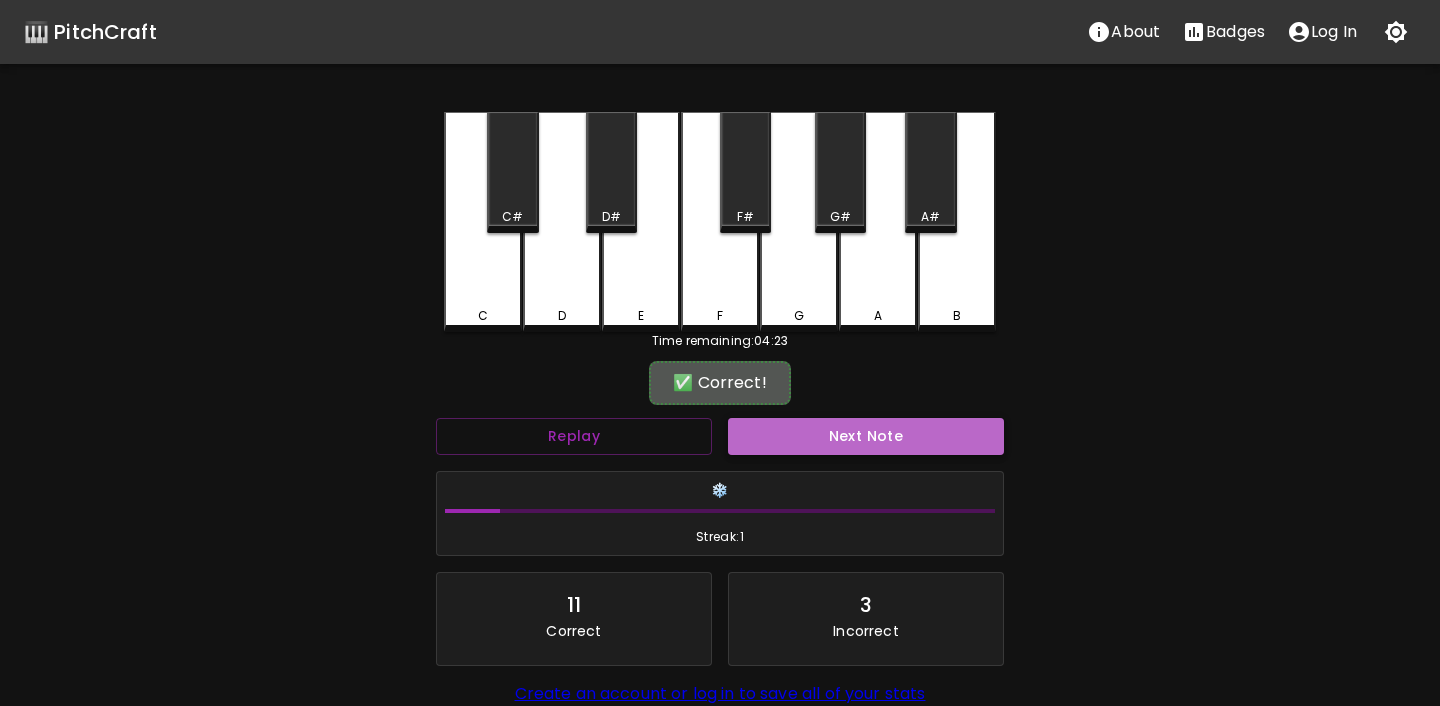 click on "Next Note" at bounding box center (866, 436) 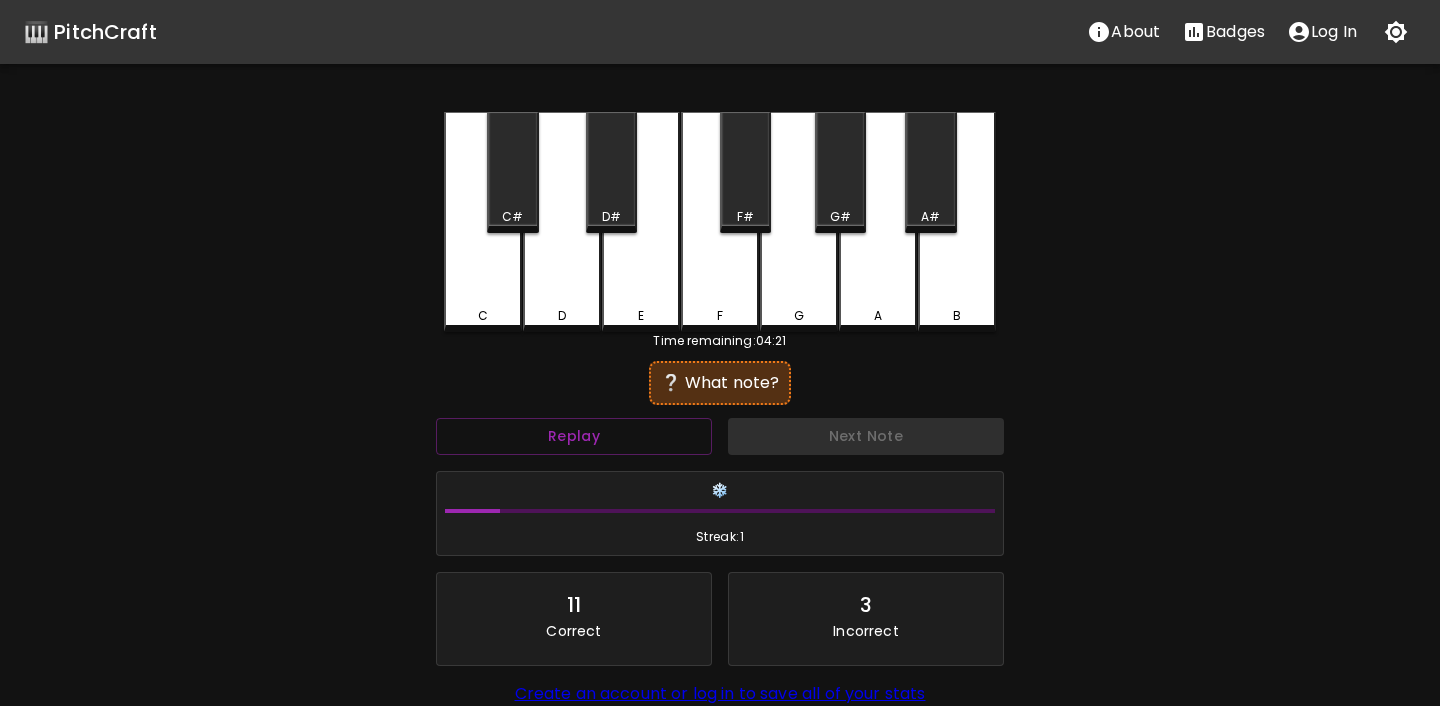 click on "F" at bounding box center (720, 222) 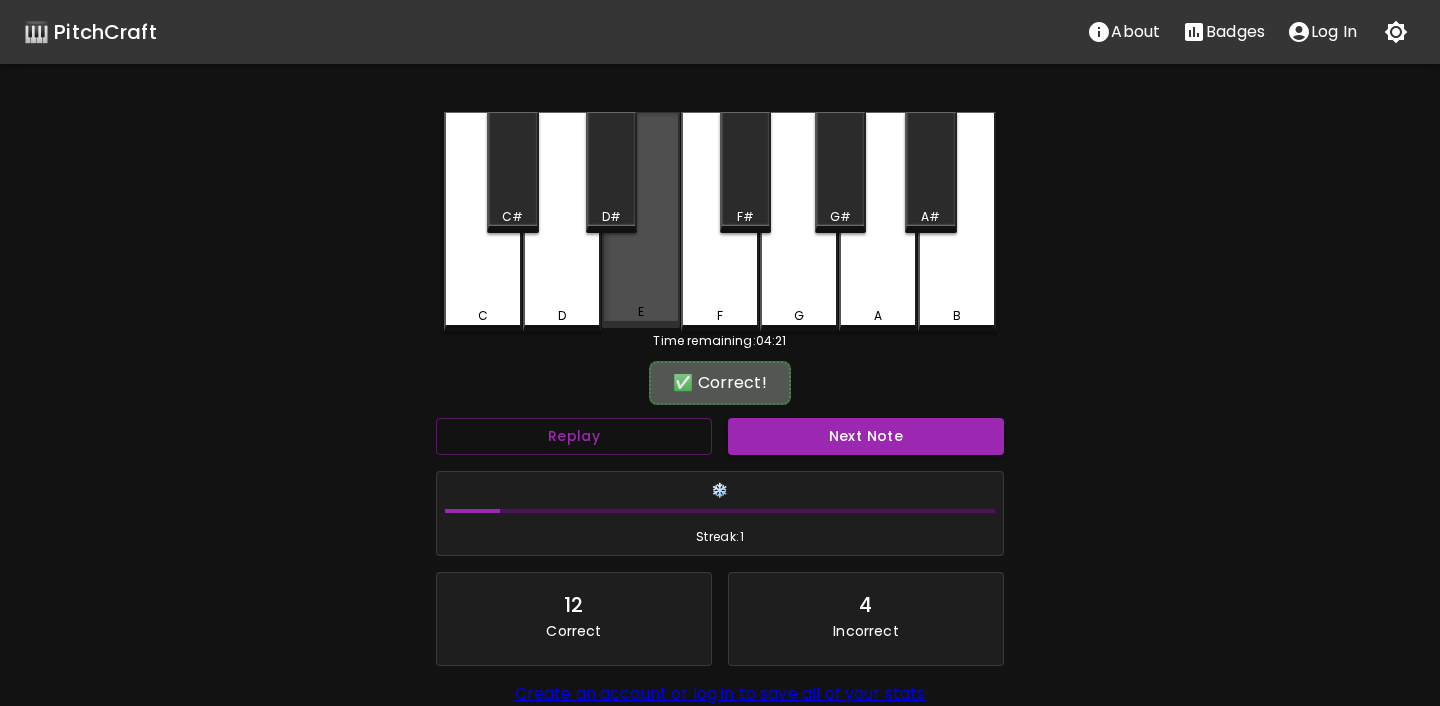 click on "E" at bounding box center (641, 312) 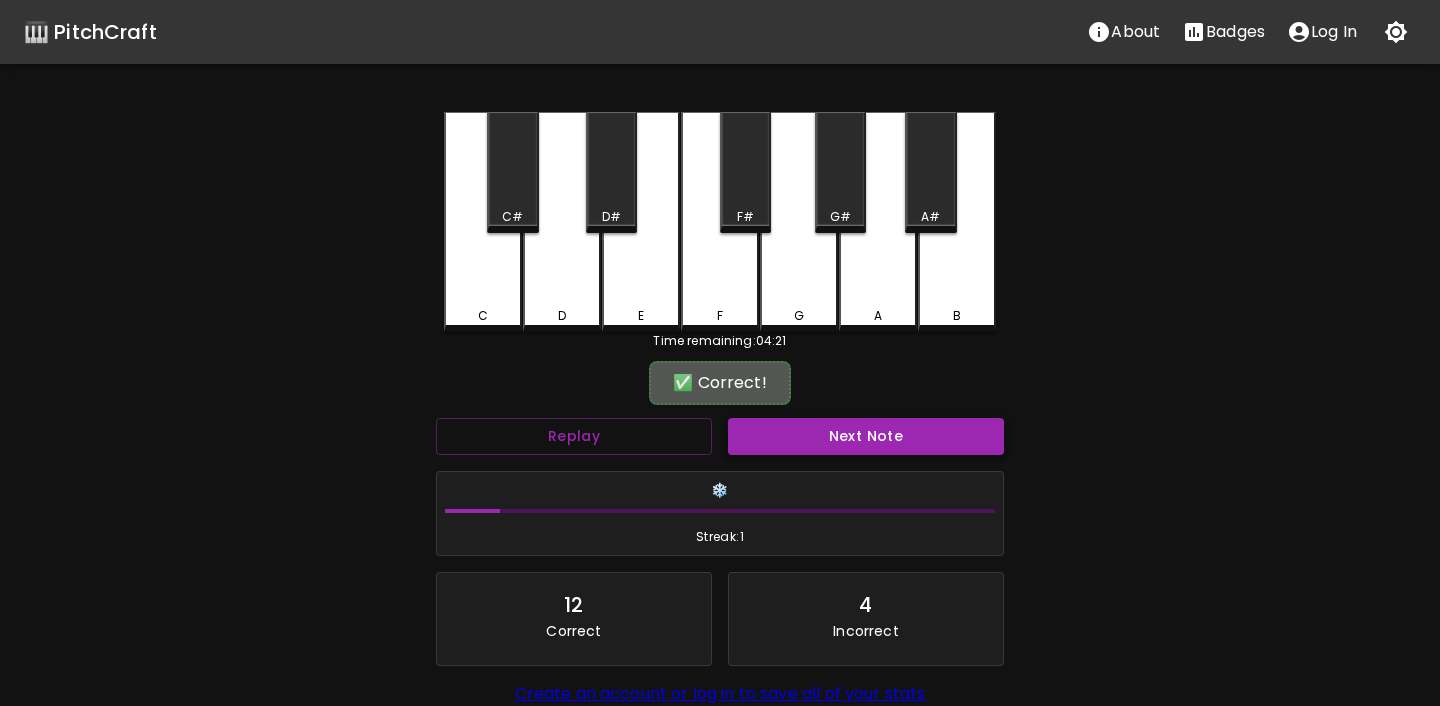 click on "Next Note" at bounding box center [866, 436] 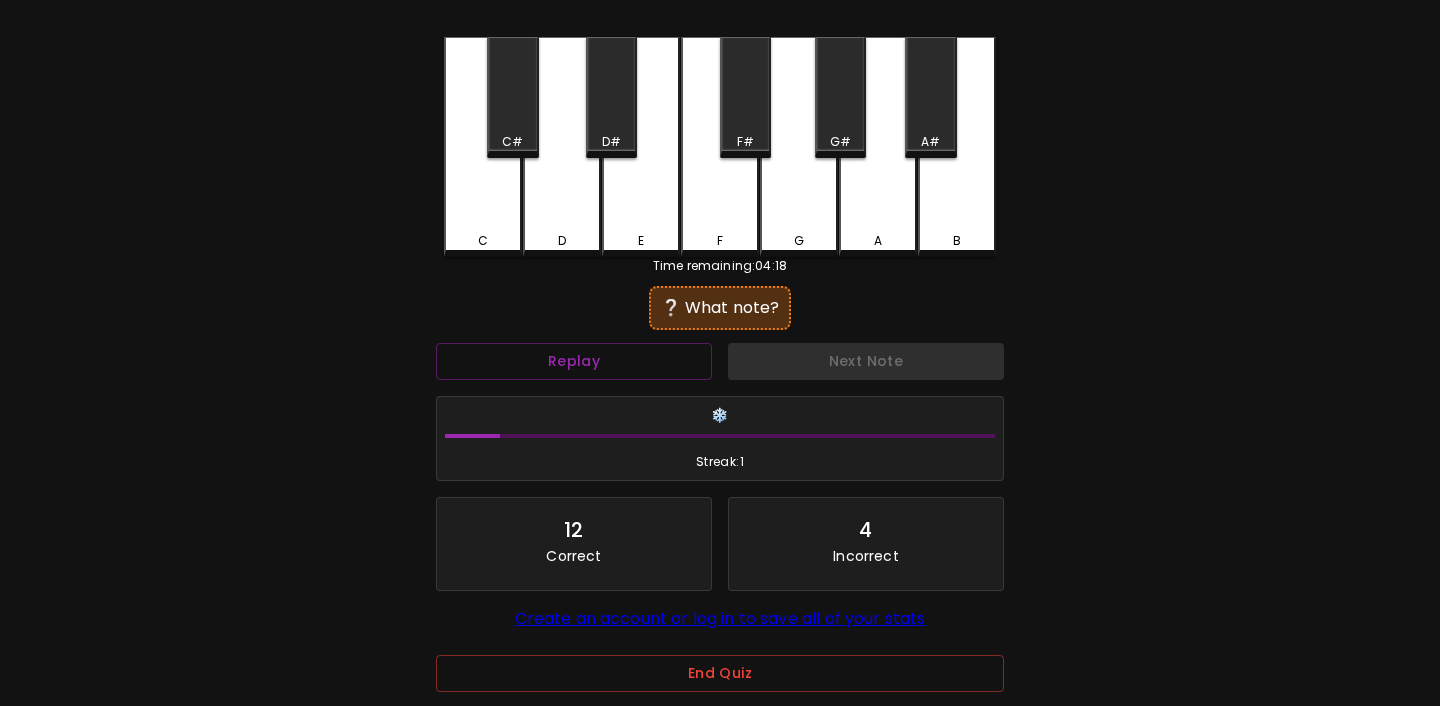 scroll, scrollTop: 96, scrollLeft: 0, axis: vertical 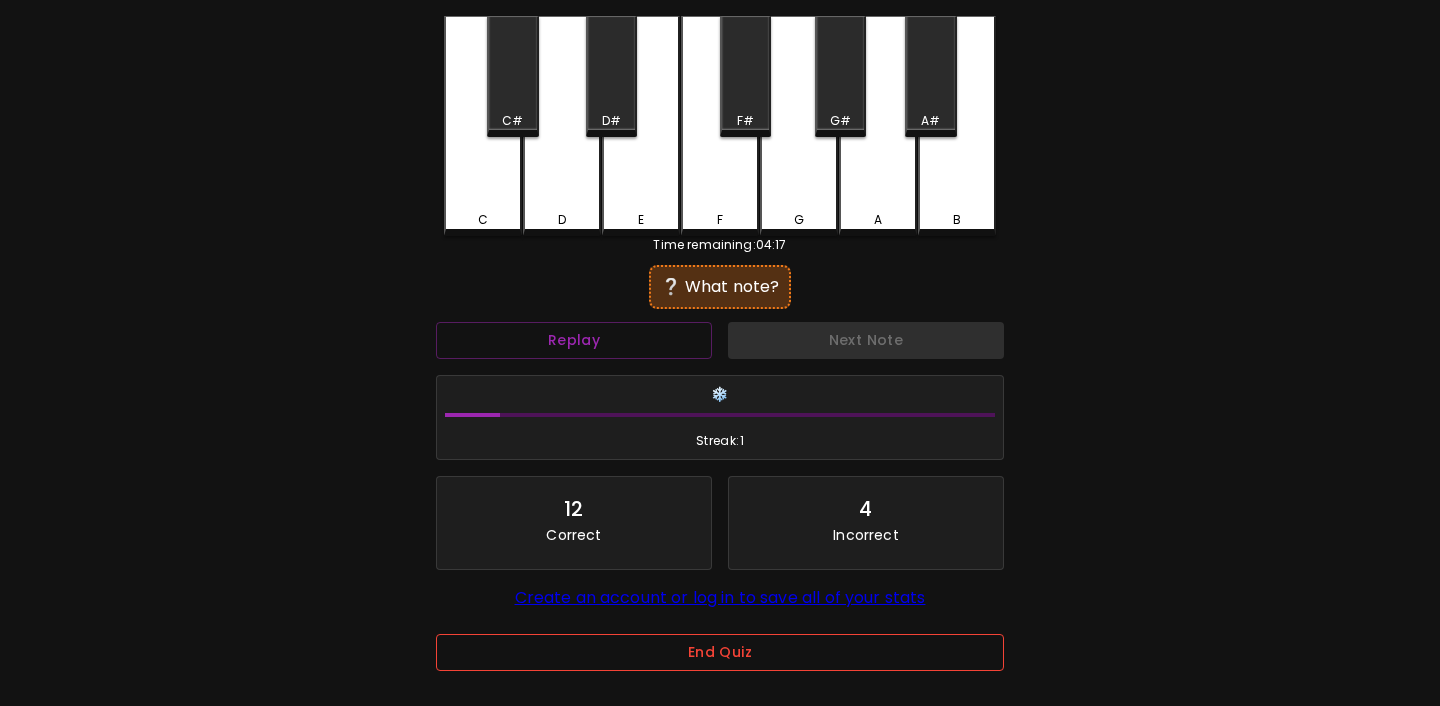 click on "End Quiz" at bounding box center (720, 652) 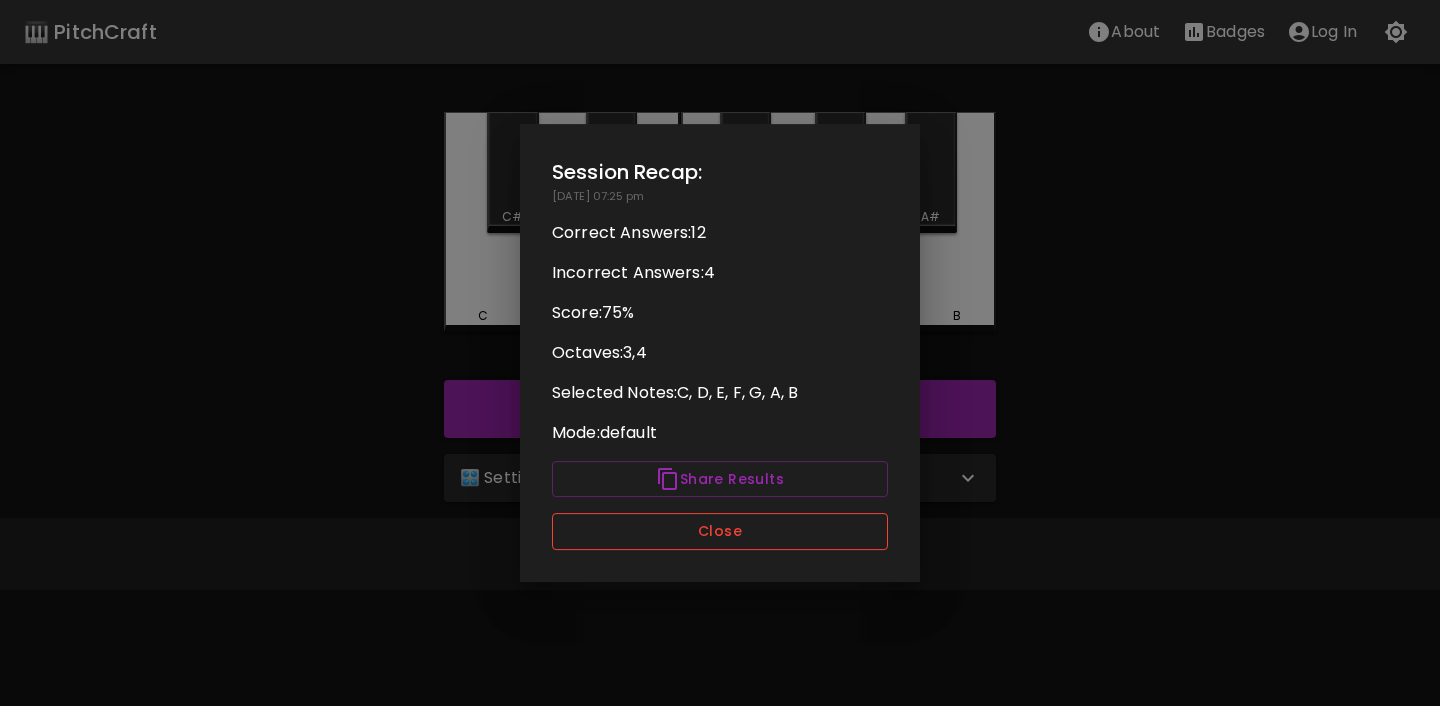 click on "Close" at bounding box center [720, 531] 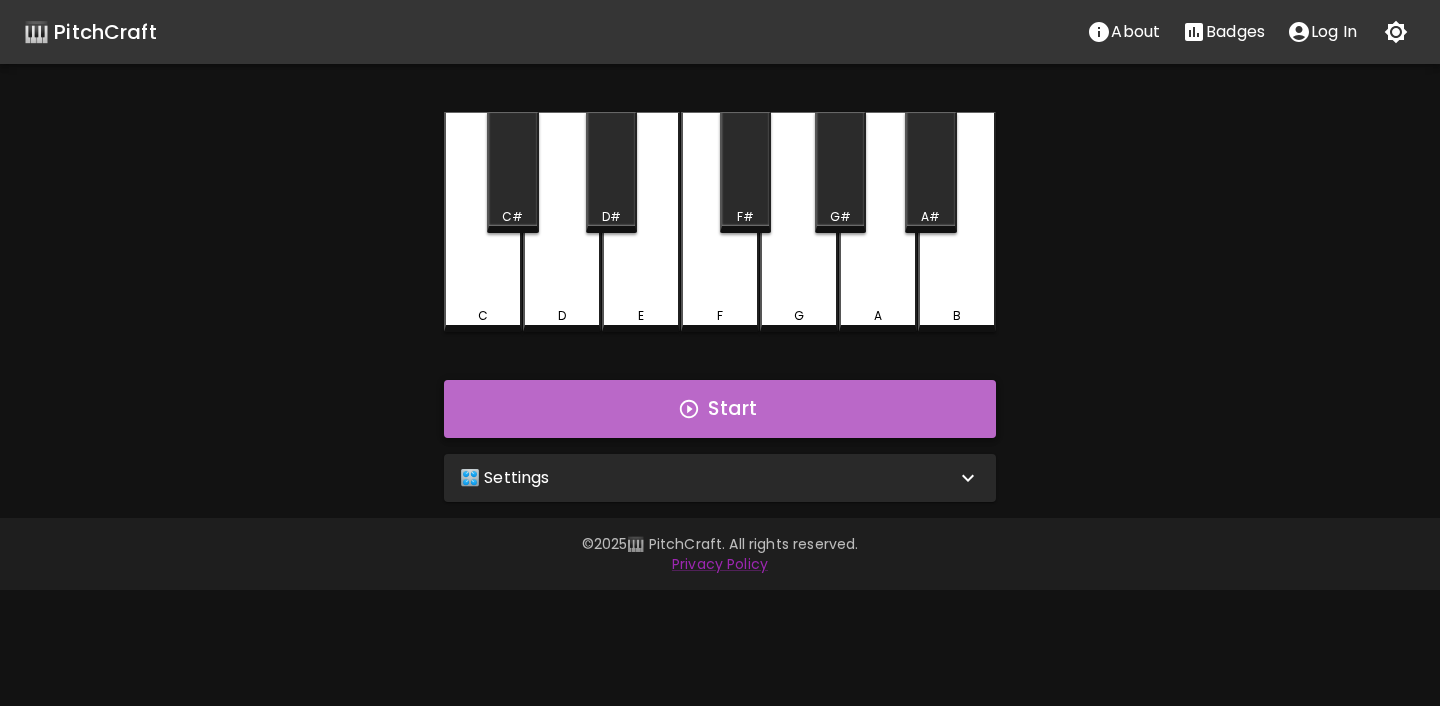 click 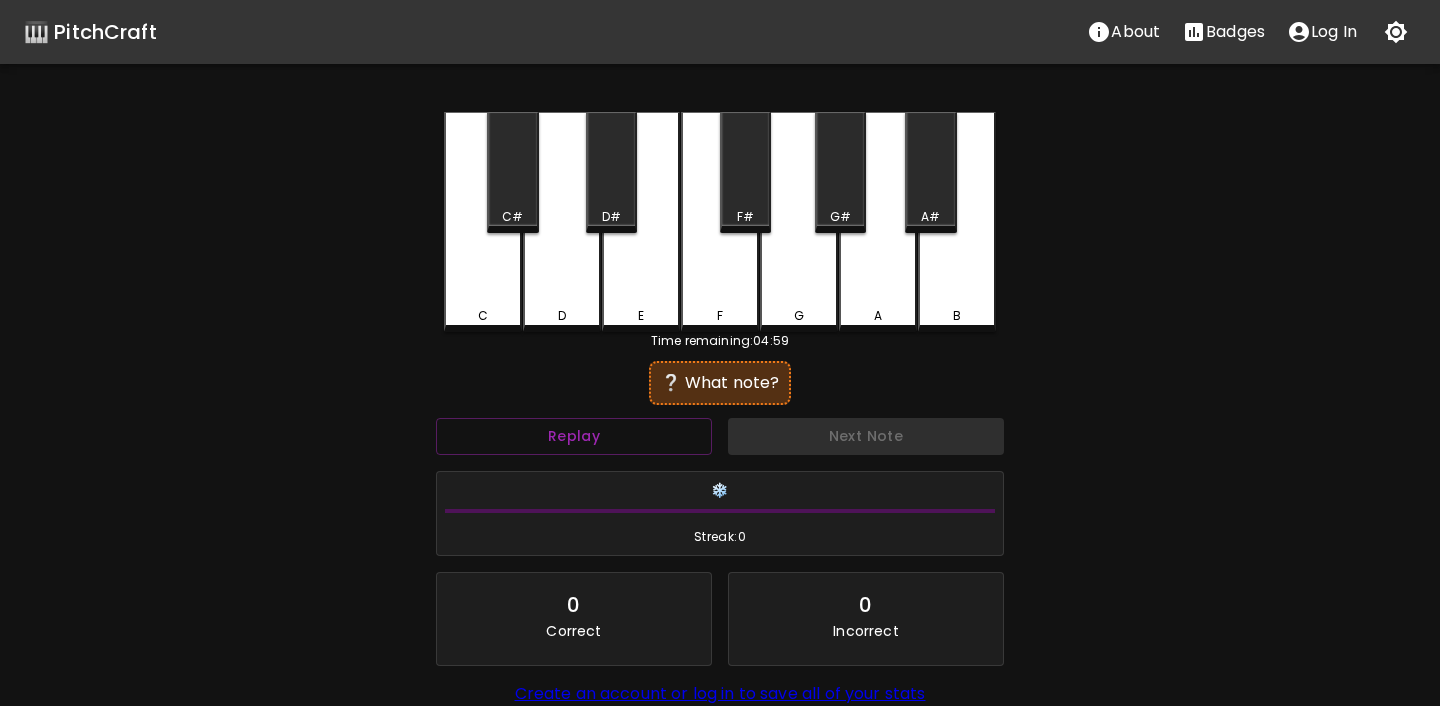 click on "E" at bounding box center (641, 316) 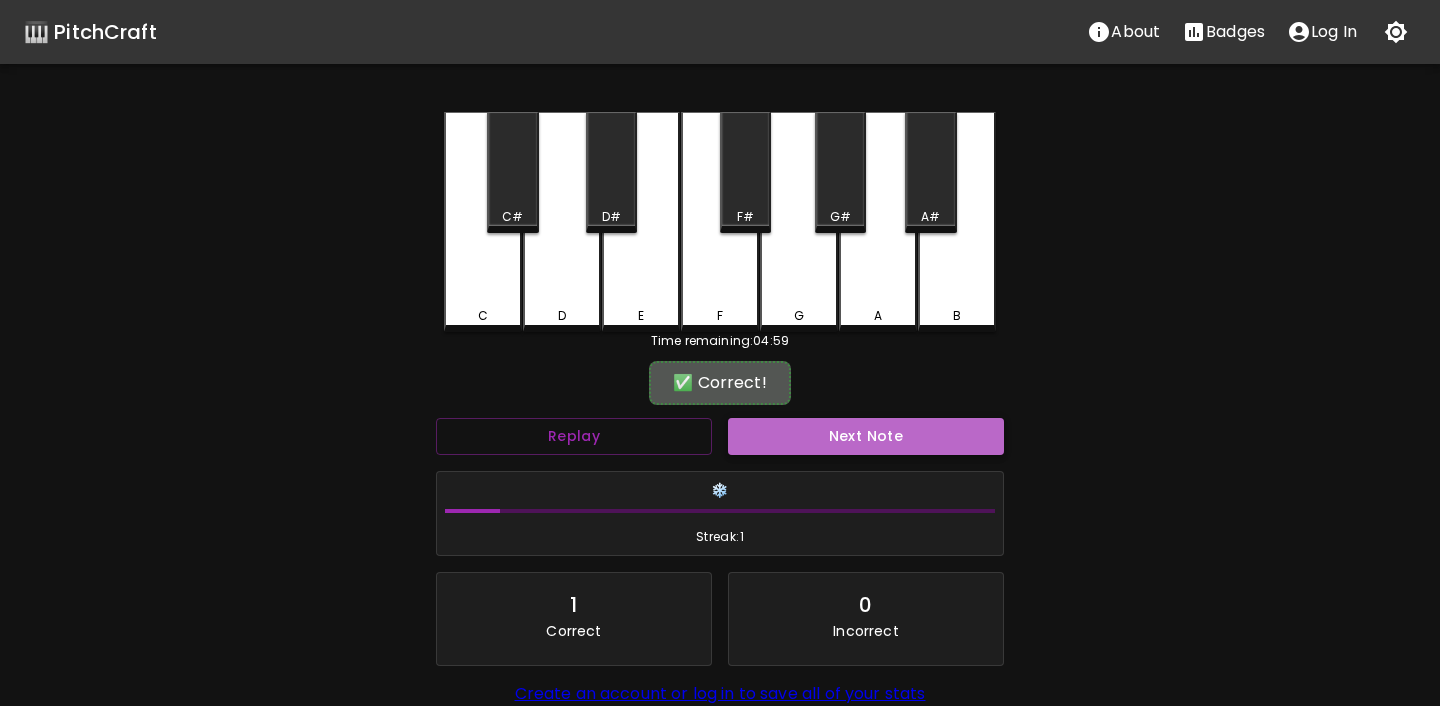 click on "Next Note" at bounding box center (866, 436) 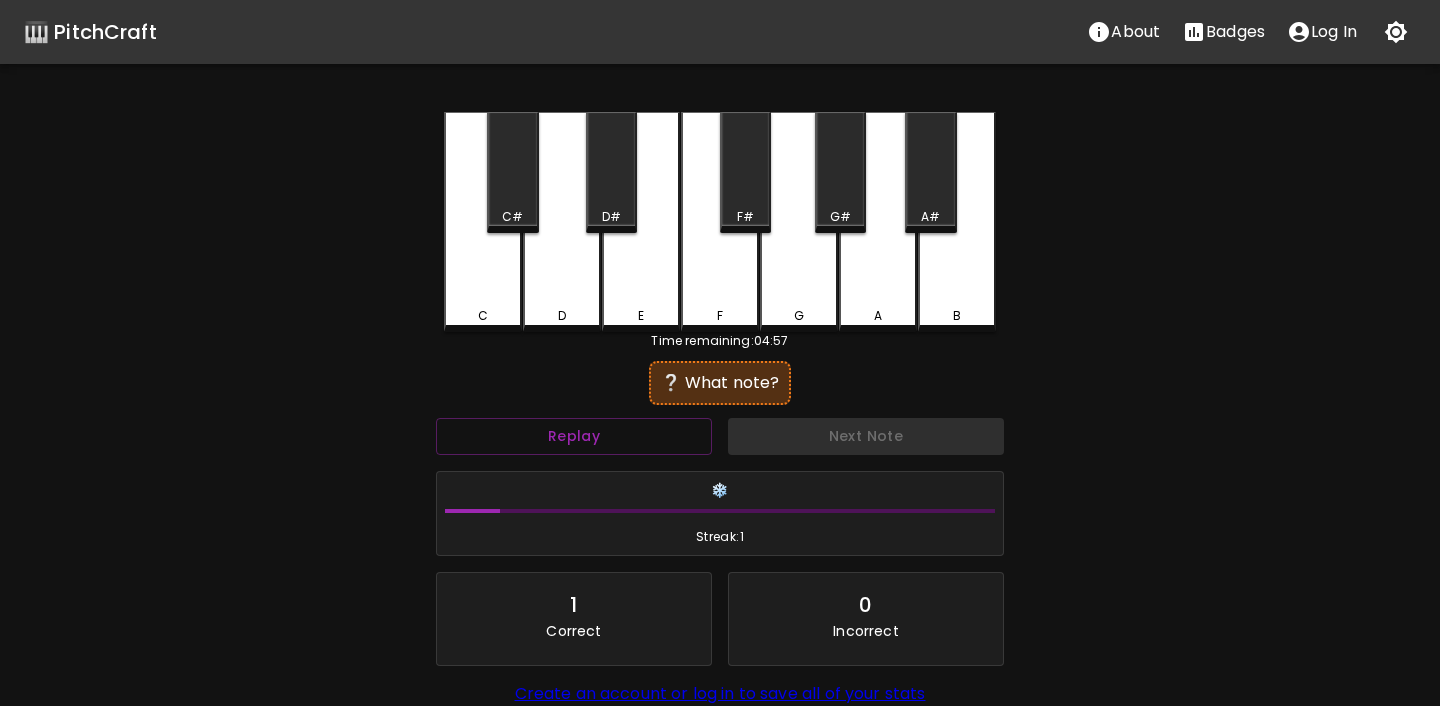 click on "C" at bounding box center [483, 222] 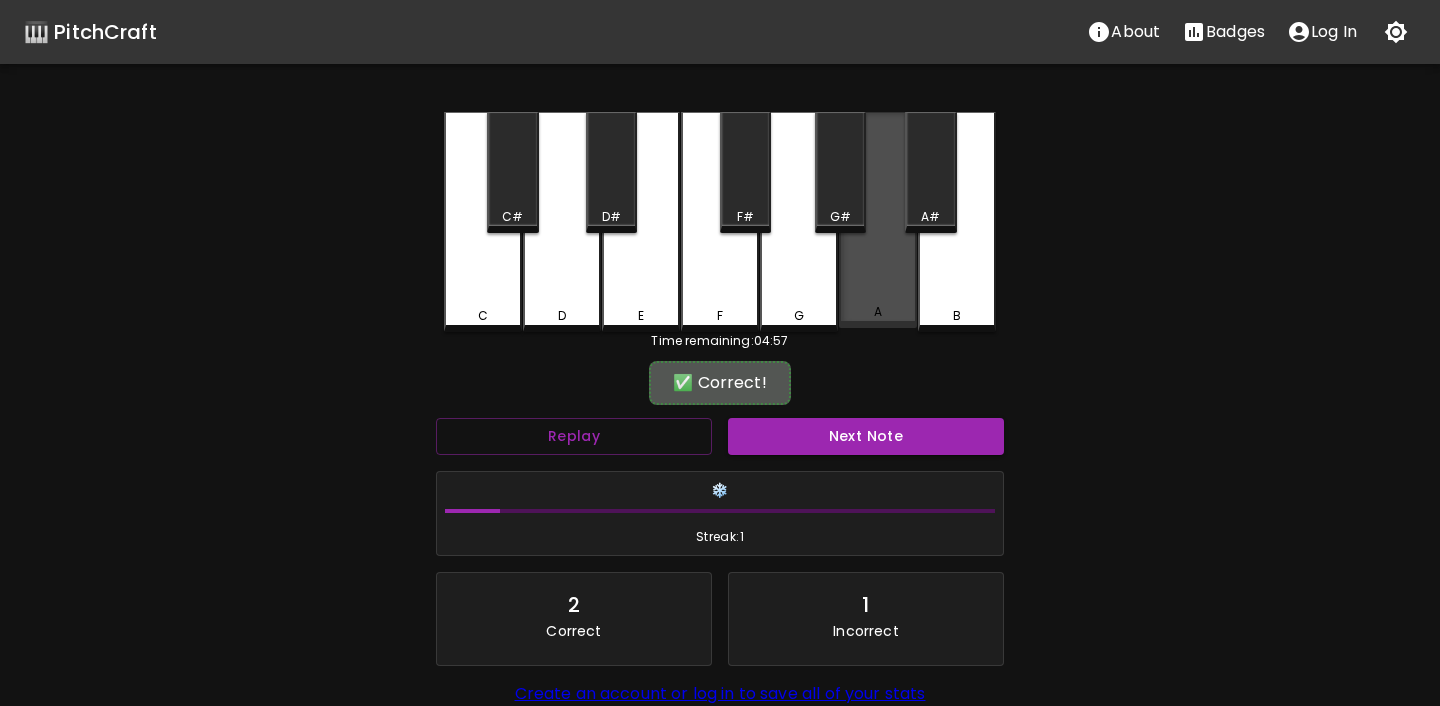 click on "A" at bounding box center [878, 312] 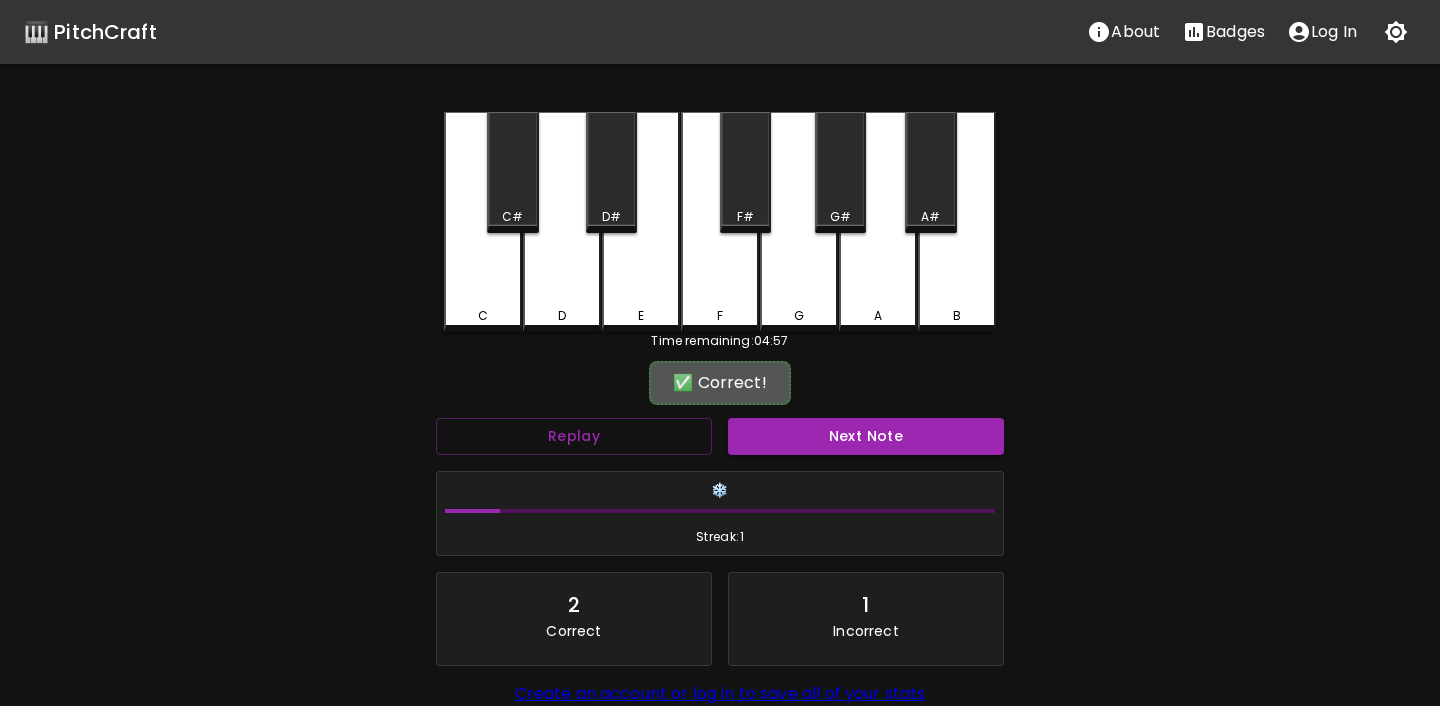 click on "Next Note" at bounding box center (866, 436) 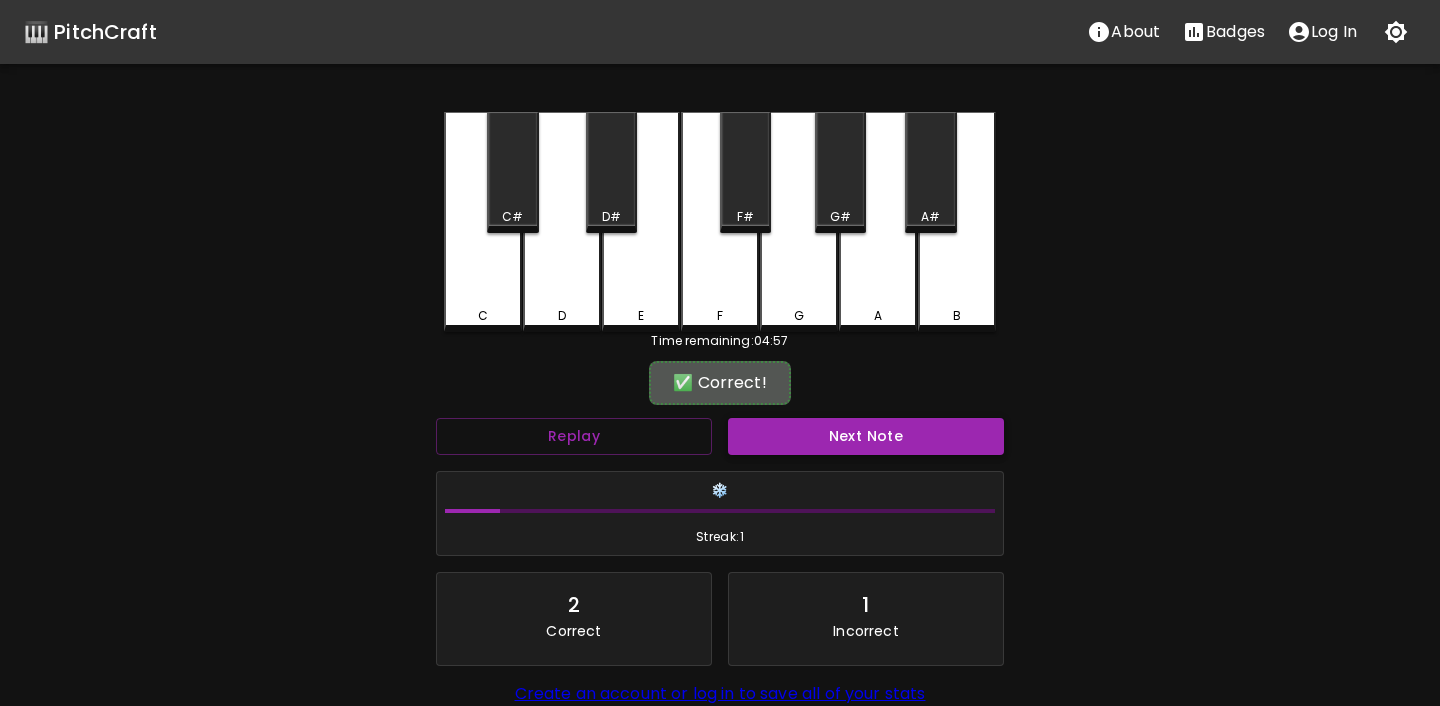 click on "Next Note" at bounding box center (866, 436) 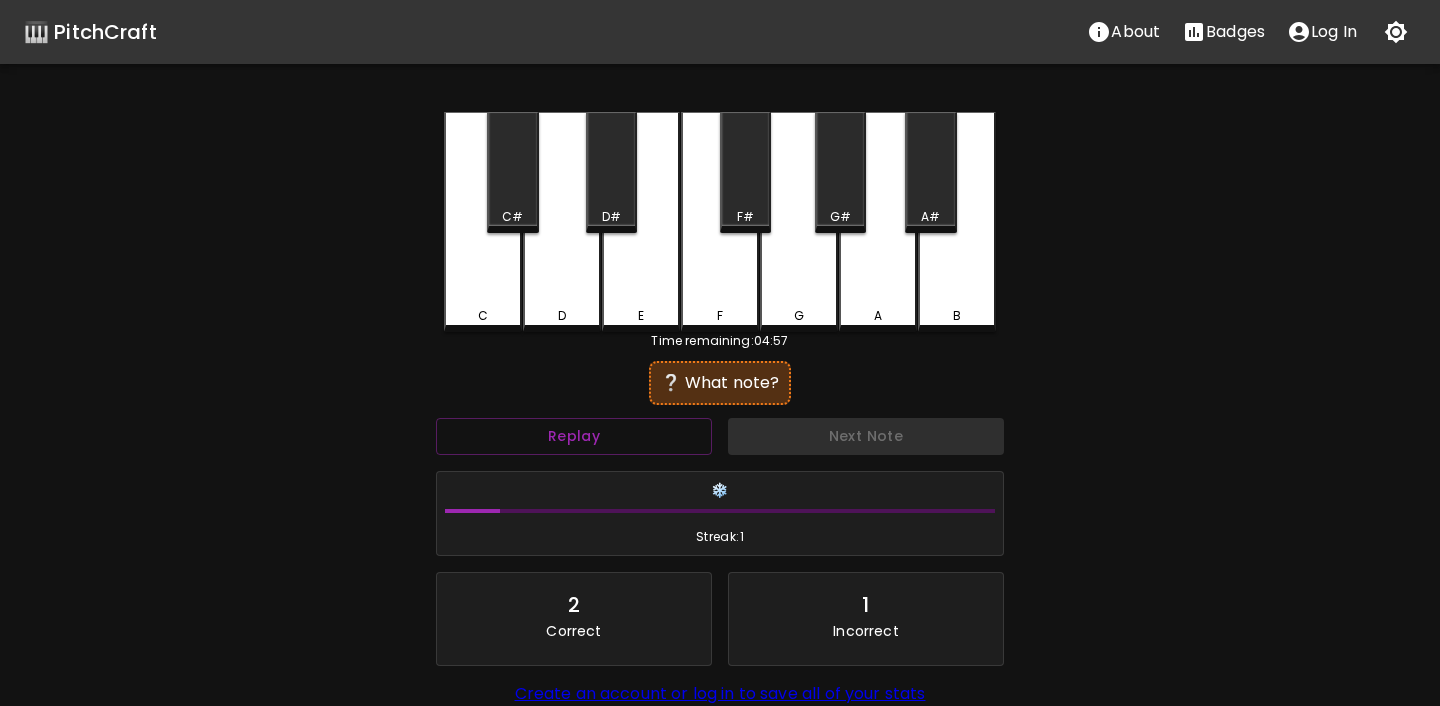 click on "A" at bounding box center [878, 222] 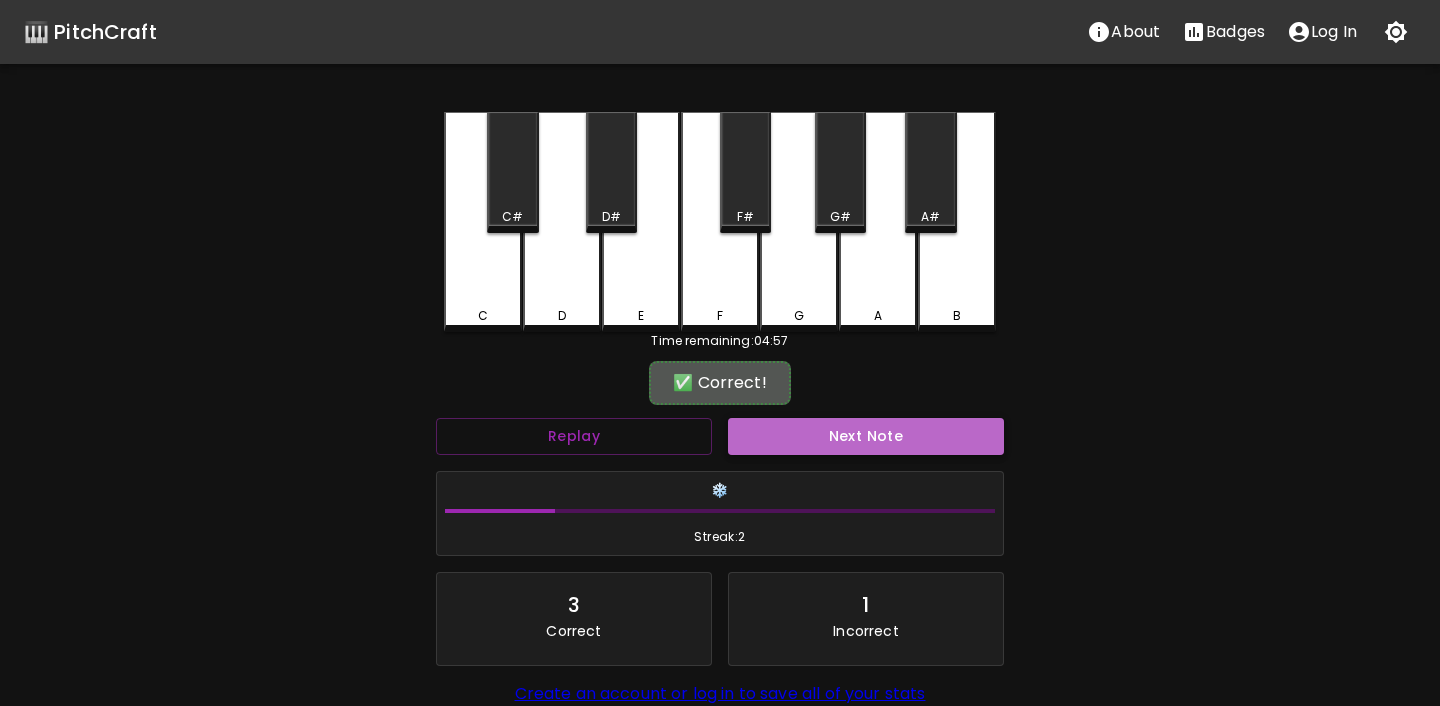 click on "Next Note" at bounding box center (866, 436) 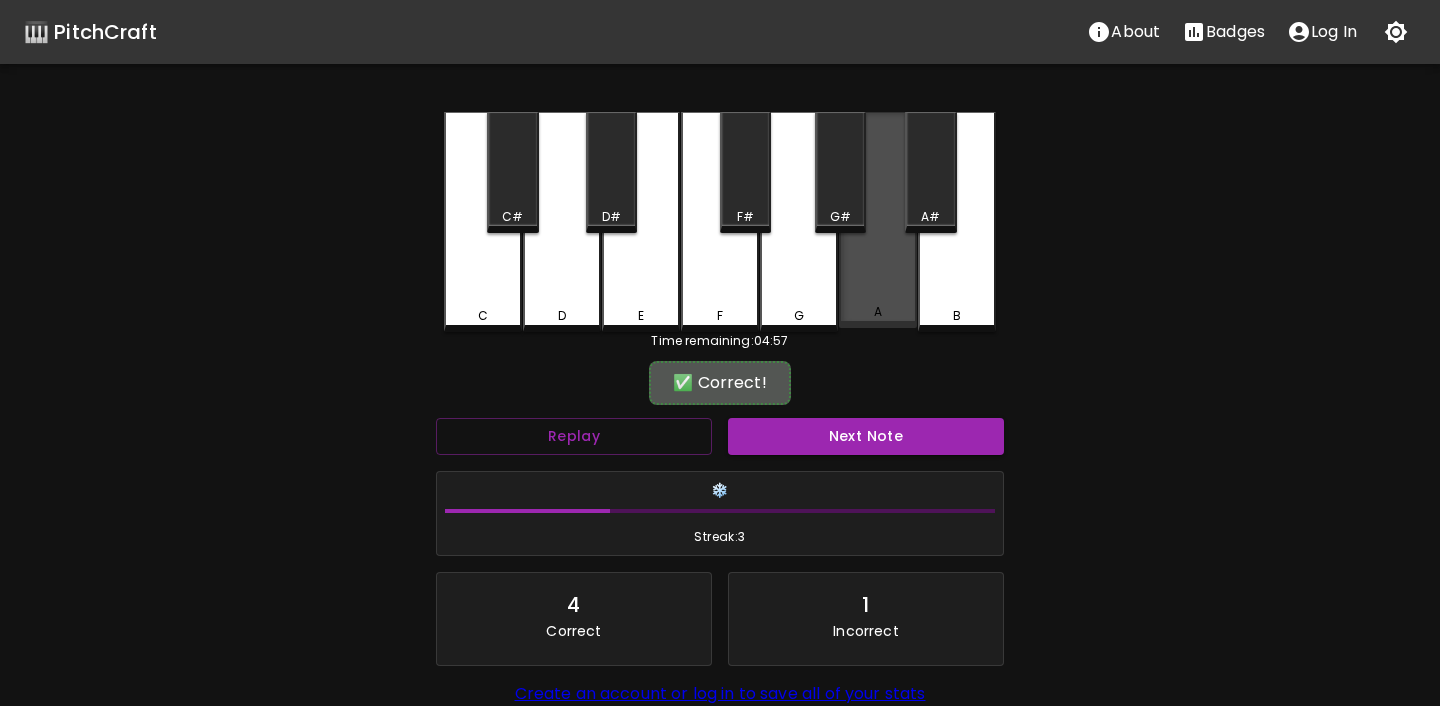 click on "A" at bounding box center (878, 312) 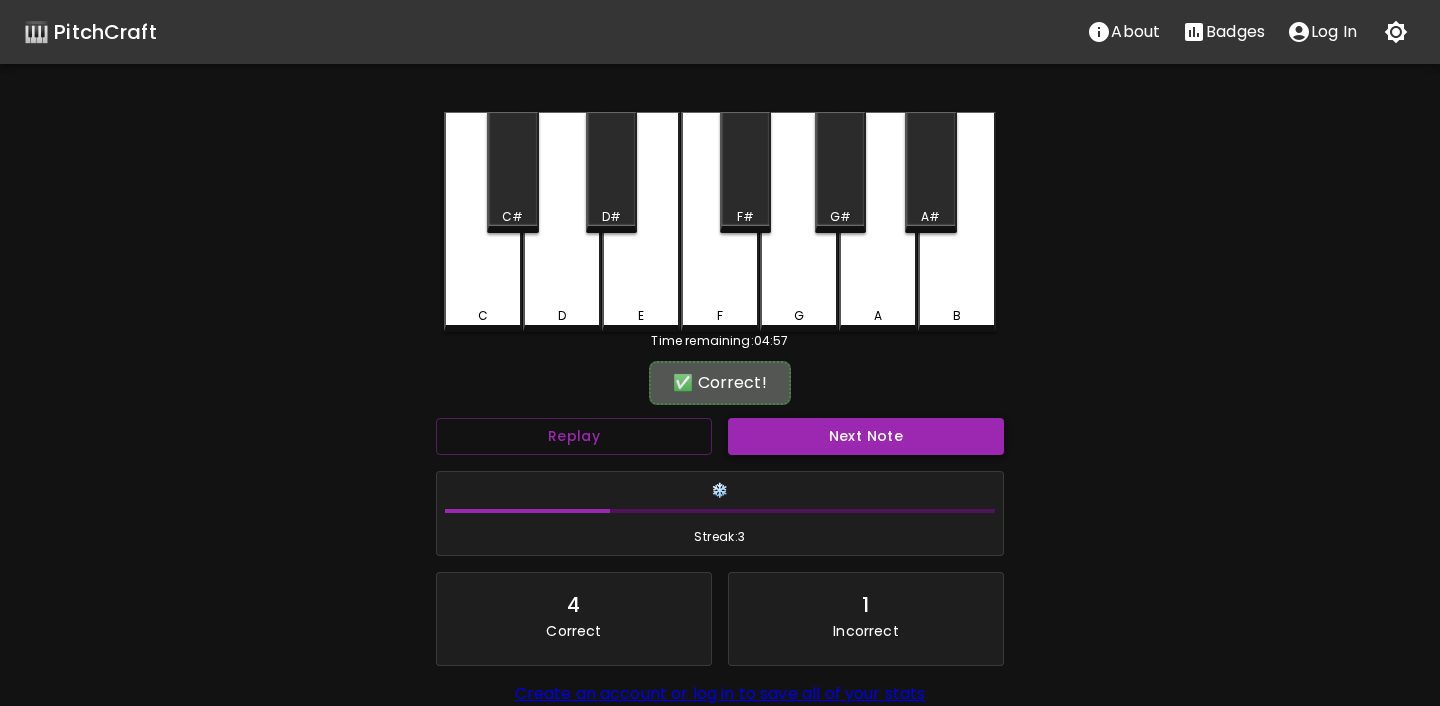 click on "Next Note" at bounding box center (866, 436) 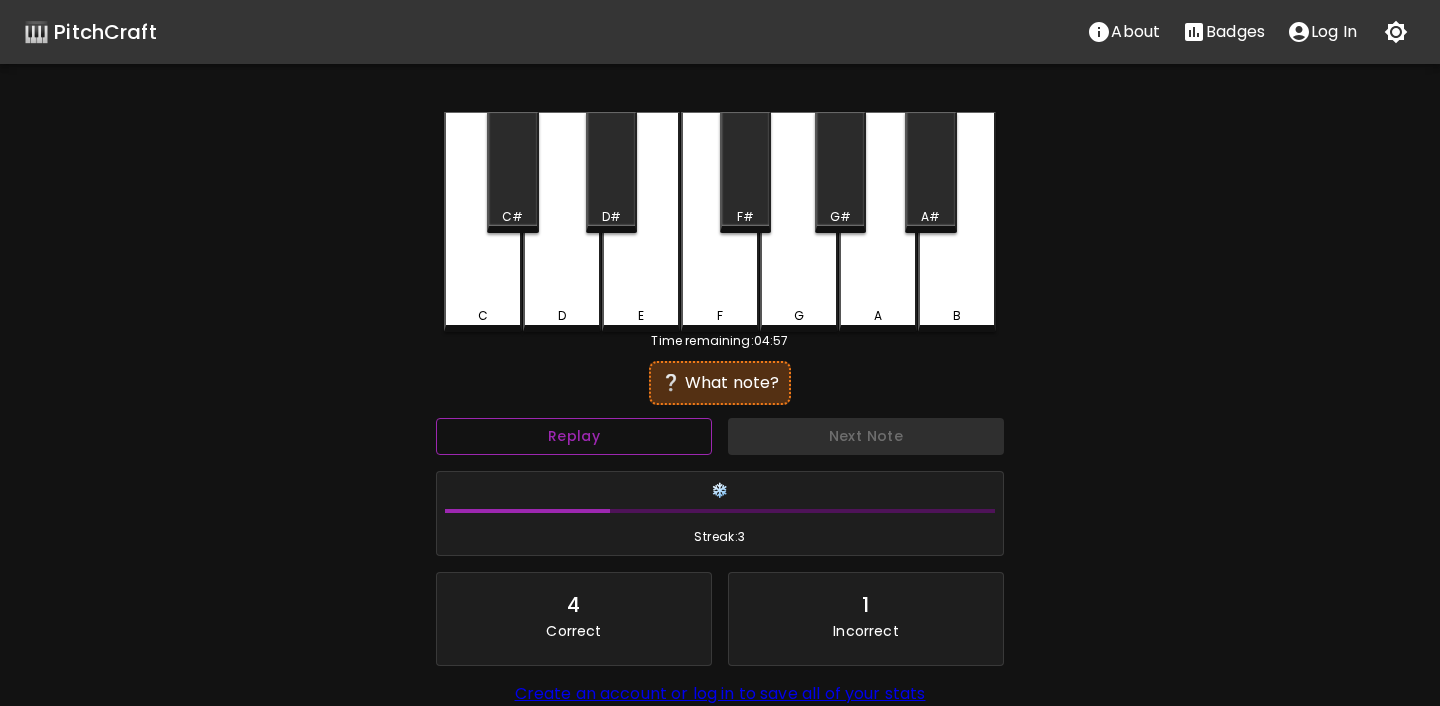 click on "Replay" at bounding box center (574, 436) 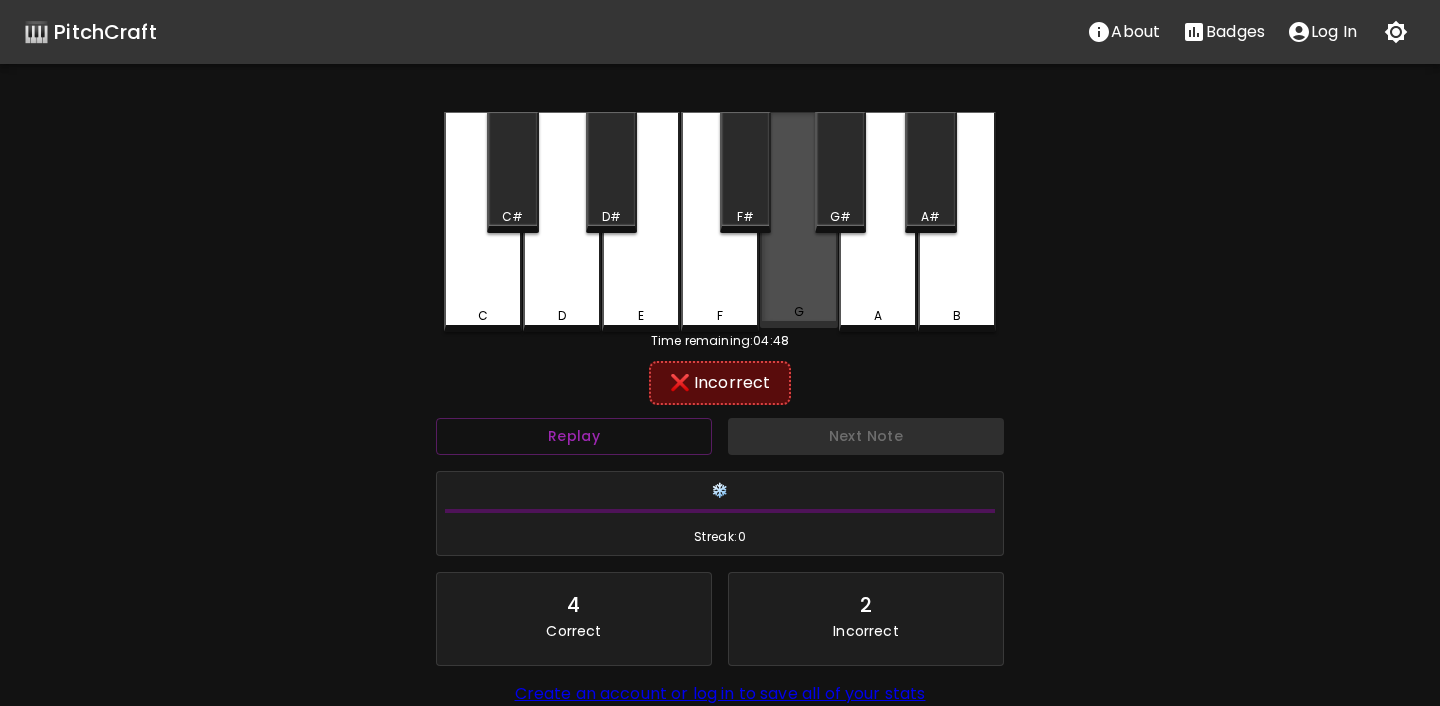 click on "G" at bounding box center (799, 312) 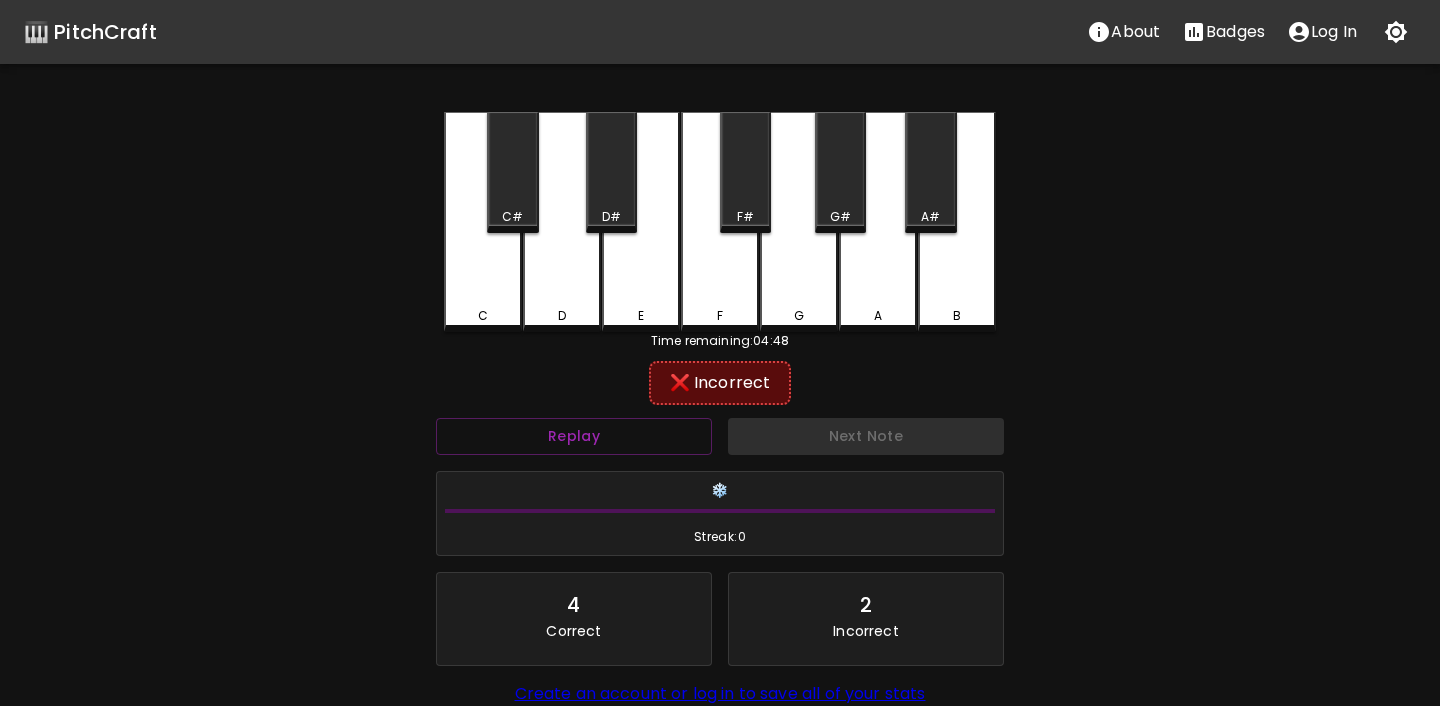 click on "A" at bounding box center [878, 222] 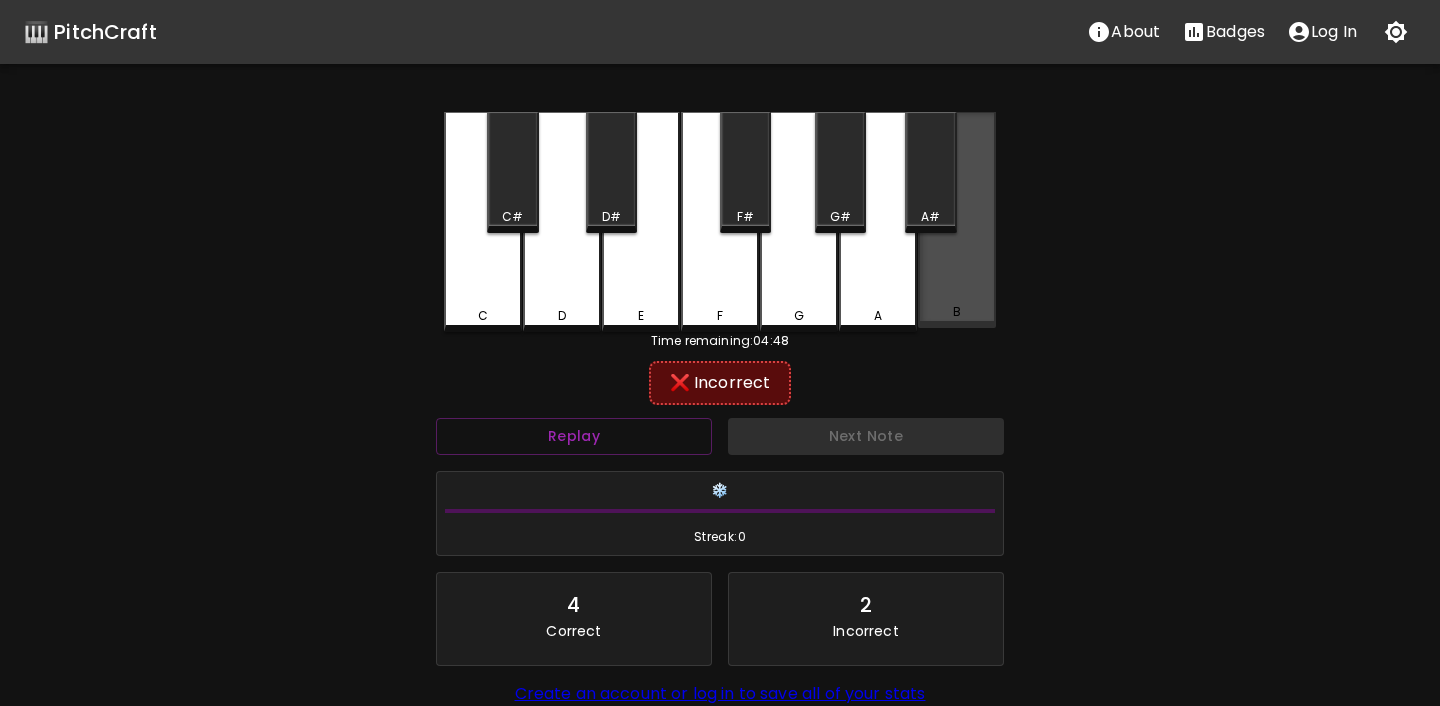 click on "B" at bounding box center [957, 220] 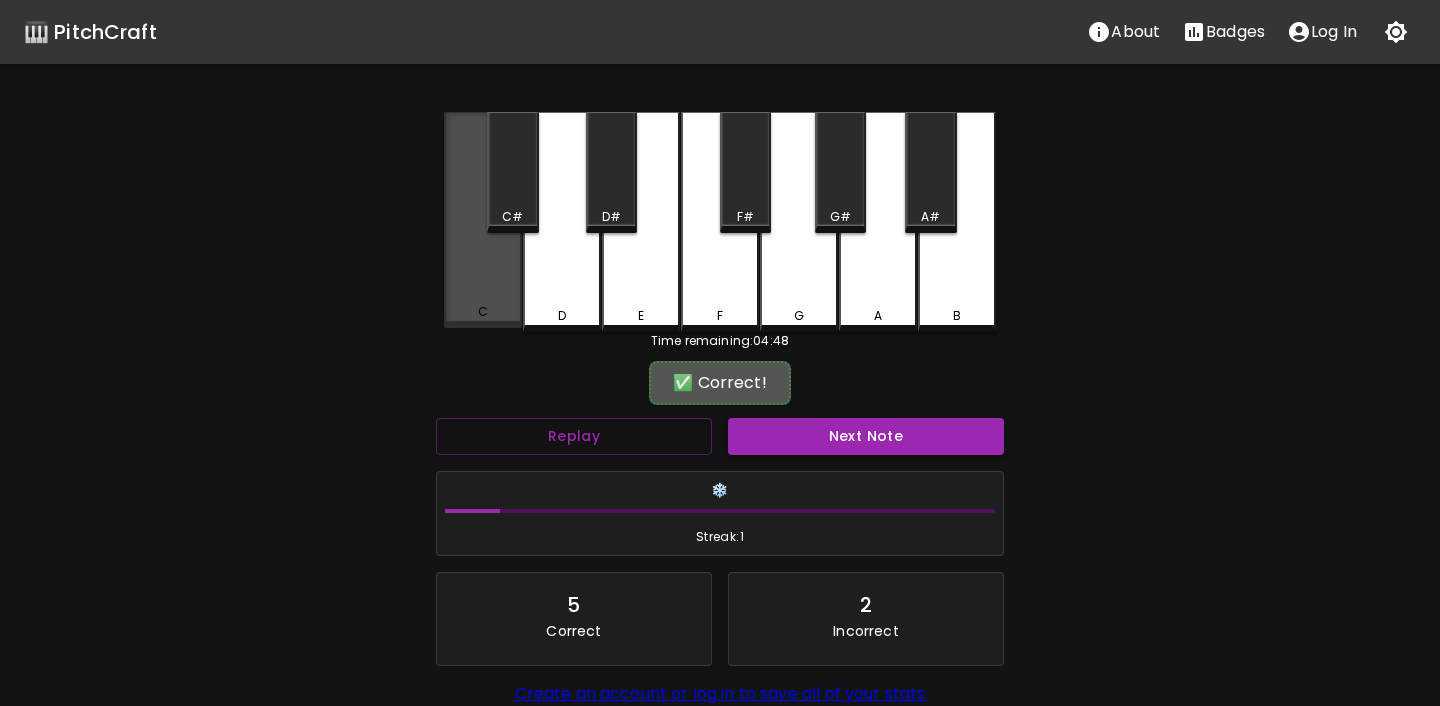 click on "C" at bounding box center [483, 220] 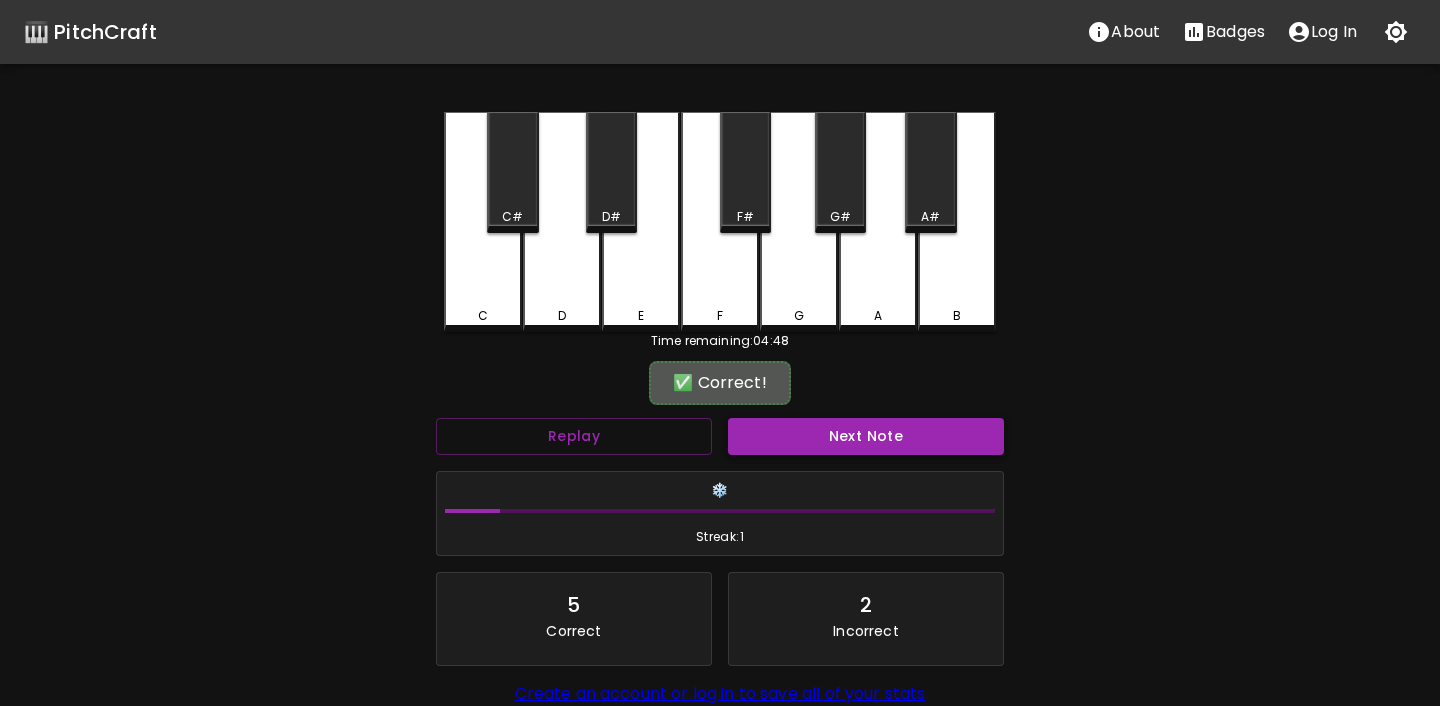 click on "Next Note" at bounding box center [866, 436] 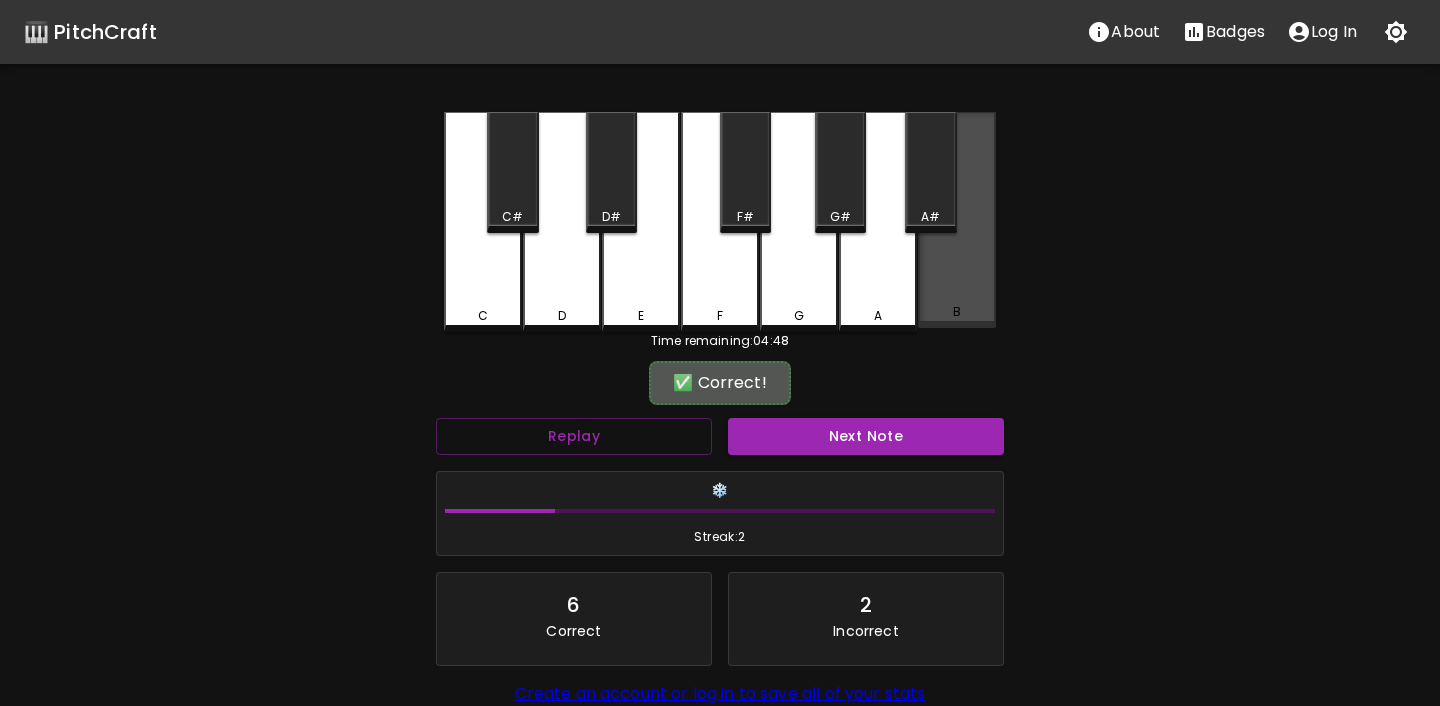 click on "B" at bounding box center (957, 220) 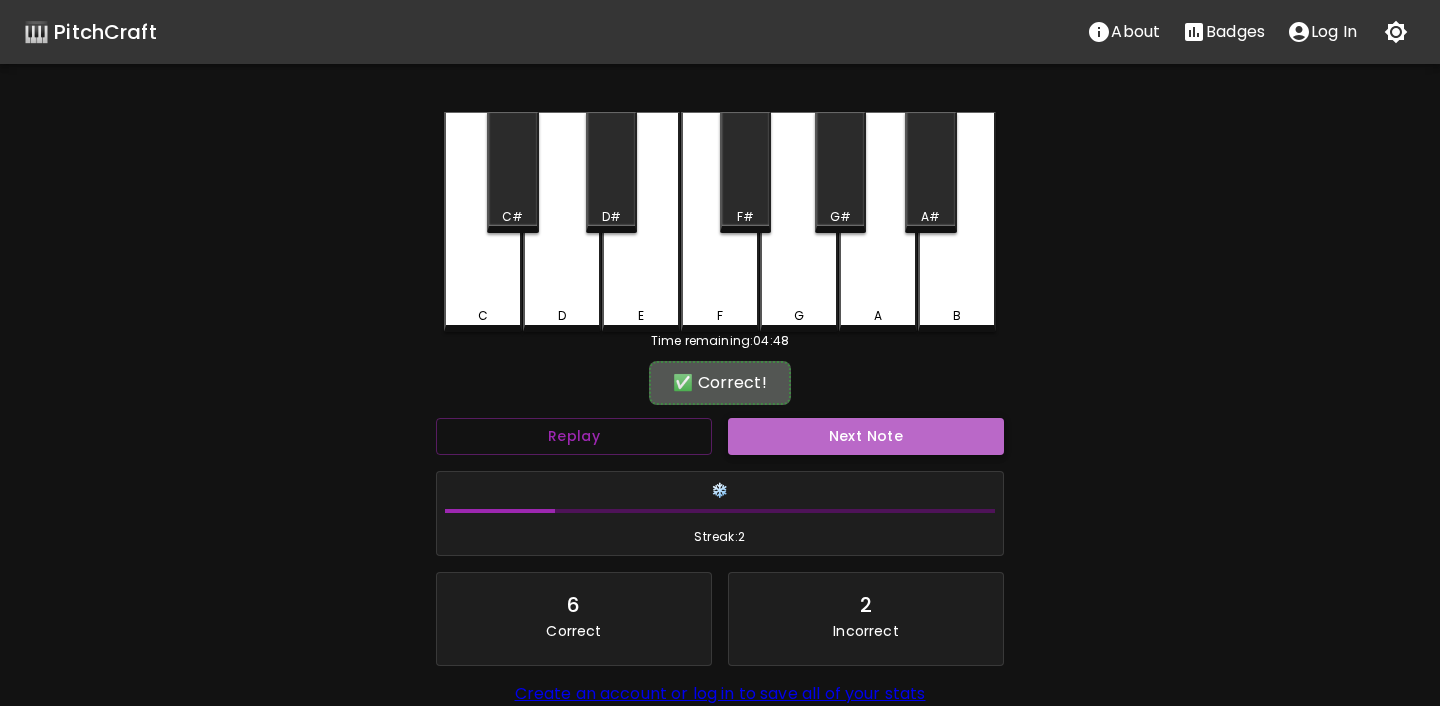 click on "Next Note" at bounding box center (866, 436) 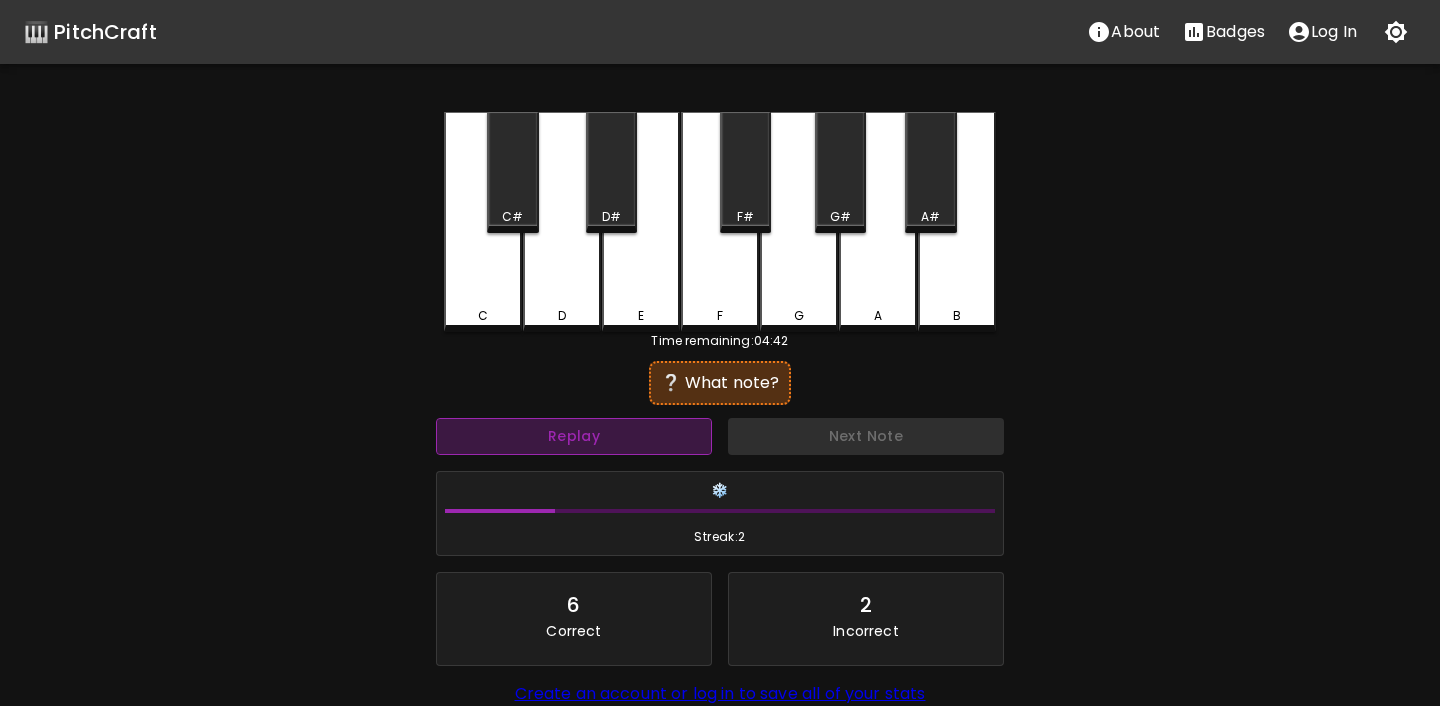 click on "Replay" at bounding box center [574, 436] 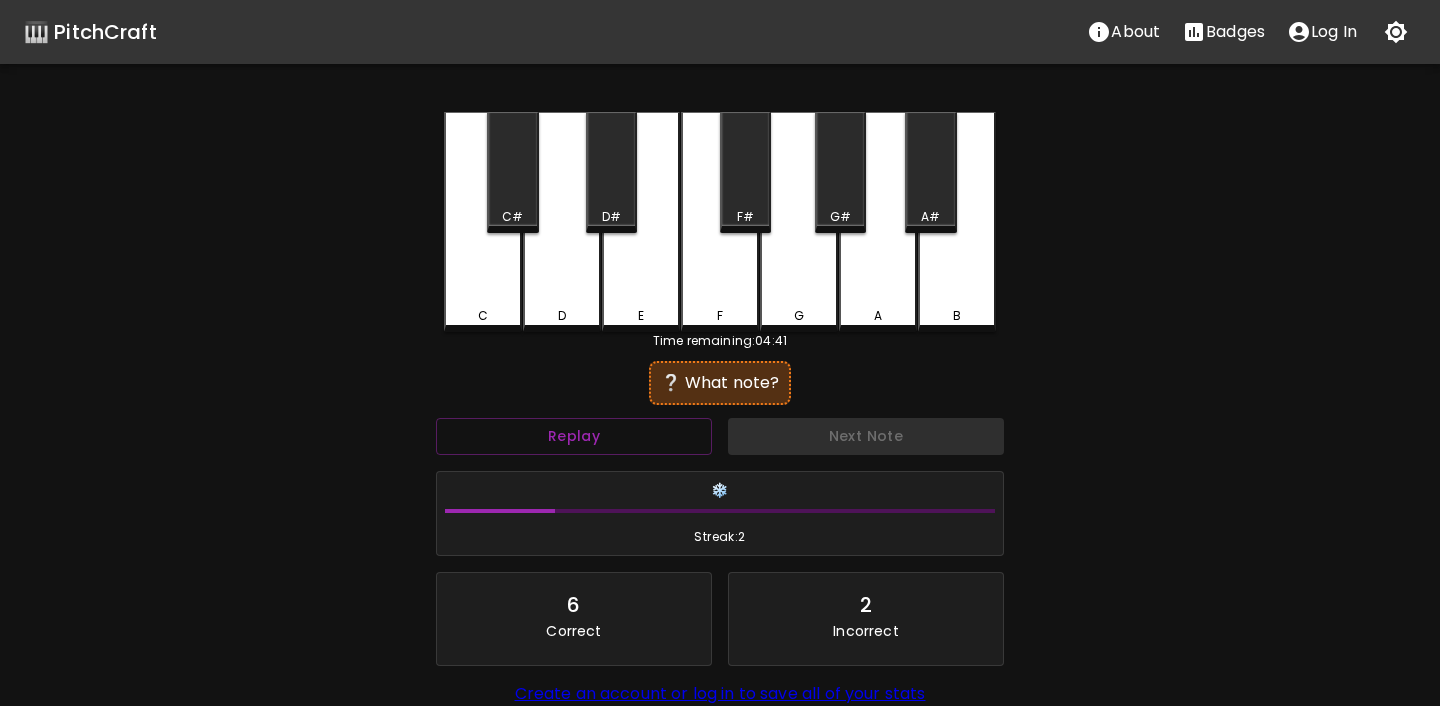 click on "G" at bounding box center [799, 222] 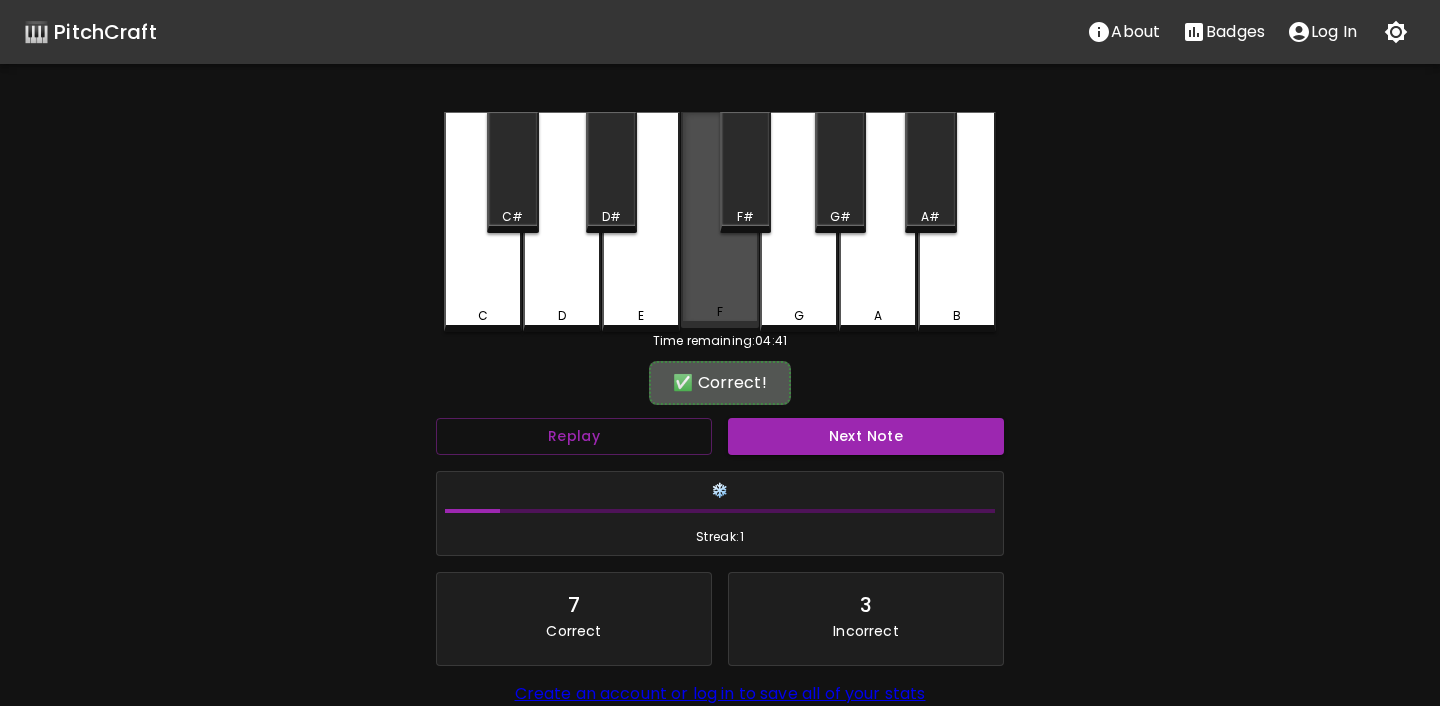 click on "F" at bounding box center (720, 220) 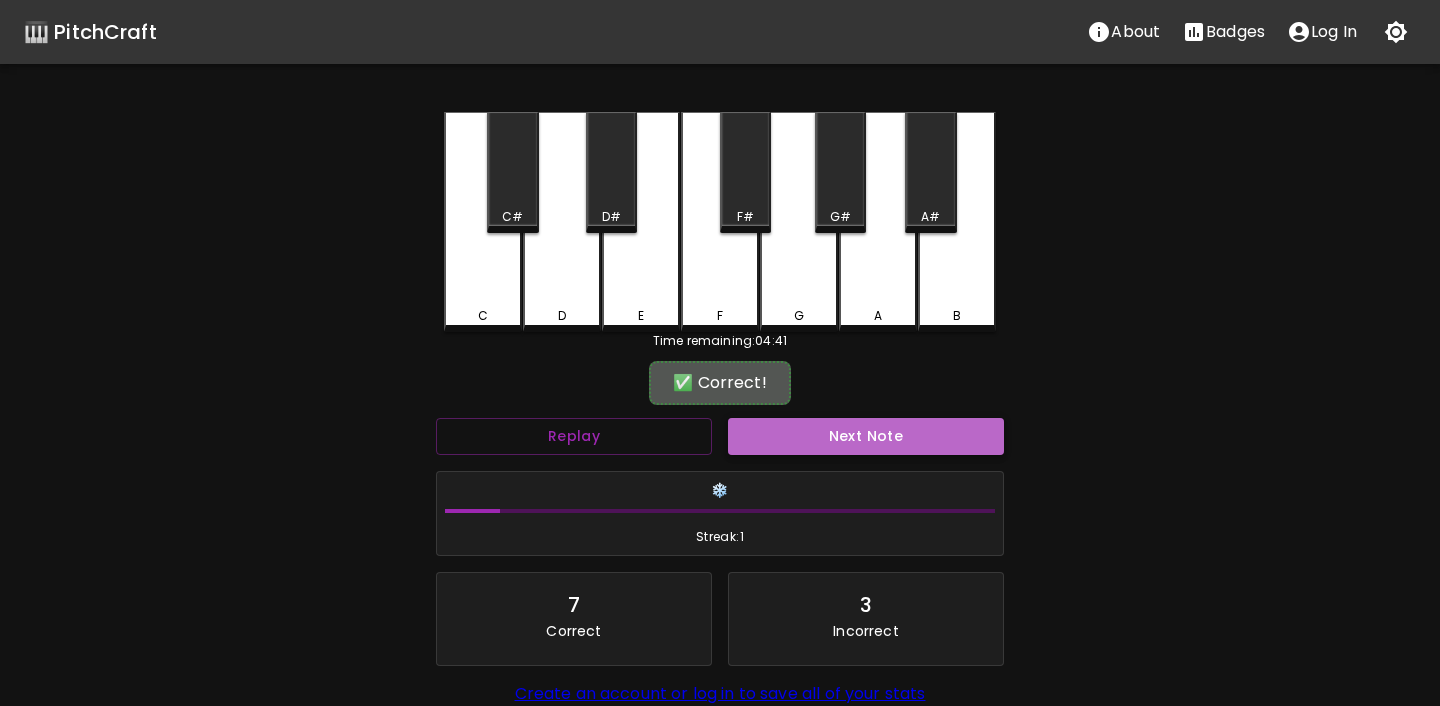 click on "Next Note" at bounding box center (866, 436) 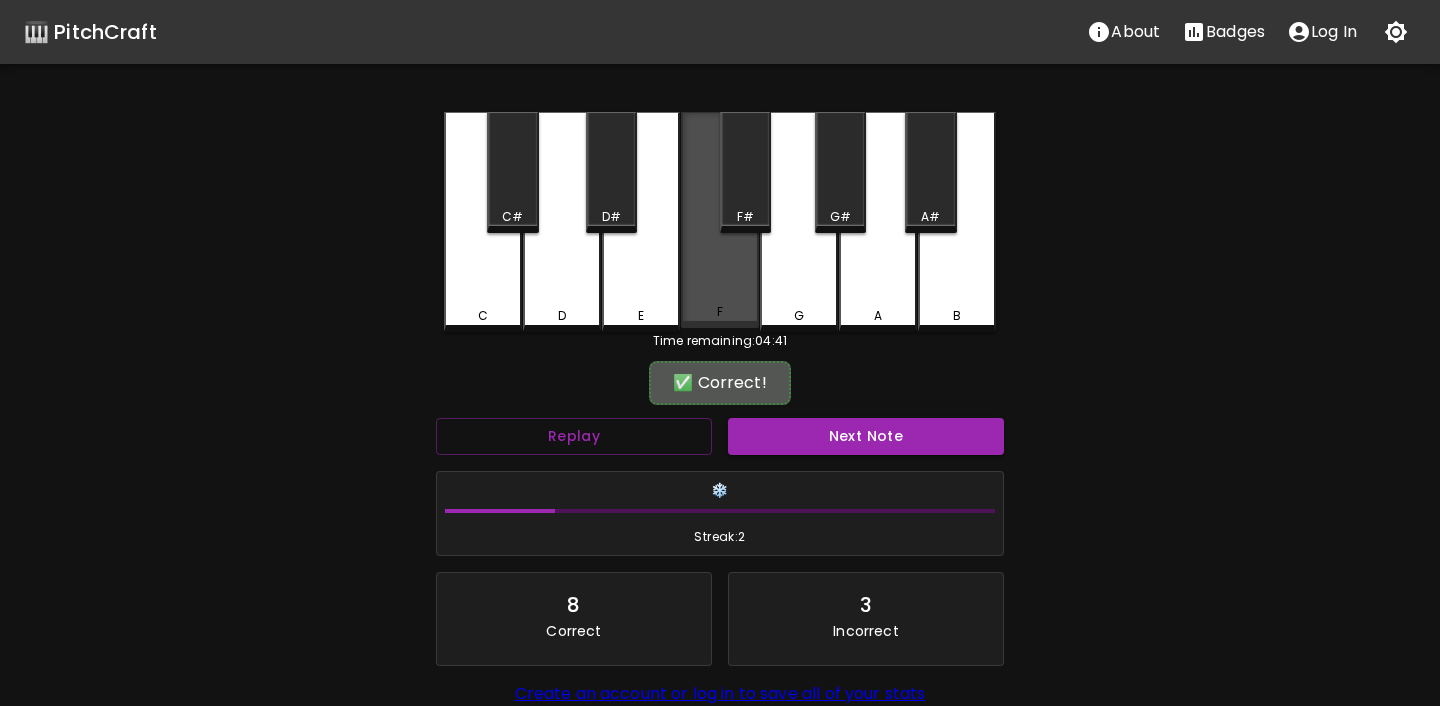 click on "F" at bounding box center (720, 220) 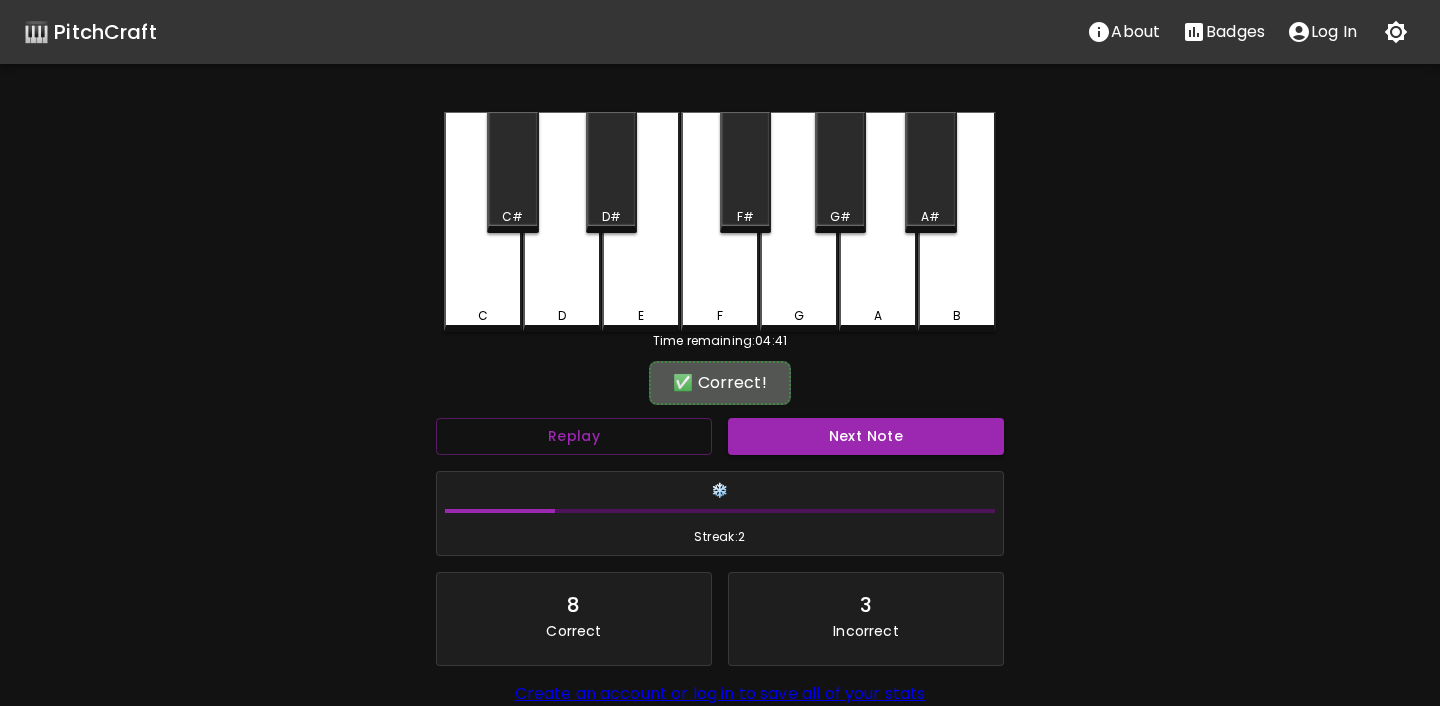 click on "Next Note" at bounding box center [866, 436] 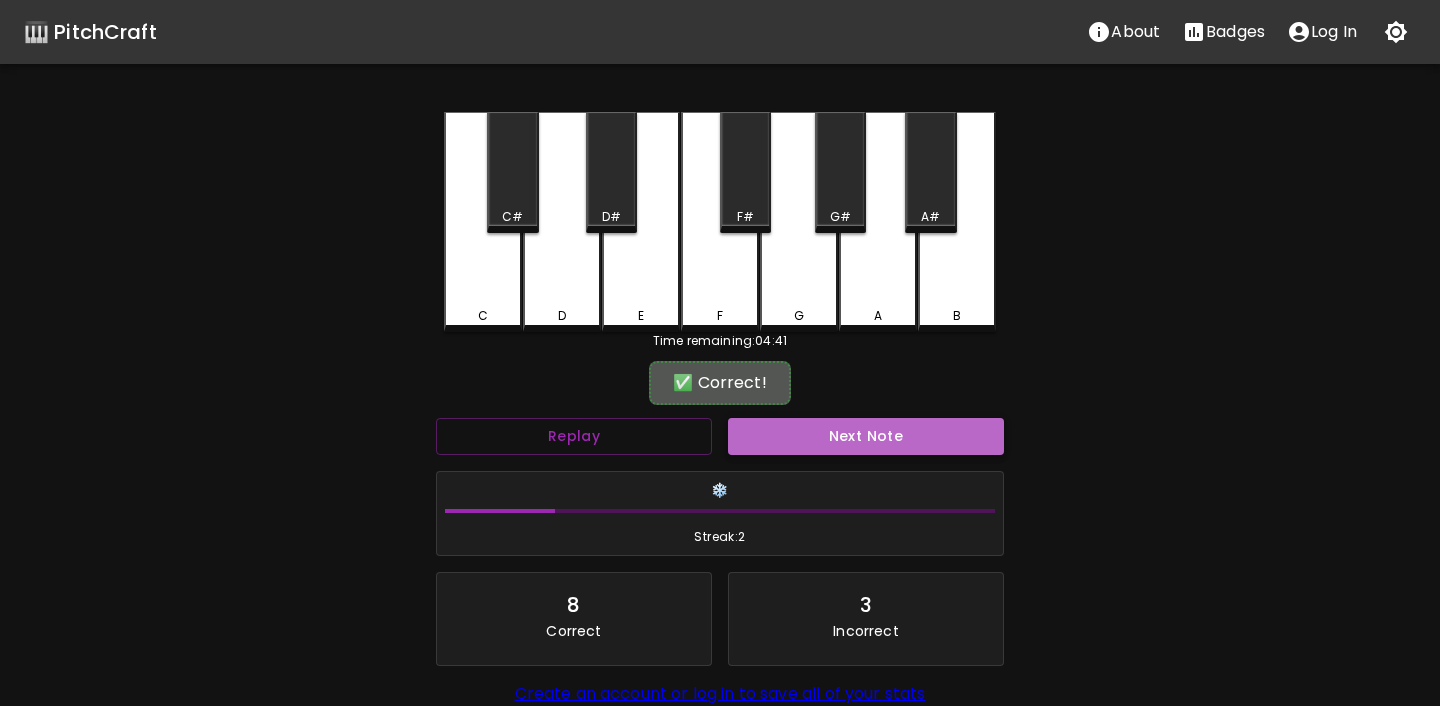 click on "Next Note" at bounding box center [866, 436] 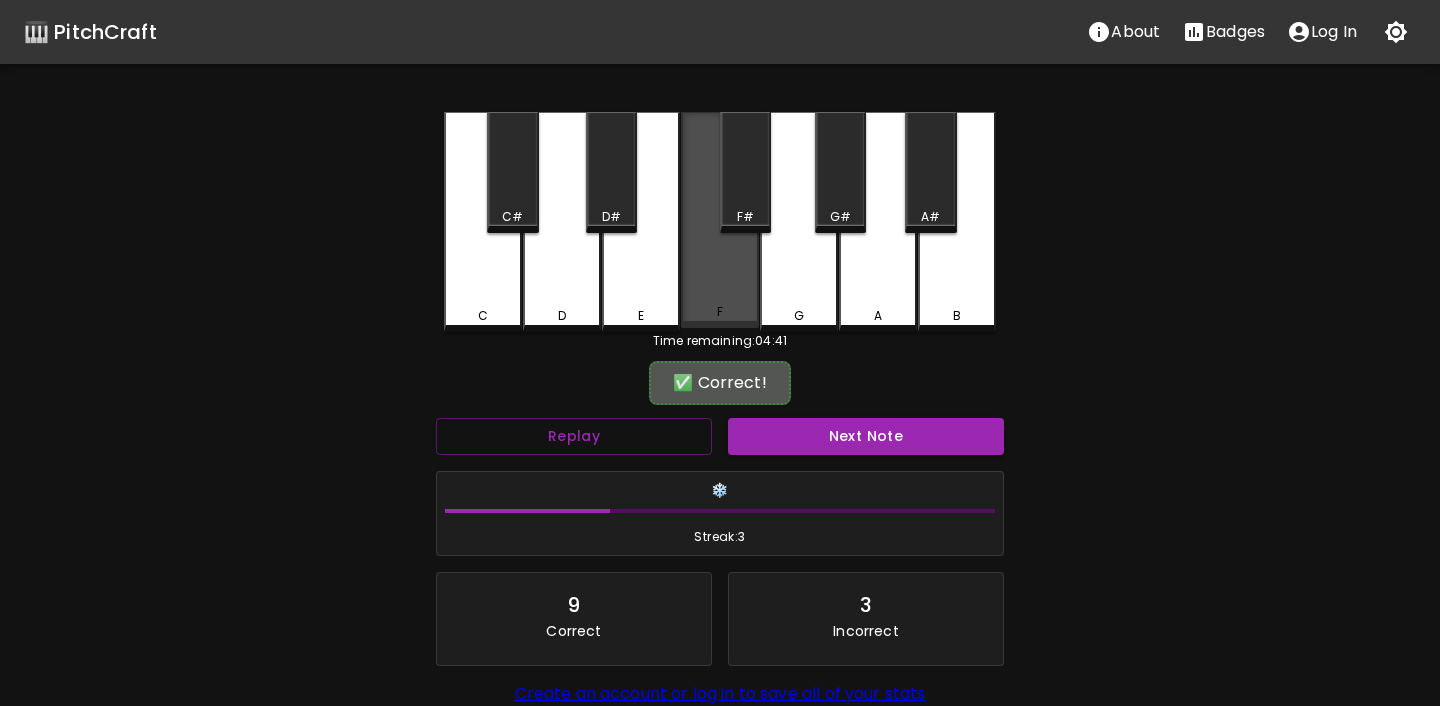 click on "F" at bounding box center [720, 220] 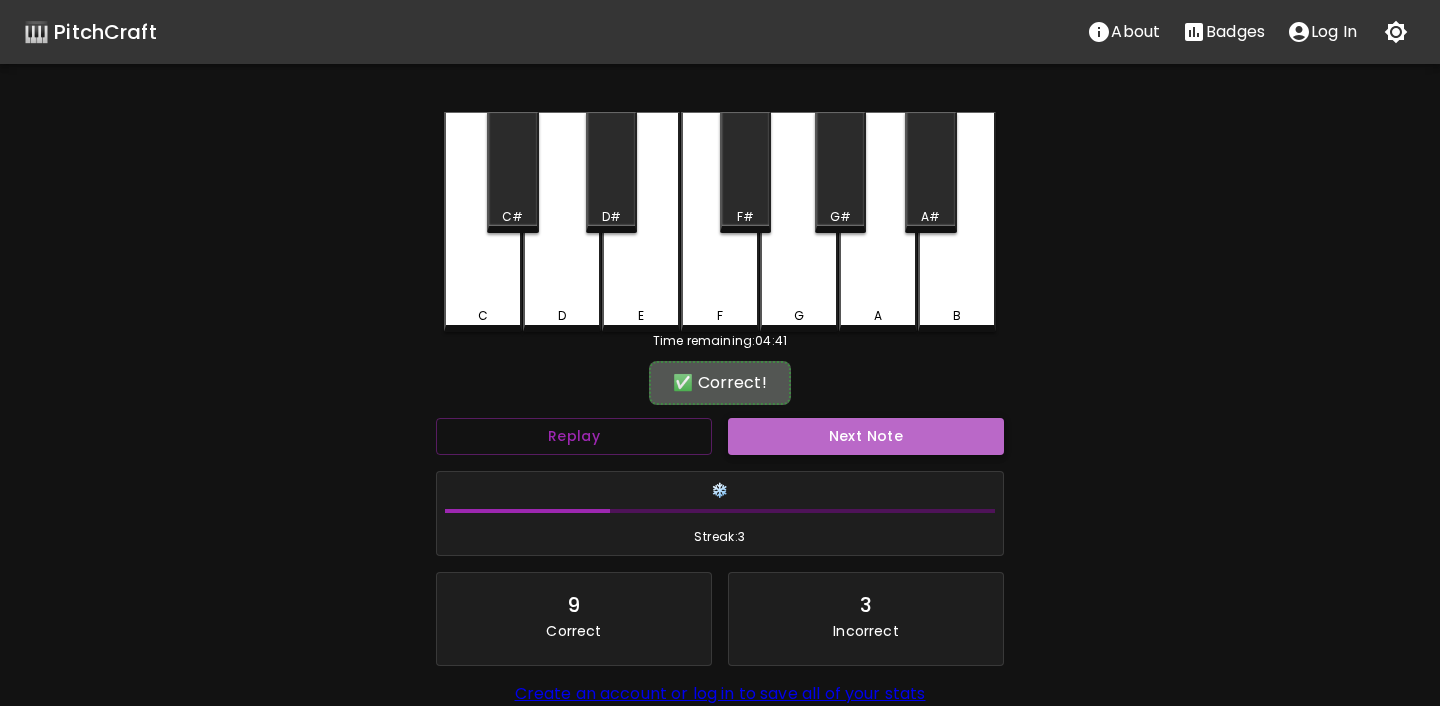click on "Next Note" at bounding box center (866, 436) 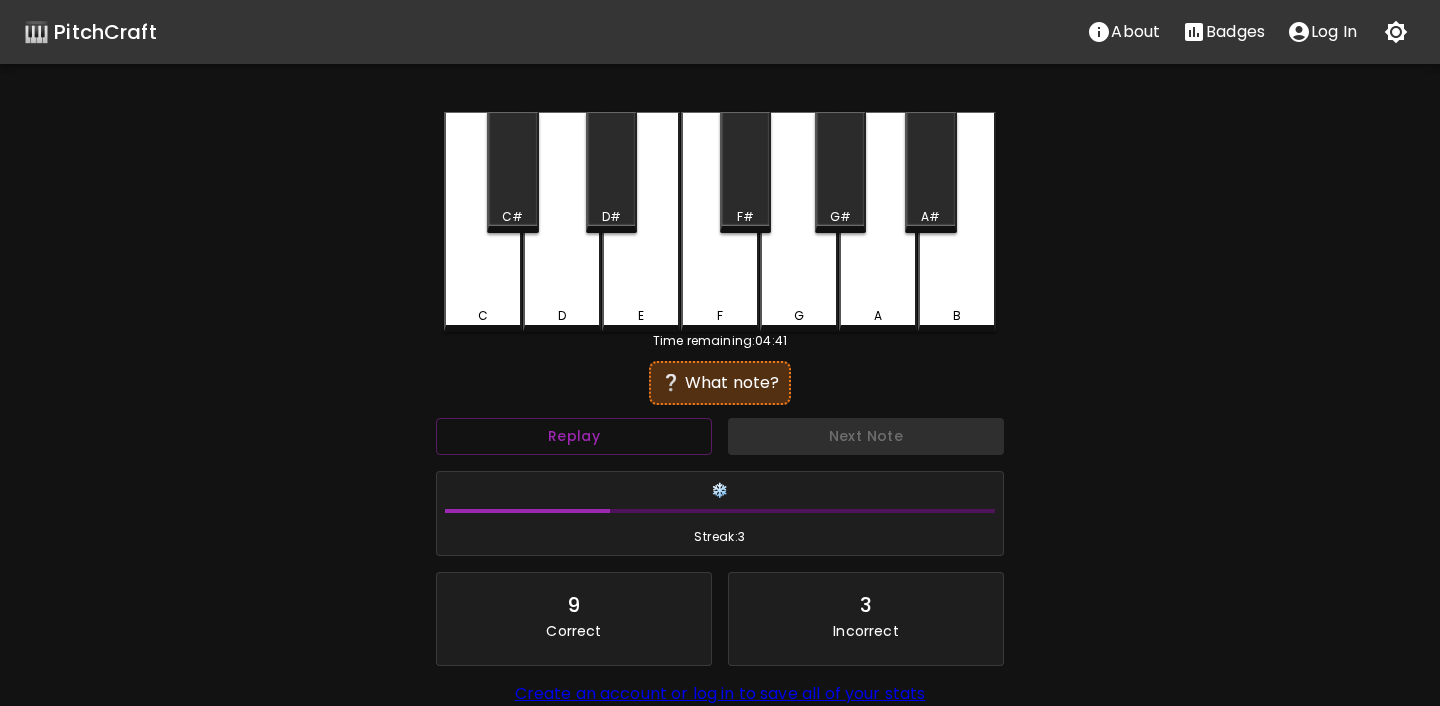 click on "F" at bounding box center (720, 316) 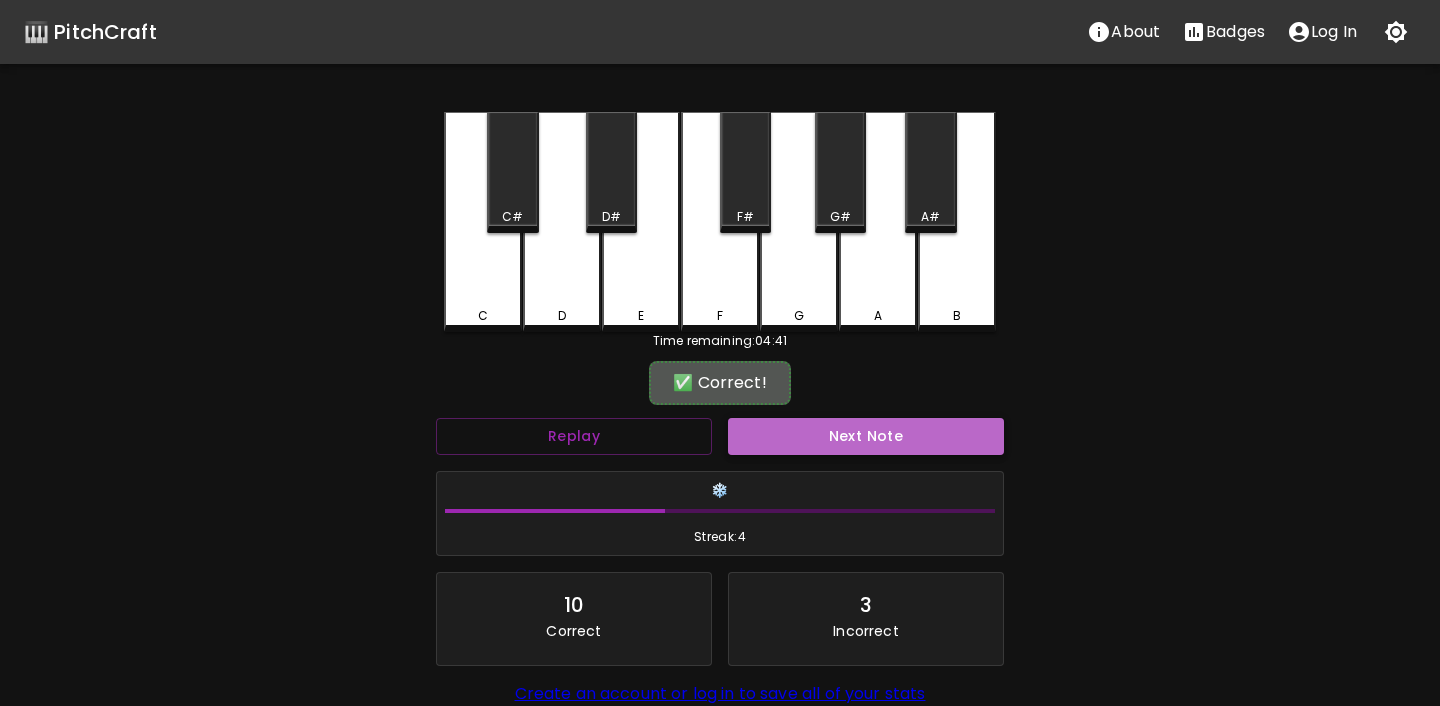 click on "Next Note" at bounding box center [866, 436] 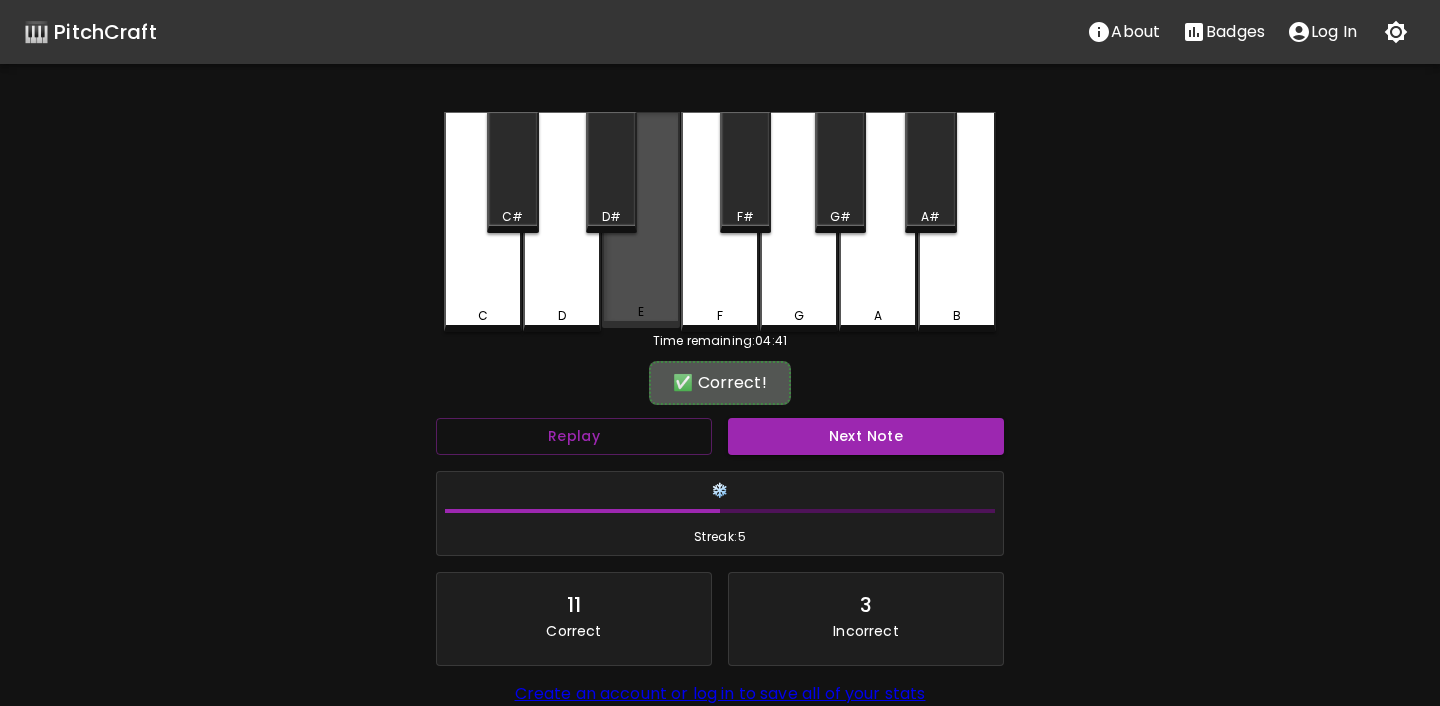 click on "E" at bounding box center (641, 220) 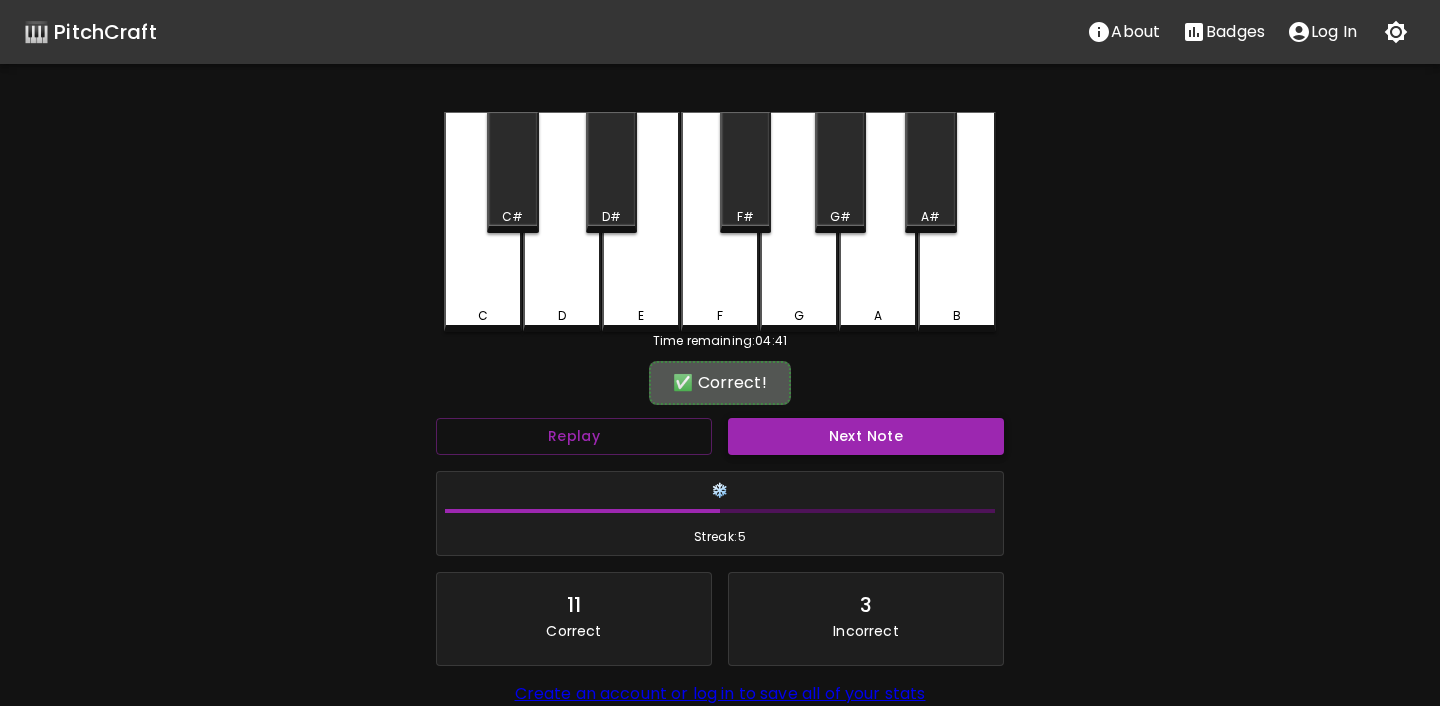 click on "Next Note" at bounding box center [866, 436] 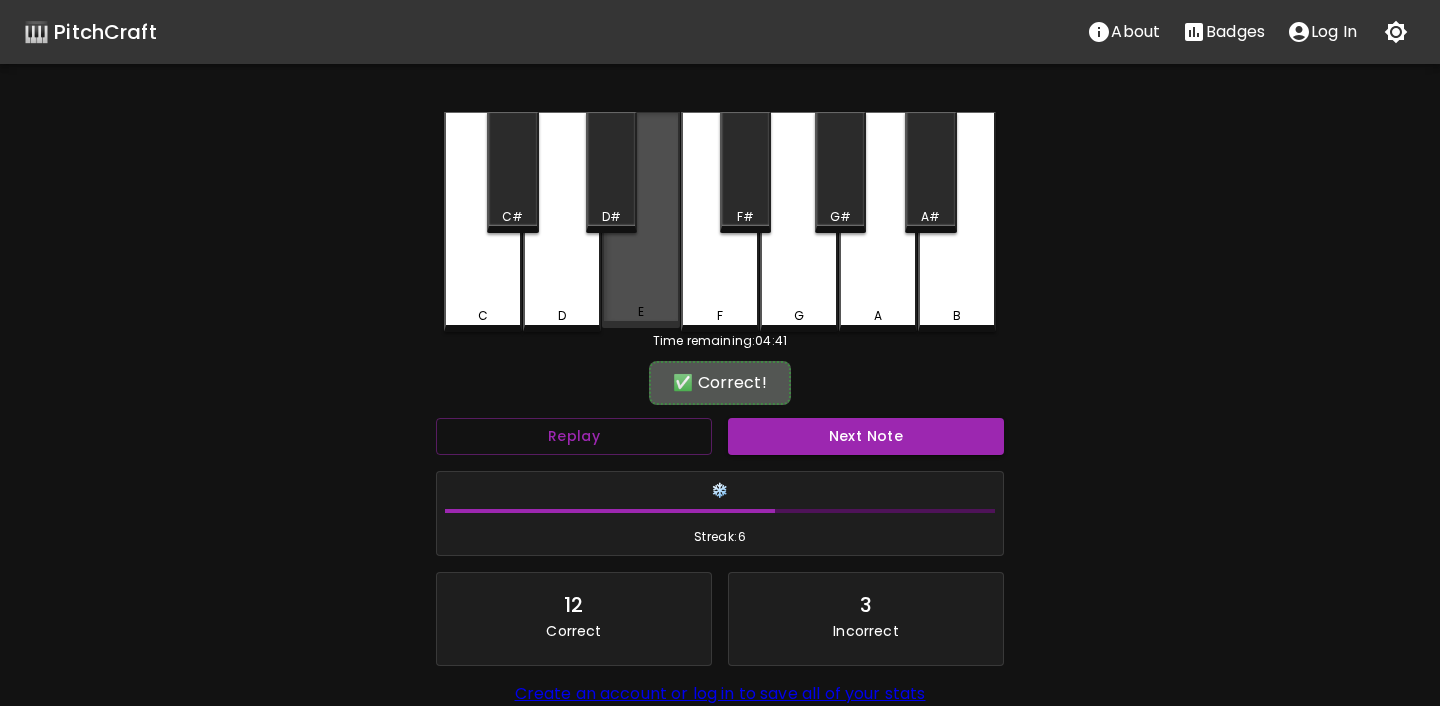 click on "E" at bounding box center [641, 220] 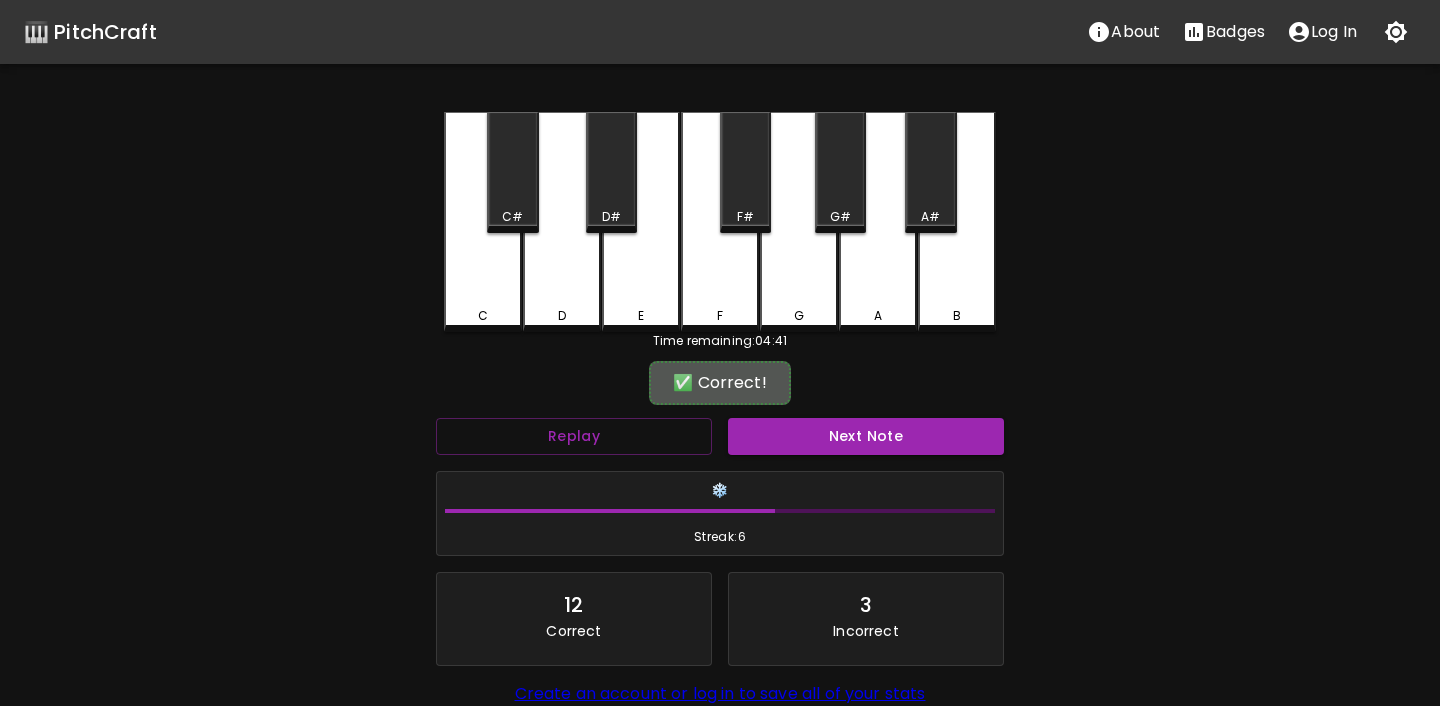 click on "Next Note" at bounding box center [866, 436] 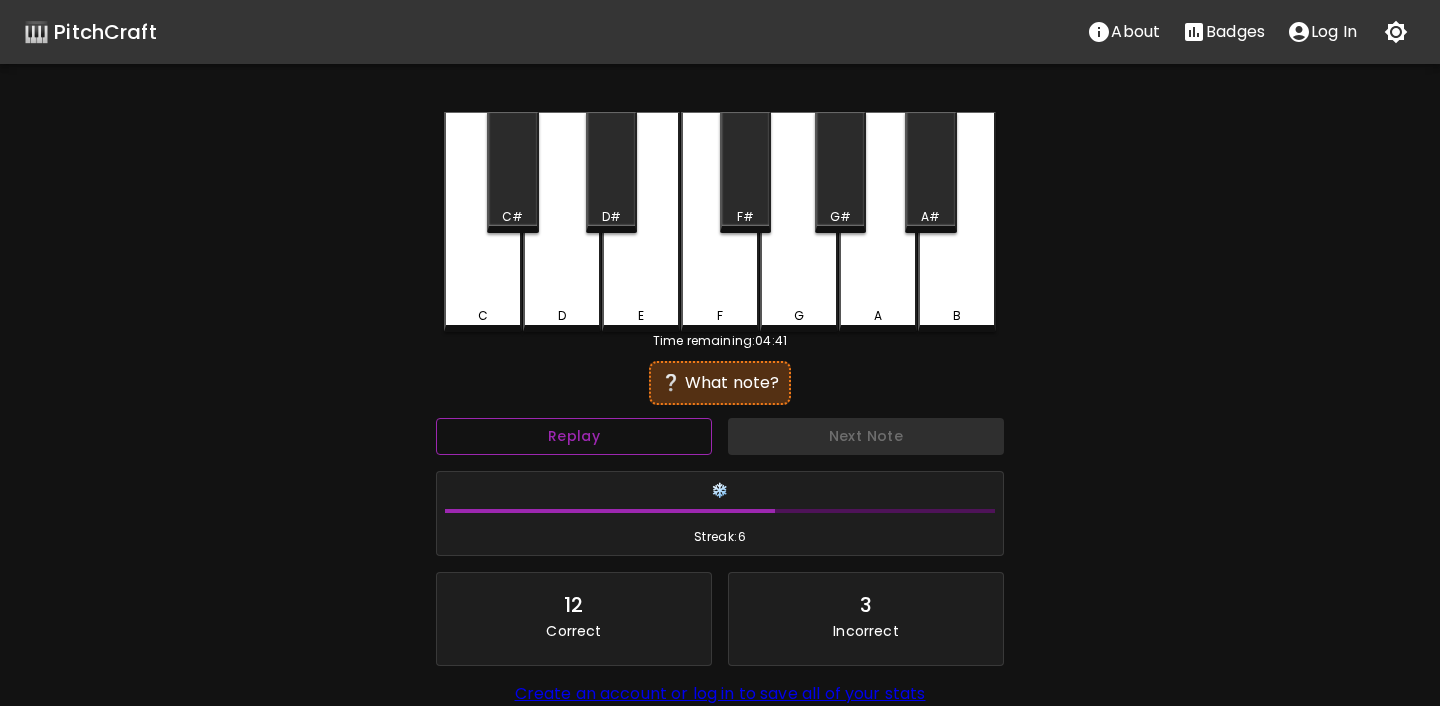 click on "Replay" at bounding box center (574, 436) 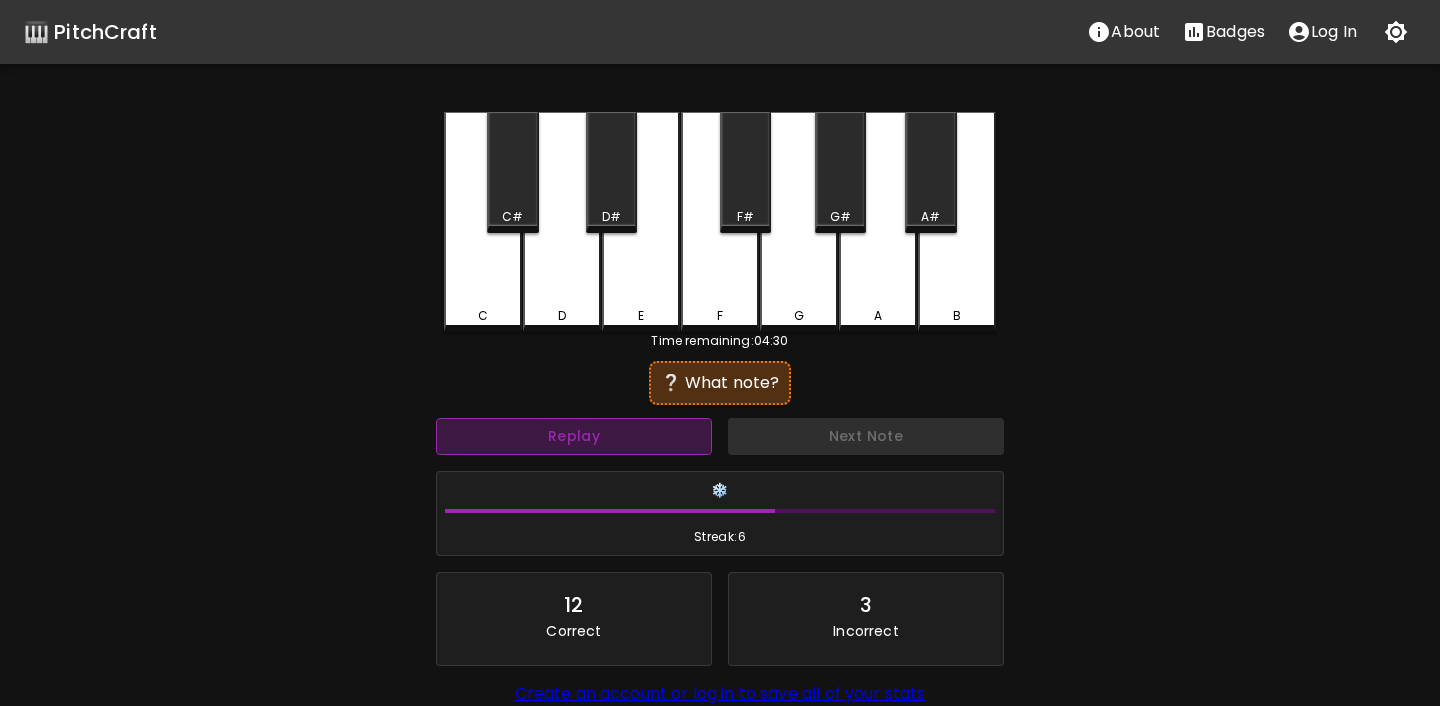 click on "Replay" at bounding box center [574, 436] 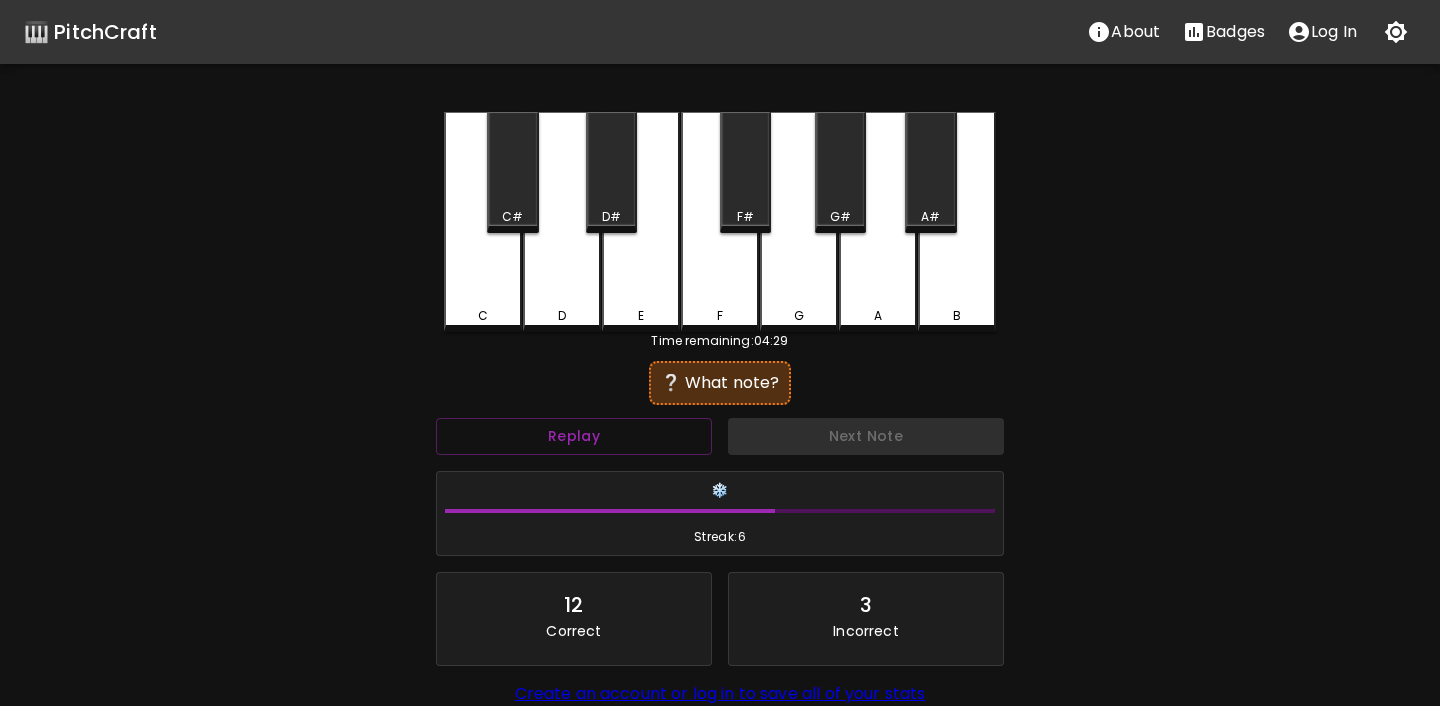 click on "A" at bounding box center [878, 222] 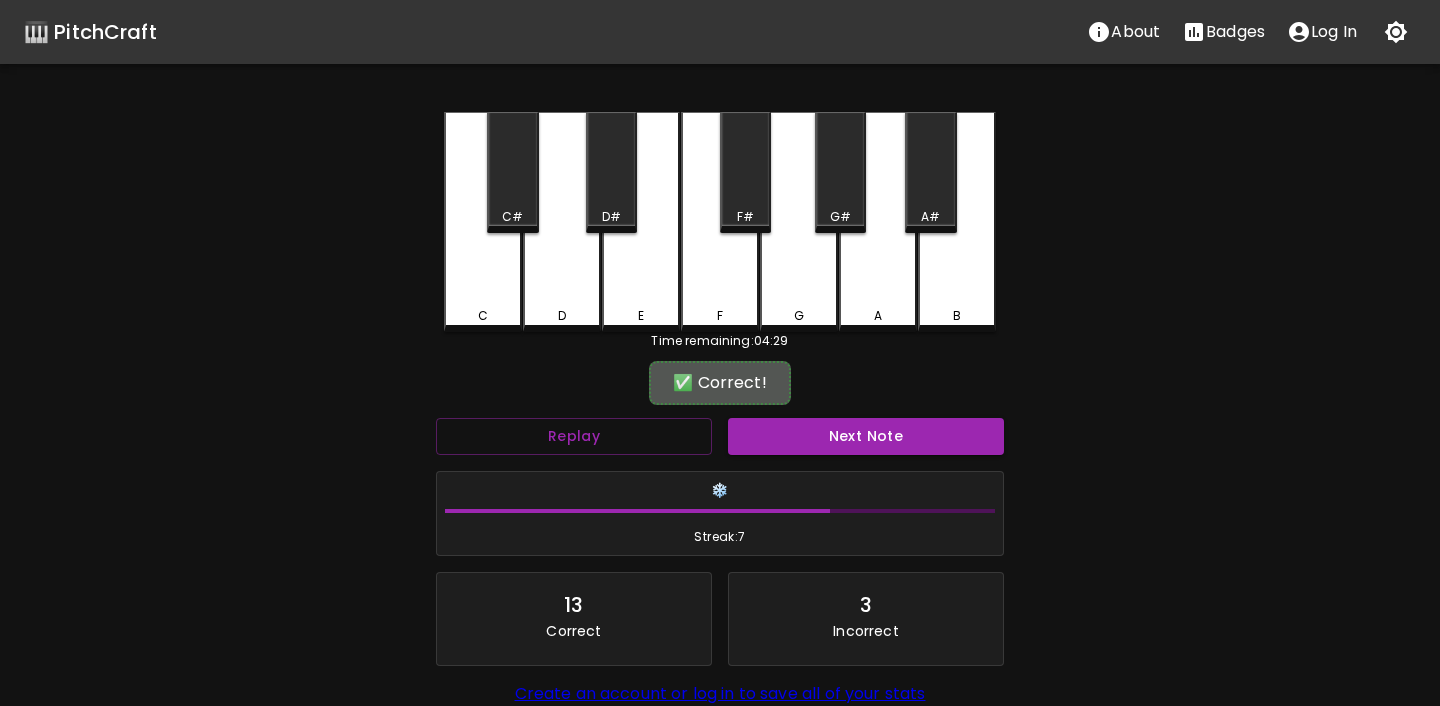 click on "Next Note" at bounding box center [866, 436] 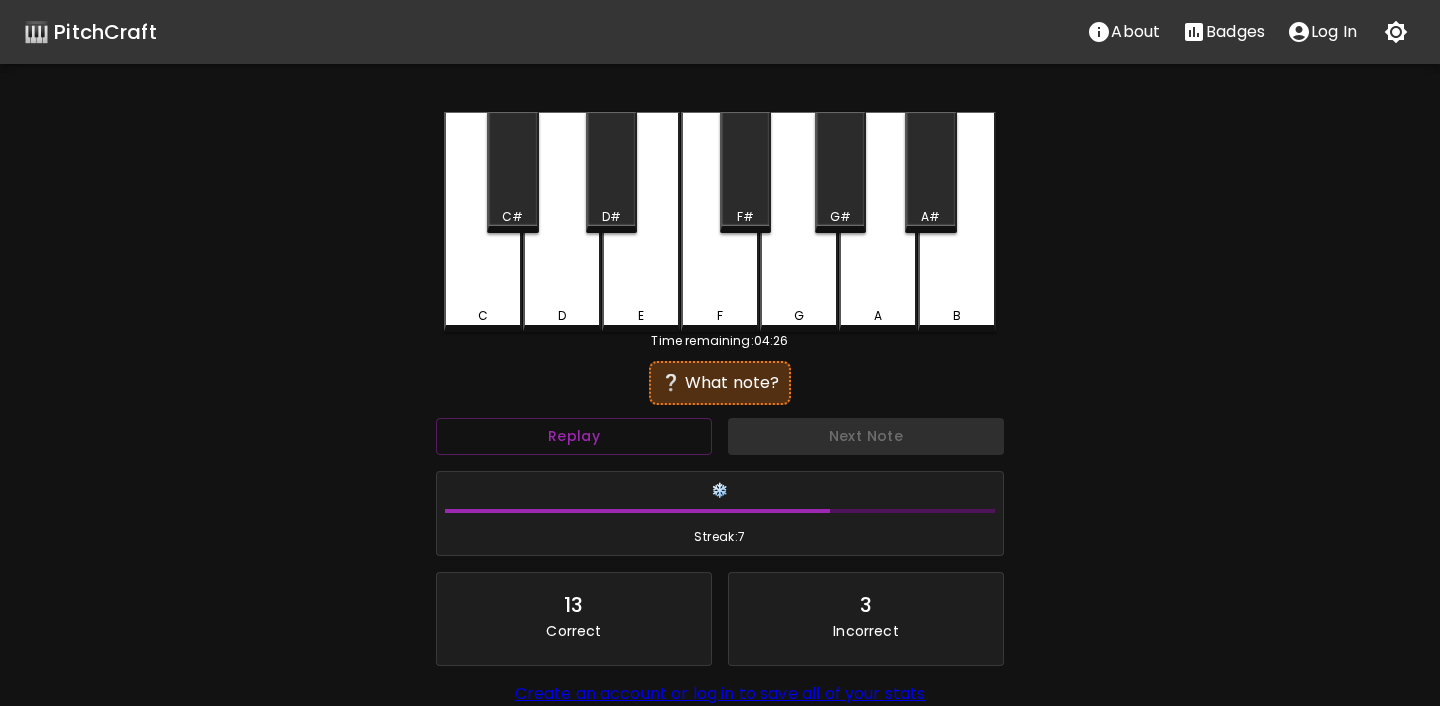 click on "Replay" at bounding box center [574, 436] 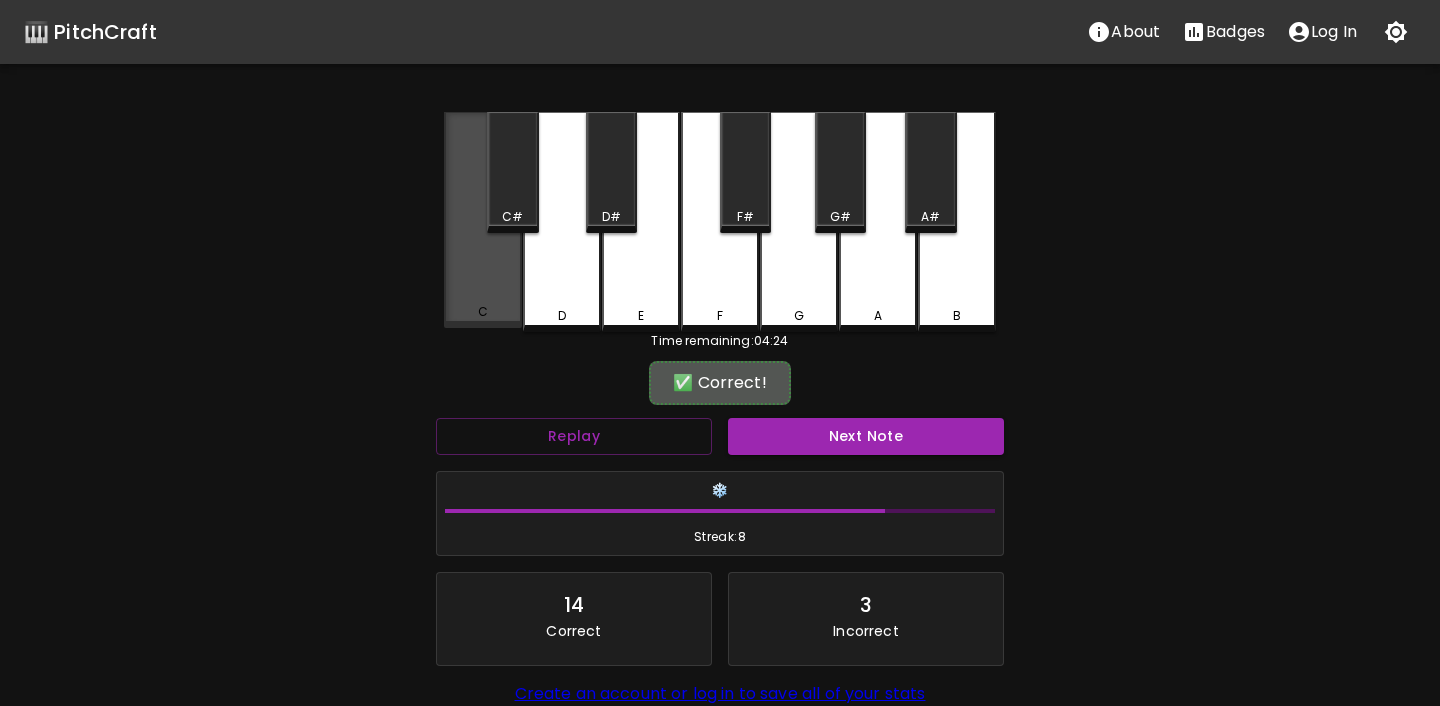 click on "C" at bounding box center (483, 312) 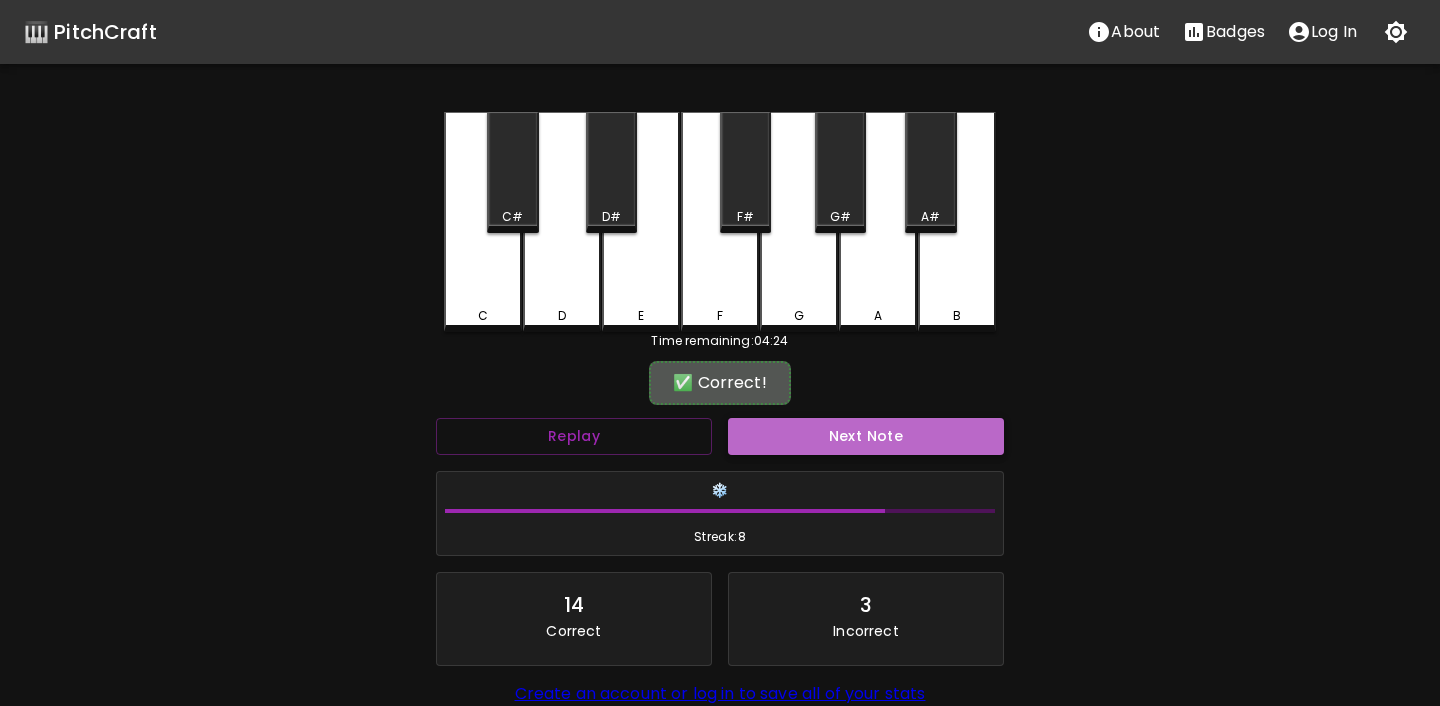 click on "Next Note" at bounding box center (866, 436) 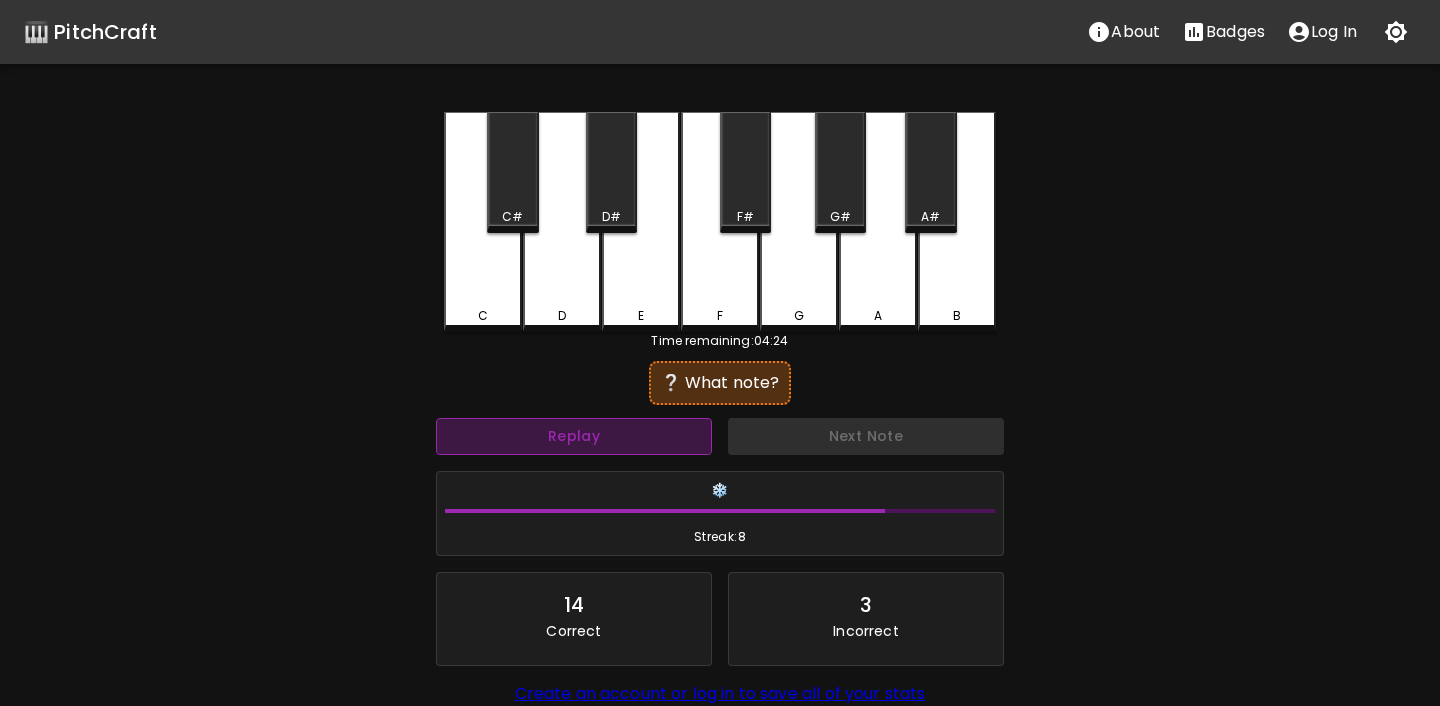 click on "Replay" at bounding box center (574, 436) 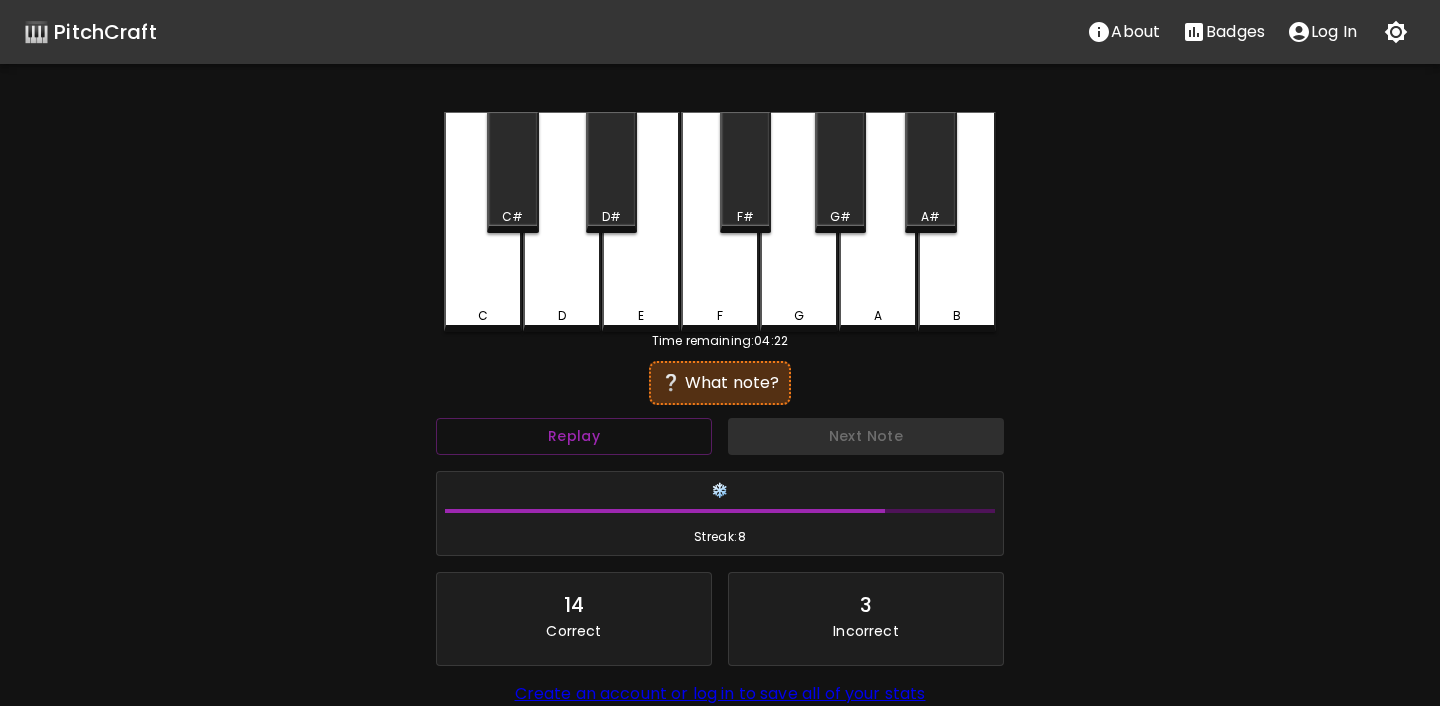 click on "E" at bounding box center (641, 222) 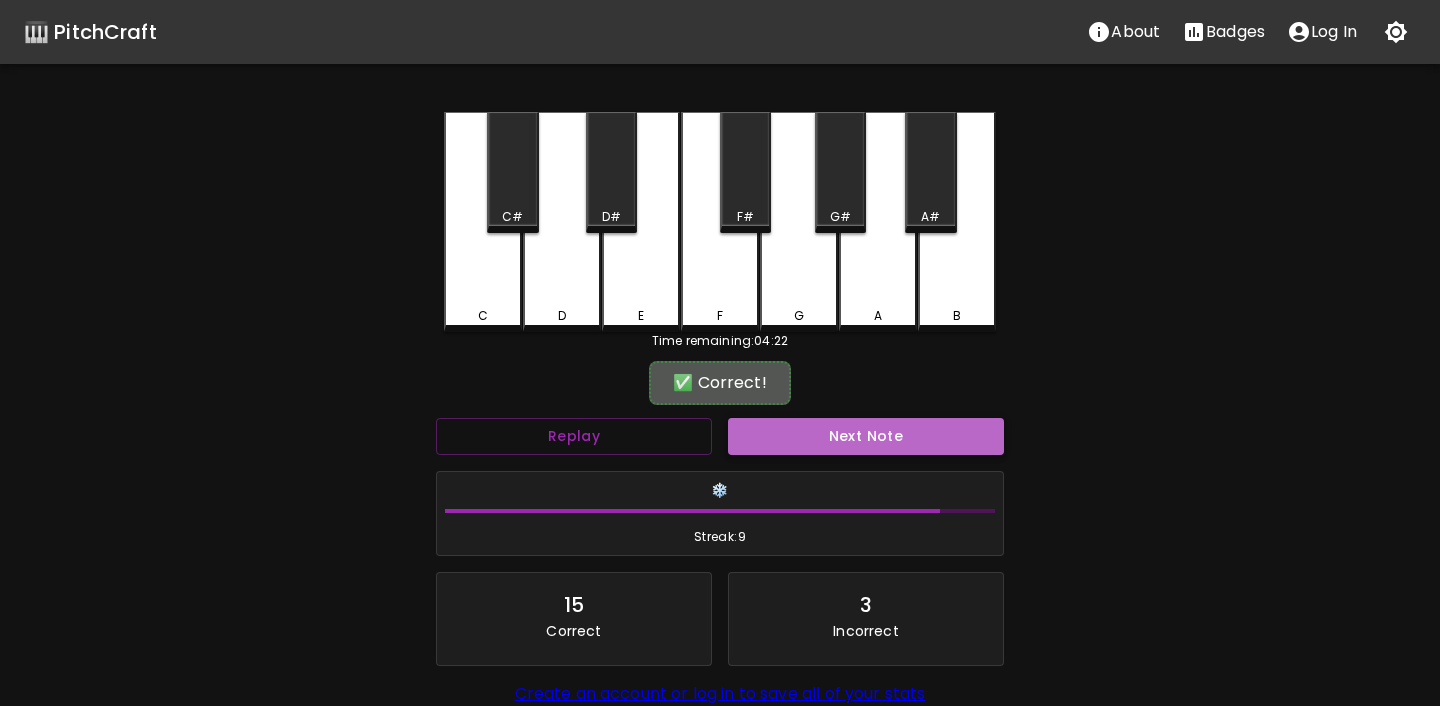 click on "Next Note" at bounding box center (866, 436) 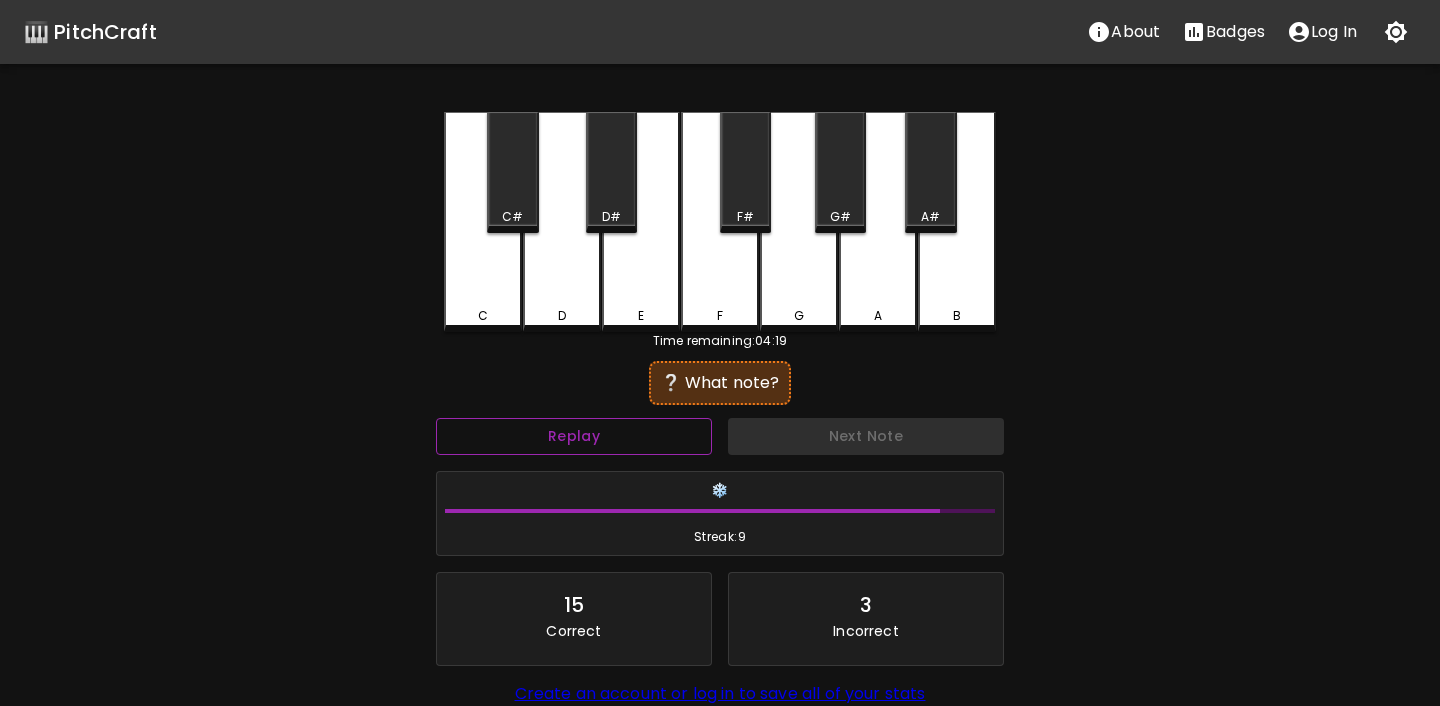click on "Replay" at bounding box center [574, 436] 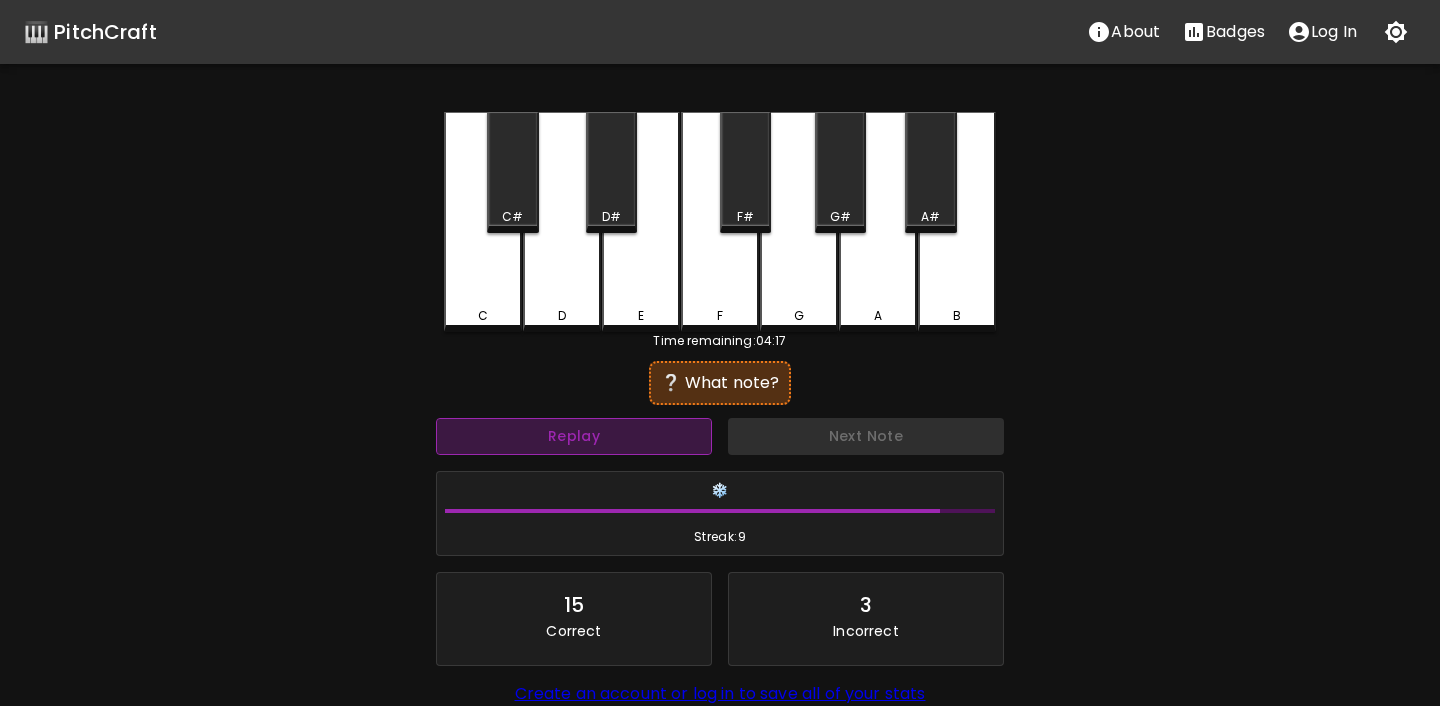 click on "Replay" at bounding box center (574, 436) 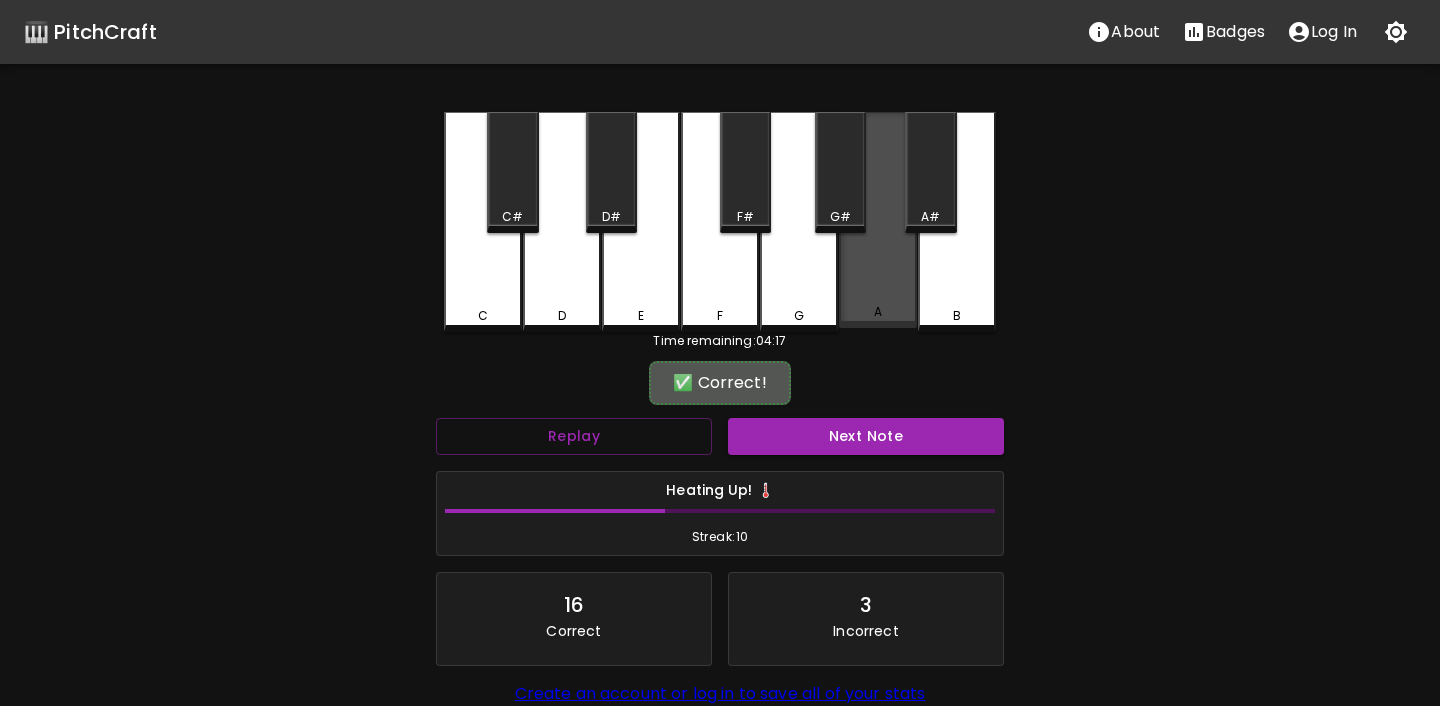 click on "A" at bounding box center [878, 220] 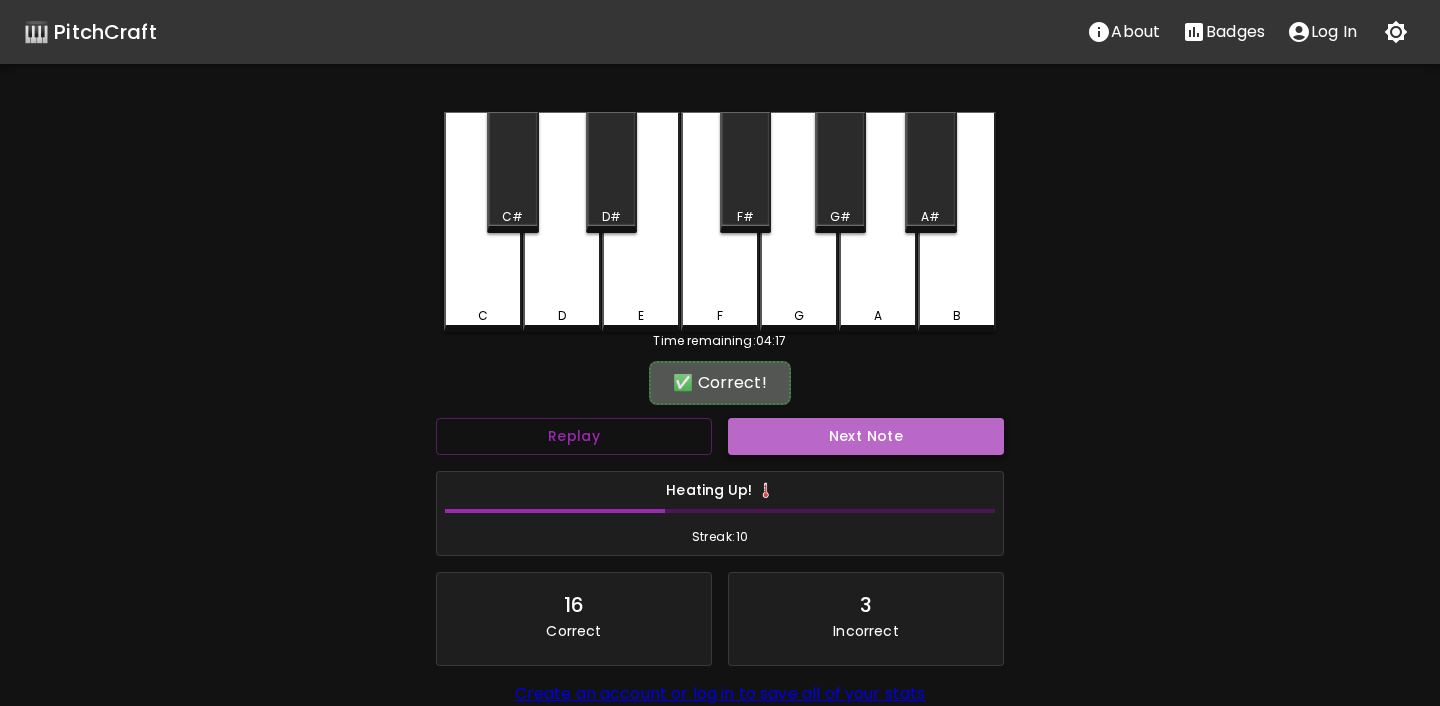 click on "Next Note" at bounding box center [866, 436] 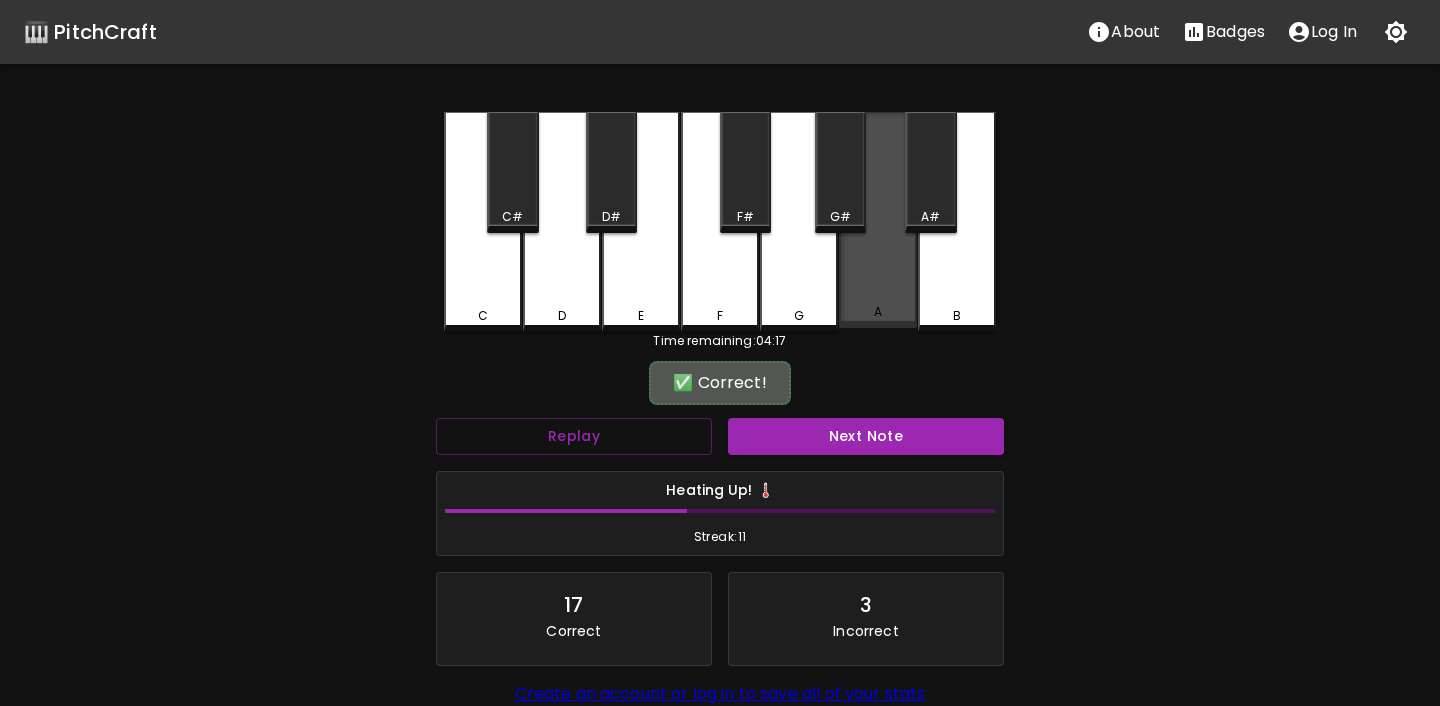 click on "A" at bounding box center [878, 220] 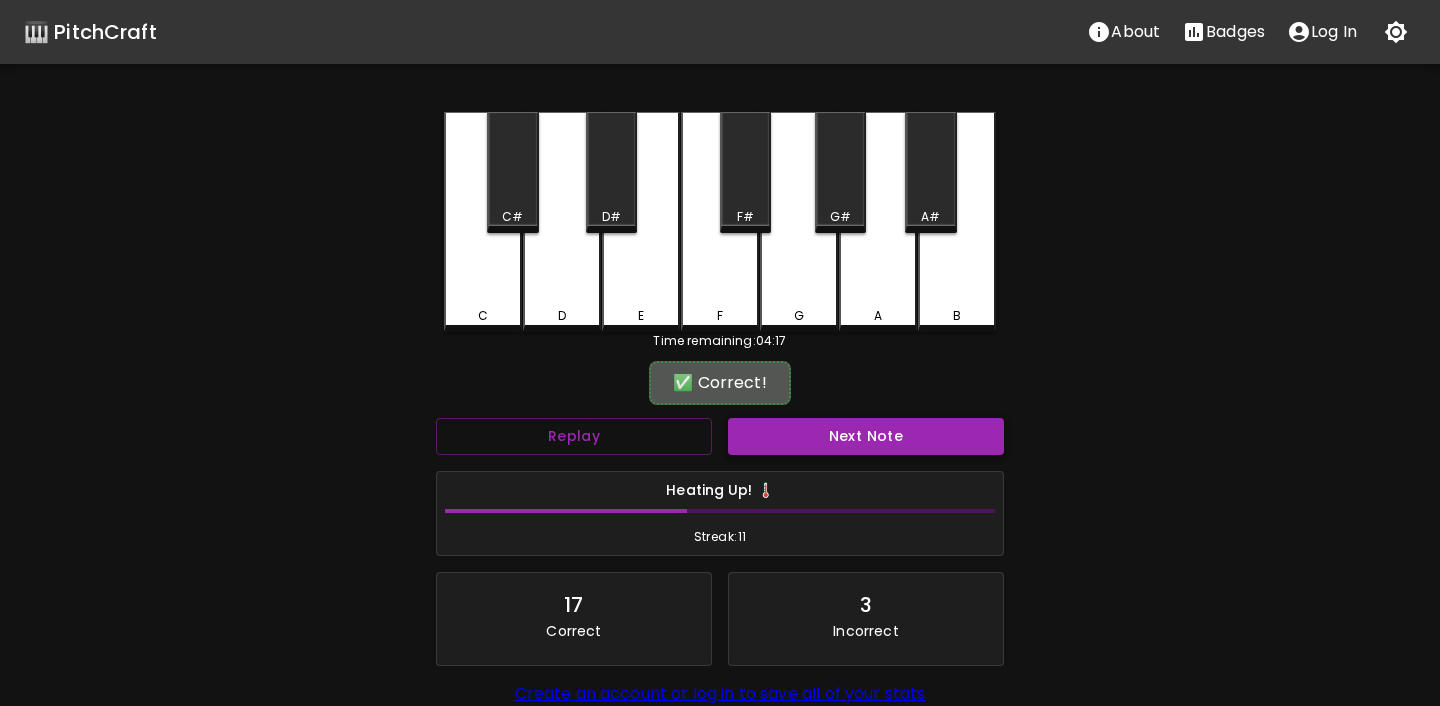 click on "Next Note" at bounding box center (866, 436) 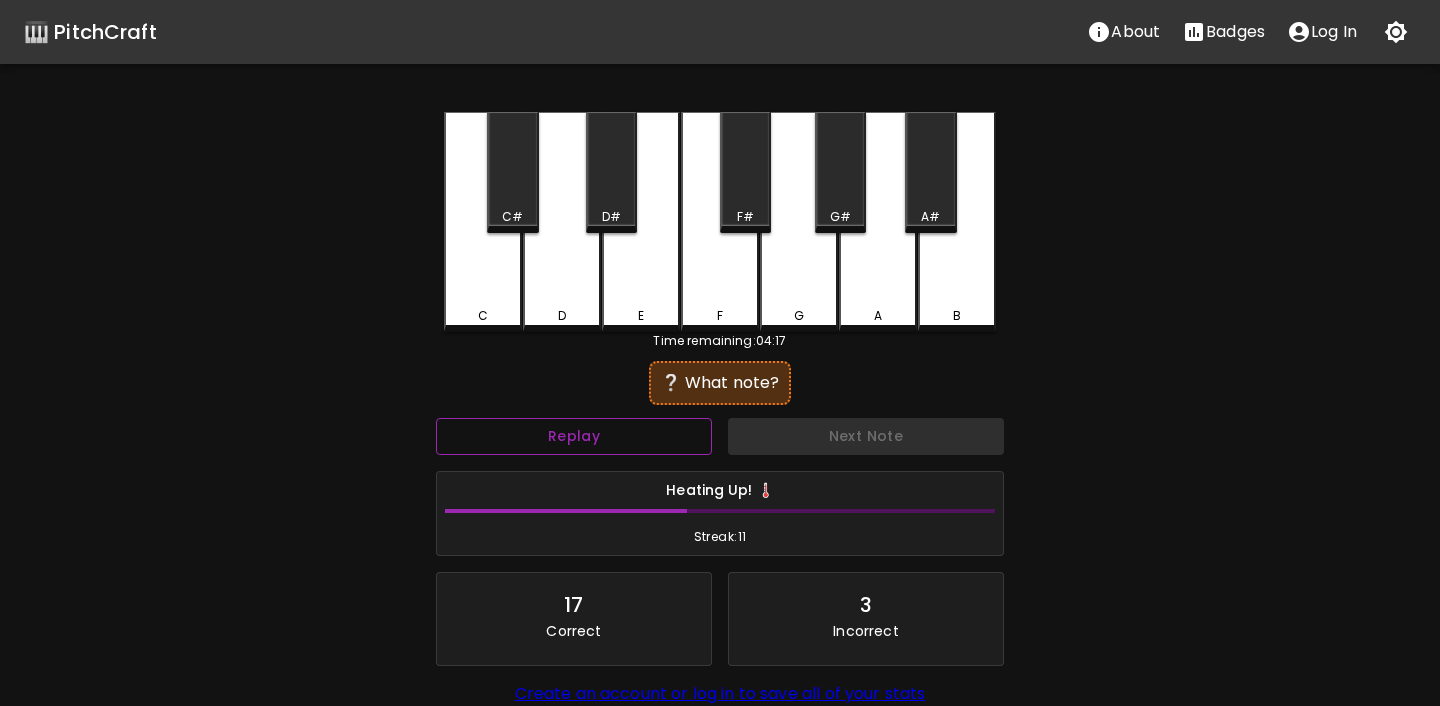 click on "Replay" at bounding box center [574, 436] 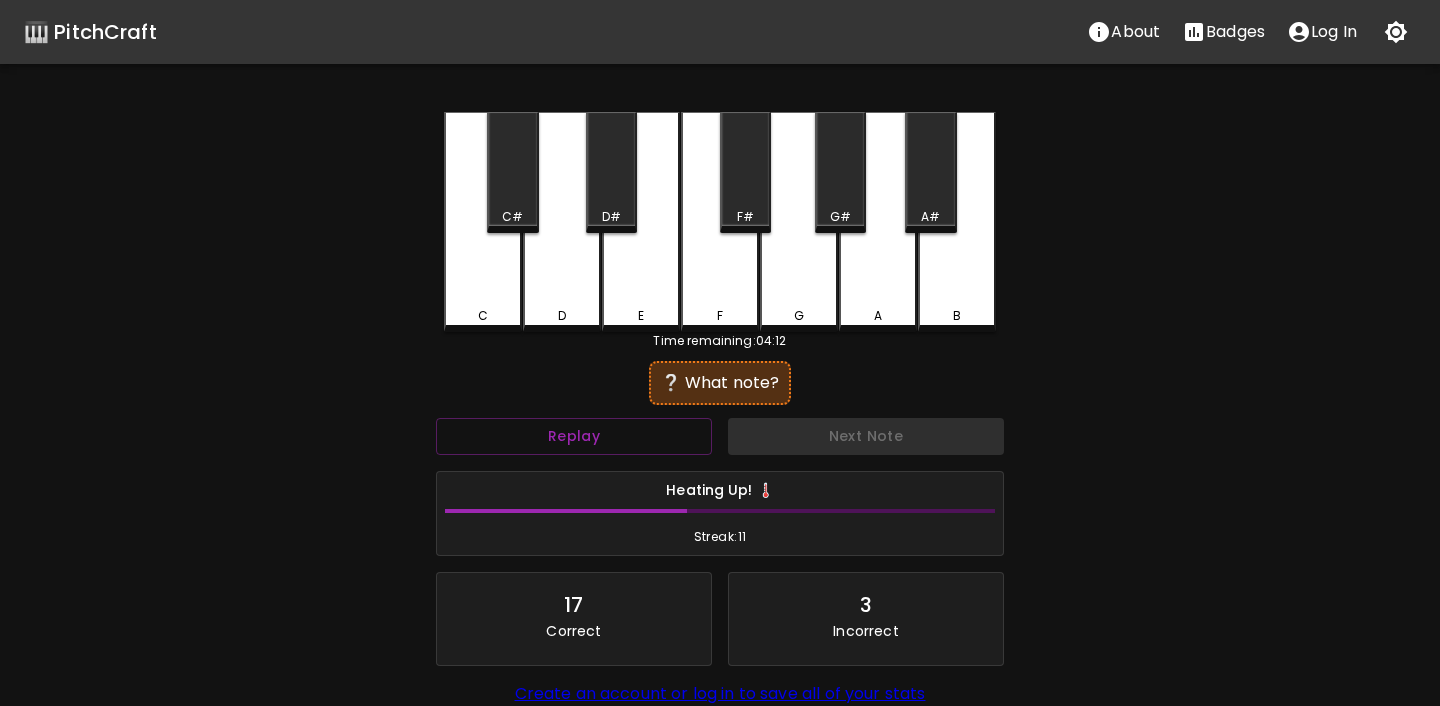 click on "F" at bounding box center (720, 316) 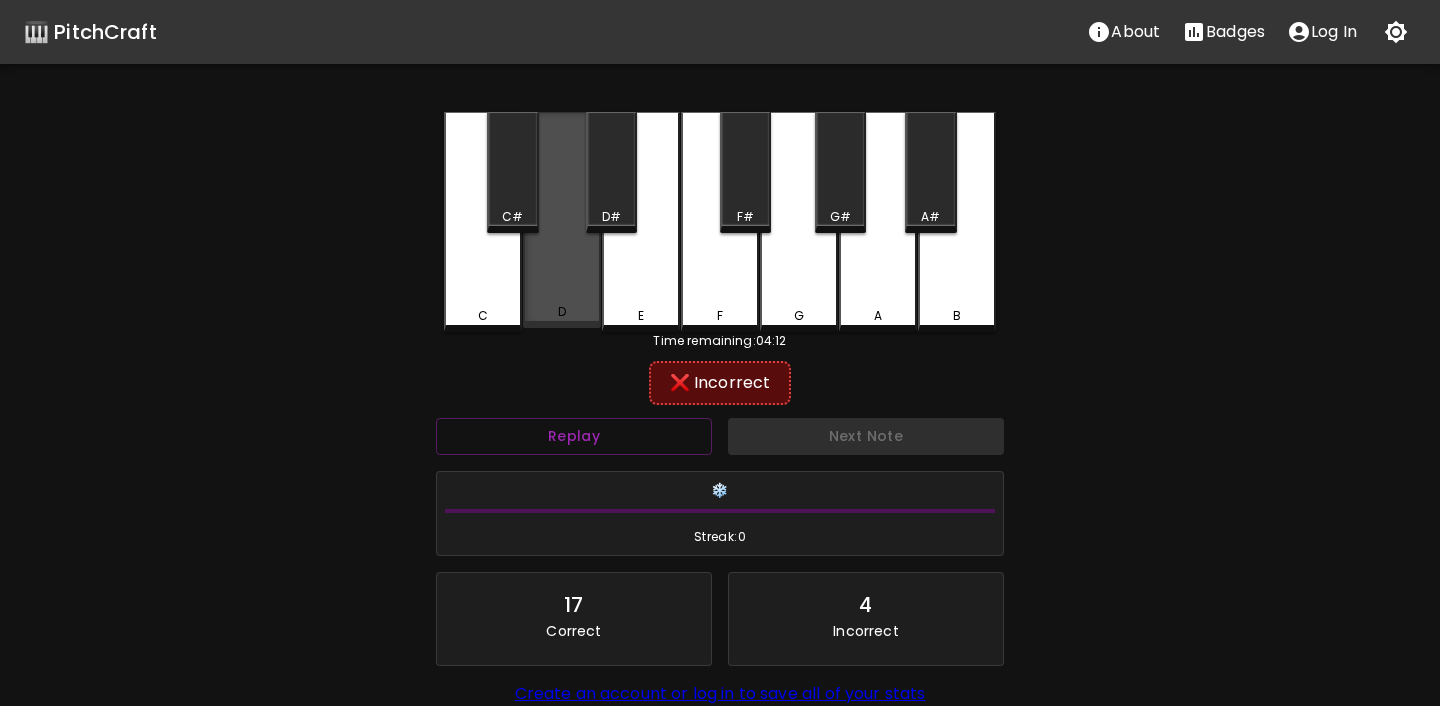 click on "D" at bounding box center [562, 220] 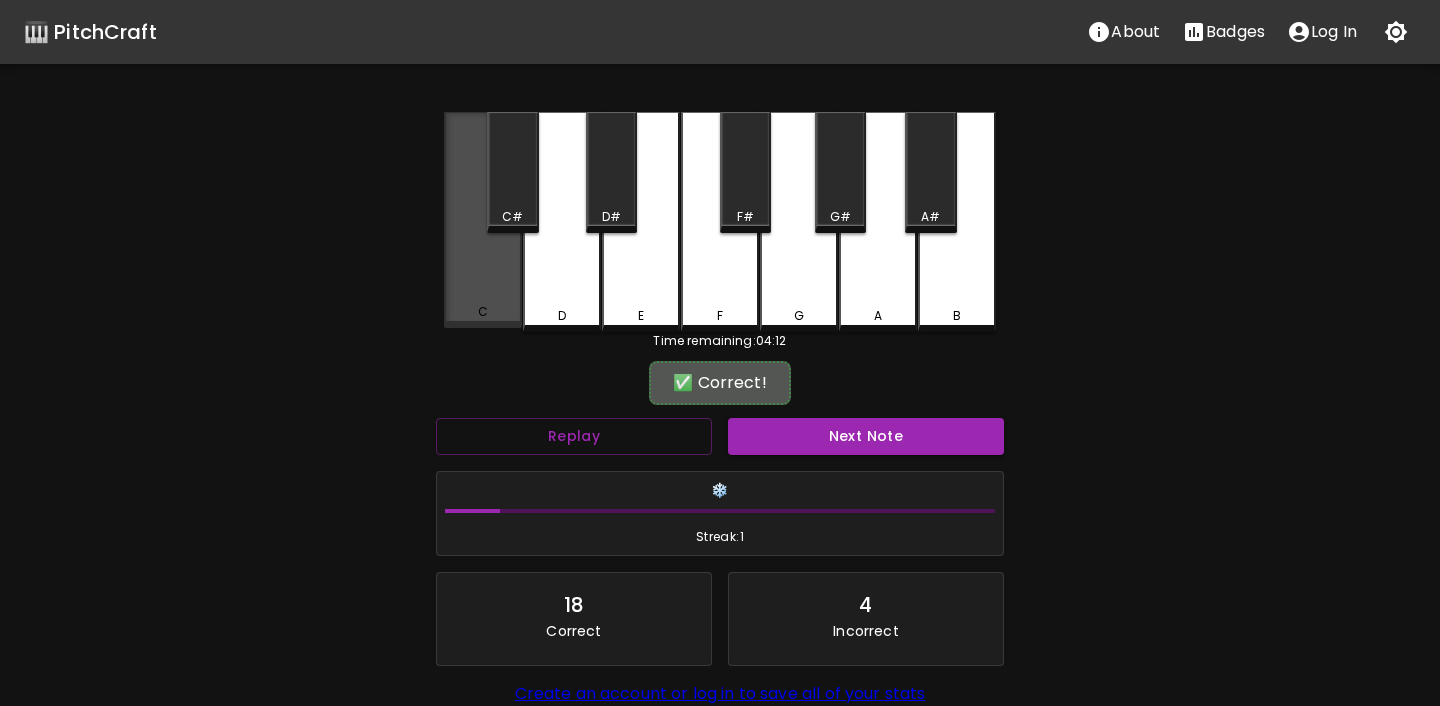 click on "C" at bounding box center (483, 220) 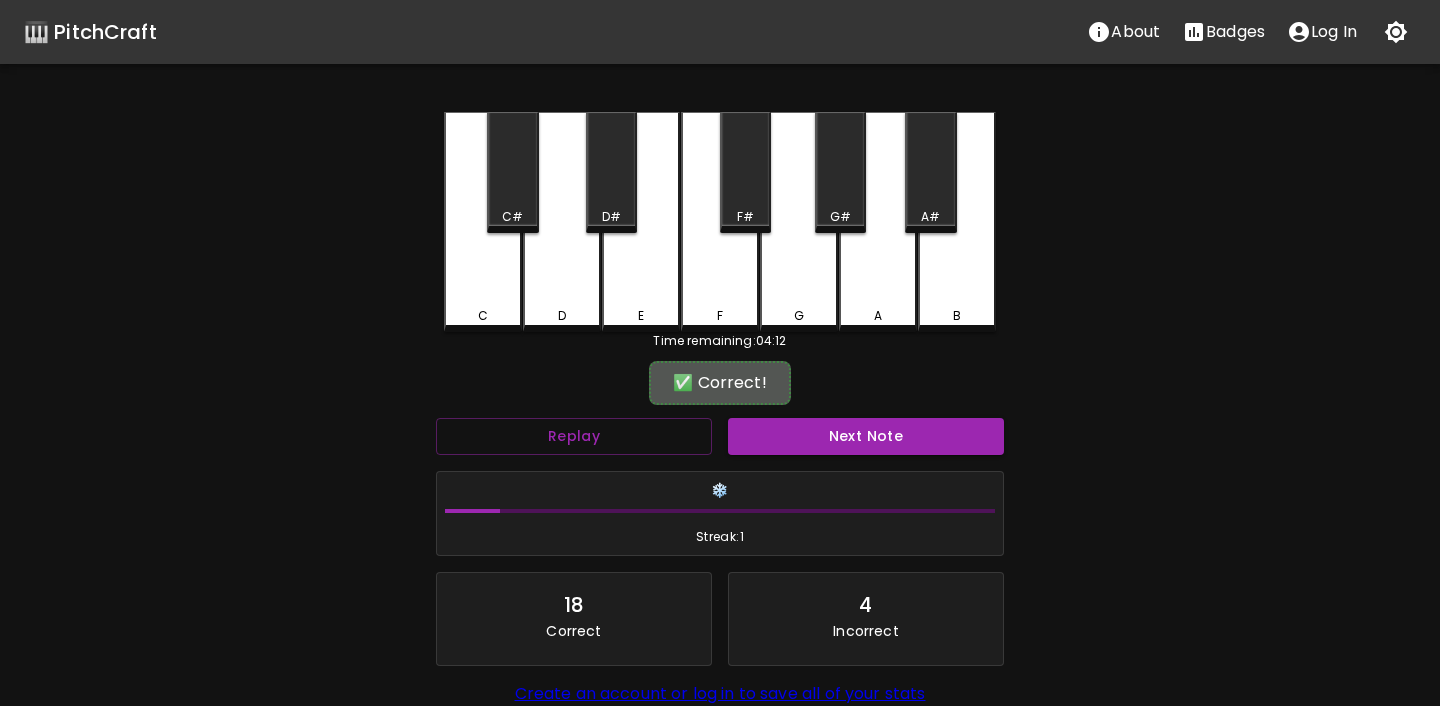 click on "Next Note" at bounding box center [866, 436] 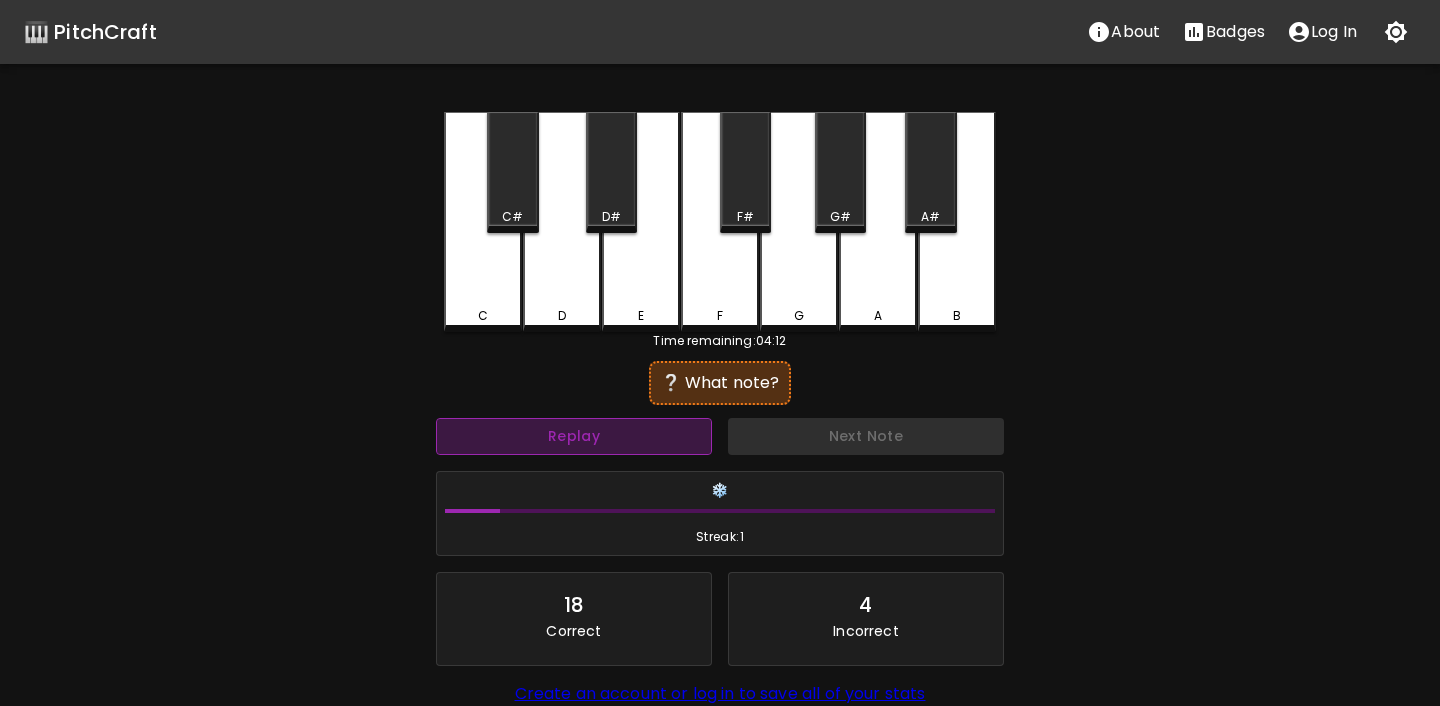 click on "Replay" at bounding box center (574, 436) 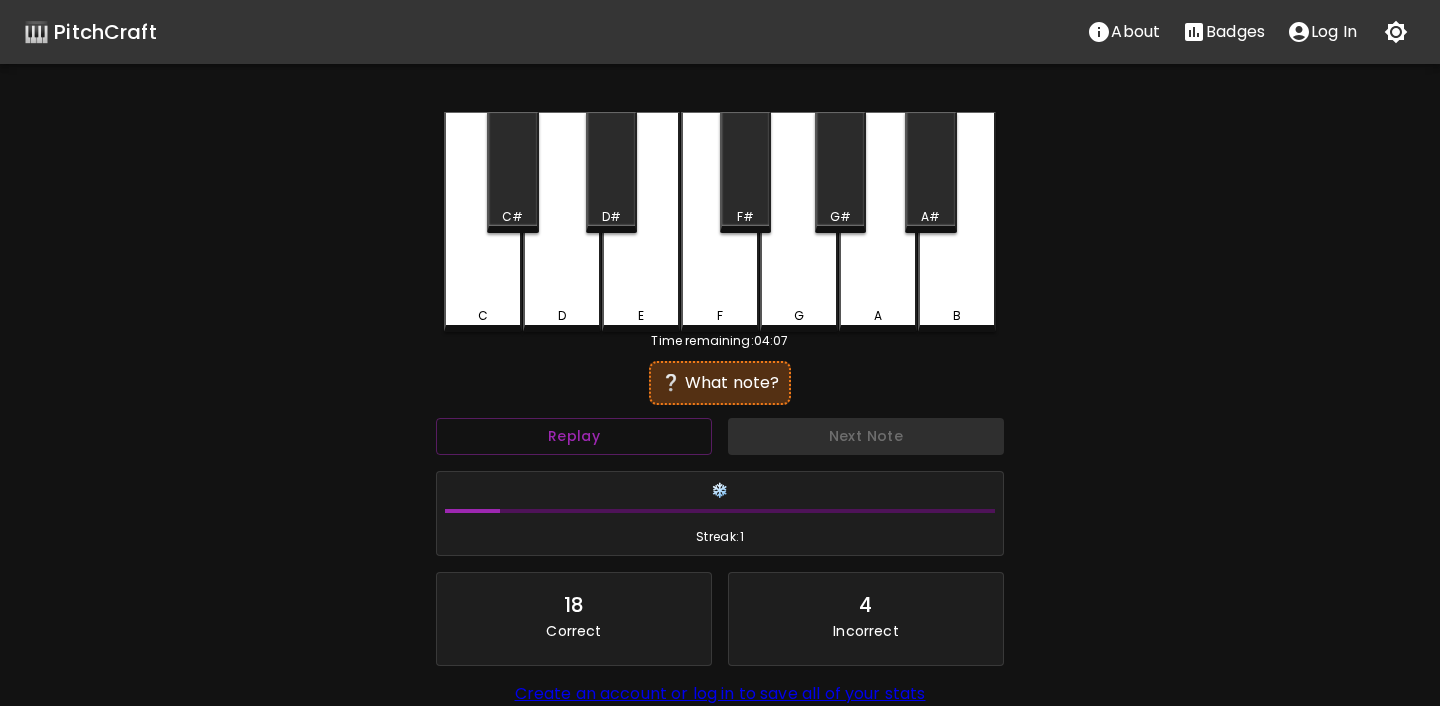 click on "E" at bounding box center [641, 316] 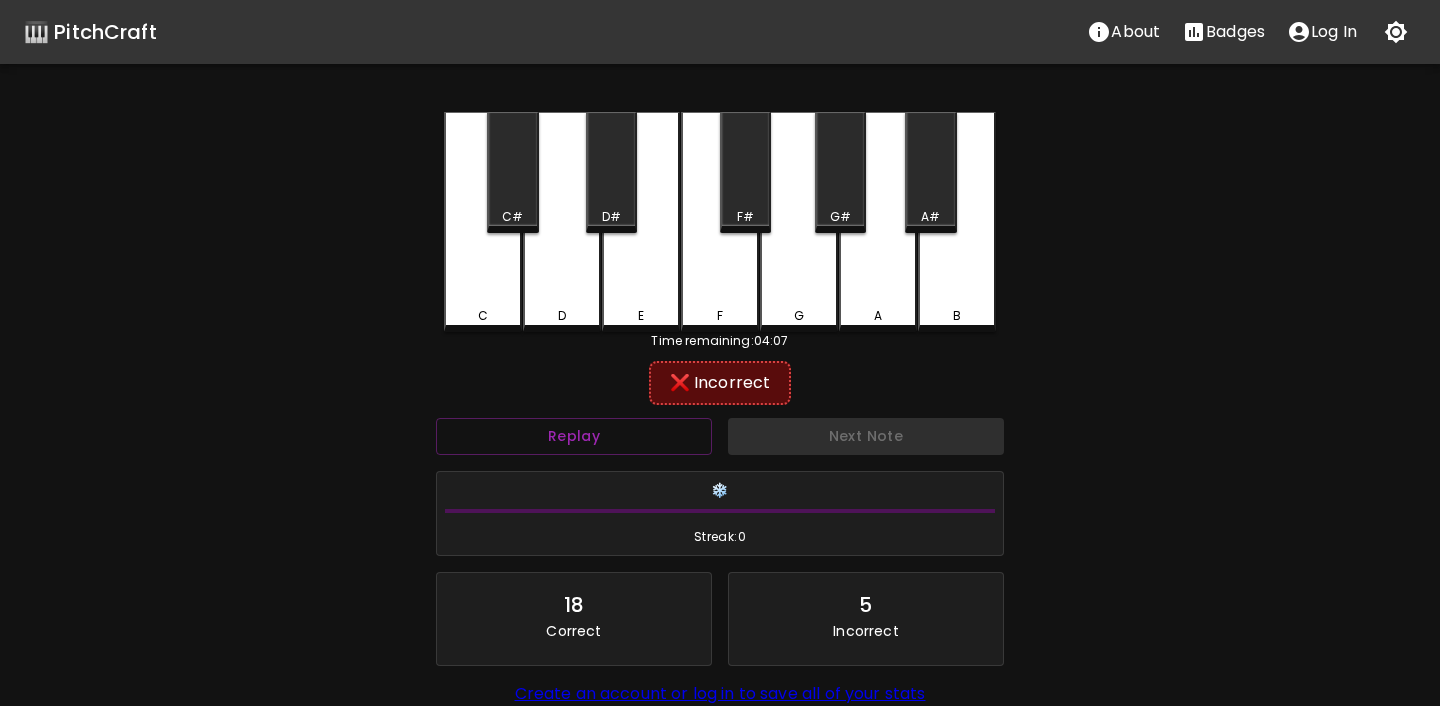 click on "G" at bounding box center [799, 316] 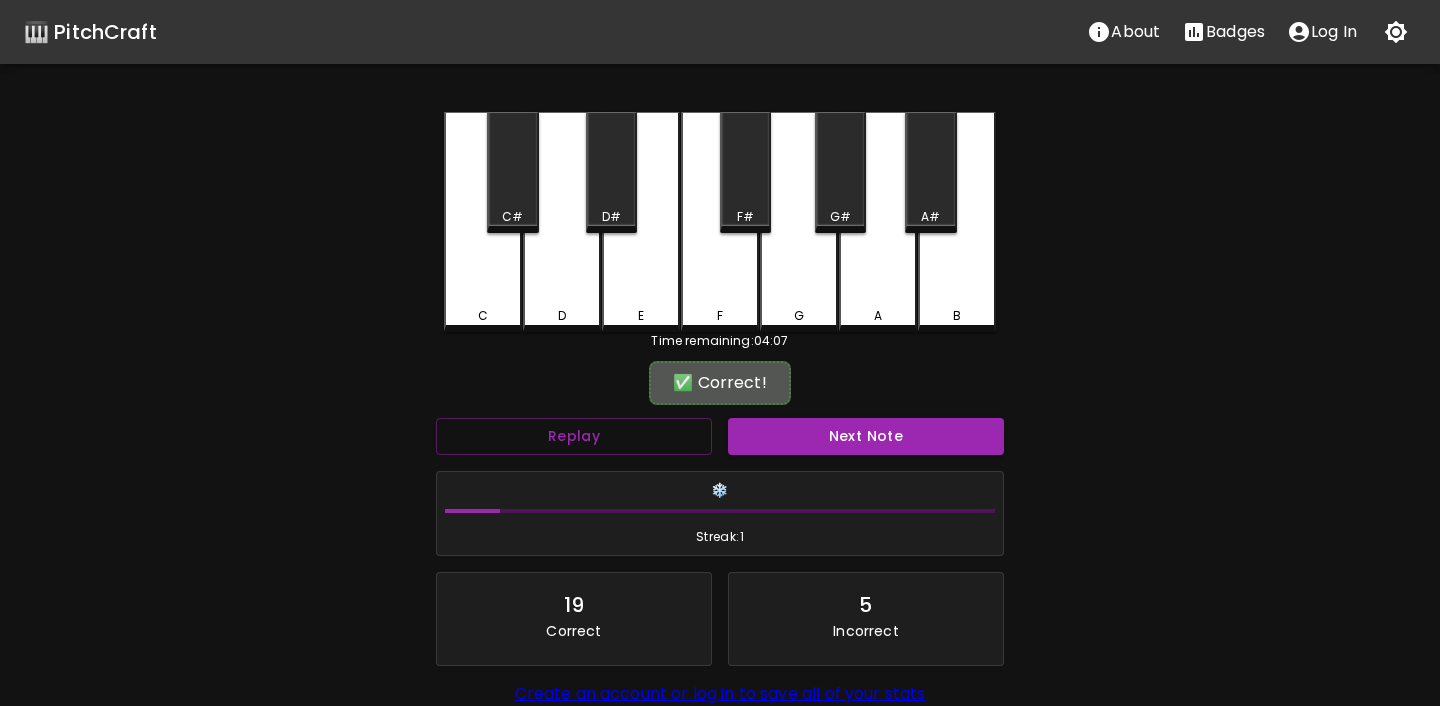 click on "Next Note" at bounding box center (866, 436) 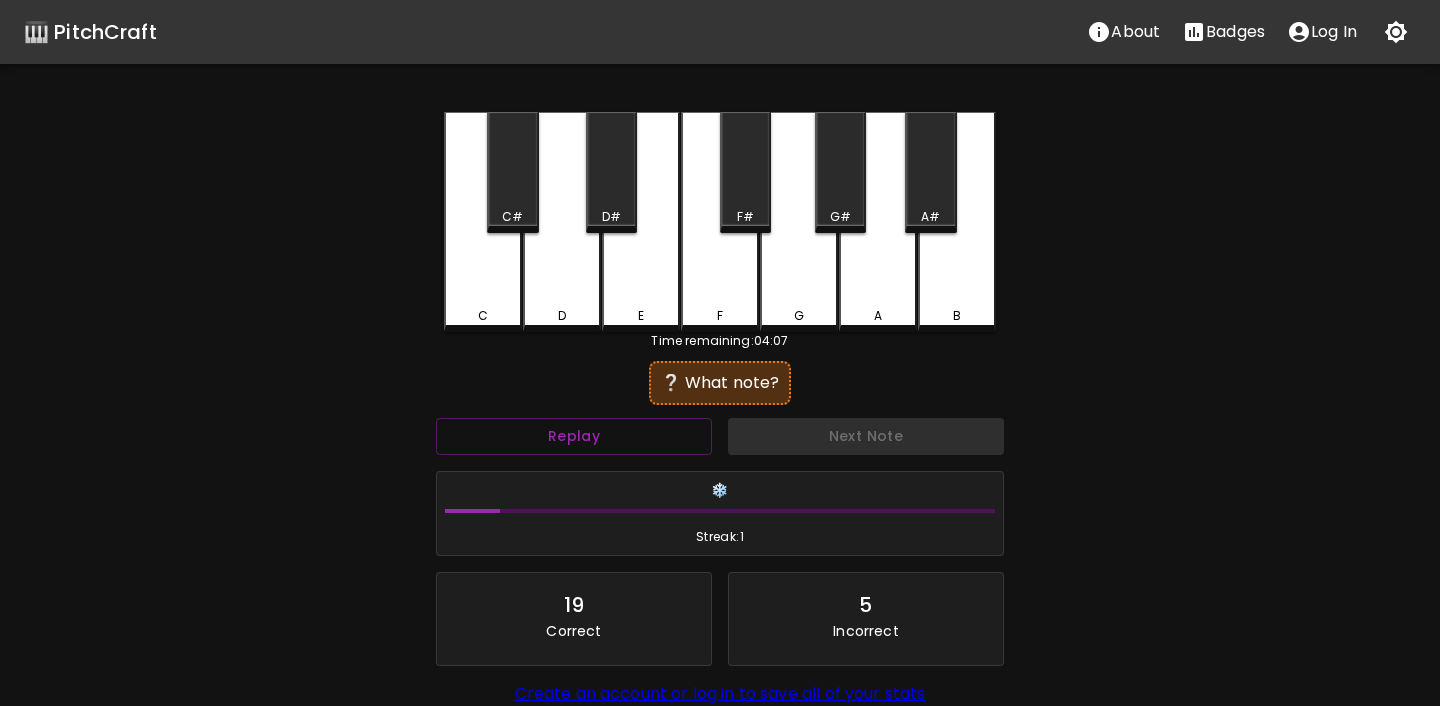 click on "F" at bounding box center (720, 316) 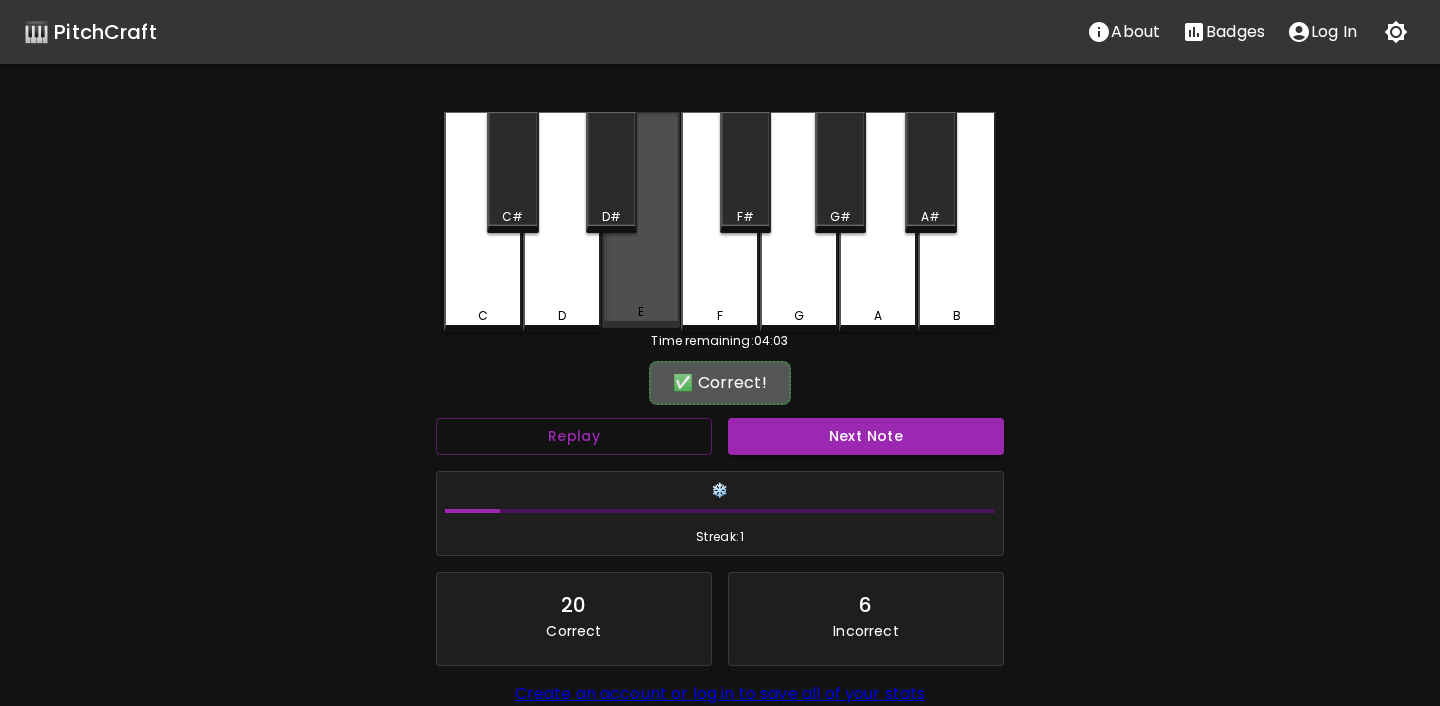 click on "E" at bounding box center (641, 220) 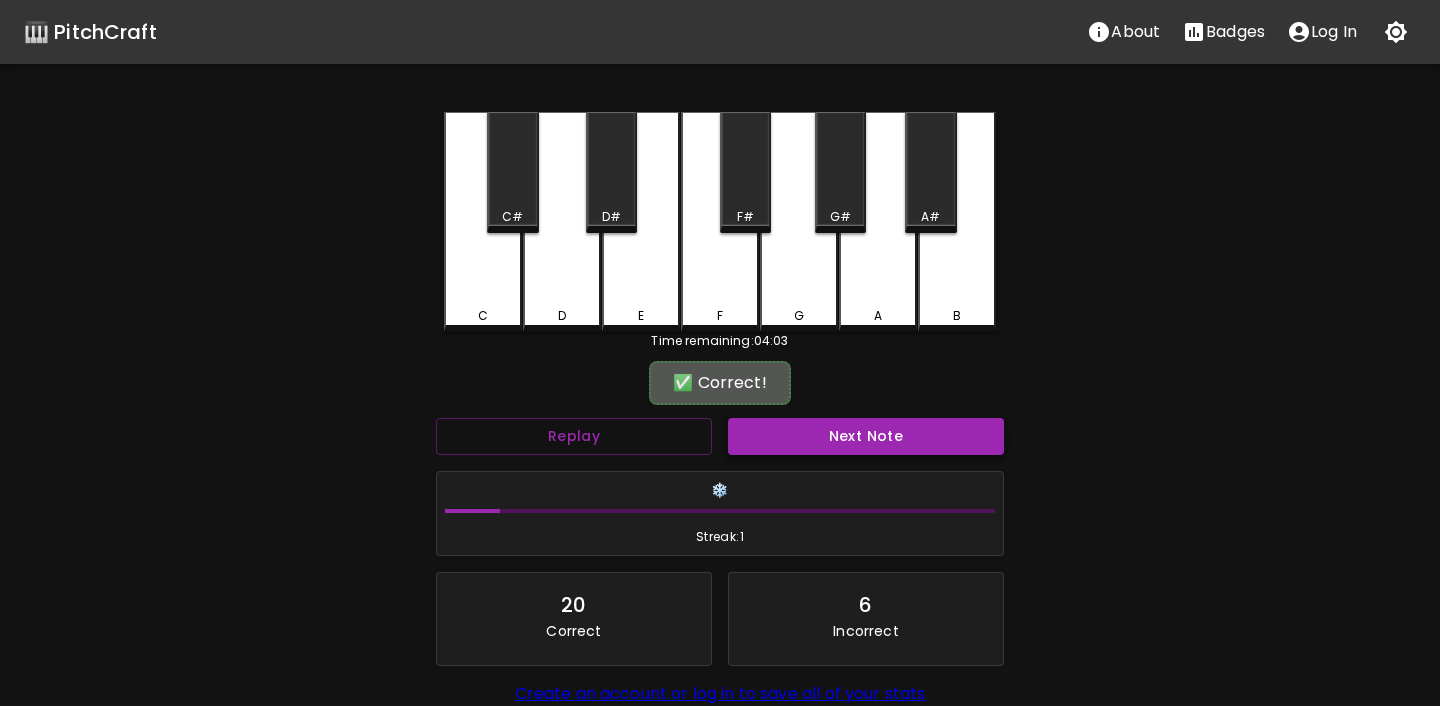 click on "Next Note" at bounding box center (866, 436) 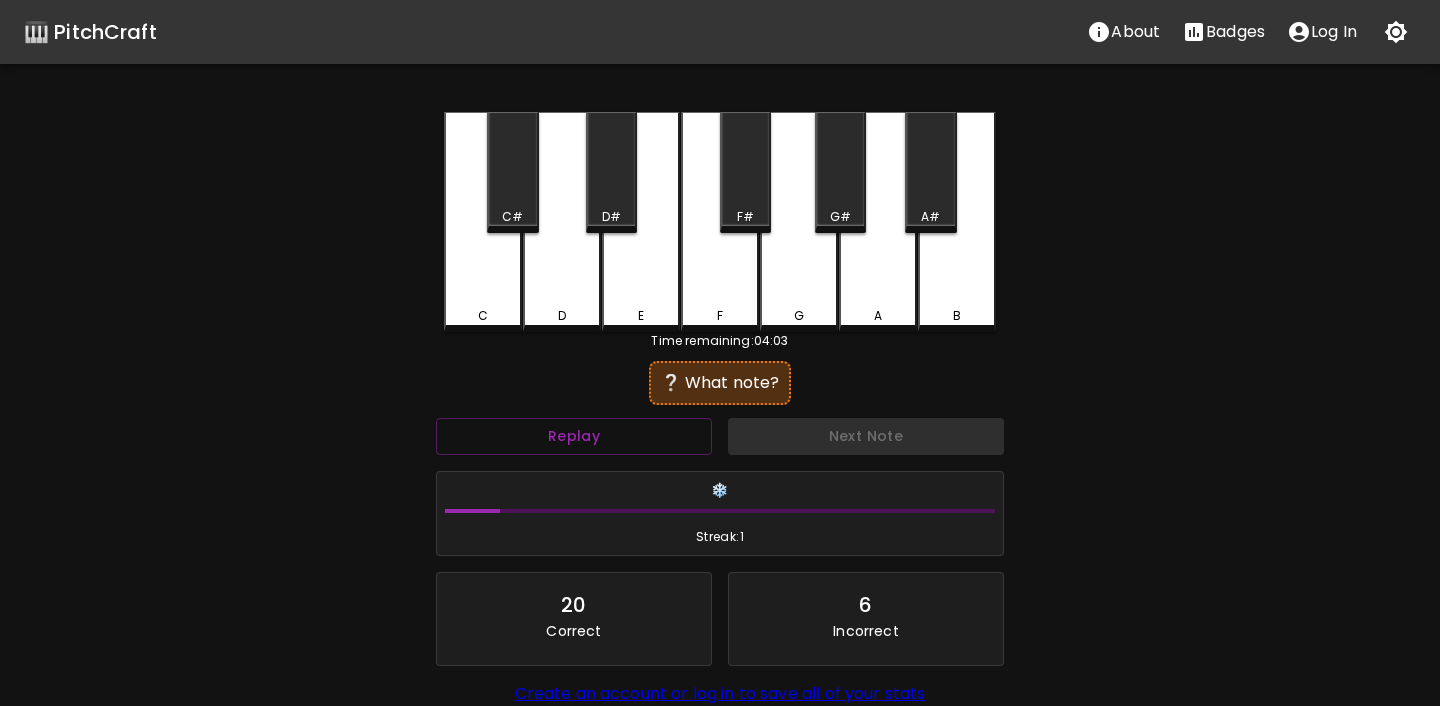 click on "E" at bounding box center [641, 316] 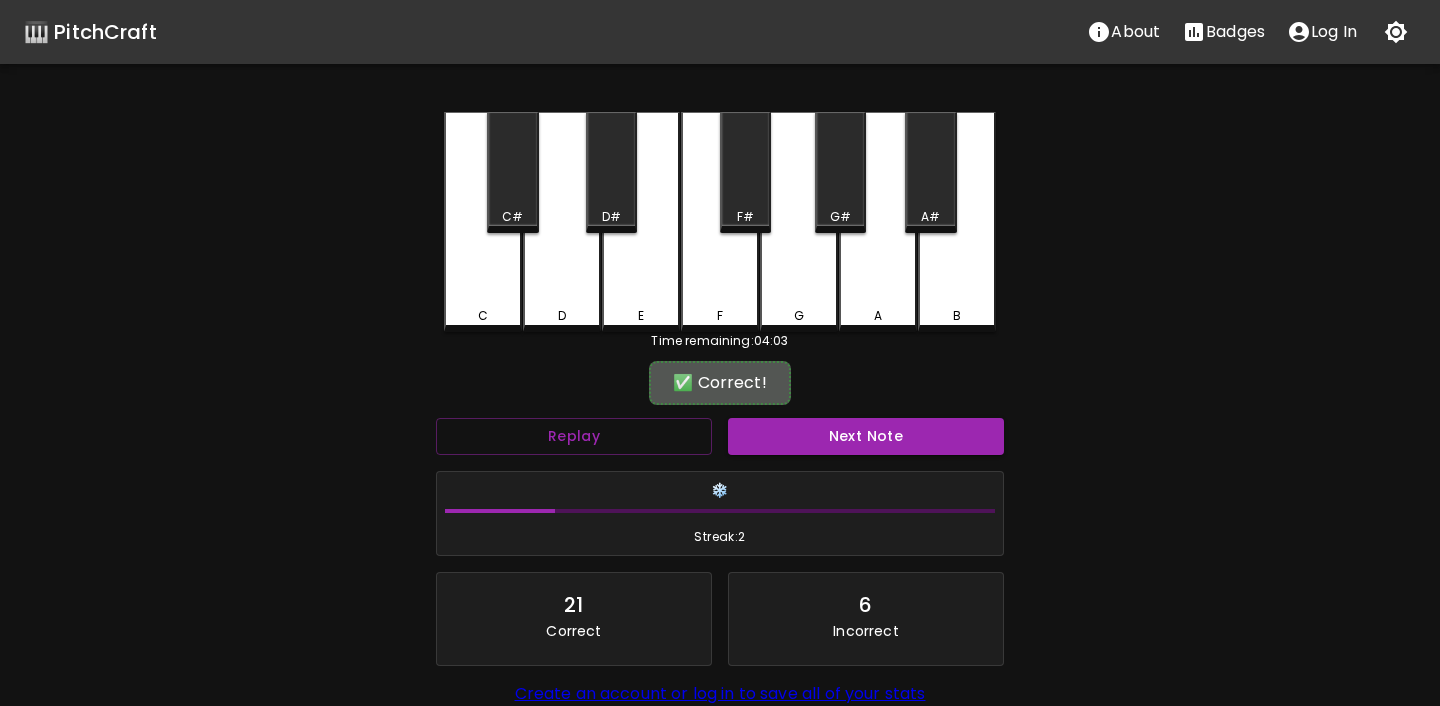 click on "✅ Correct! Replay  Next Note    ❄️ Streak:  2 21 Correct 6 Incorrect Create an account or log in to save all of your stats     End Quiz" at bounding box center [720, 584] 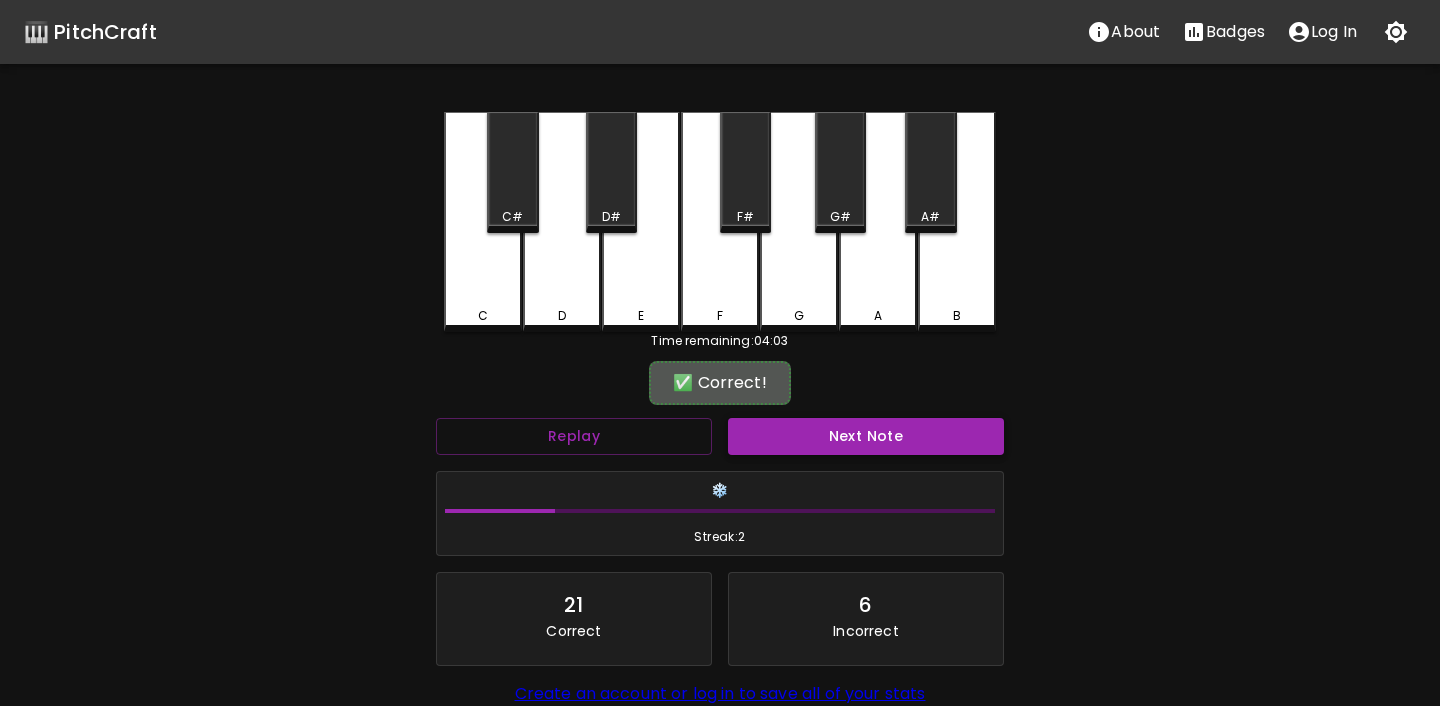 click on "Next Note" at bounding box center (866, 436) 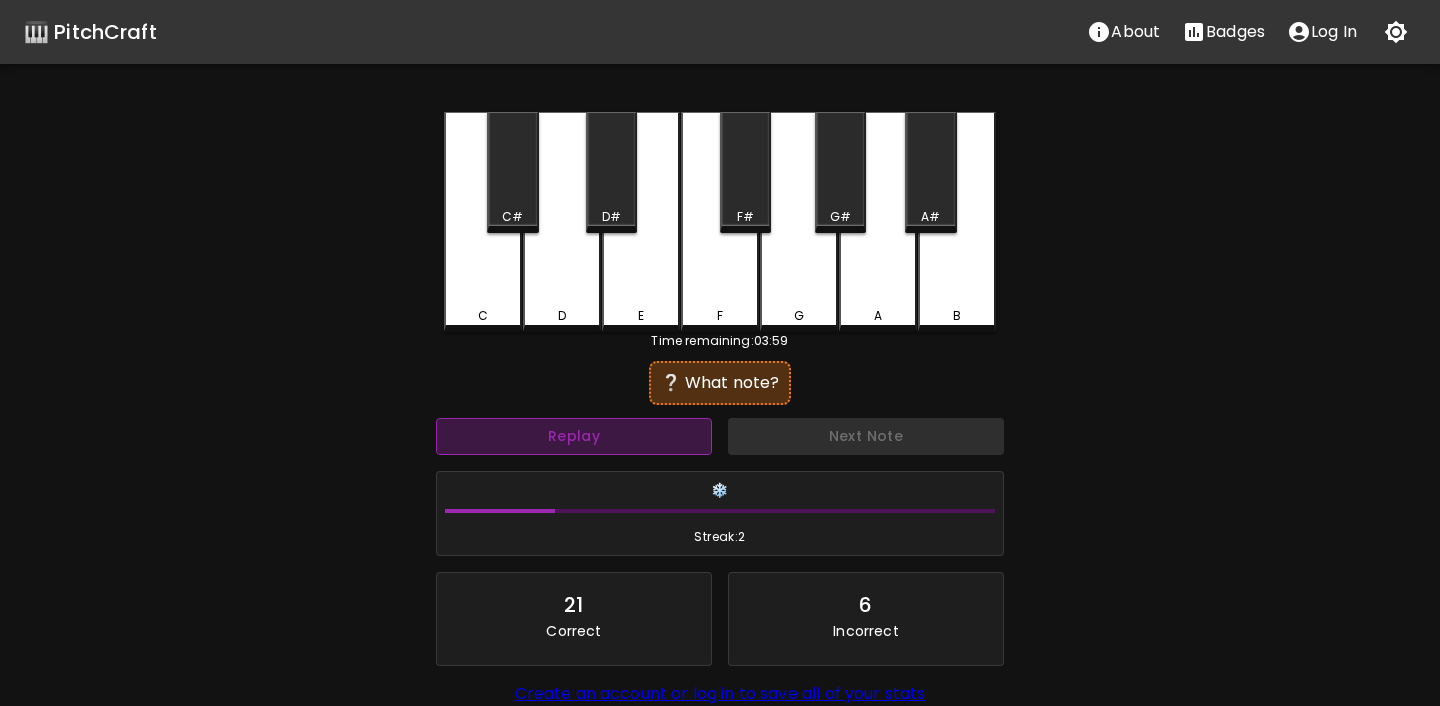 click on "Replay" at bounding box center [574, 436] 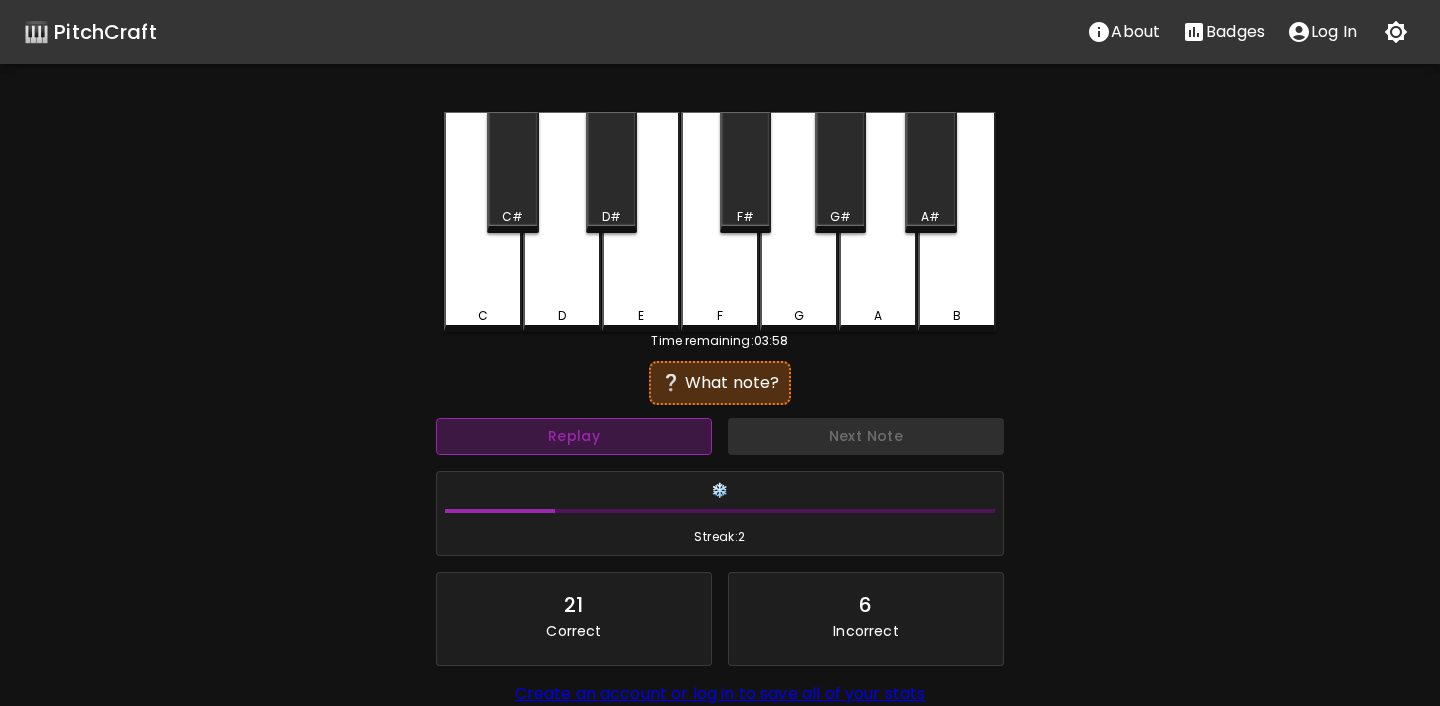 click on "Replay" at bounding box center [574, 436] 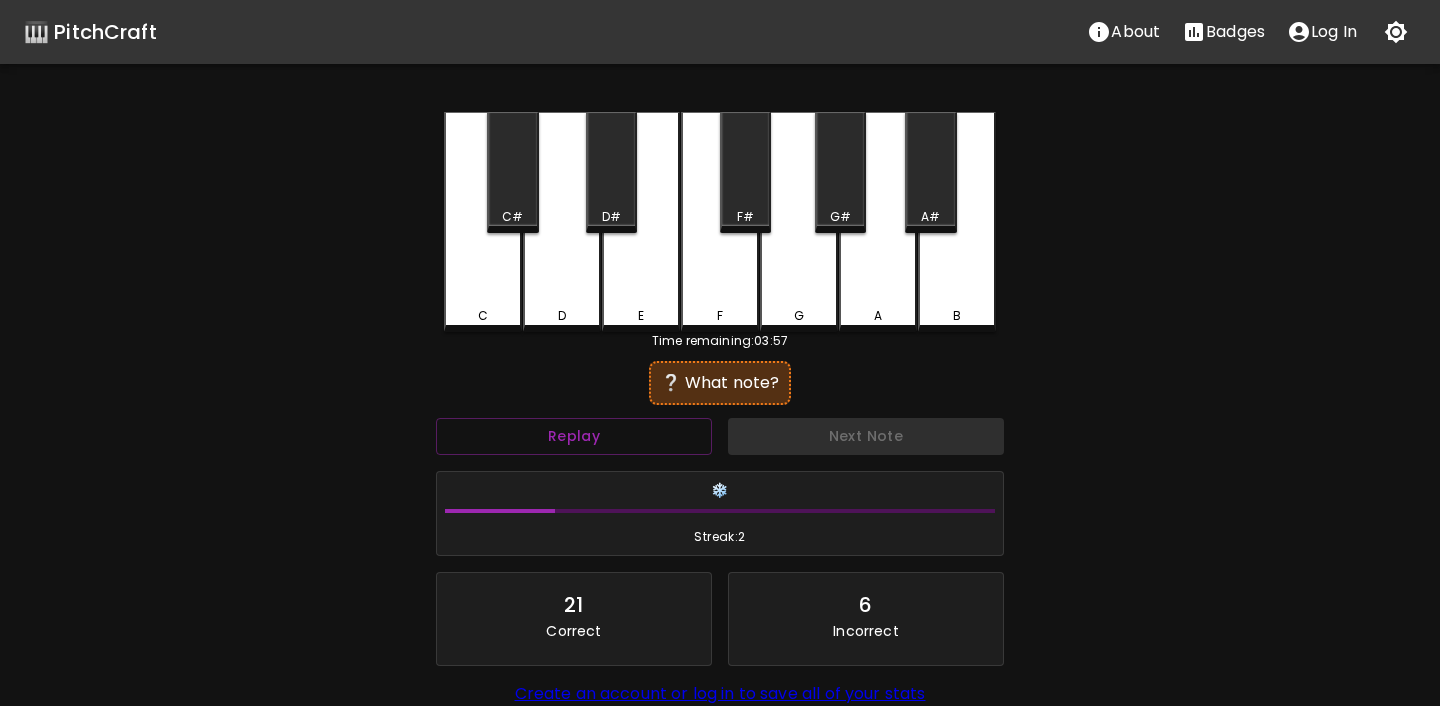 click on "A" at bounding box center [878, 222] 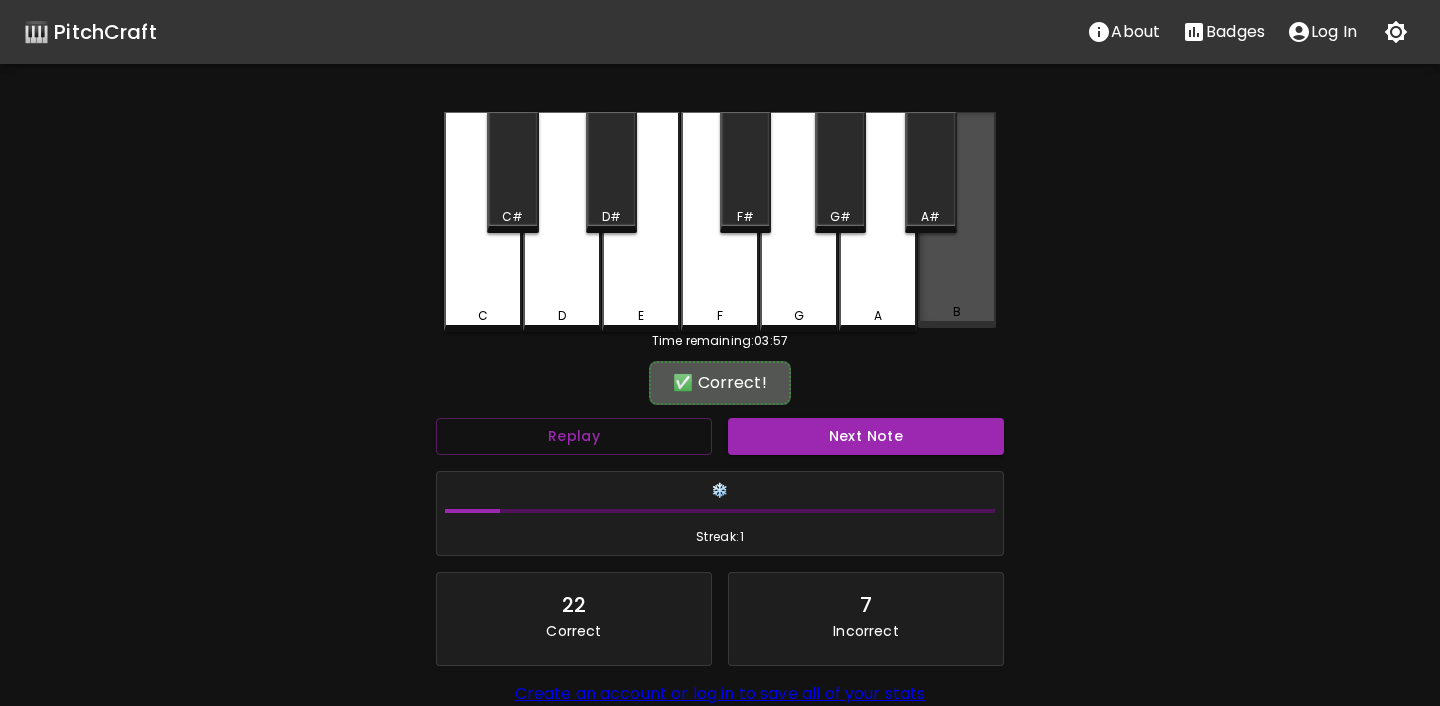 click on "B" at bounding box center [957, 220] 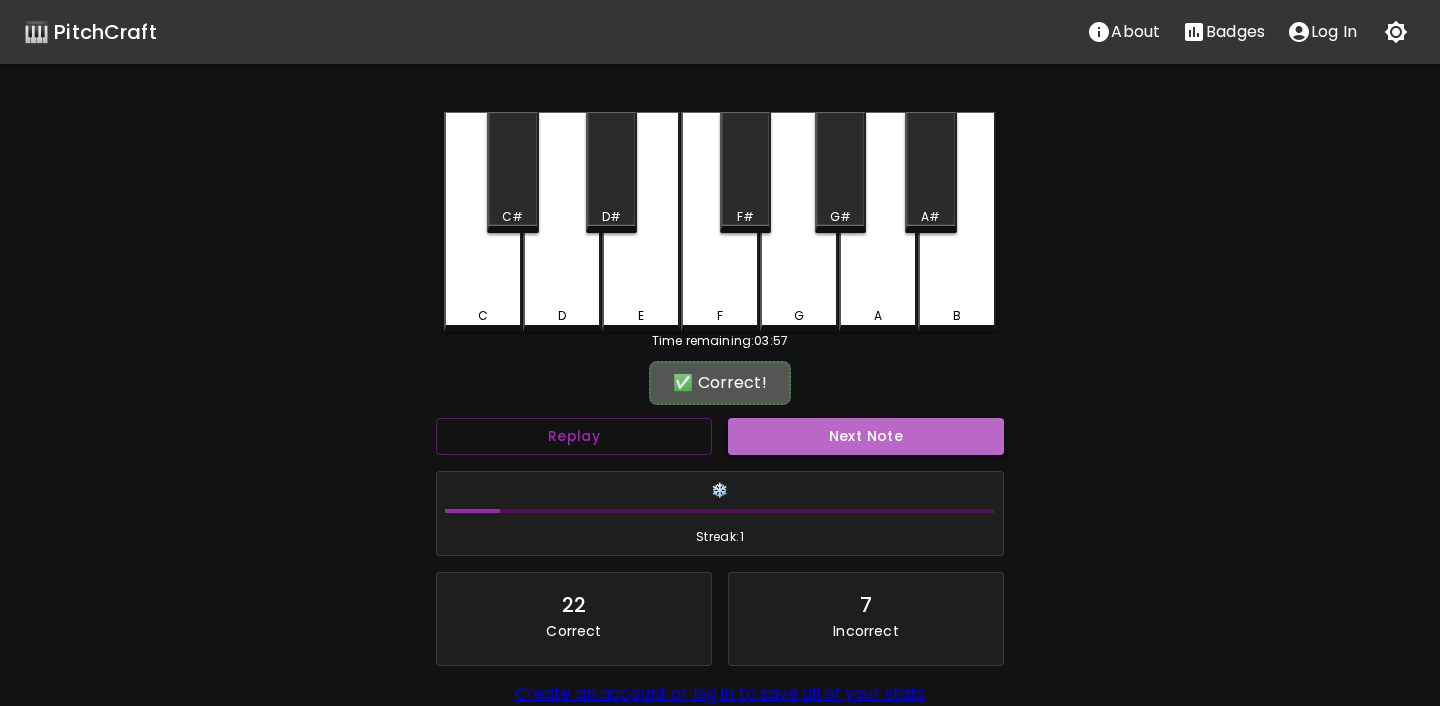 click on "Next Note" at bounding box center [866, 436] 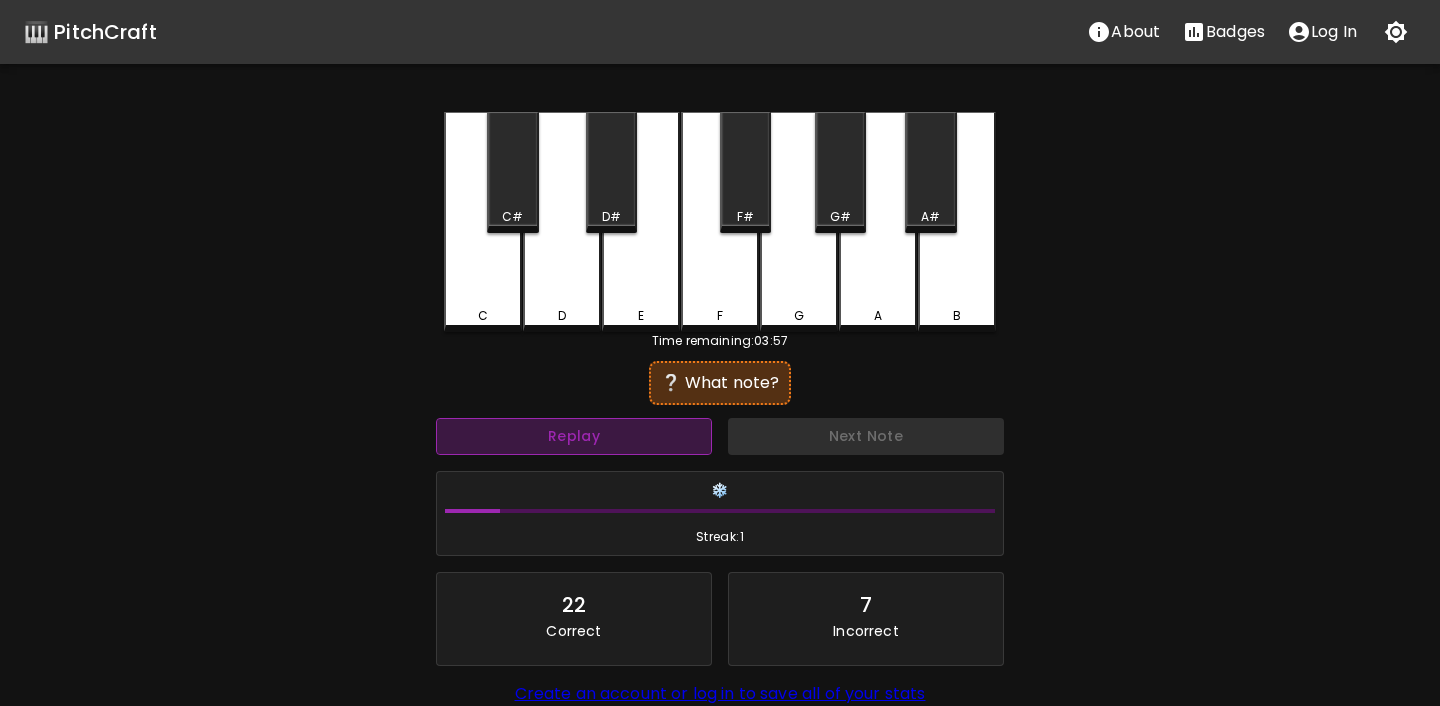 click on "Replay" at bounding box center (574, 436) 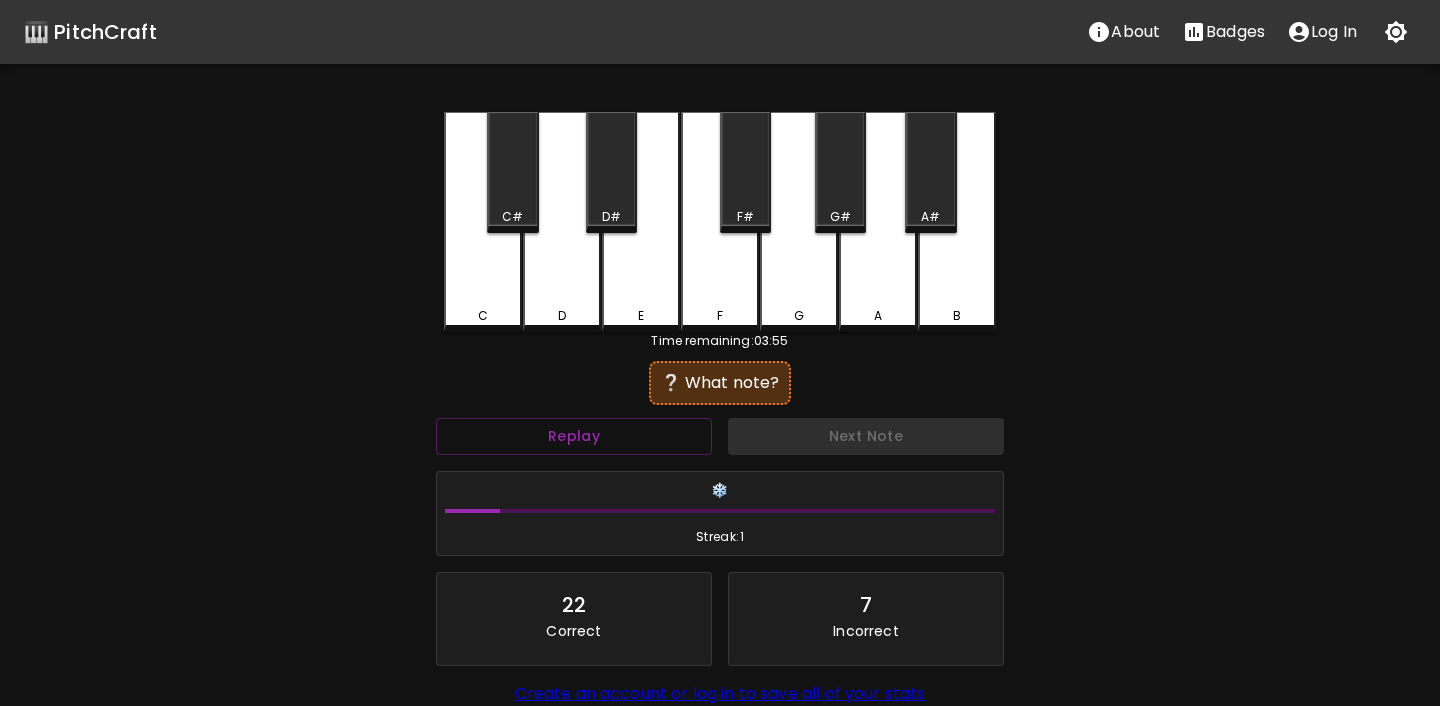 click on "B" at bounding box center [957, 222] 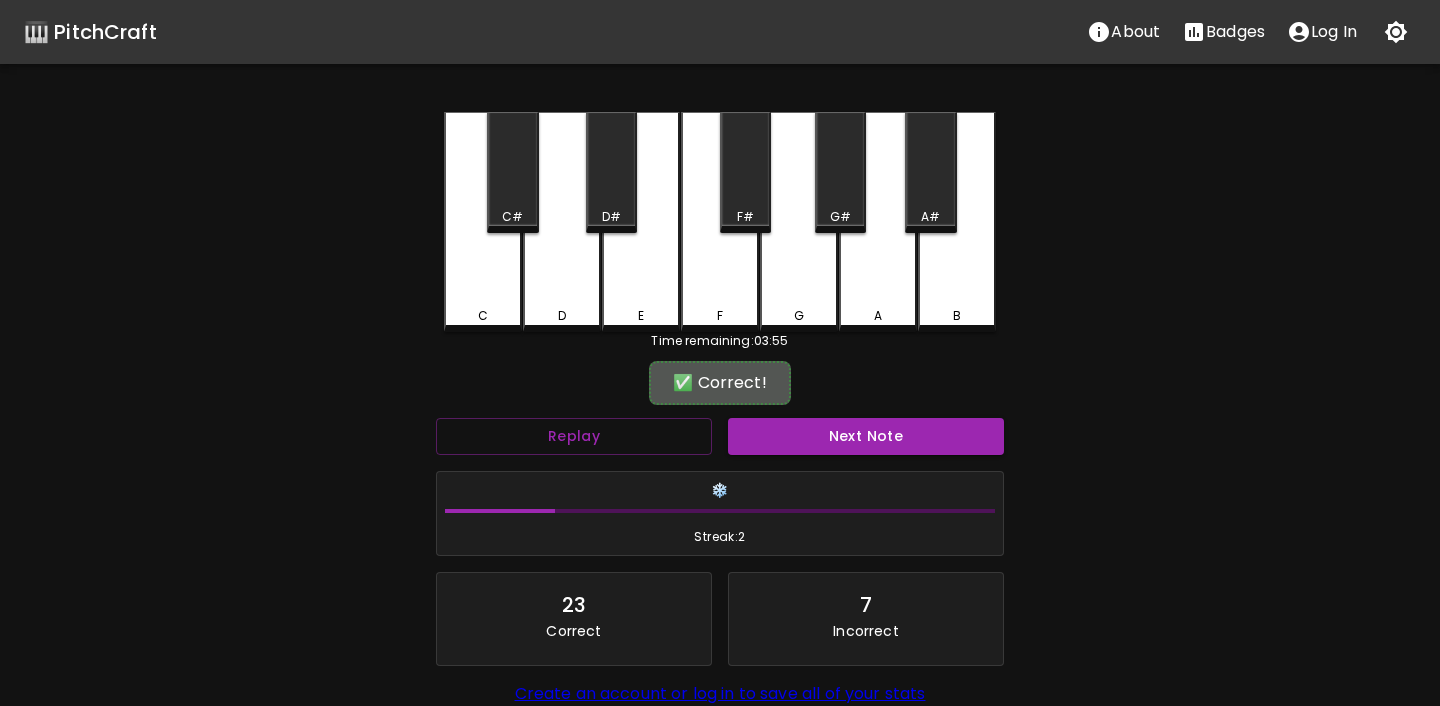 click on "❄️ Streak:  2" at bounding box center [720, 514] 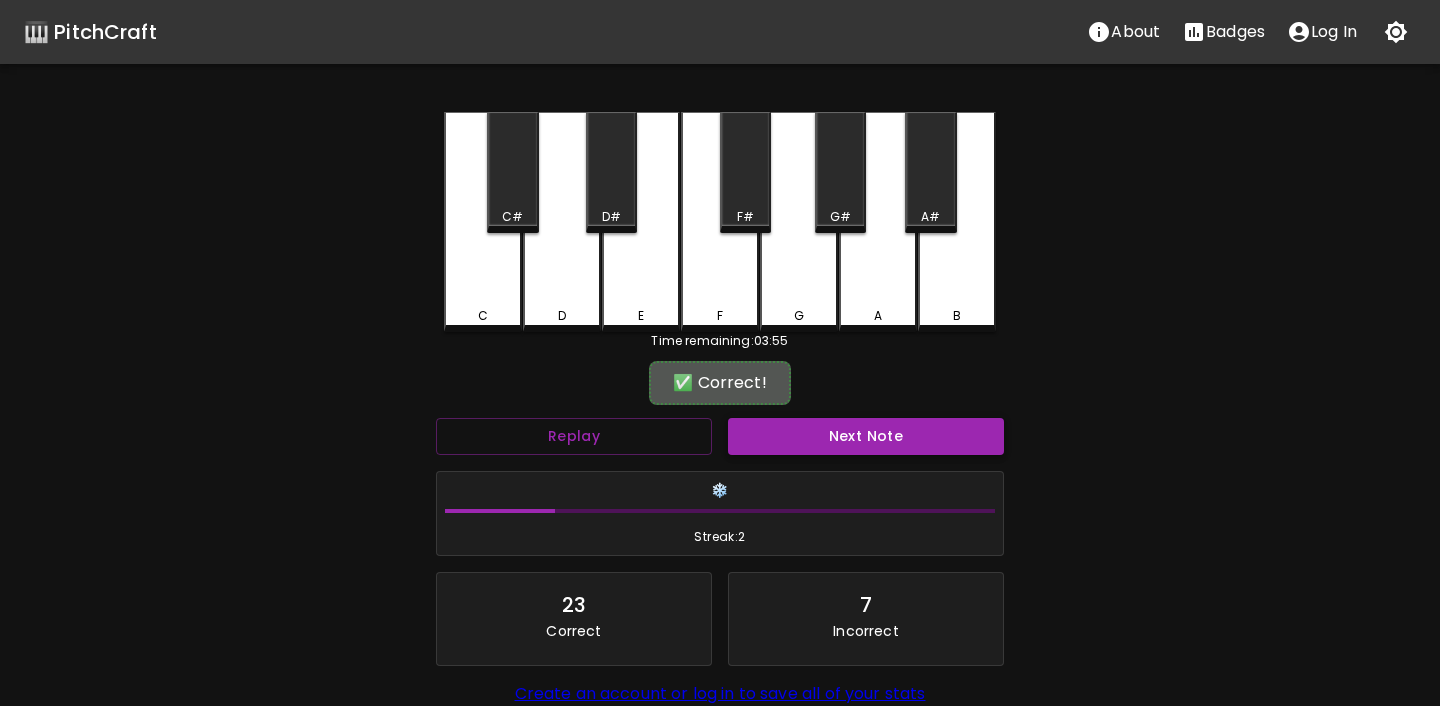 click on "Next Note" at bounding box center [866, 436] 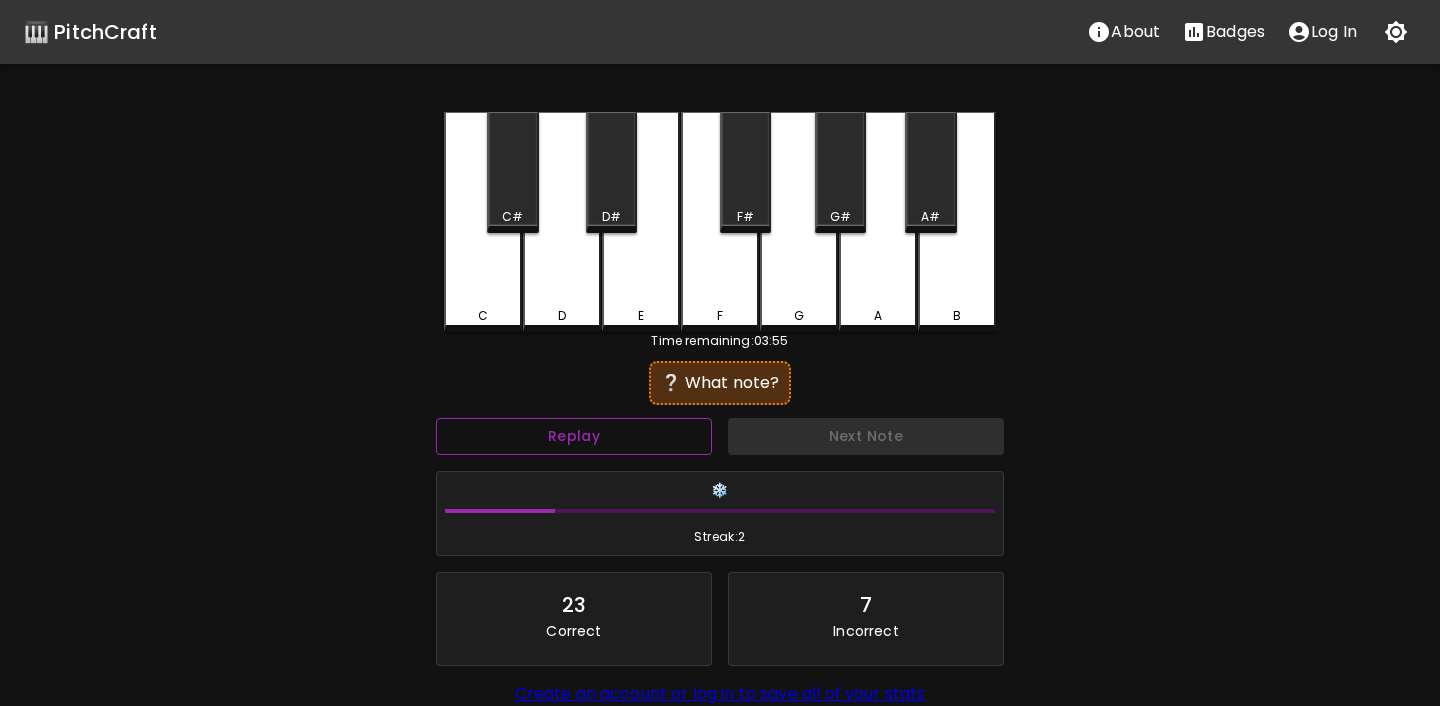 click on "Replay" at bounding box center (574, 436) 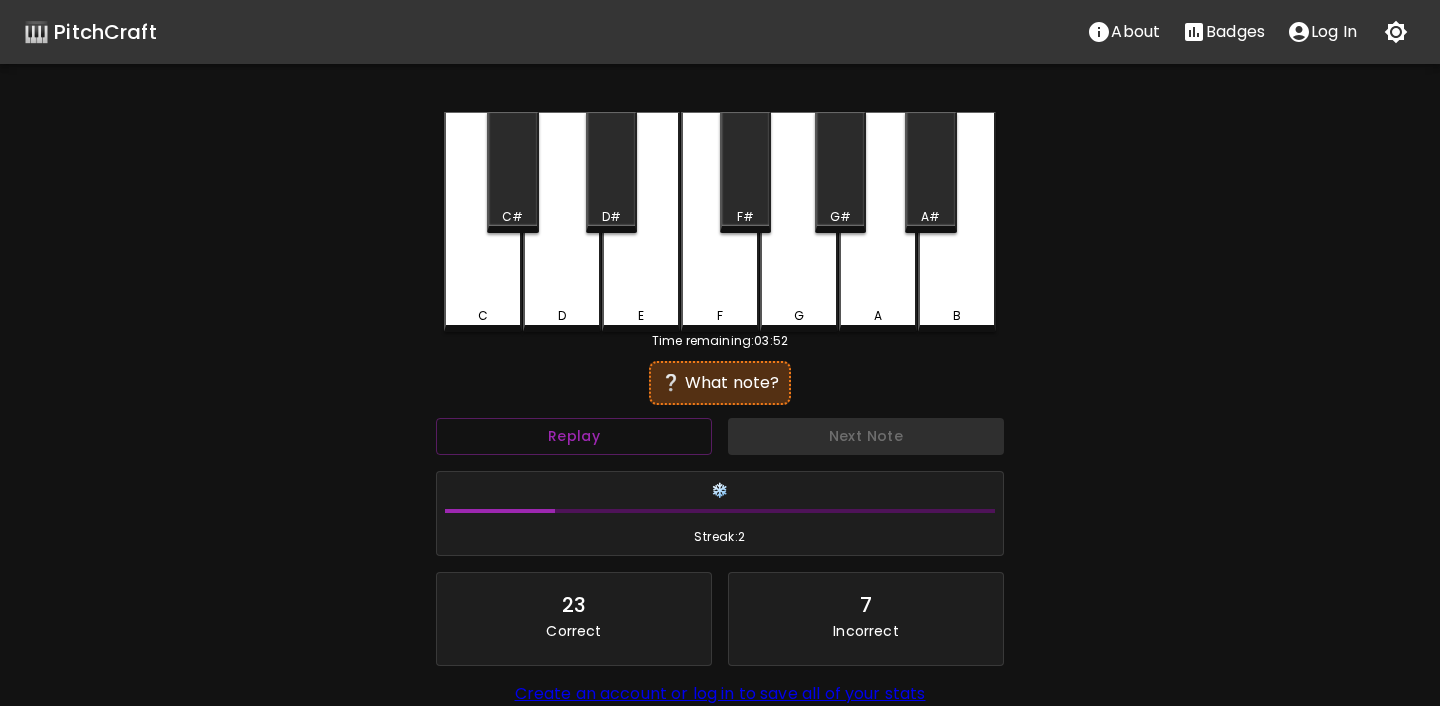click on "D" at bounding box center (562, 222) 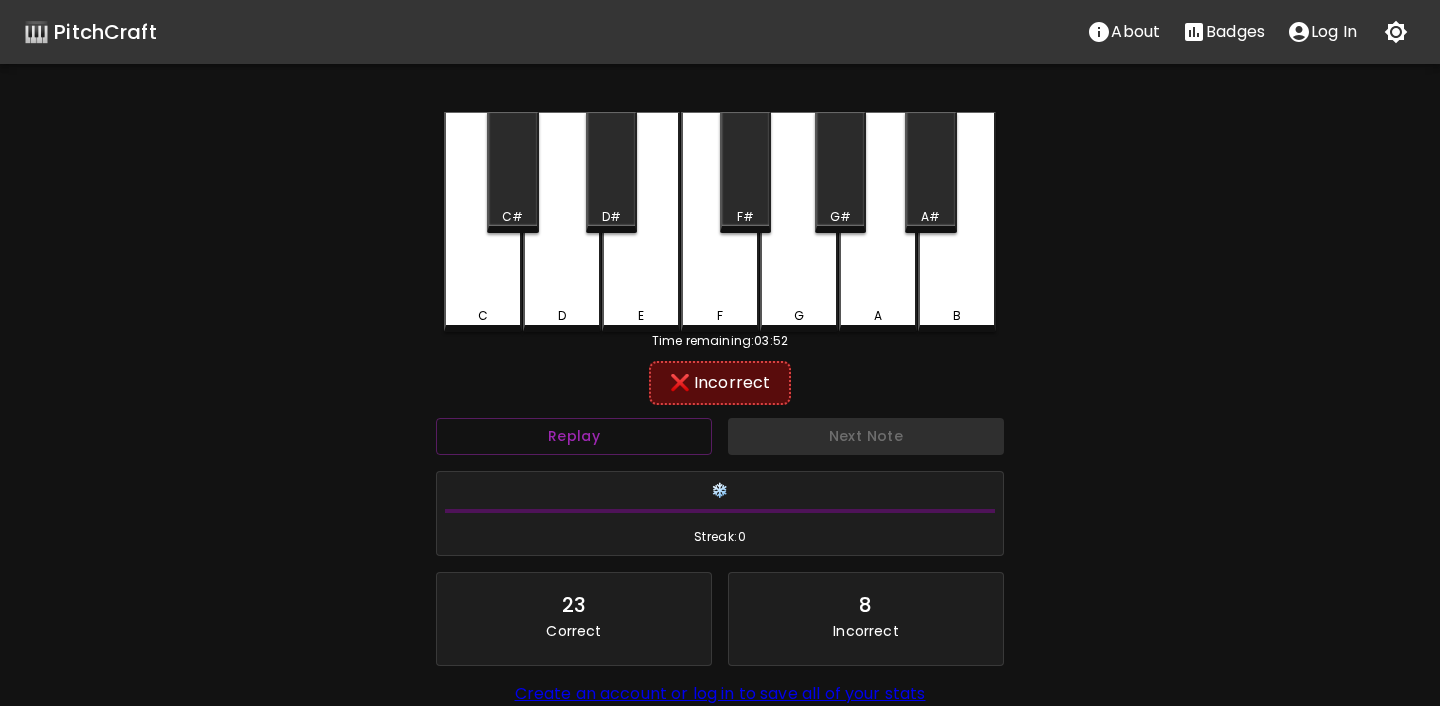 click on "E" at bounding box center (641, 316) 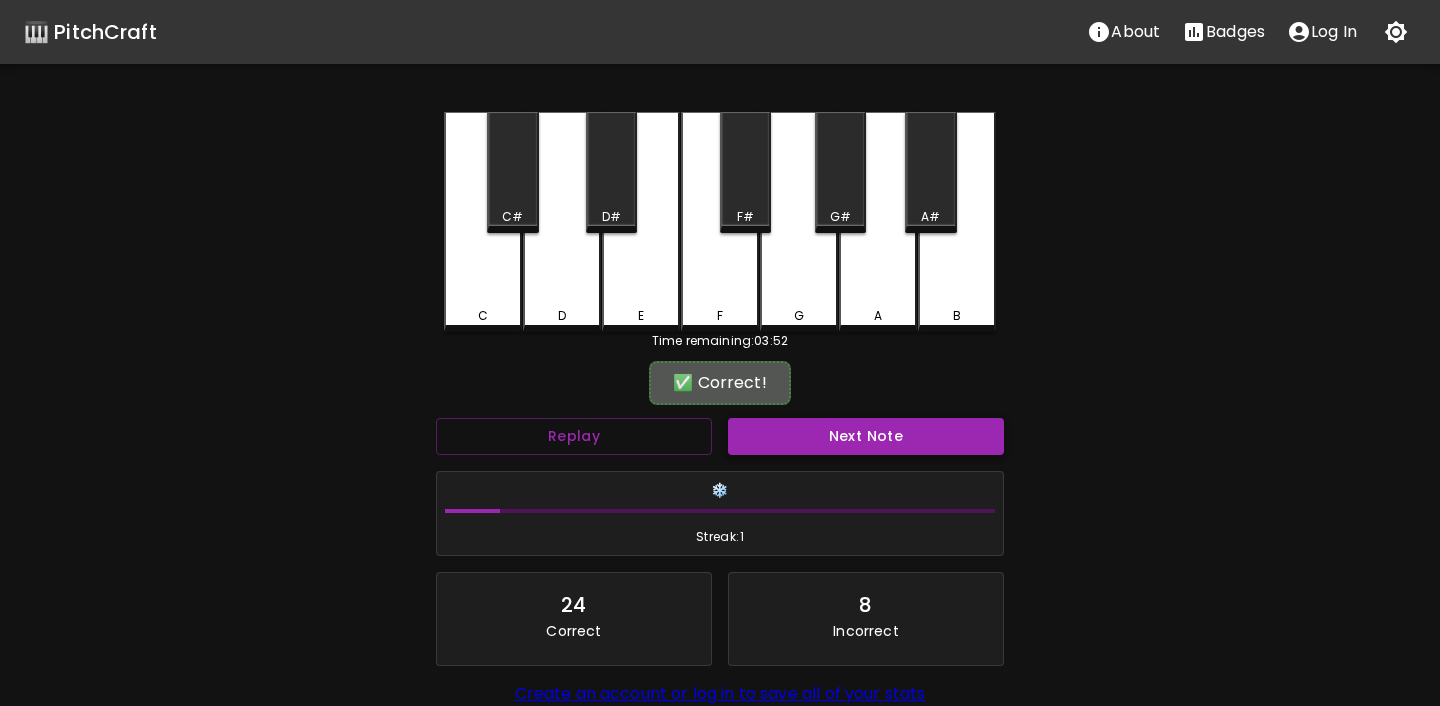 click on "Next Note" at bounding box center (866, 436) 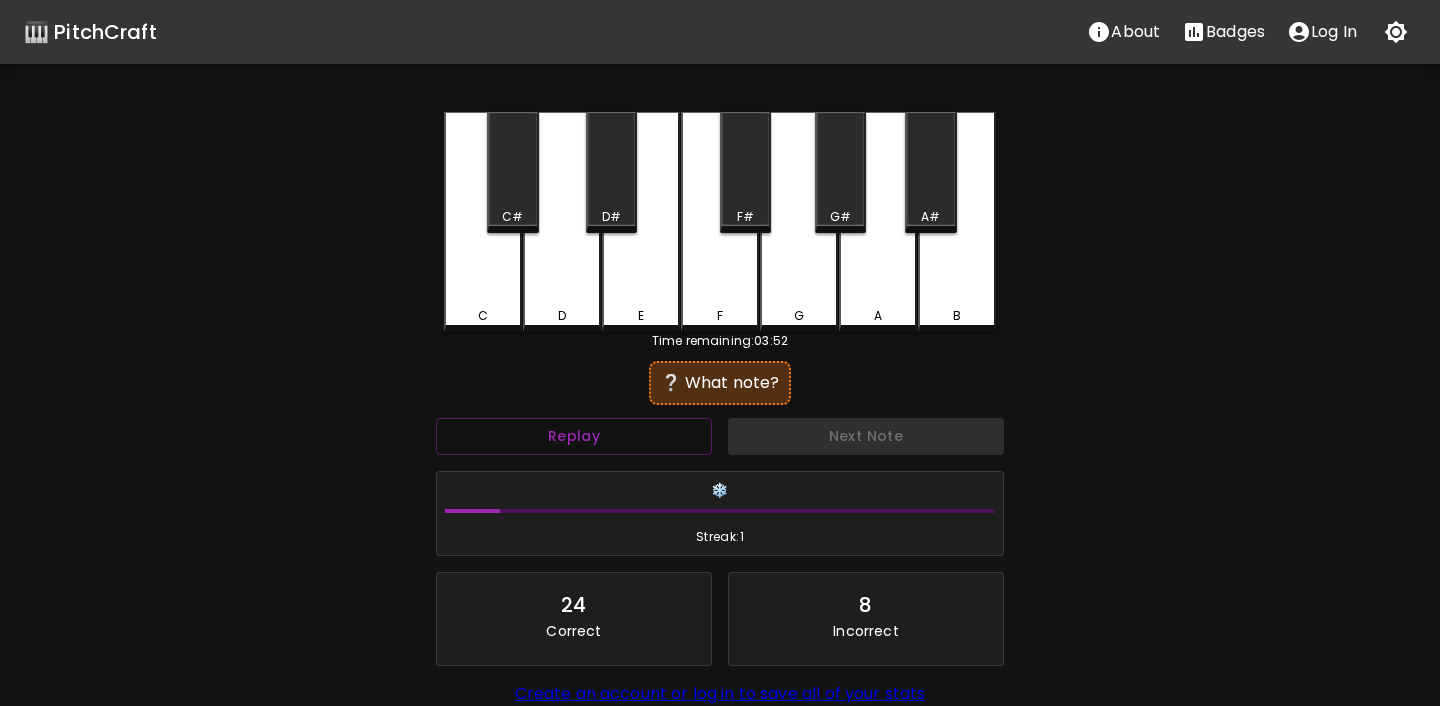 click on "E" at bounding box center (641, 222) 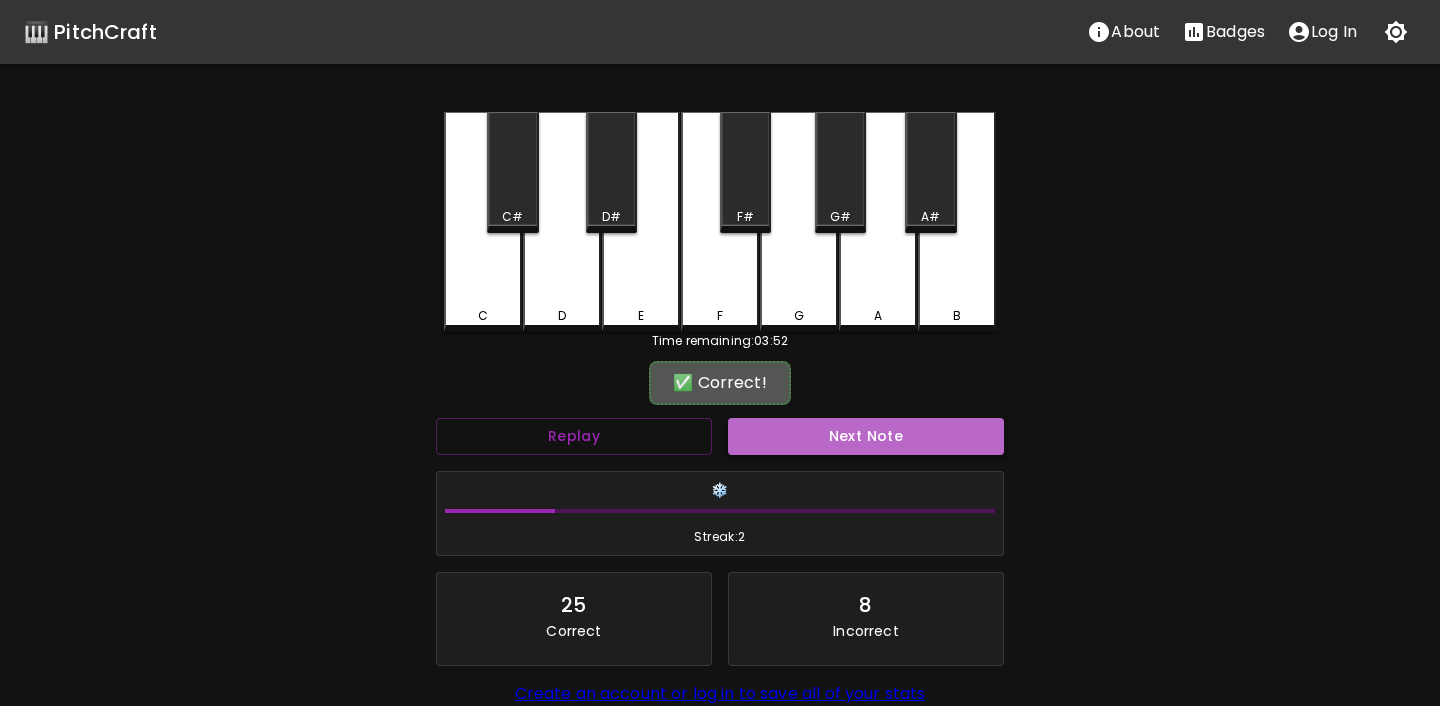 click on "Next Note" at bounding box center (866, 436) 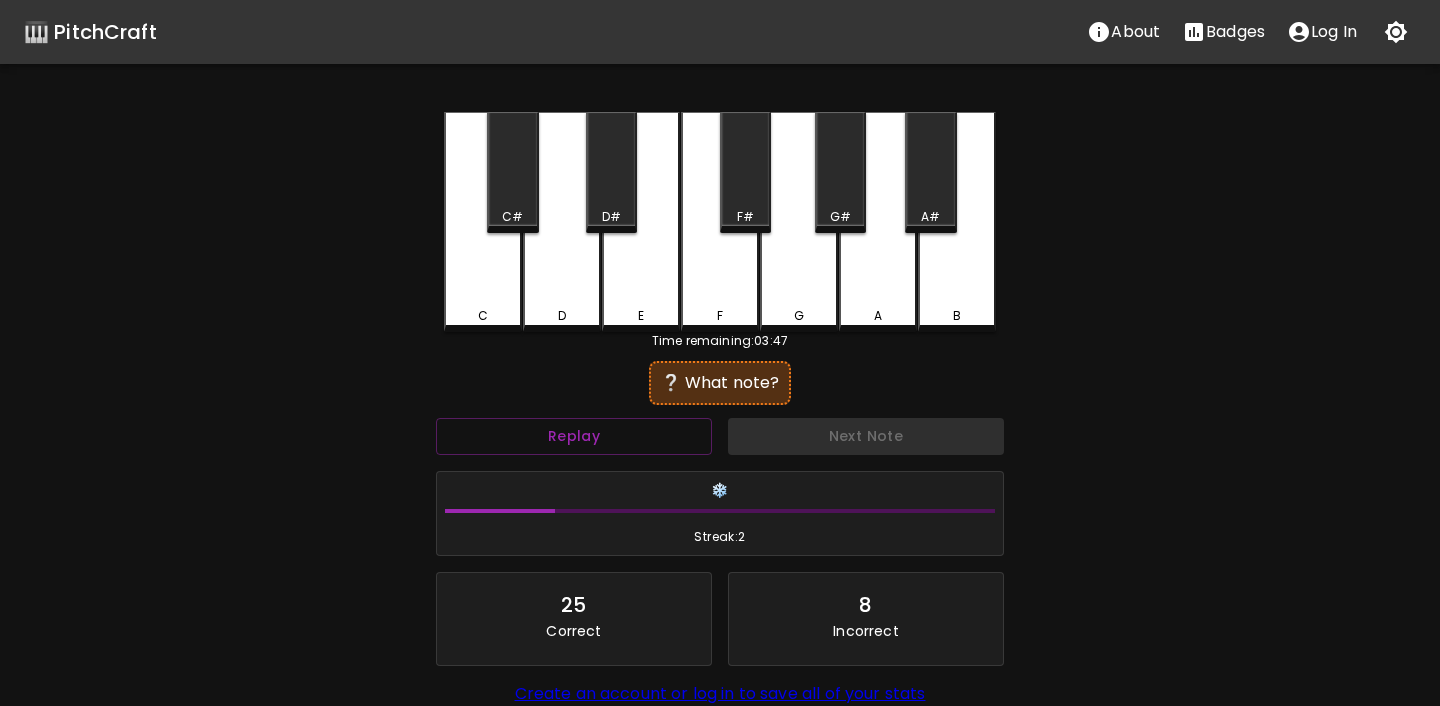click on "E" at bounding box center (641, 222) 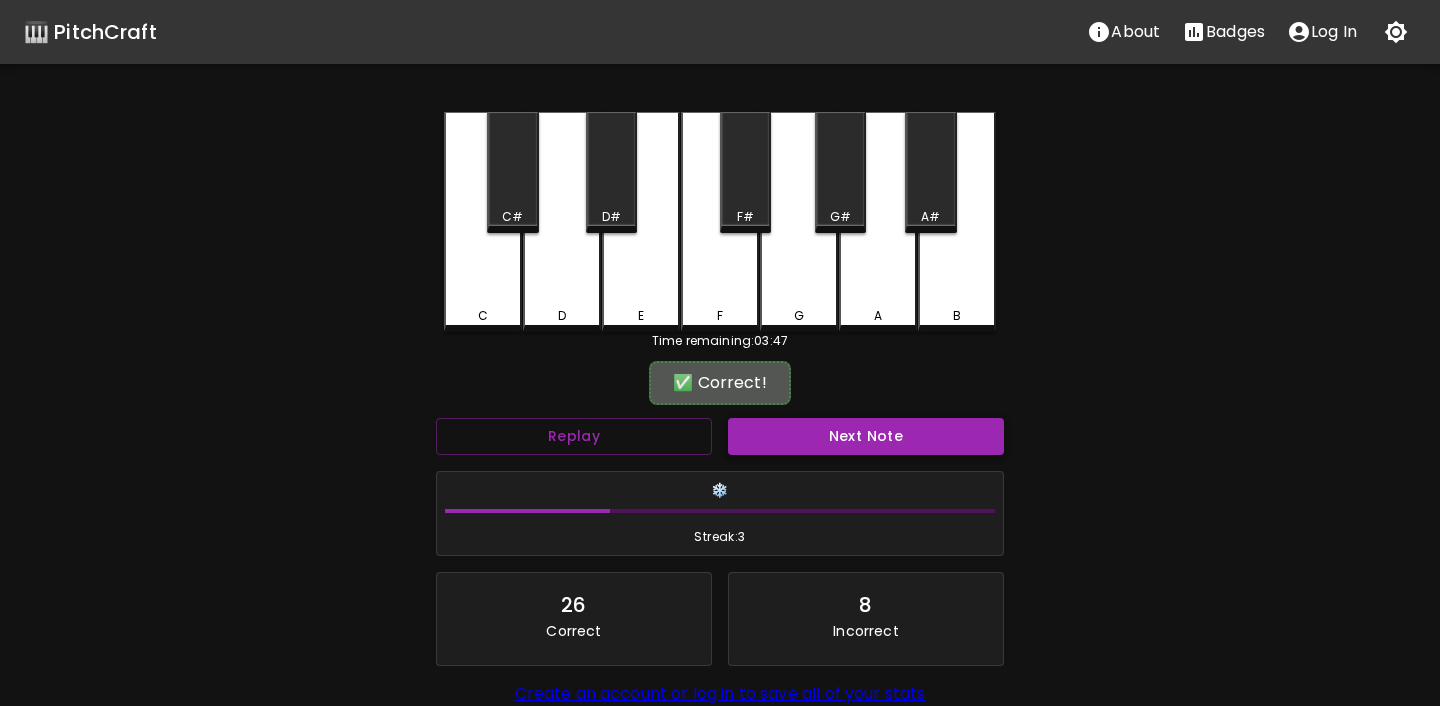 click on "Next Note" at bounding box center (866, 436) 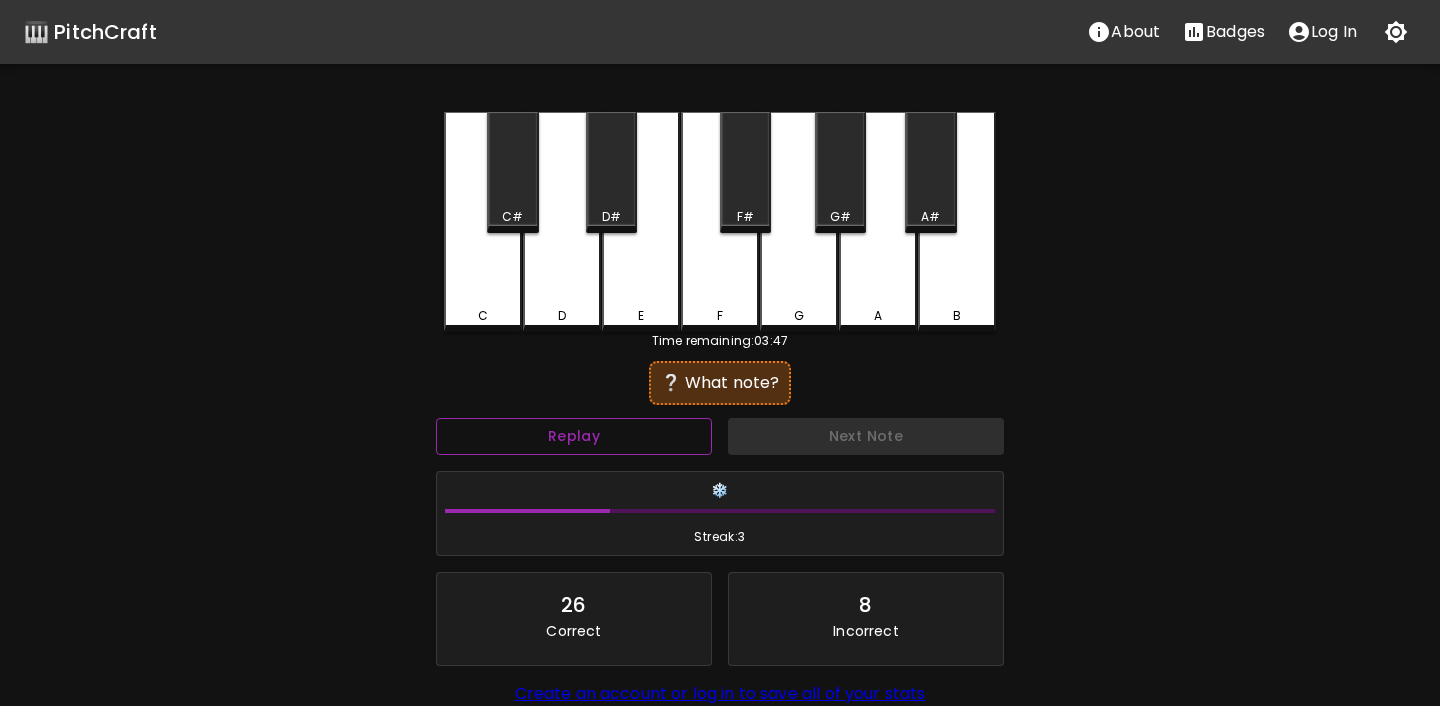 click on "Replay" at bounding box center (574, 436) 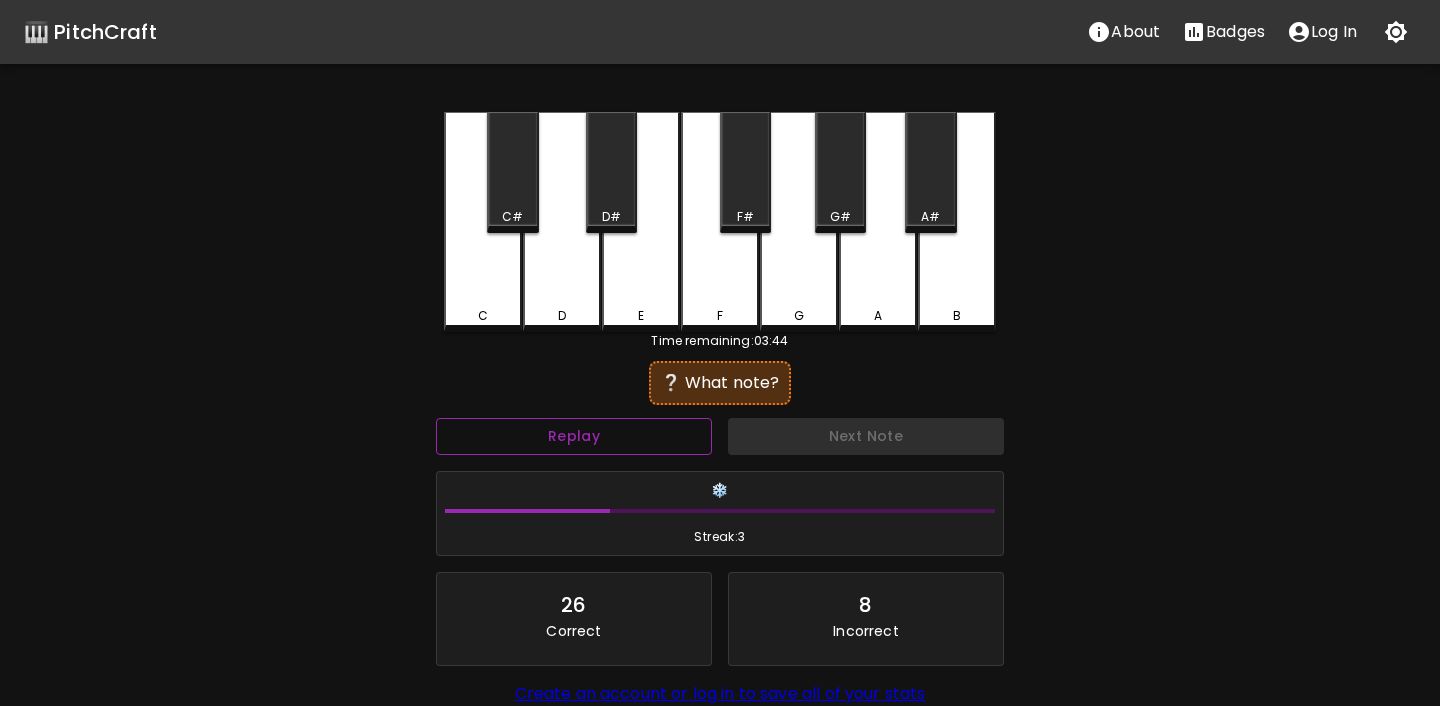 click on "Replay" at bounding box center (574, 436) 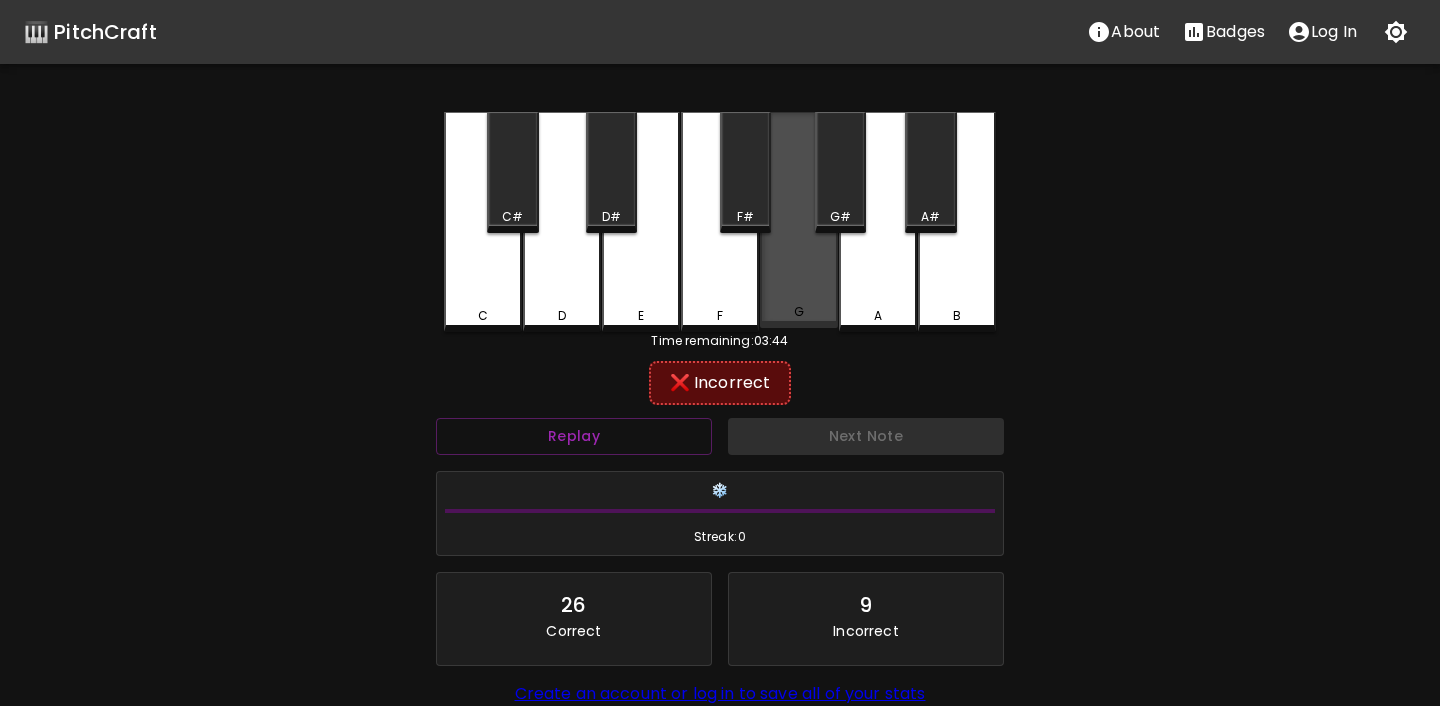 click on "G" at bounding box center (799, 220) 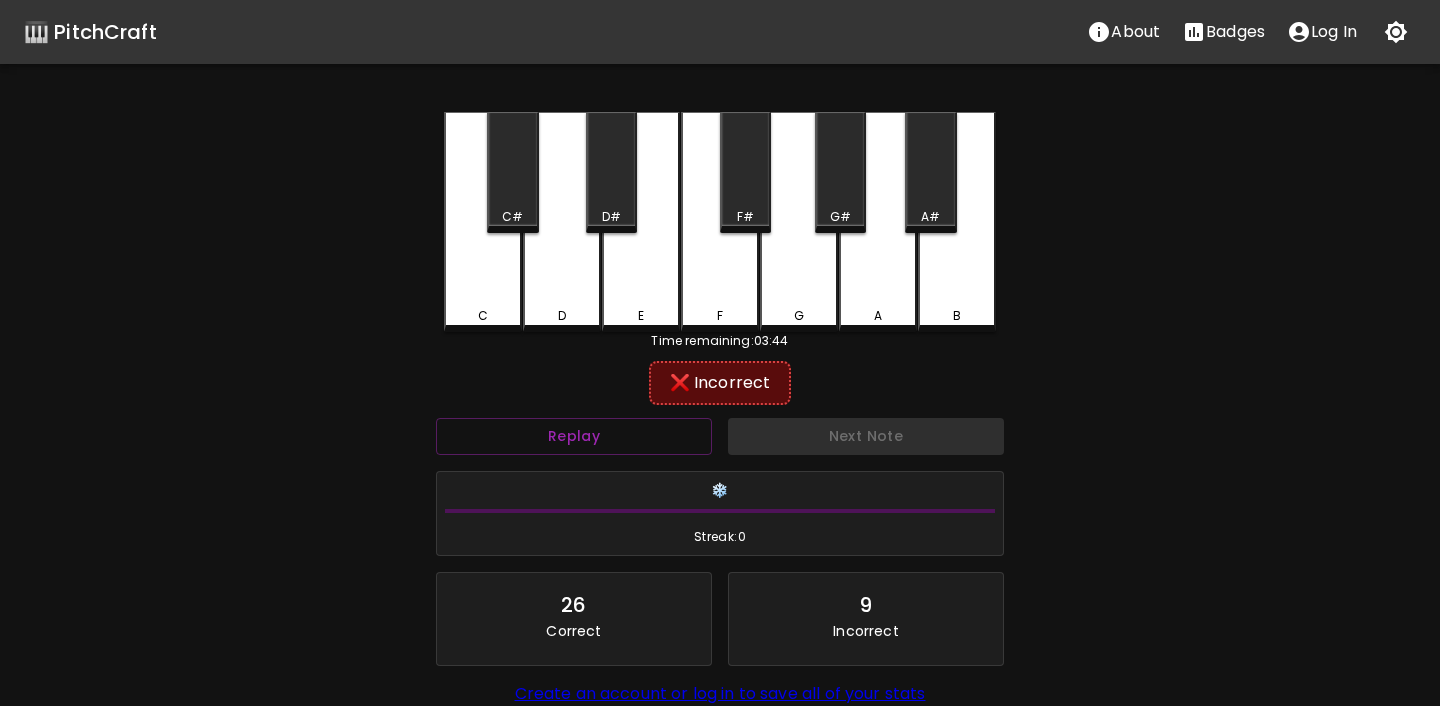 click on "A" at bounding box center [878, 222] 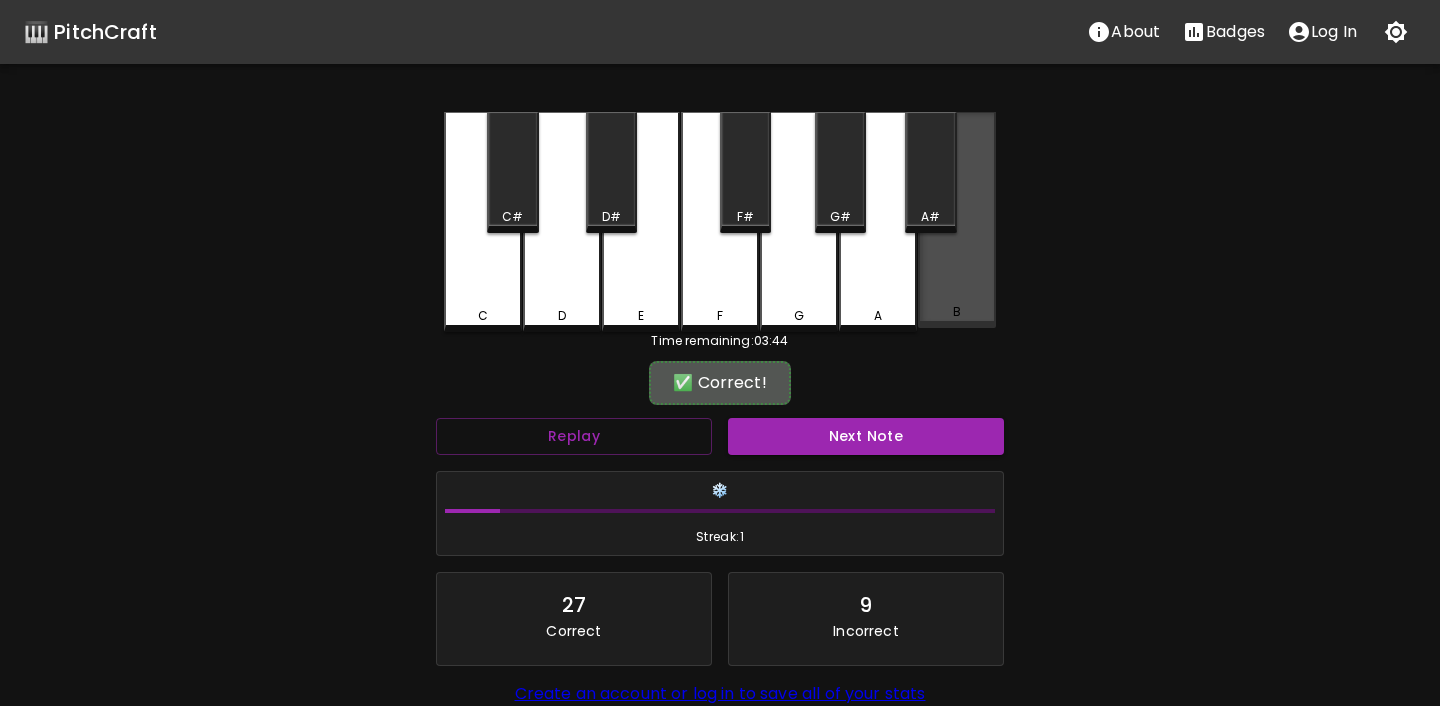 click on "B" at bounding box center [957, 220] 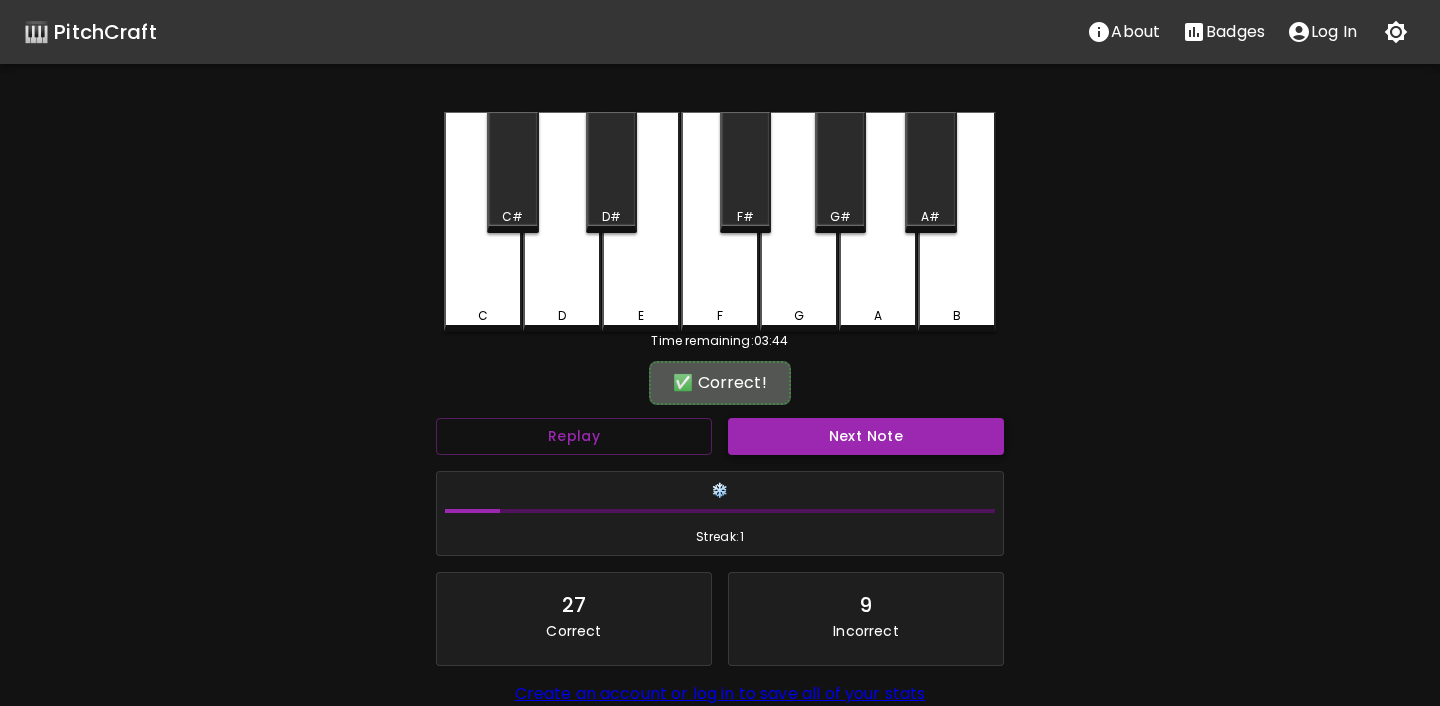 click on "Next Note" at bounding box center (866, 436) 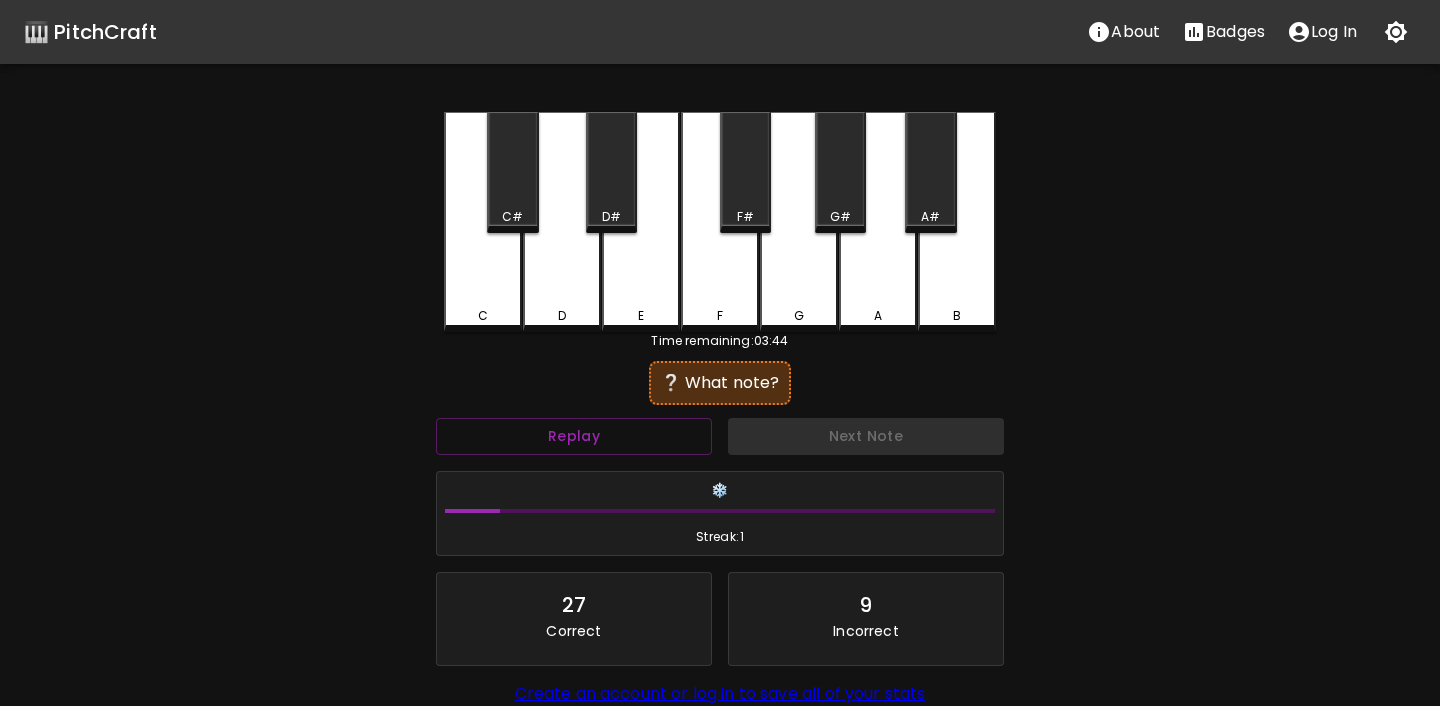 click on "C" at bounding box center [483, 222] 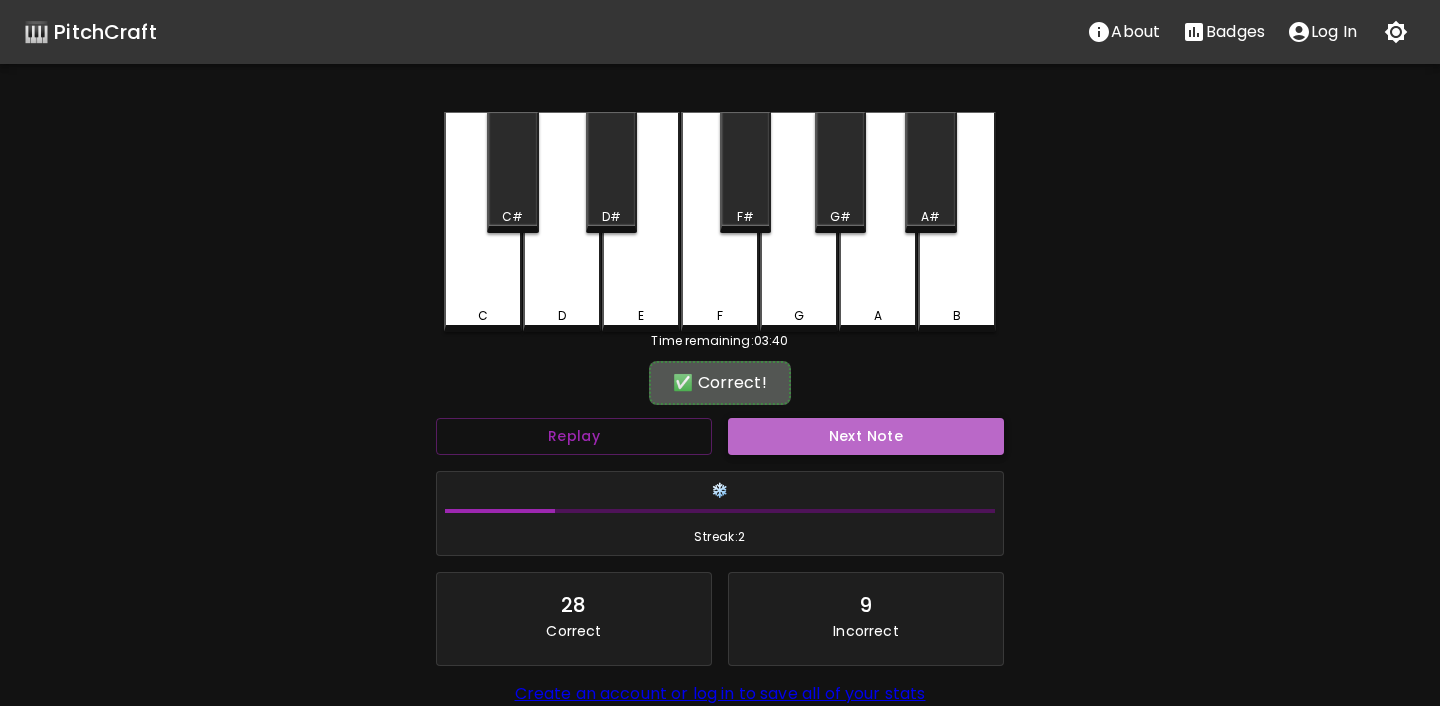 click on "Next Note" at bounding box center (866, 436) 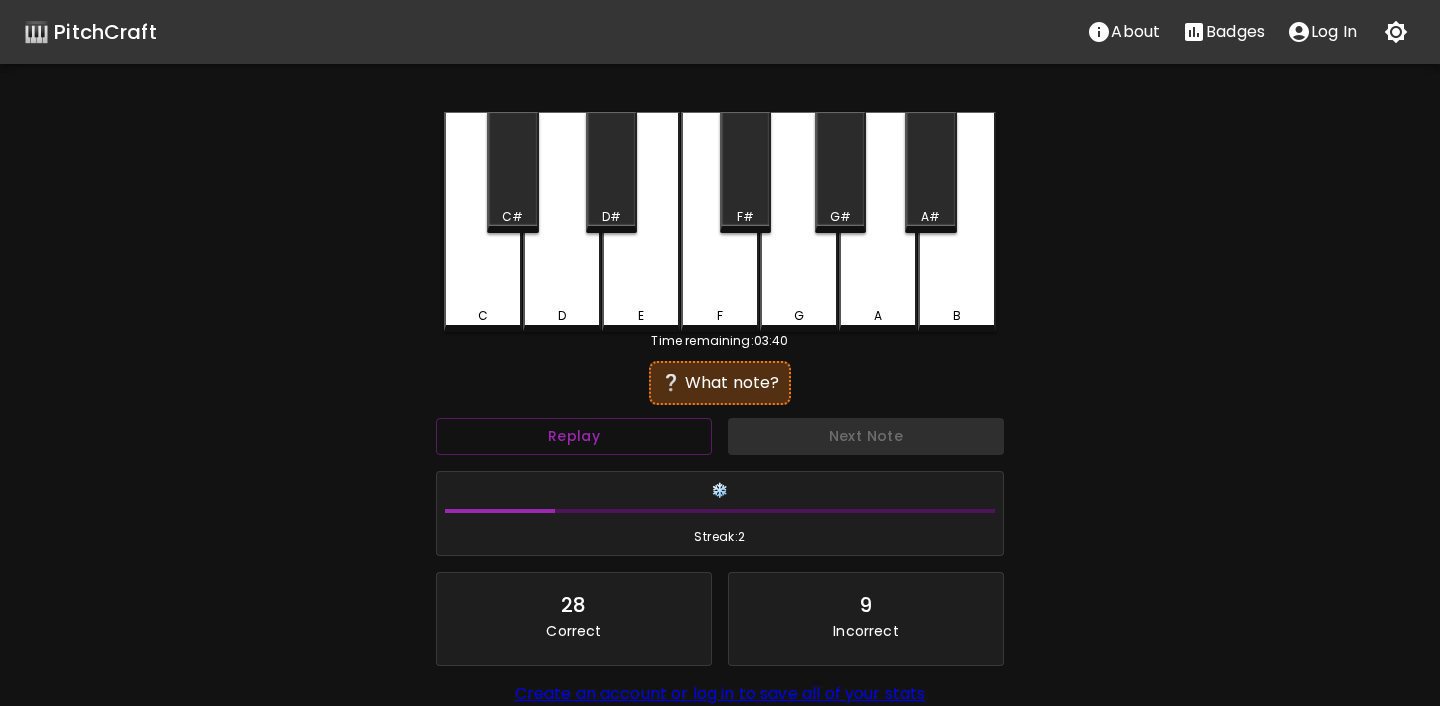 click on "C" at bounding box center (483, 222) 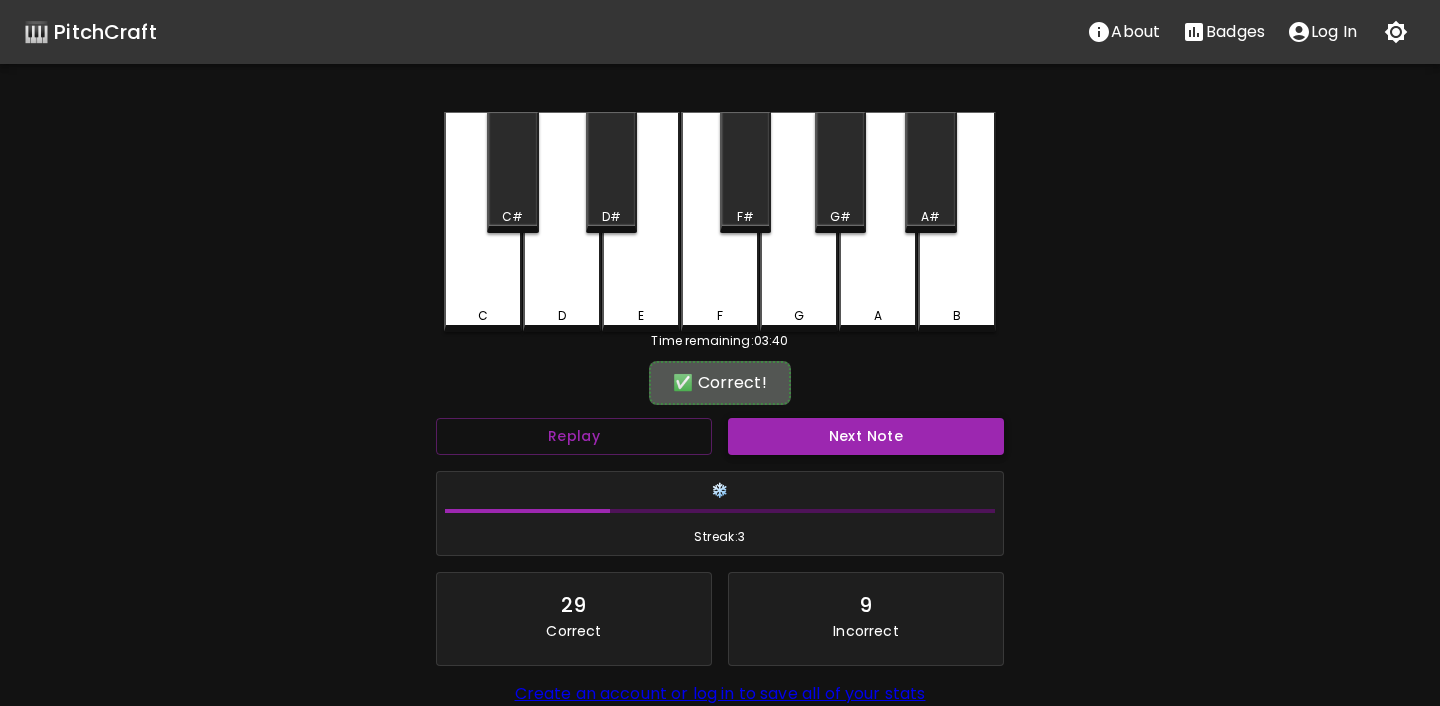 click on "Next Note" at bounding box center [866, 436] 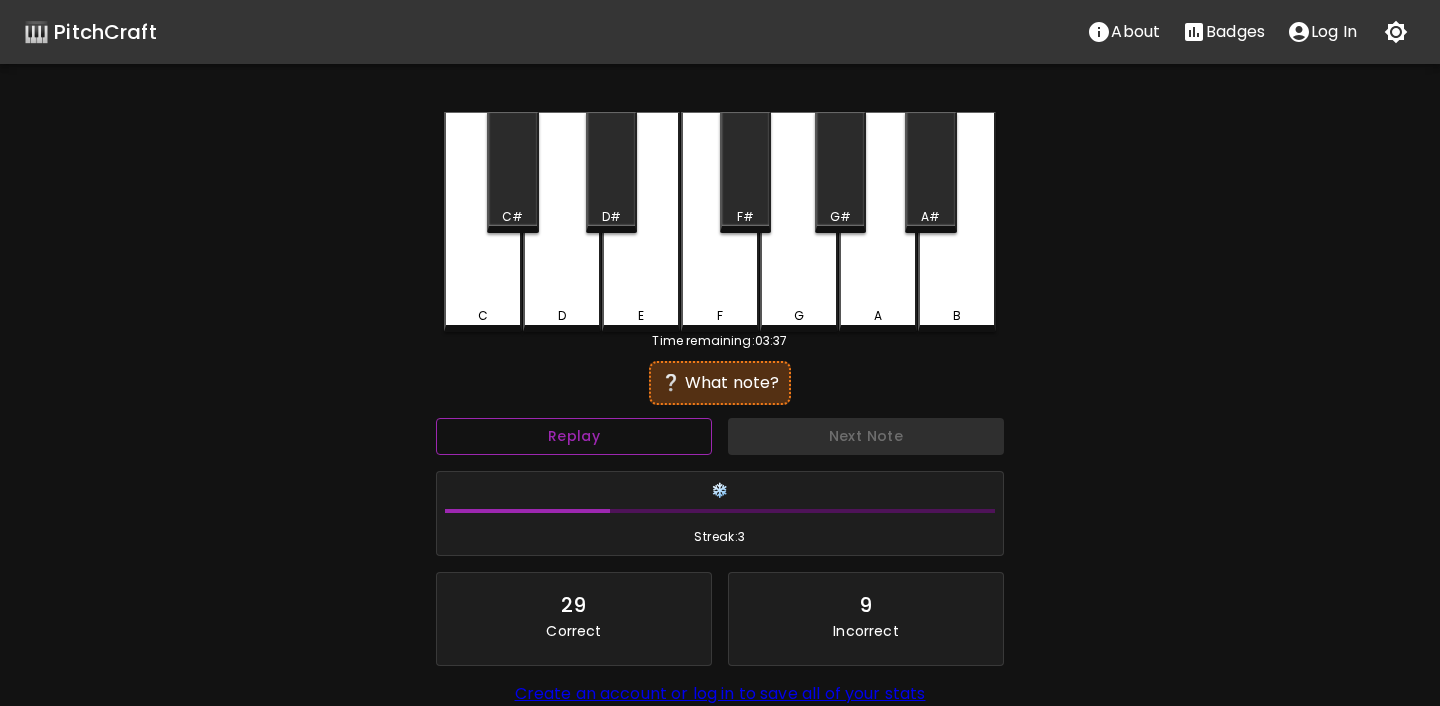 click on "Replay" at bounding box center [574, 436] 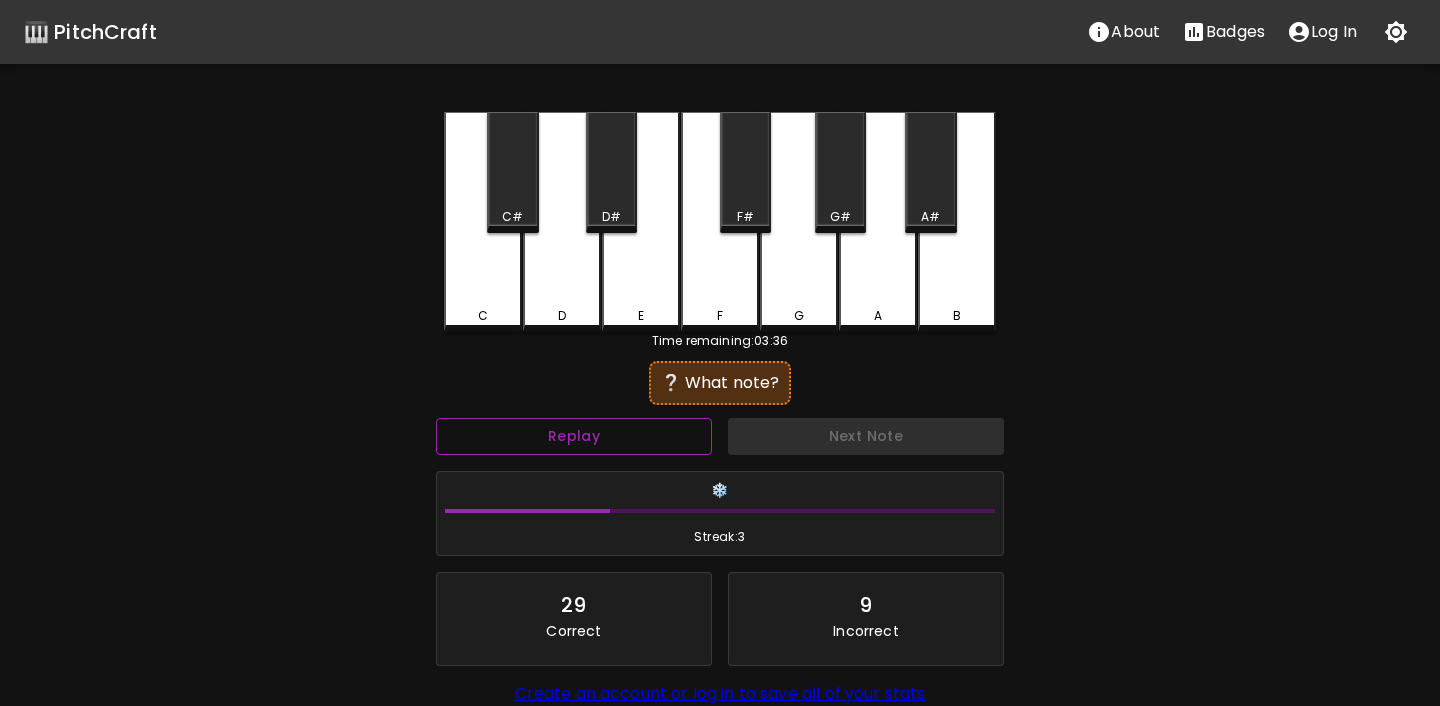 click on "Replay" at bounding box center [574, 436] 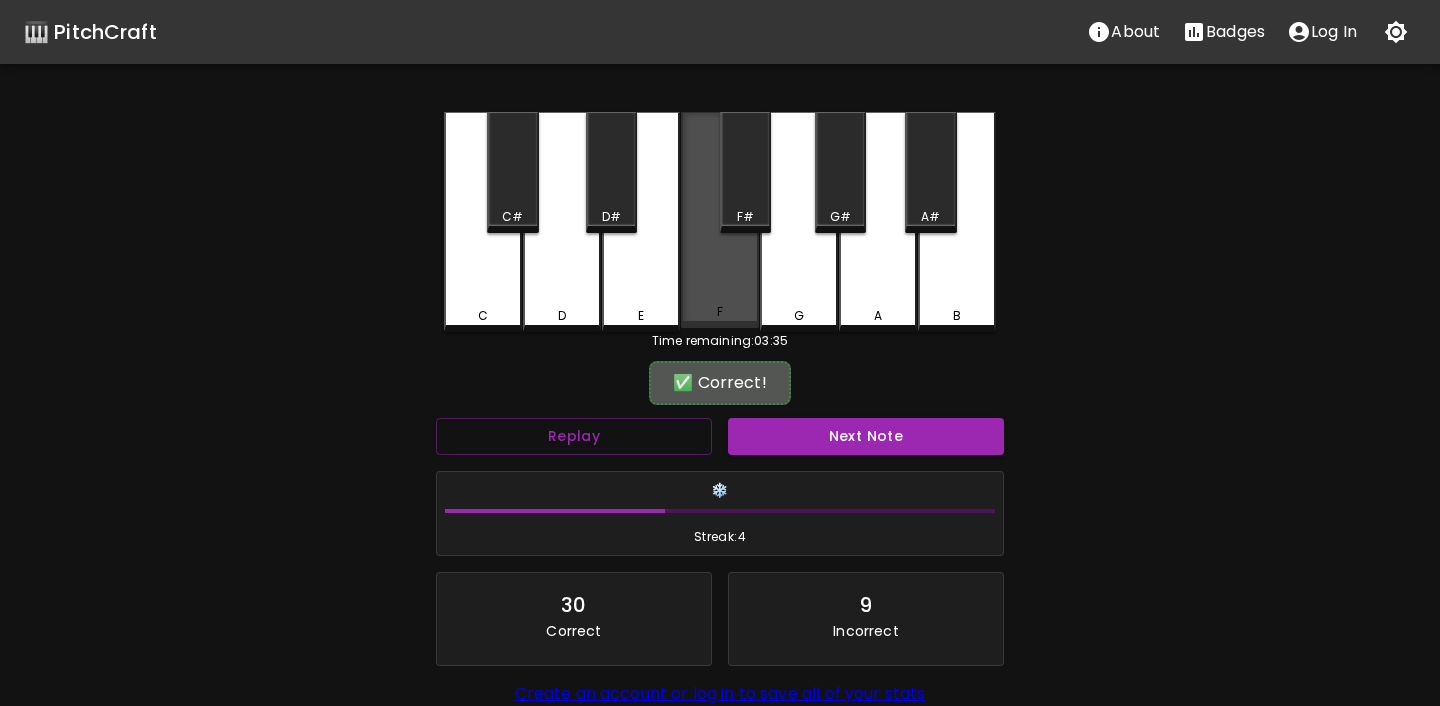 click on "F" at bounding box center (720, 220) 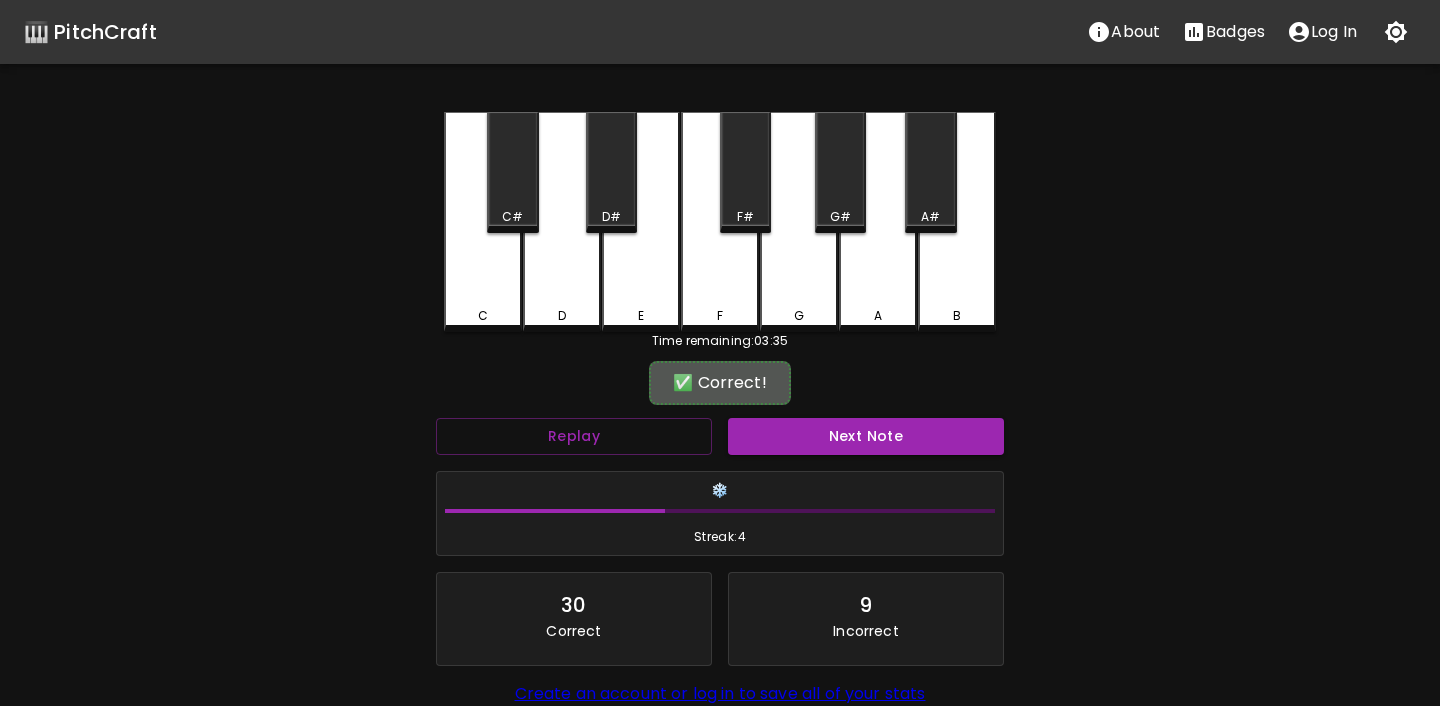 click on "Next Note" at bounding box center [866, 436] 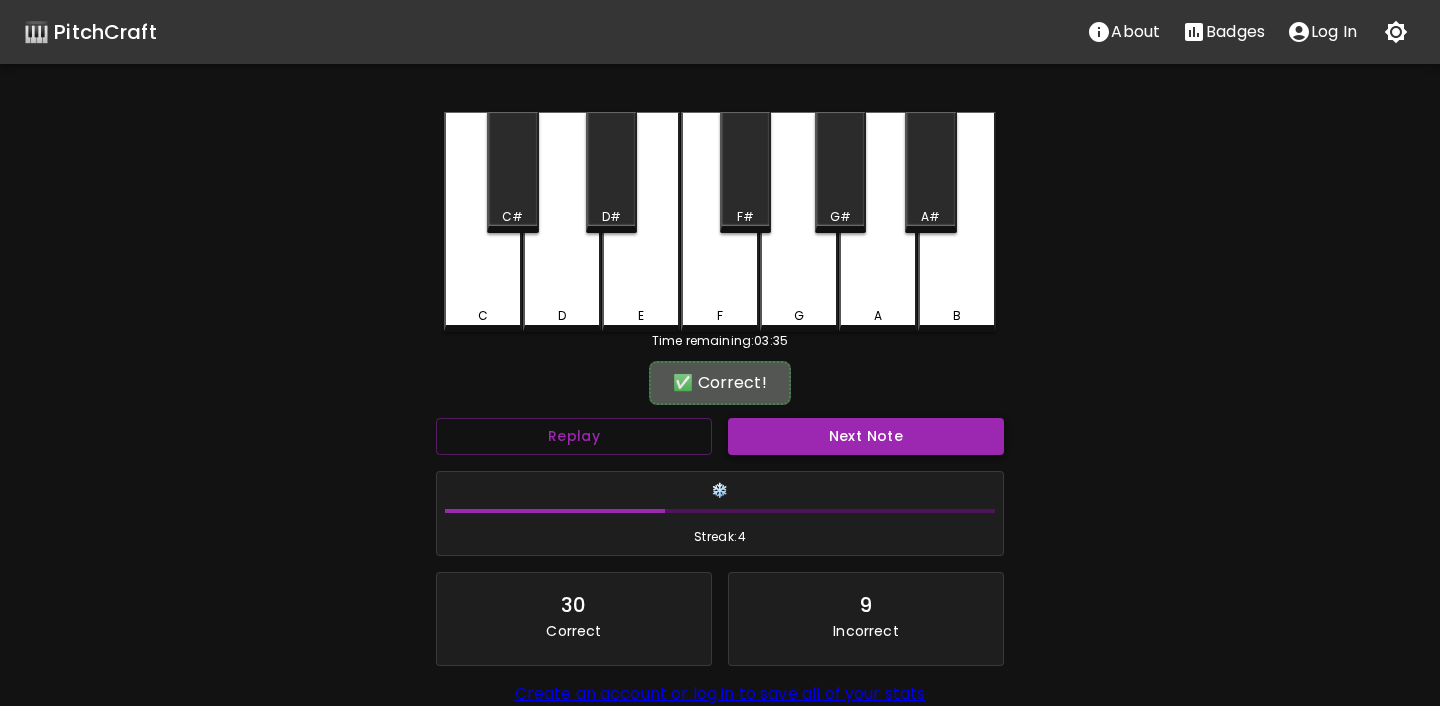 click on "Next Note" at bounding box center [866, 436] 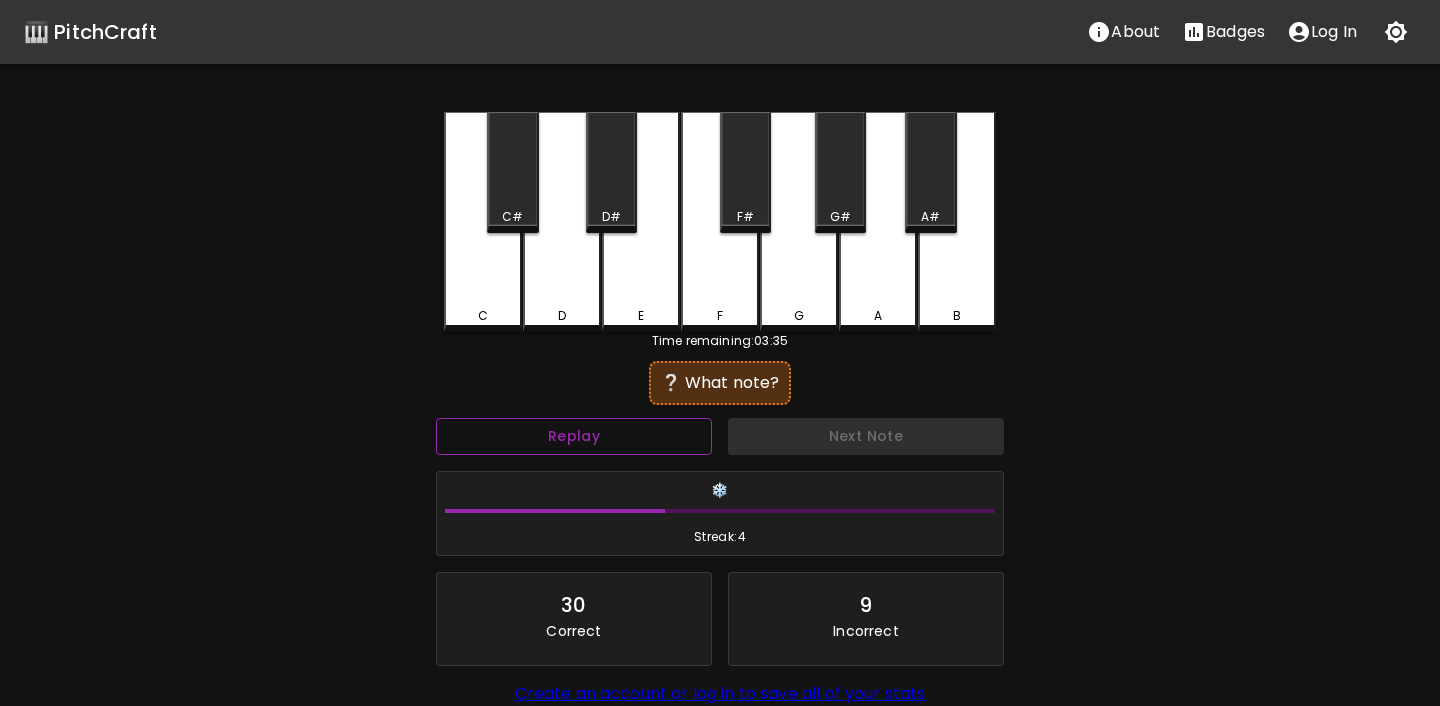 click on "Replay" at bounding box center [574, 436] 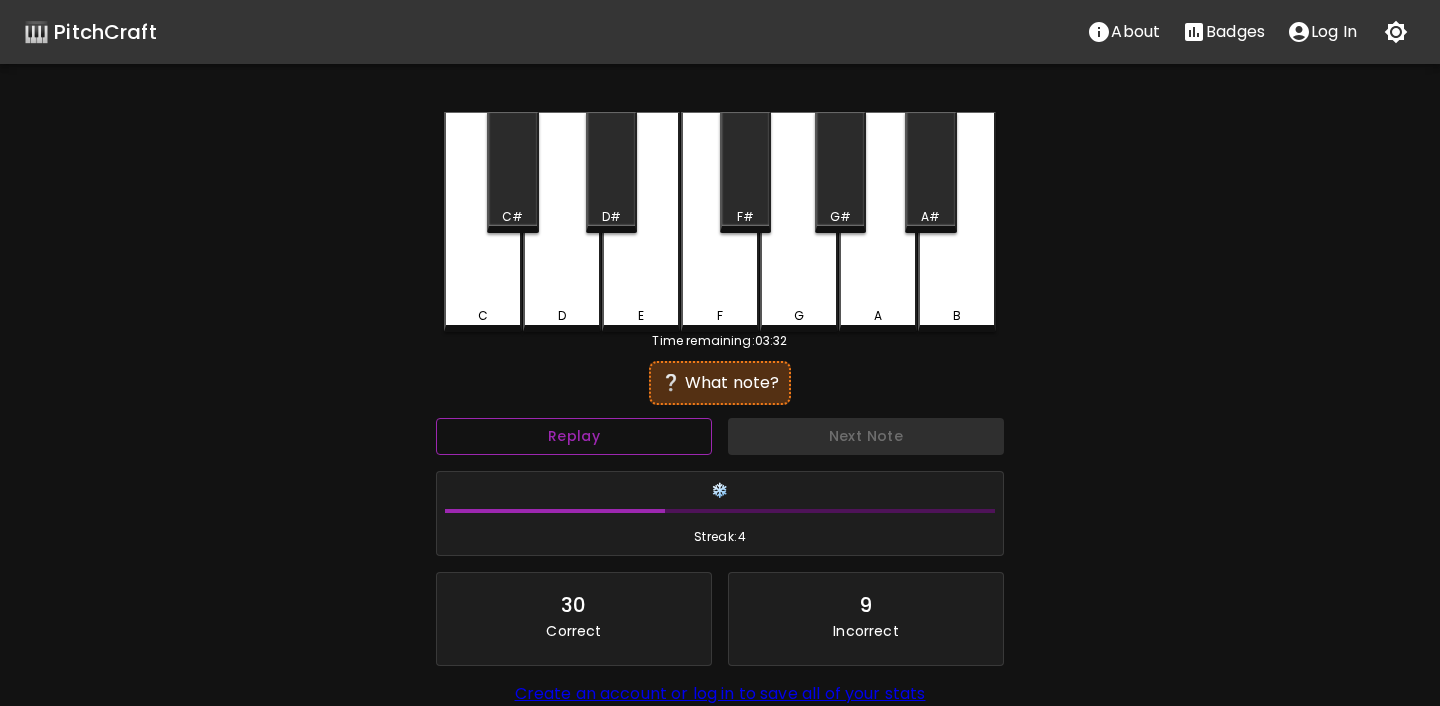 click on "Replay" at bounding box center [574, 436] 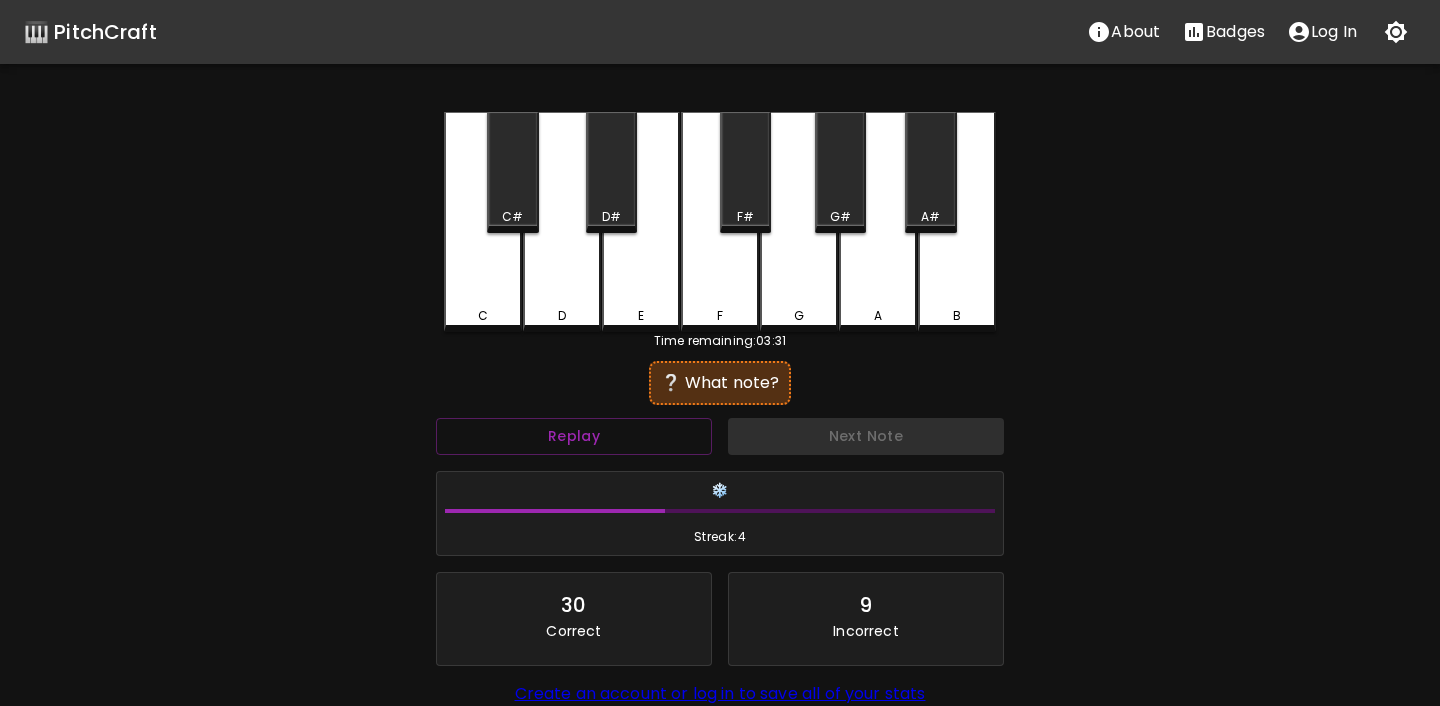 click on "F" at bounding box center (720, 222) 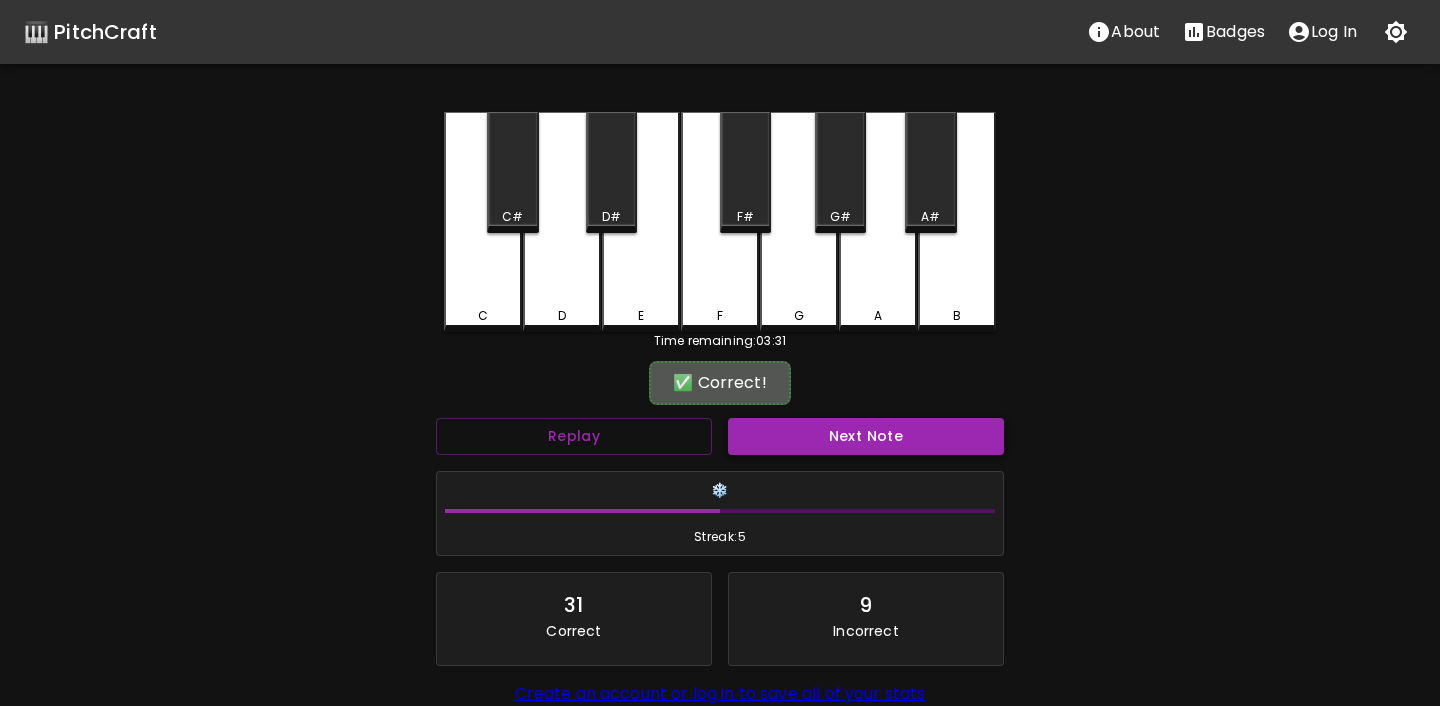 click on "Next Note" at bounding box center [866, 436] 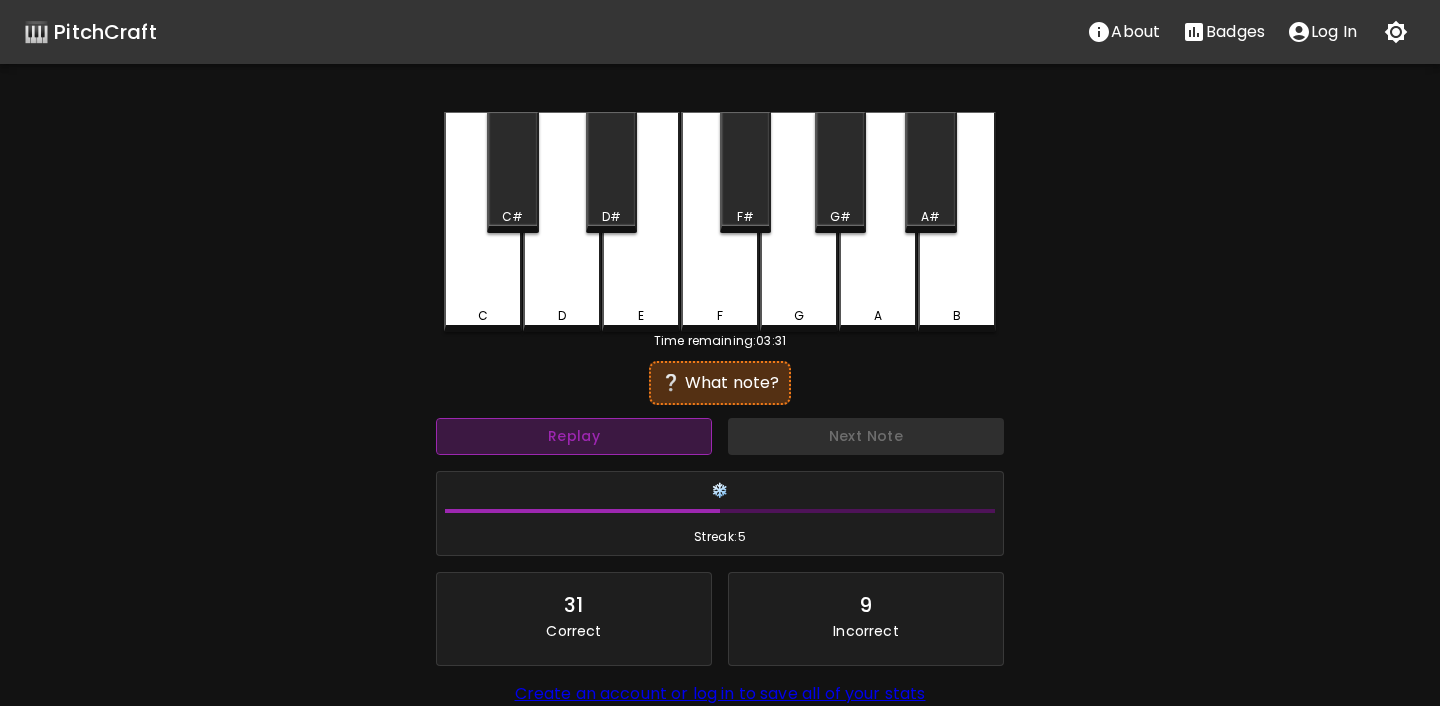 click on "Replay" at bounding box center [574, 436] 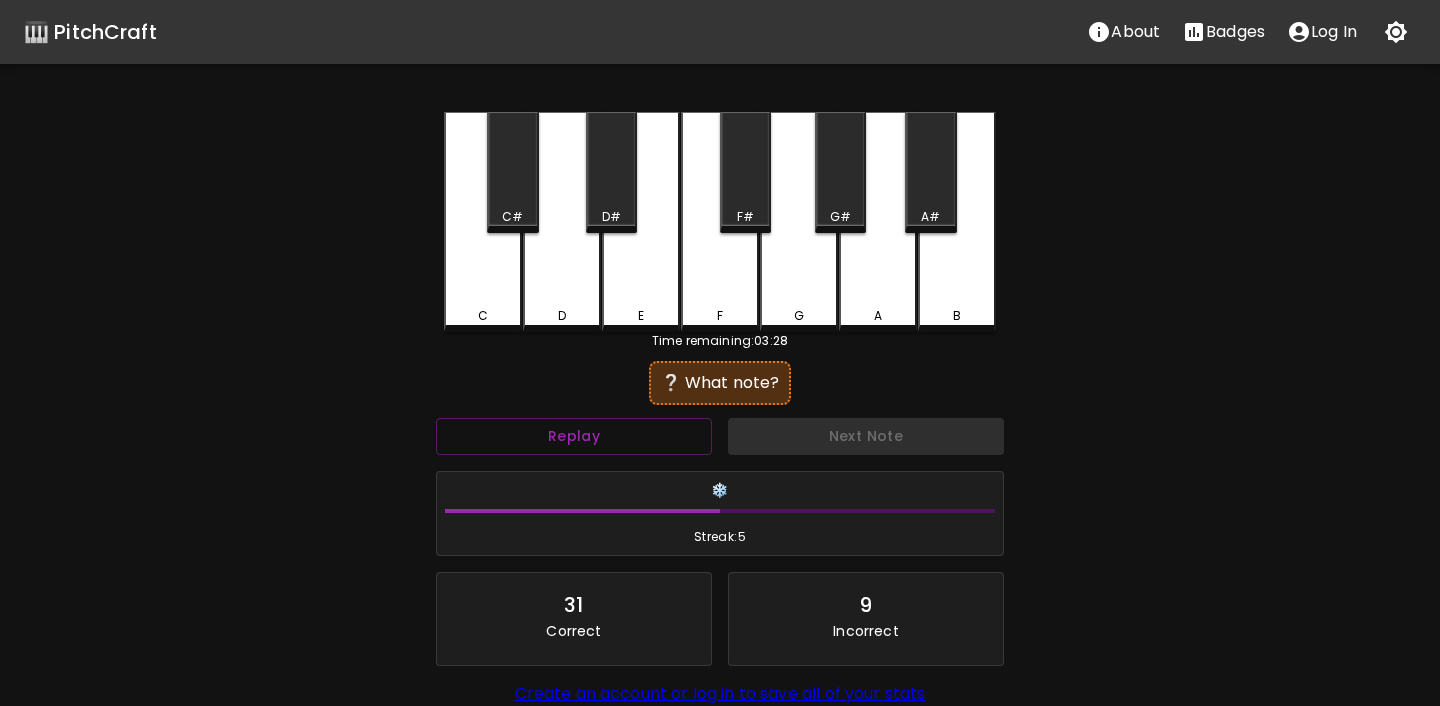 click on "G" at bounding box center [799, 222] 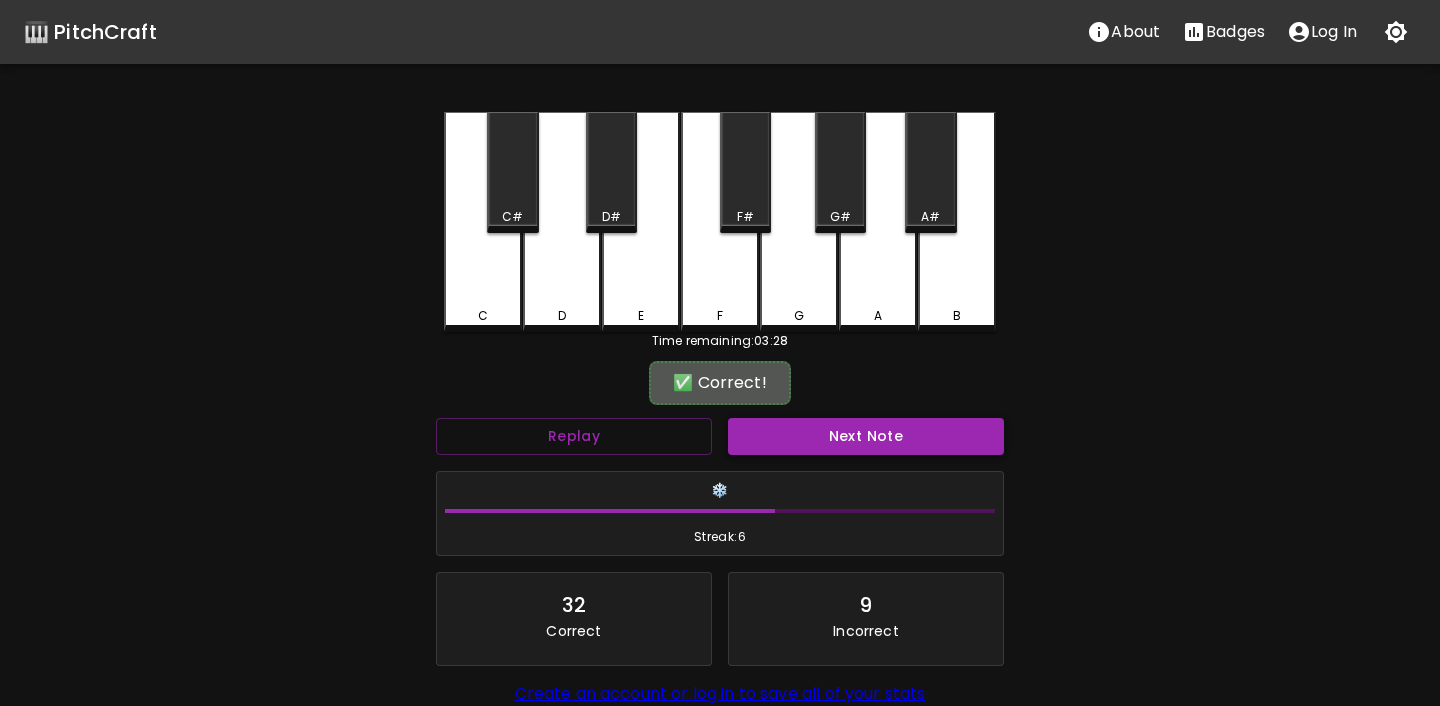 click on "Next Note" at bounding box center (866, 436) 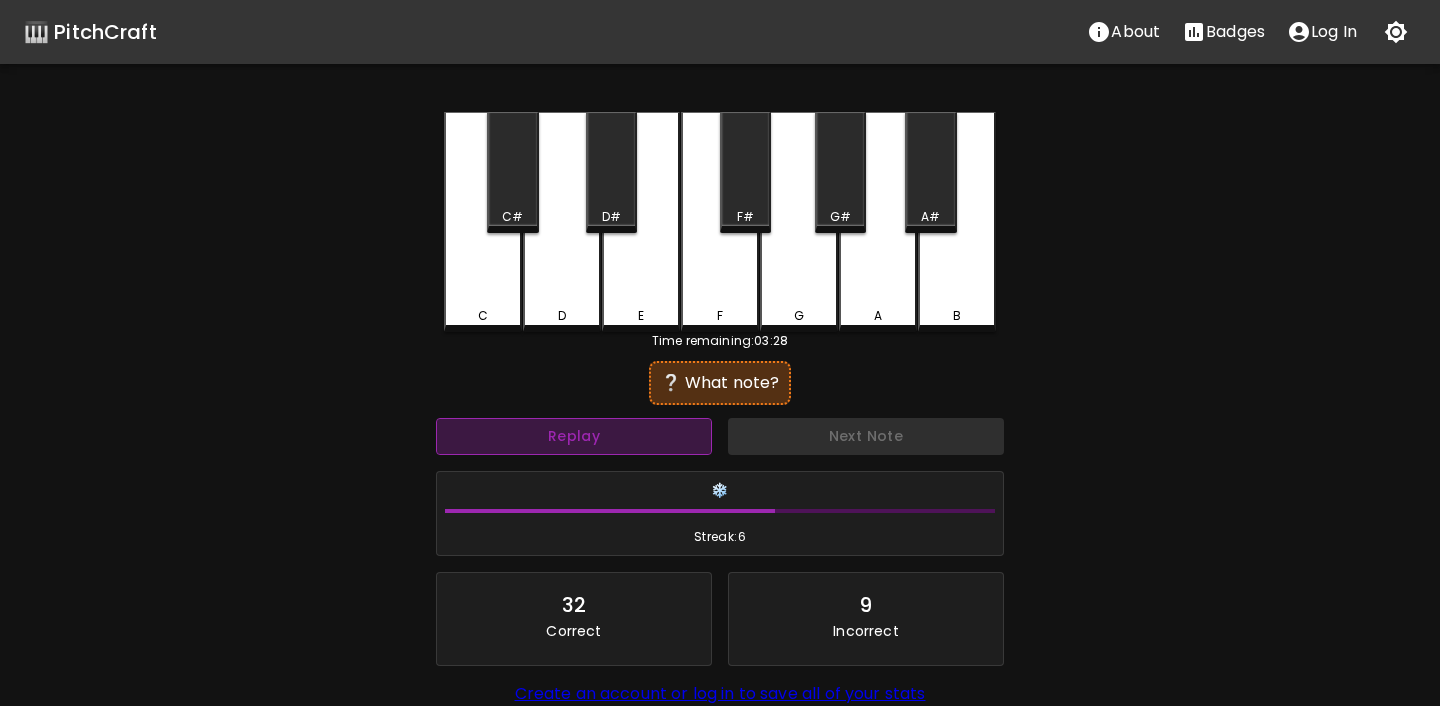 click on "Replay" at bounding box center (574, 436) 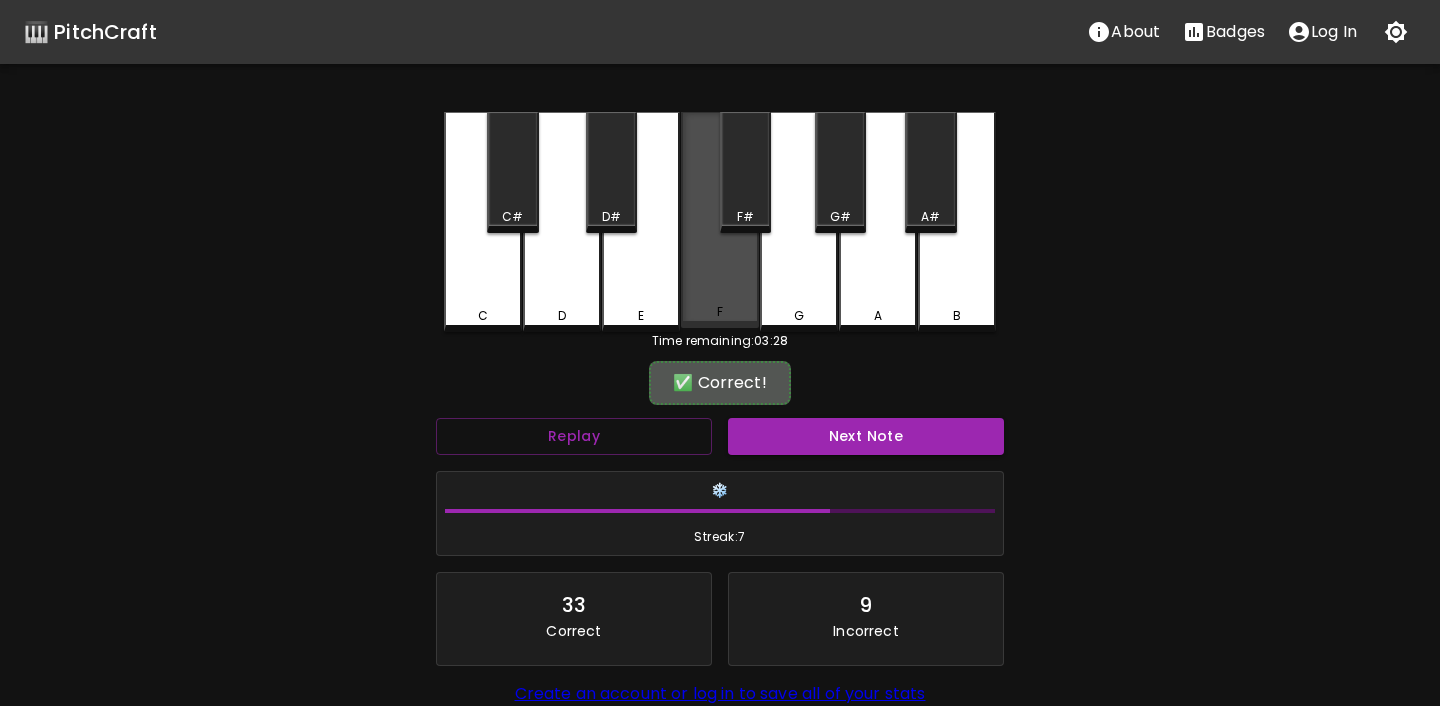 click on "F" at bounding box center [720, 220] 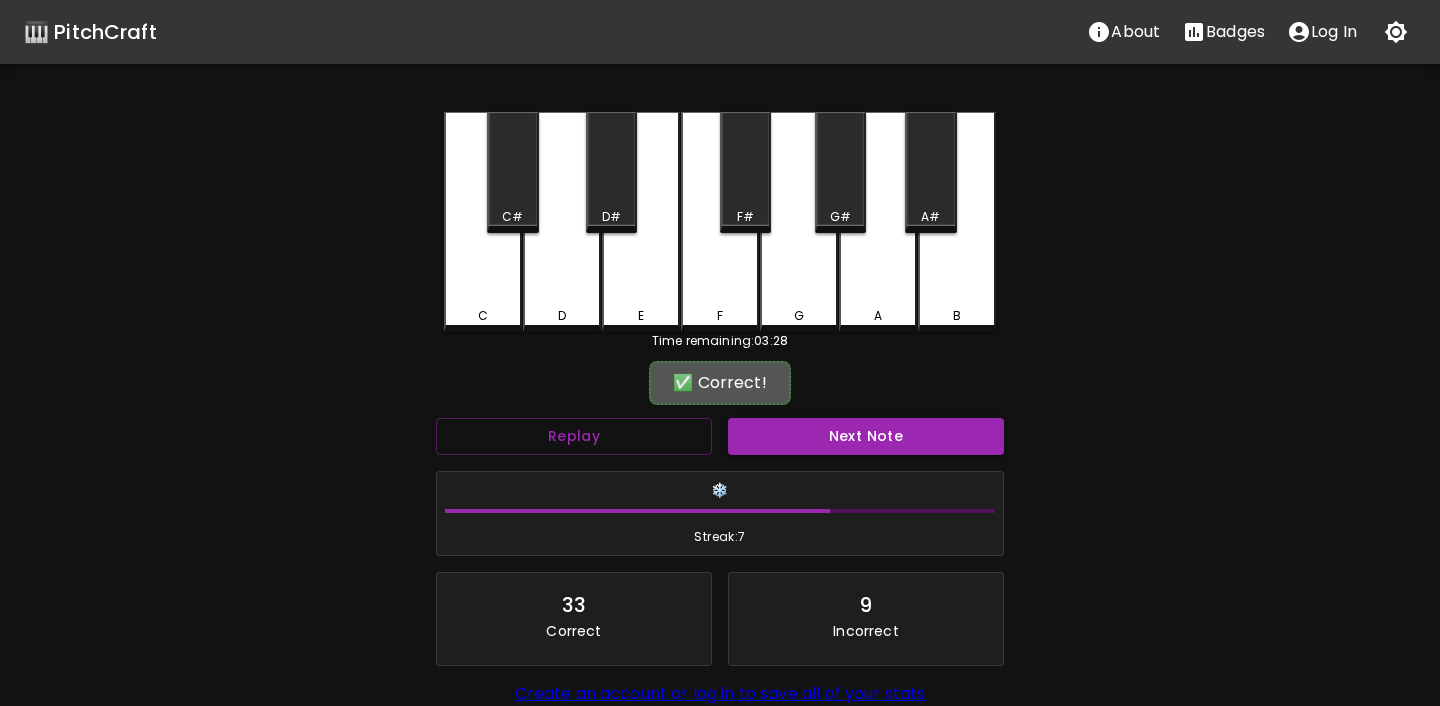 click on "❄️ Streak:  7" at bounding box center (720, 514) 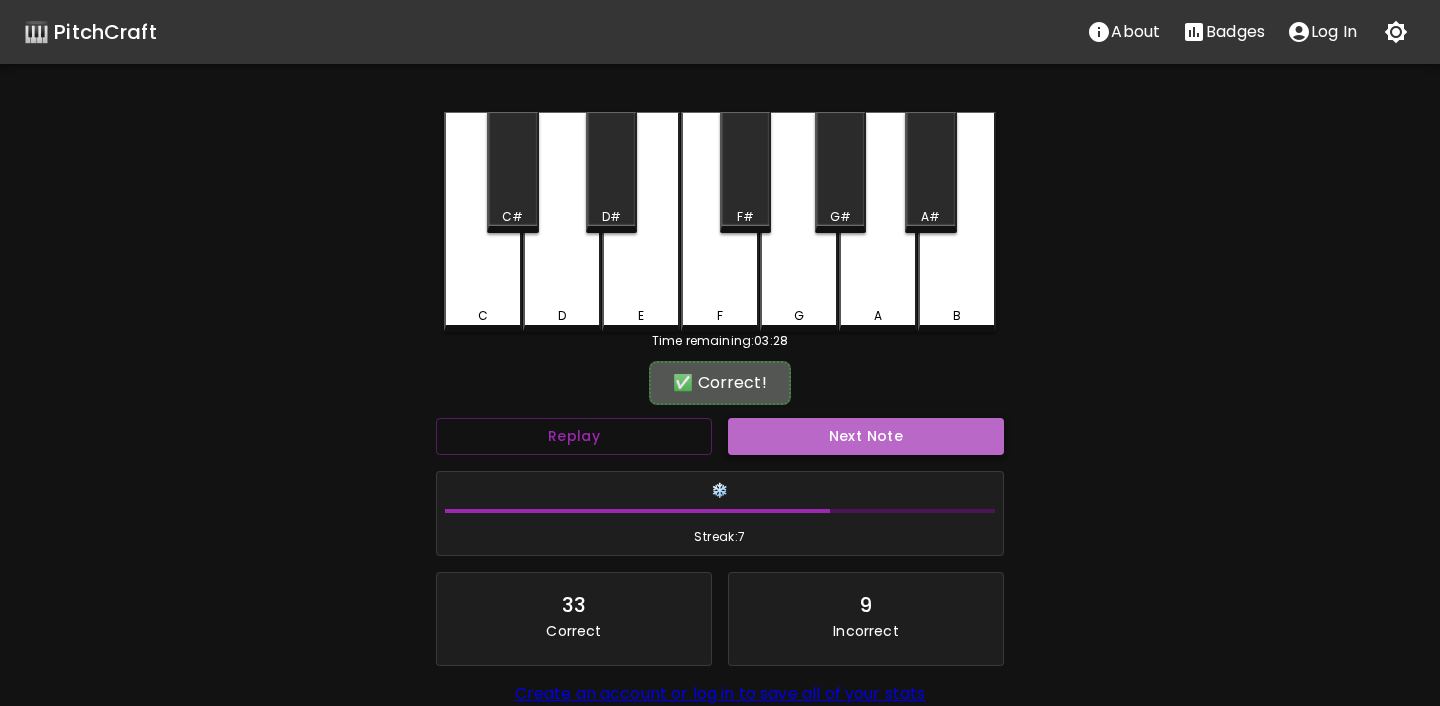 click on "Next Note" at bounding box center (866, 436) 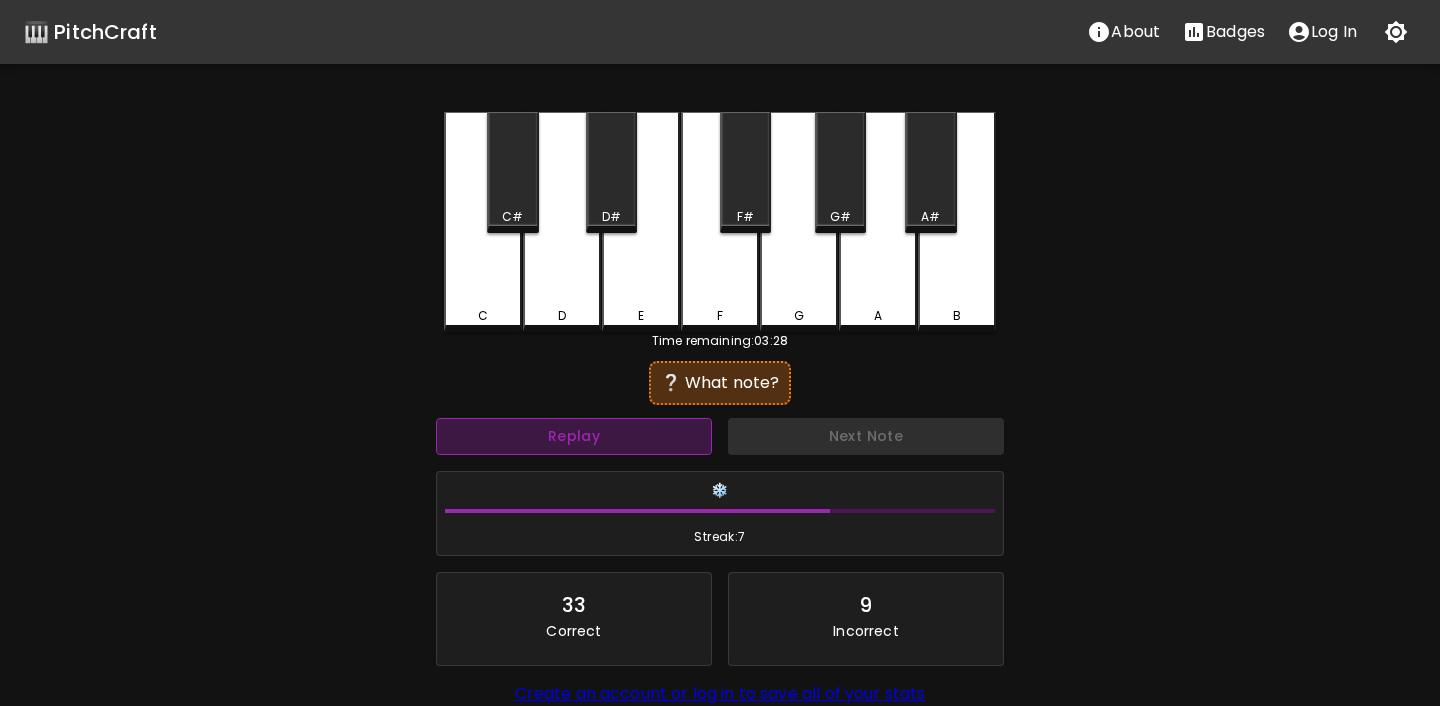 click on "Replay" at bounding box center (574, 436) 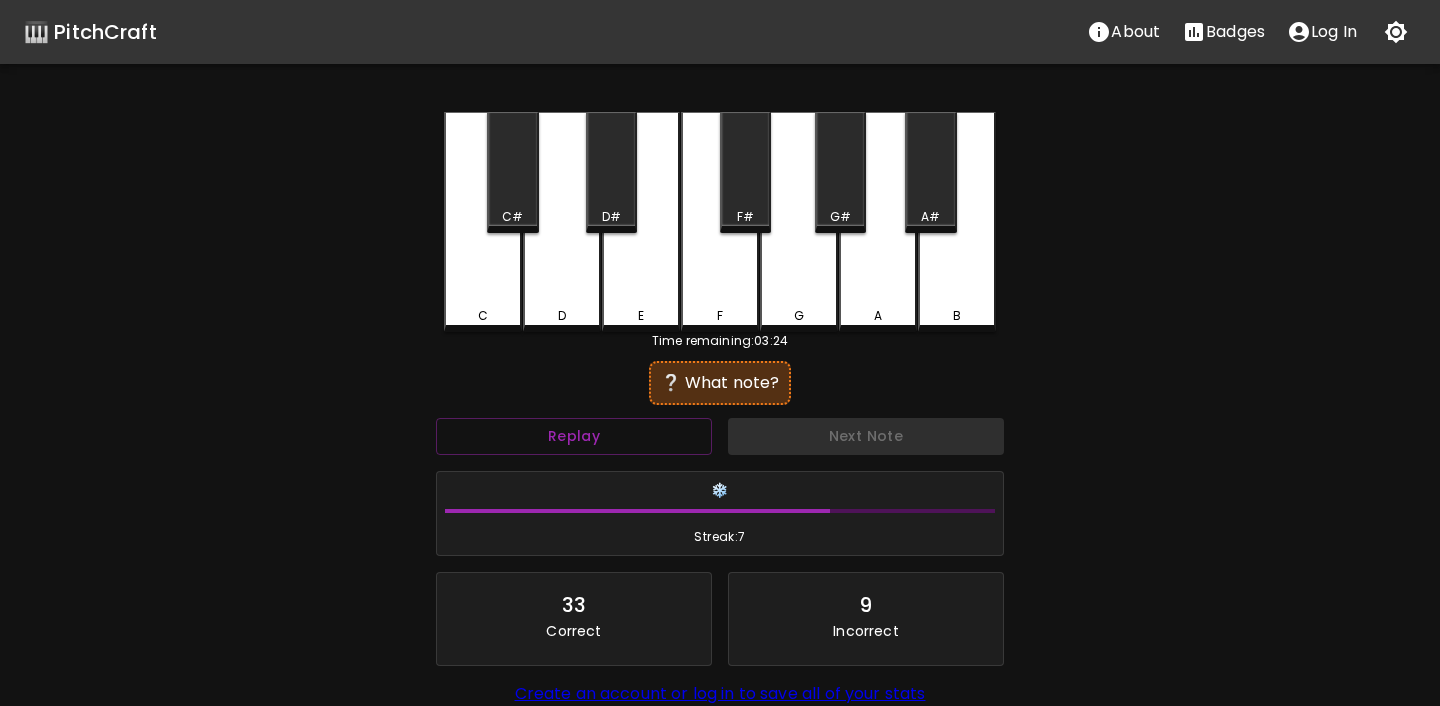 click on "A" at bounding box center (878, 316) 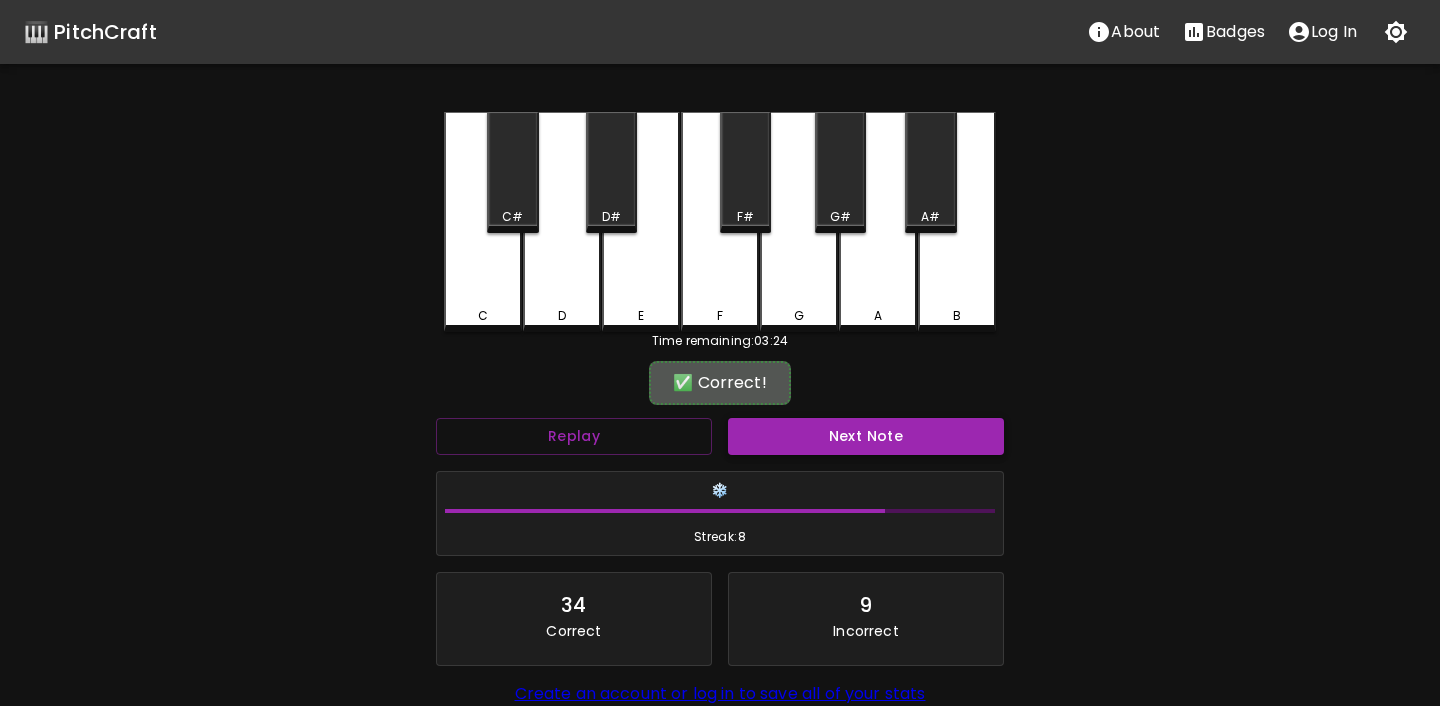 click on "Next Note" at bounding box center [866, 436] 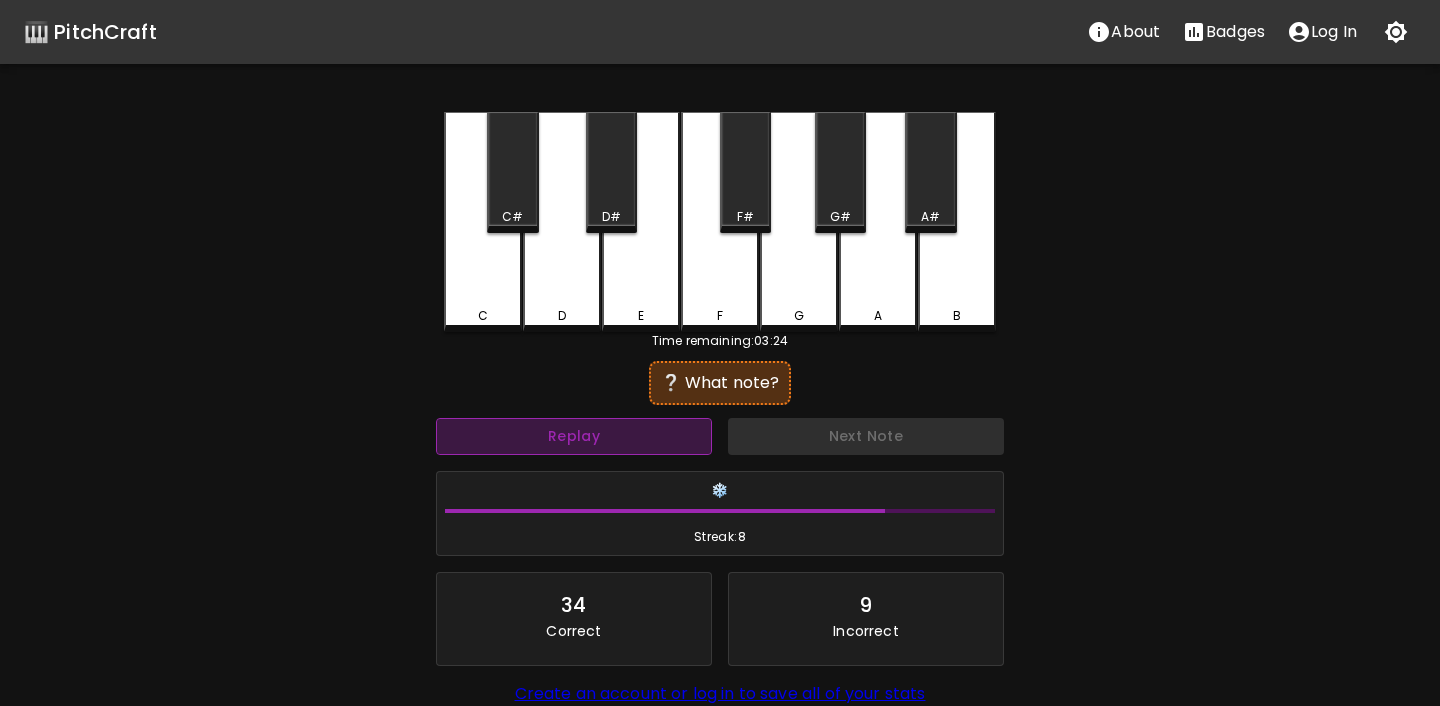 click on "Replay" at bounding box center (574, 436) 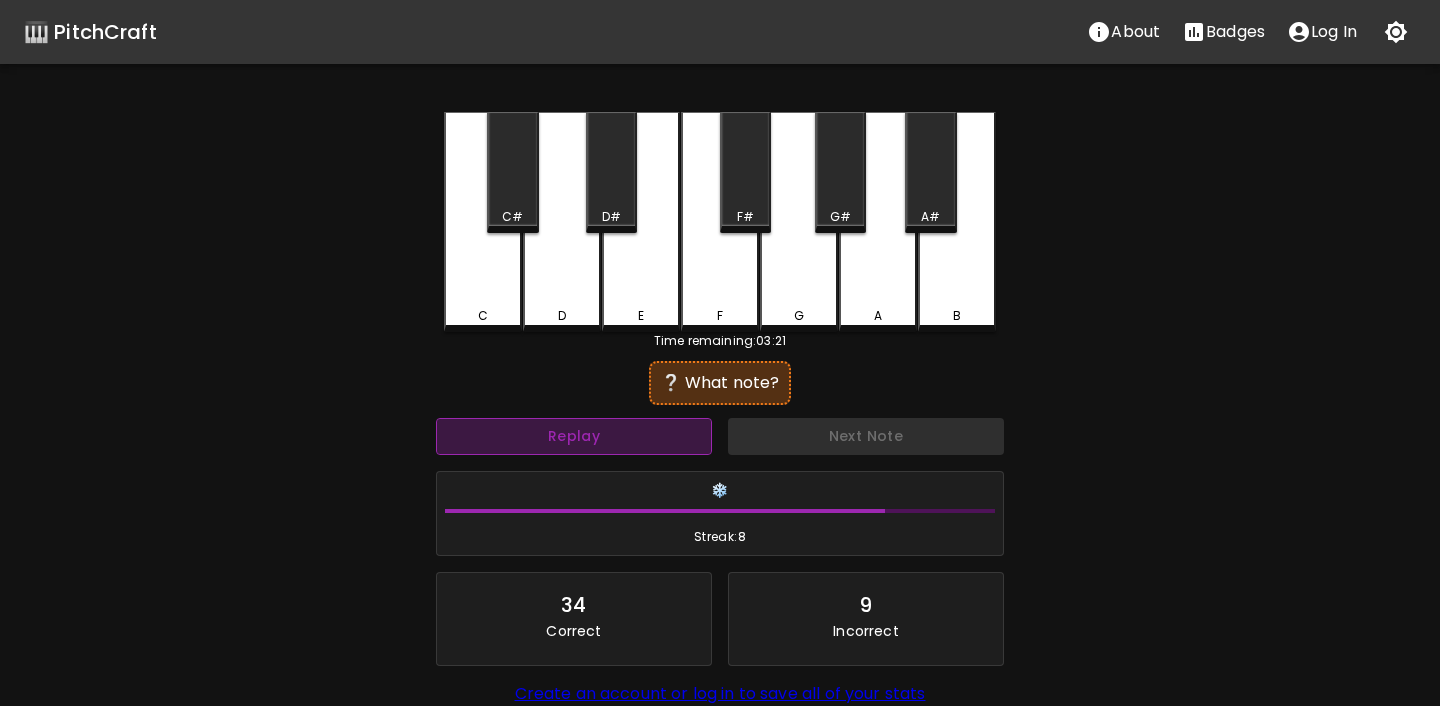 click on "Replay" at bounding box center (574, 436) 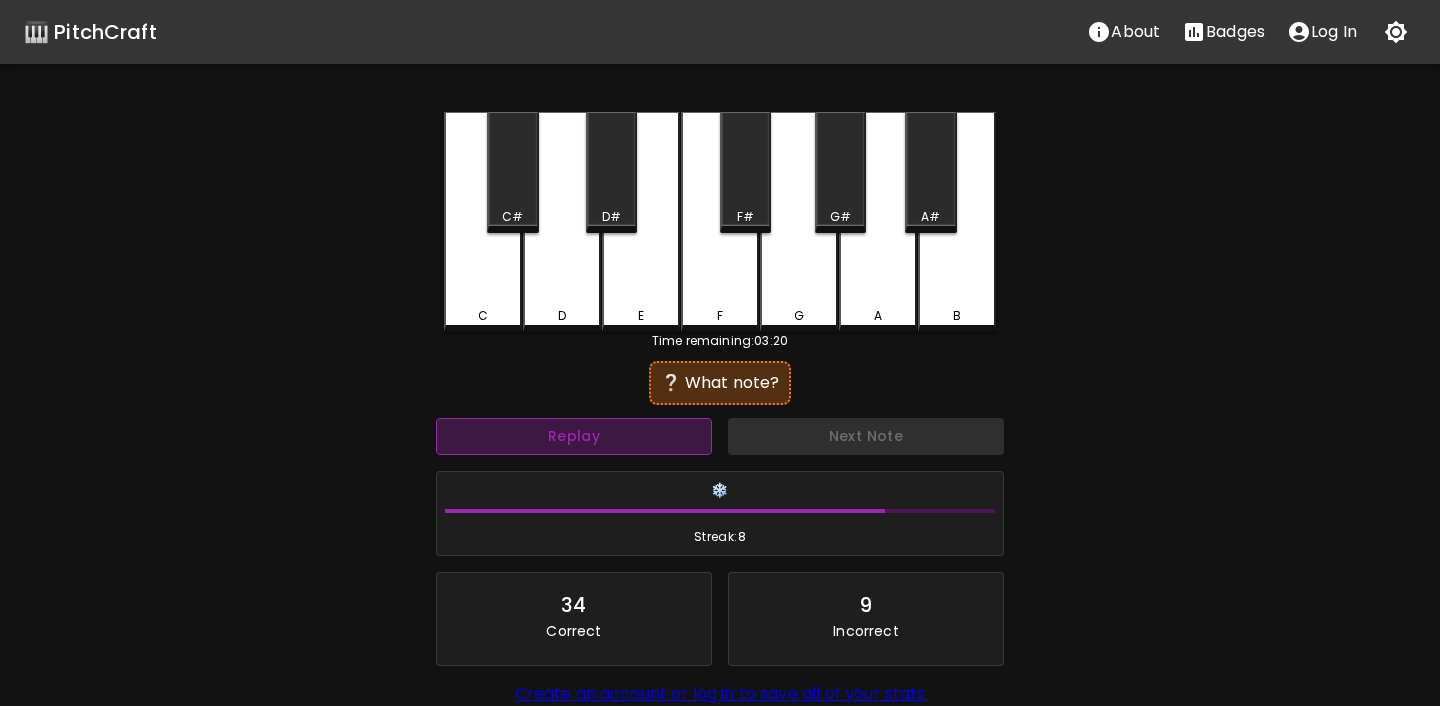 click on "Replay" at bounding box center [574, 436] 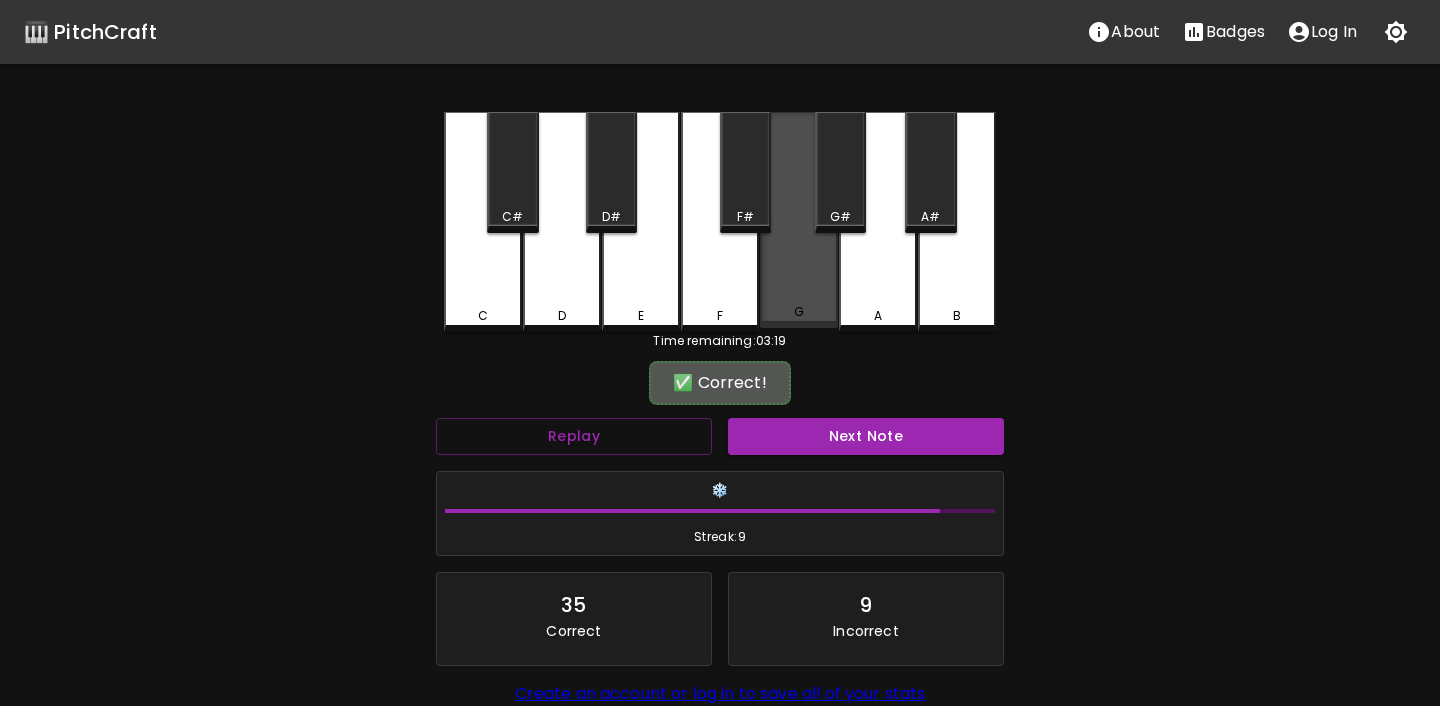 click on "G" at bounding box center (799, 312) 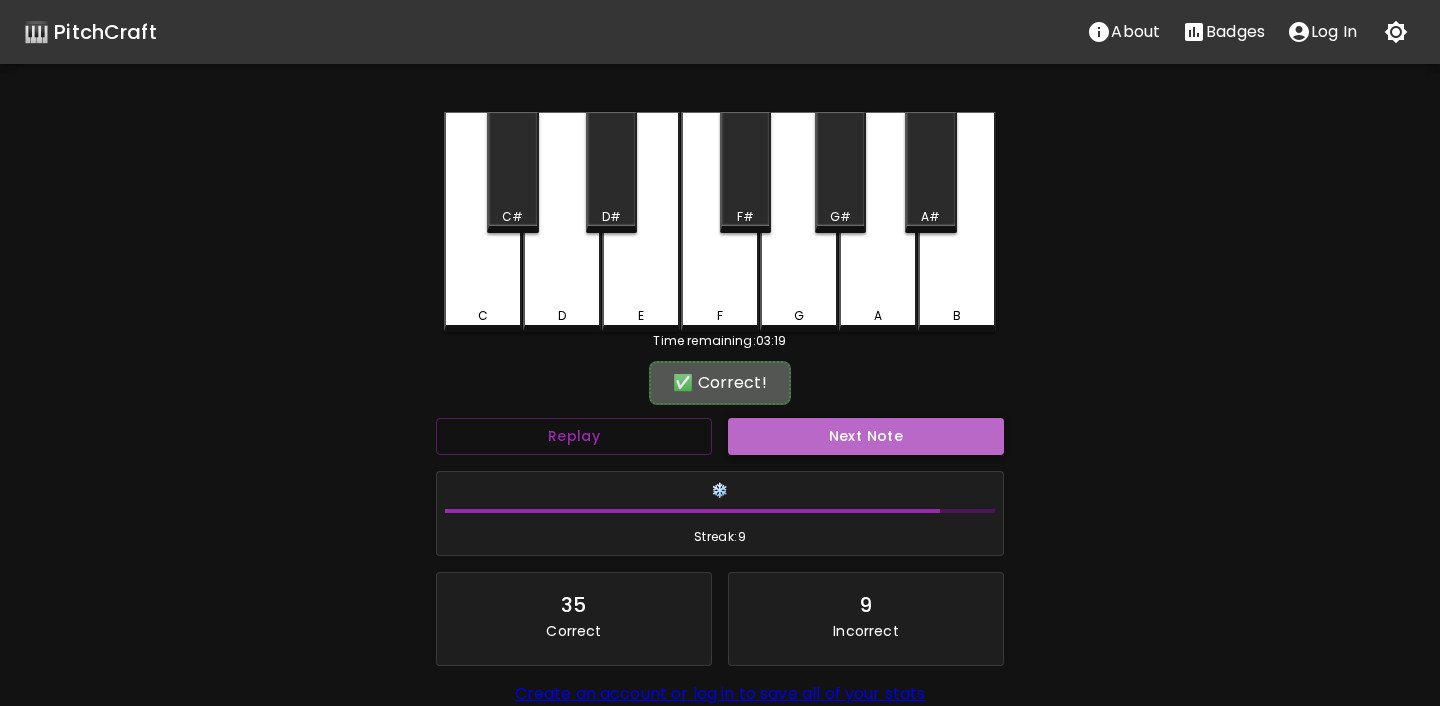 click on "Next Note" at bounding box center (866, 436) 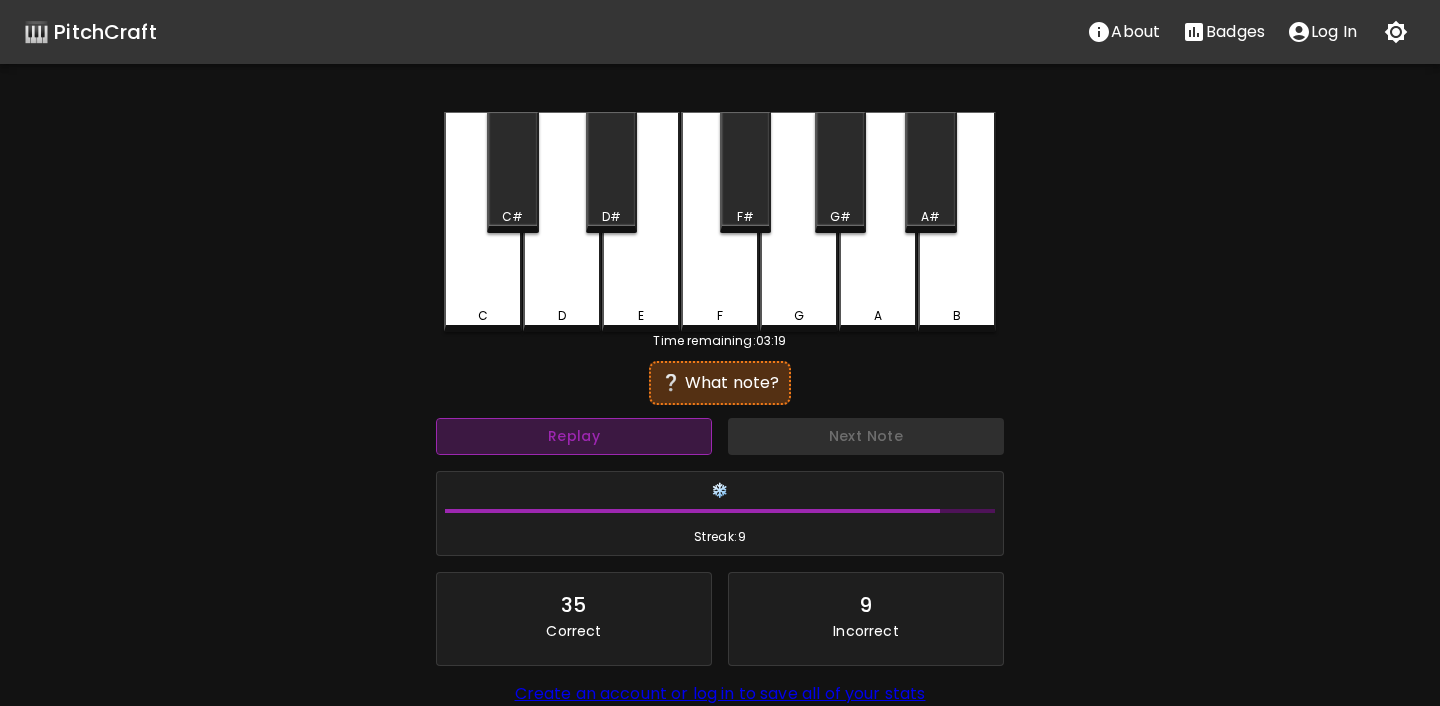 click on "Replay" at bounding box center (574, 436) 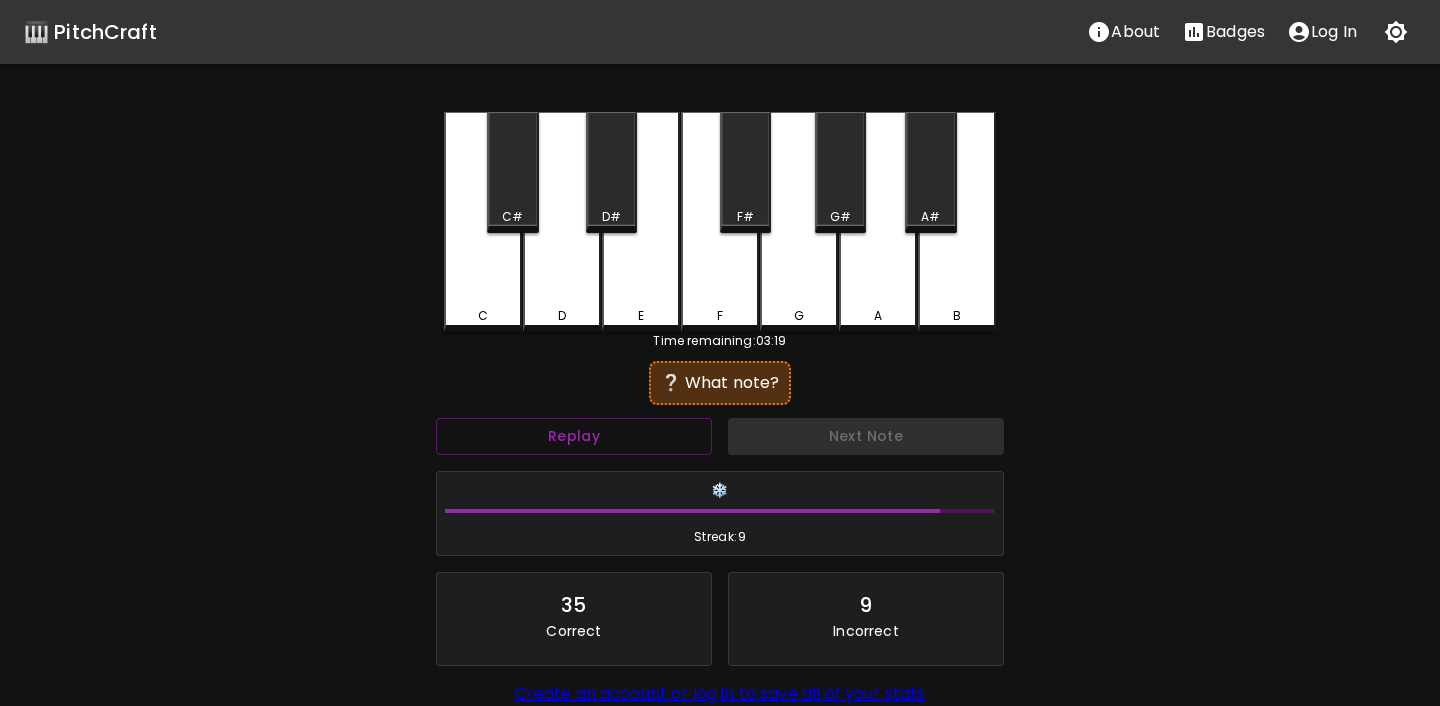 click on "F" at bounding box center (720, 222) 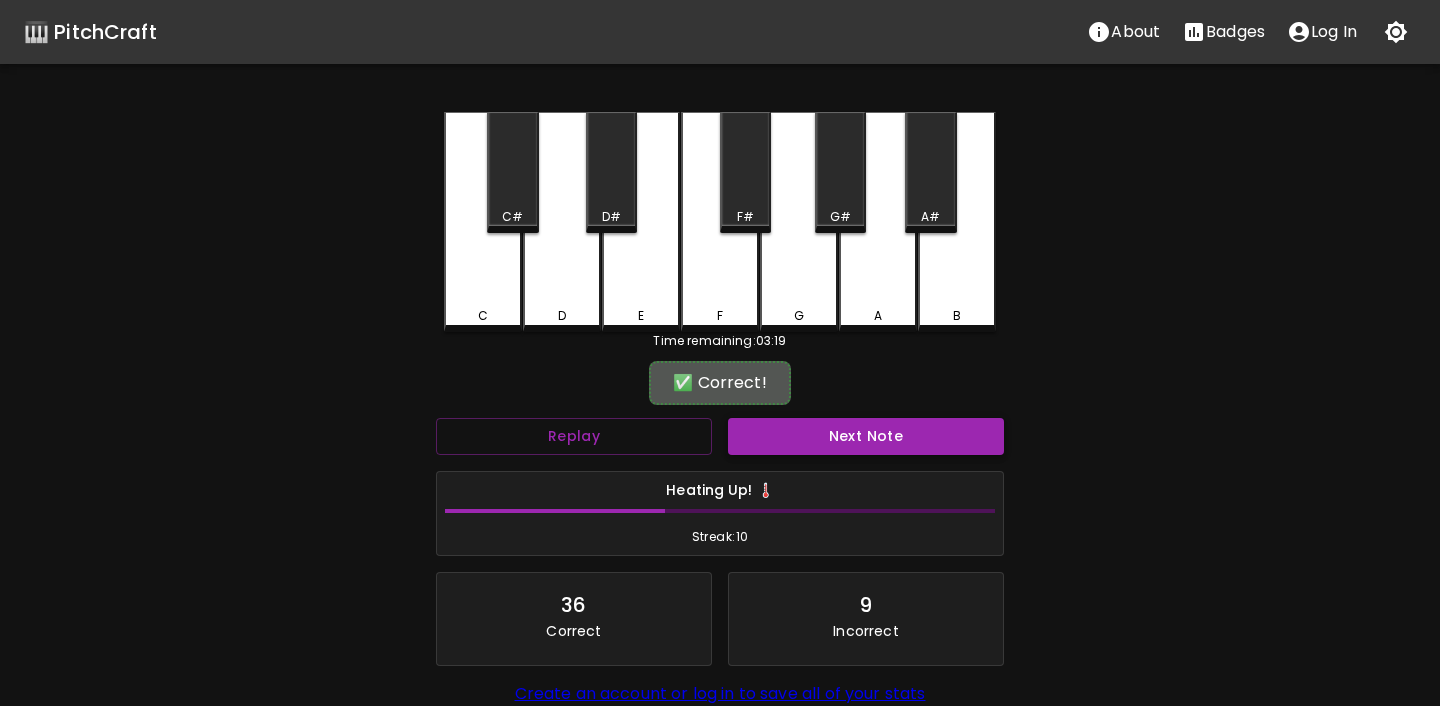 click on "Next Note" at bounding box center (866, 436) 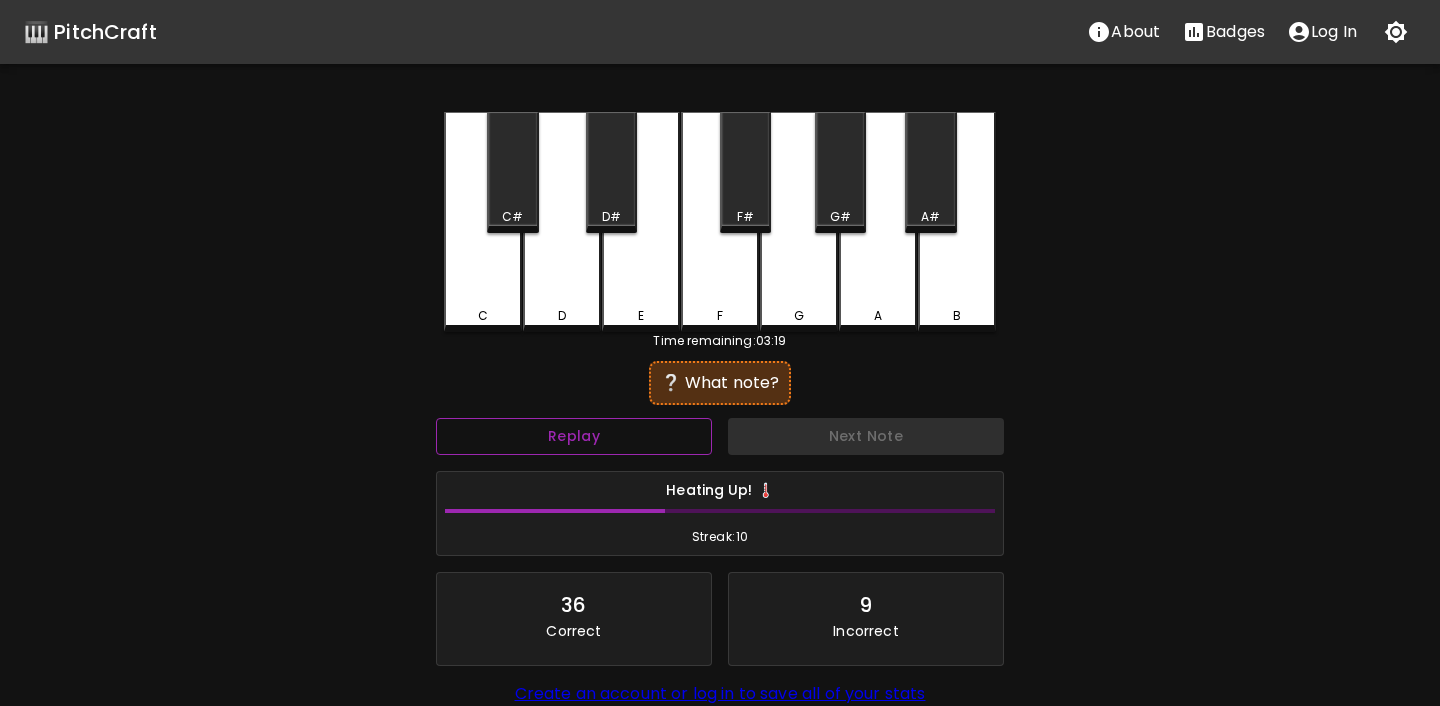 click on "Replay" at bounding box center (574, 436) 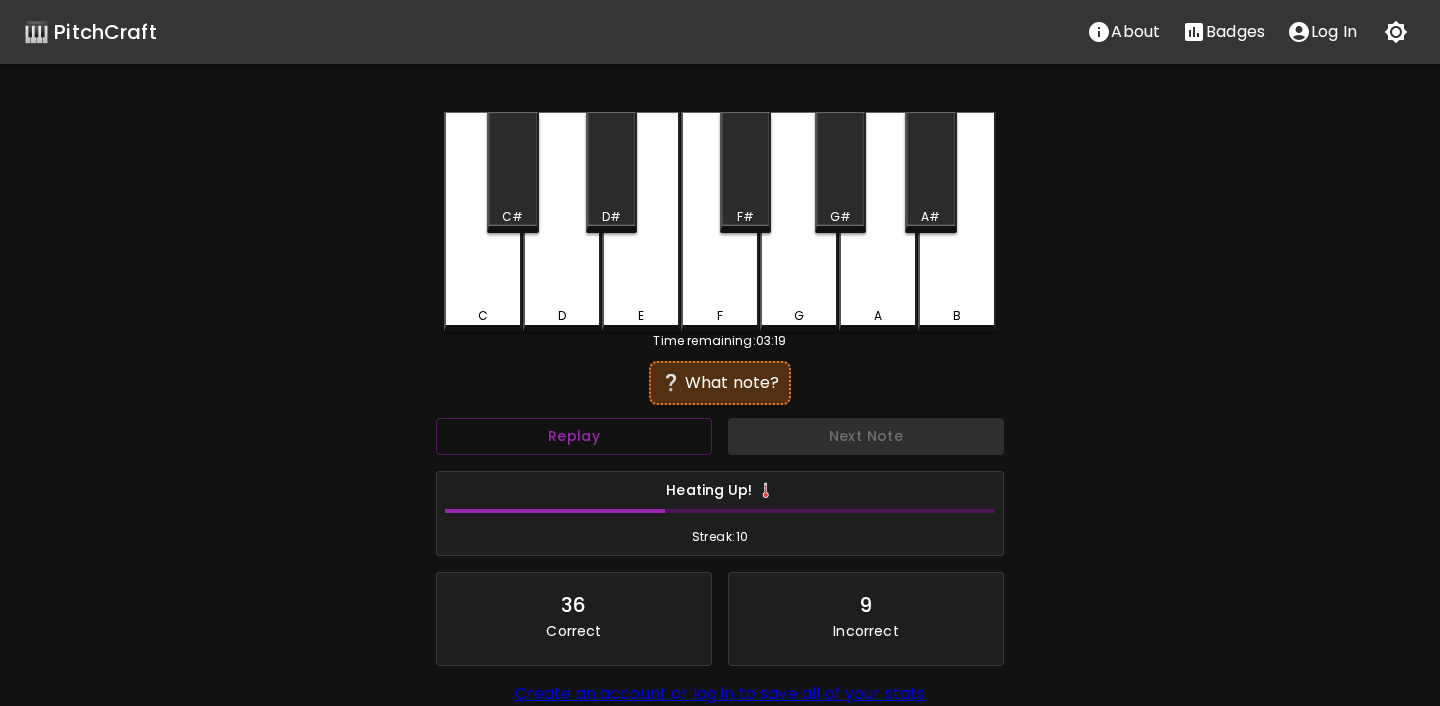 click on "G" at bounding box center (799, 222) 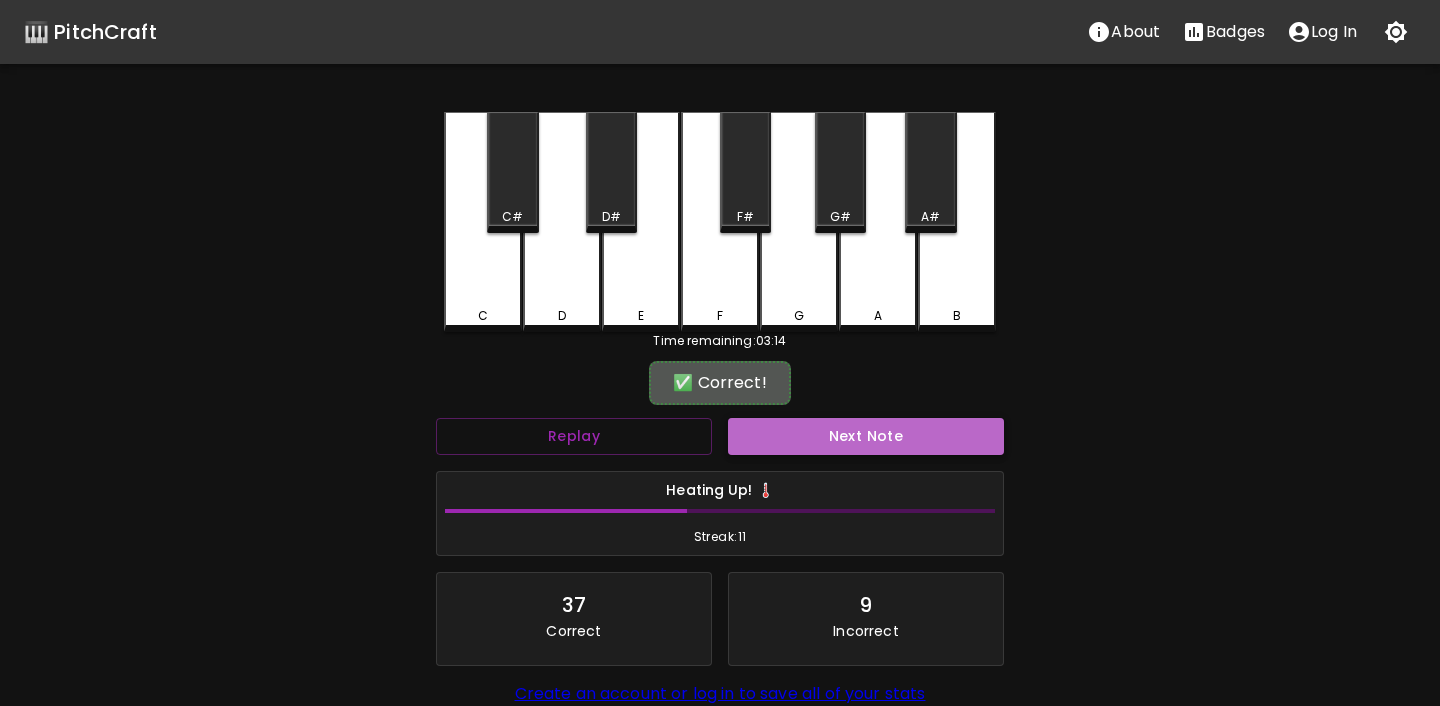 click on "Next Note" at bounding box center (866, 436) 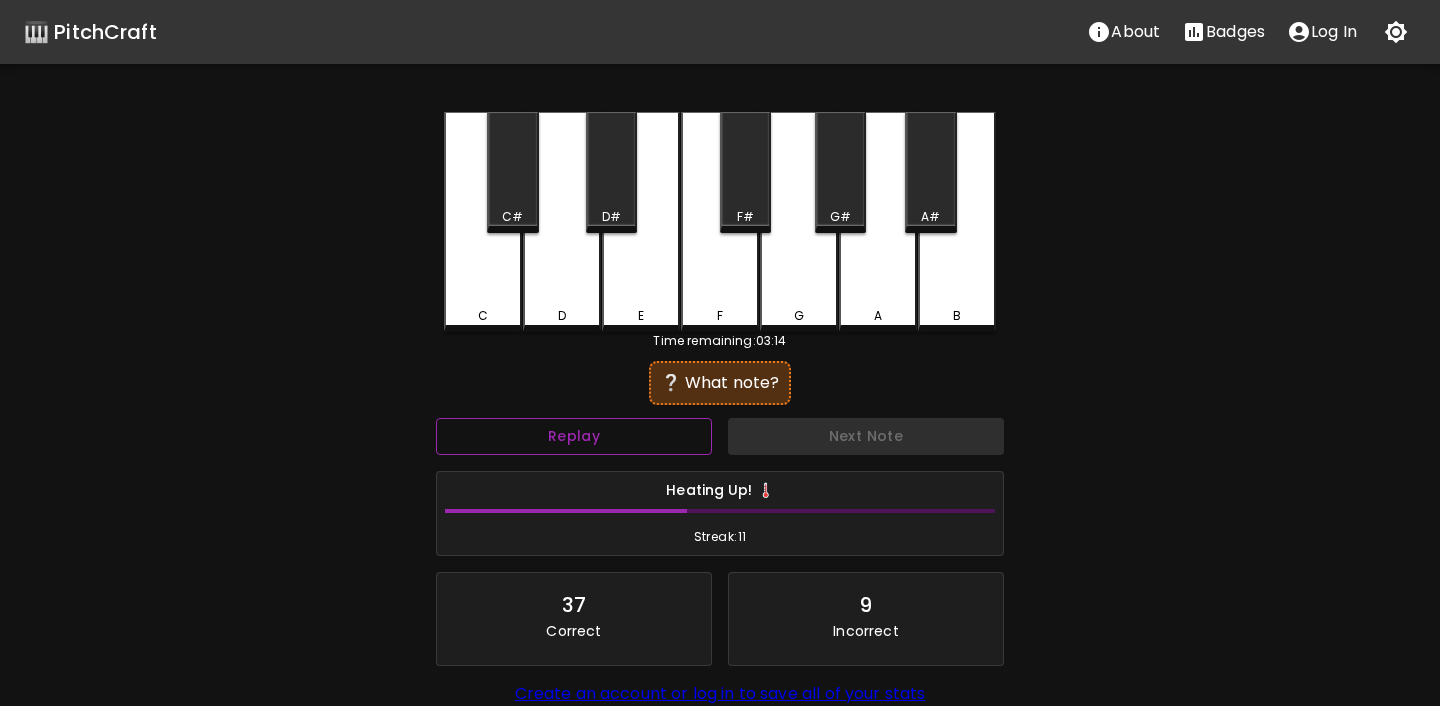 click on "Replay" at bounding box center [574, 436] 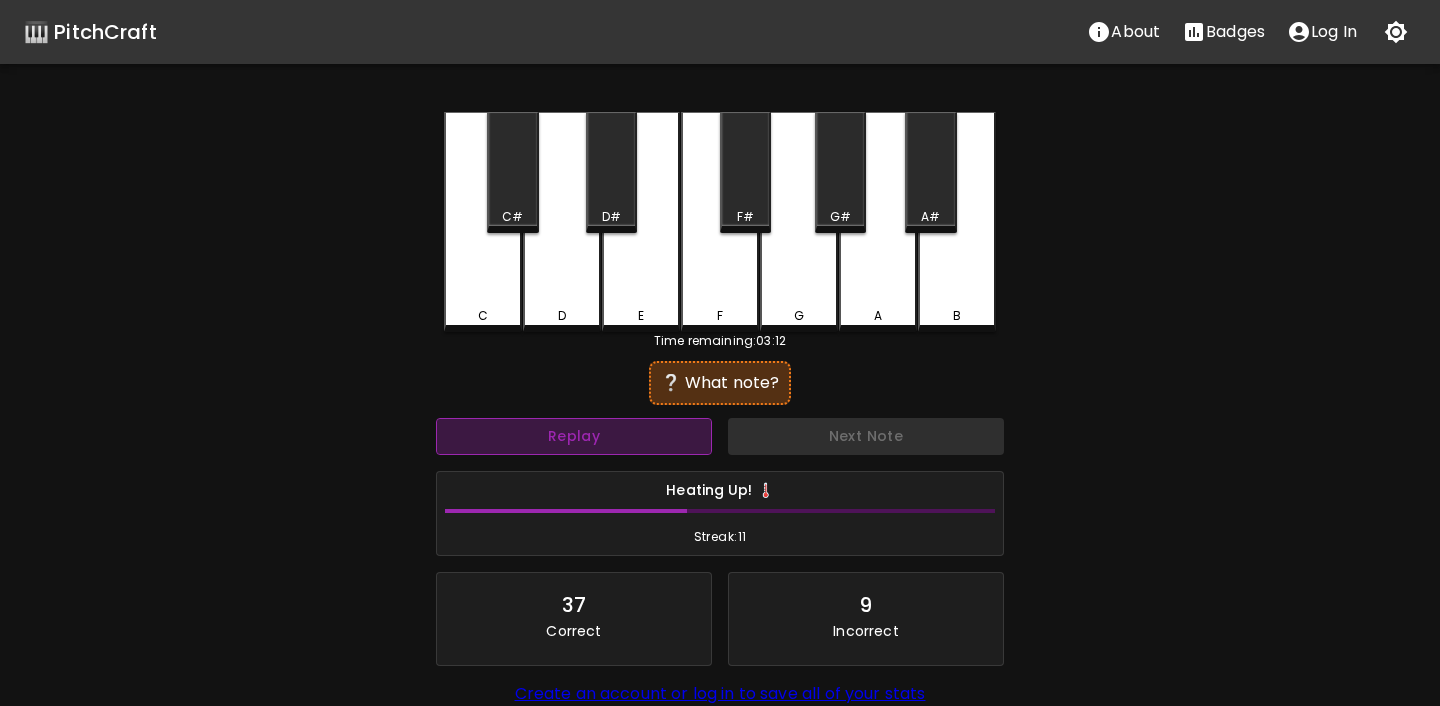 click on "Replay" at bounding box center (574, 436) 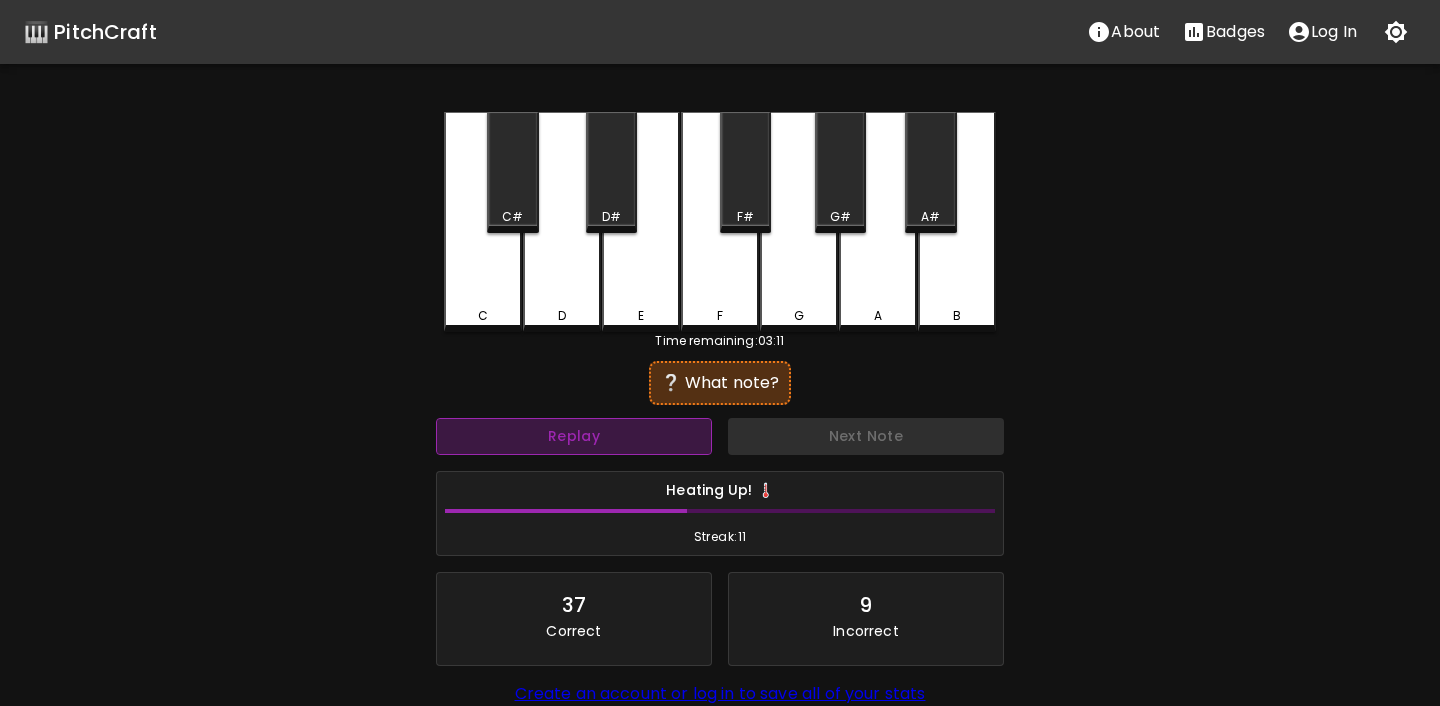 click on "Replay" at bounding box center (574, 436) 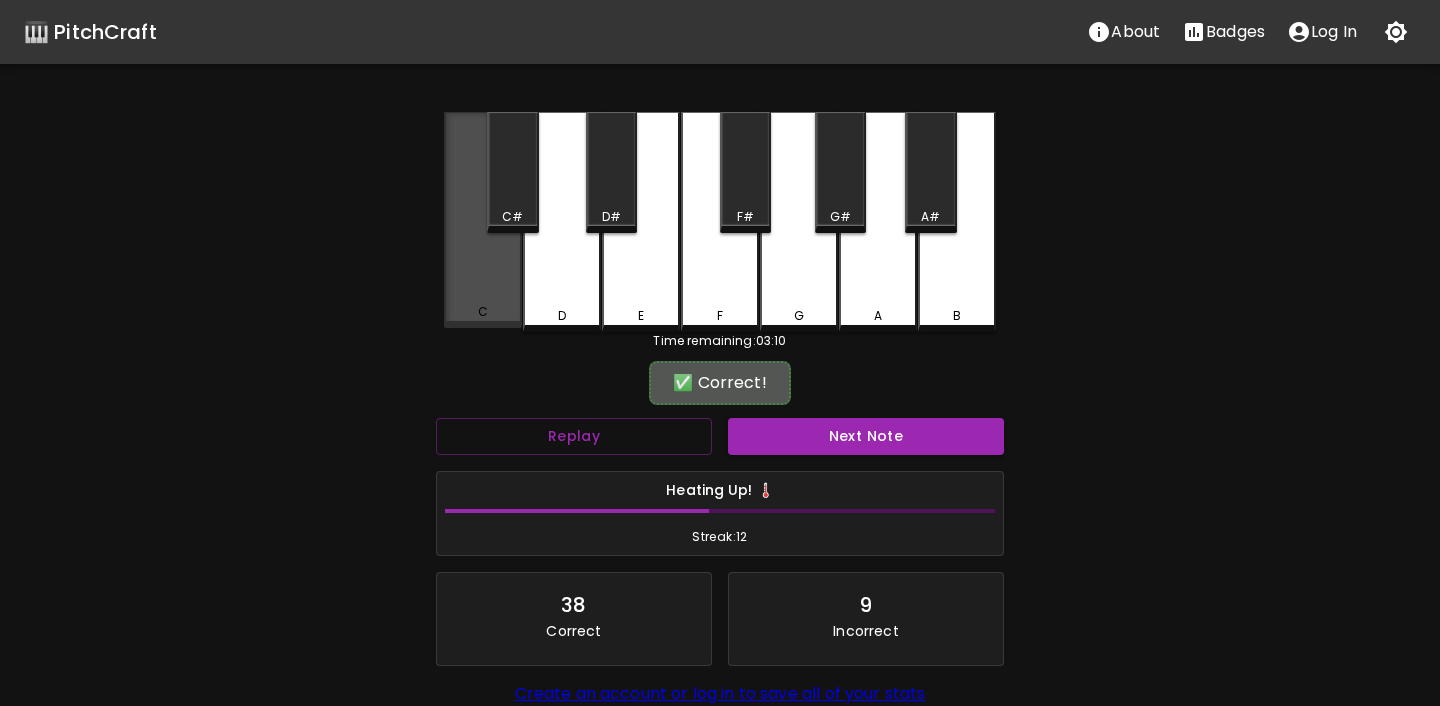 click on "C" at bounding box center [483, 312] 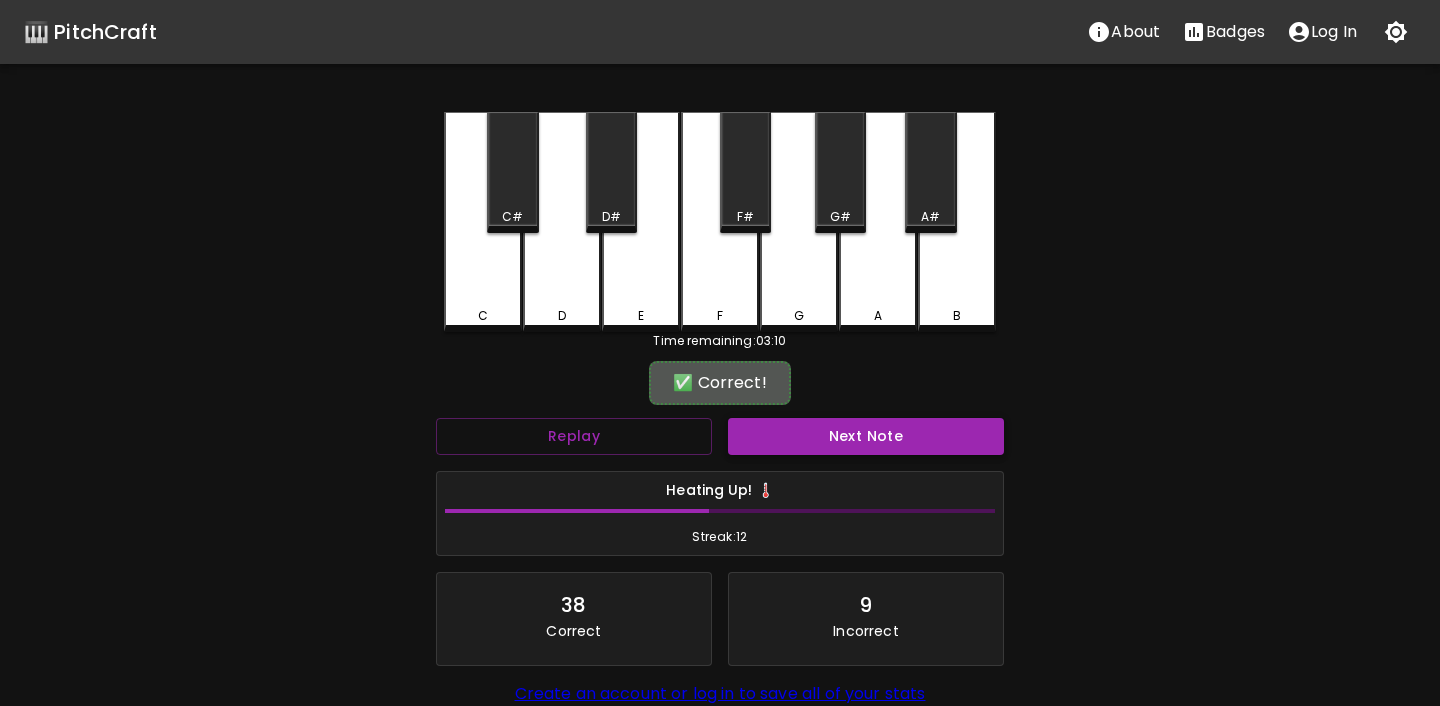 click on "Next Note" at bounding box center [866, 436] 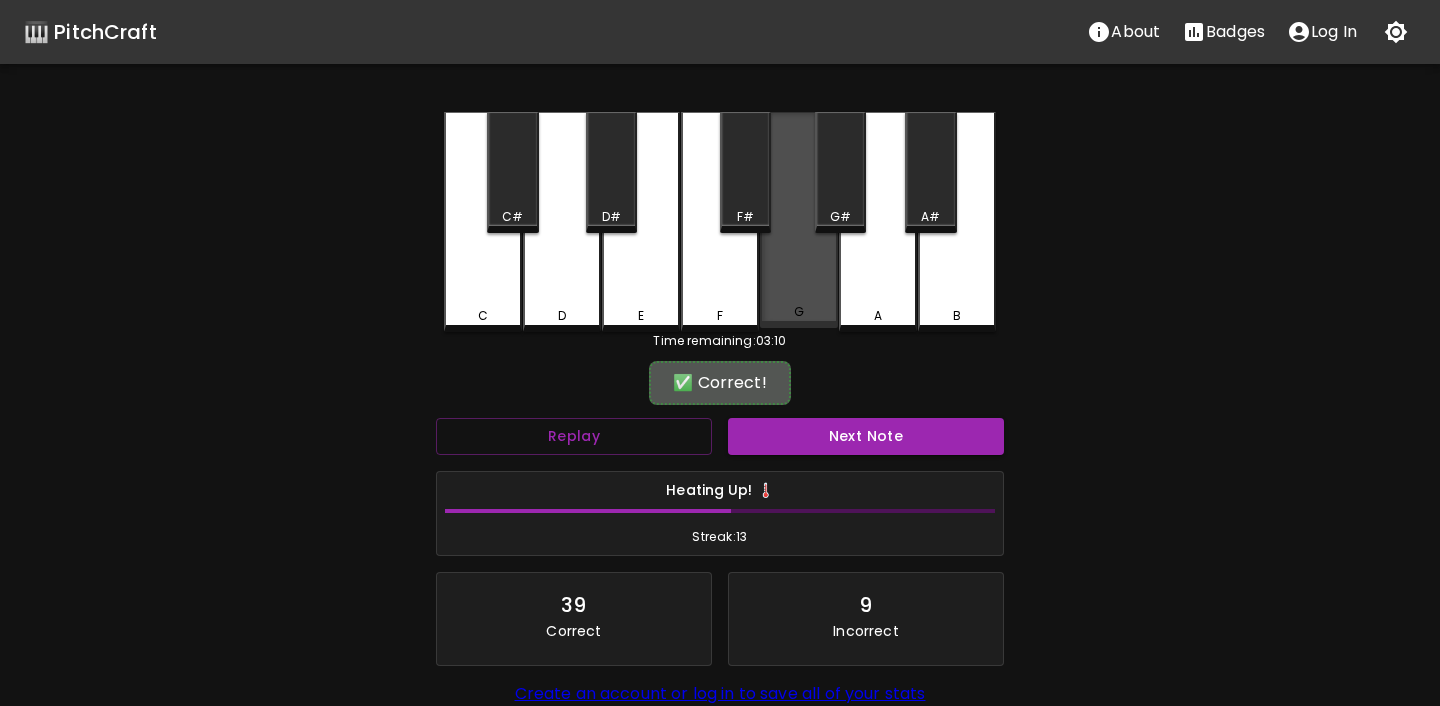 click on "G" at bounding box center (799, 220) 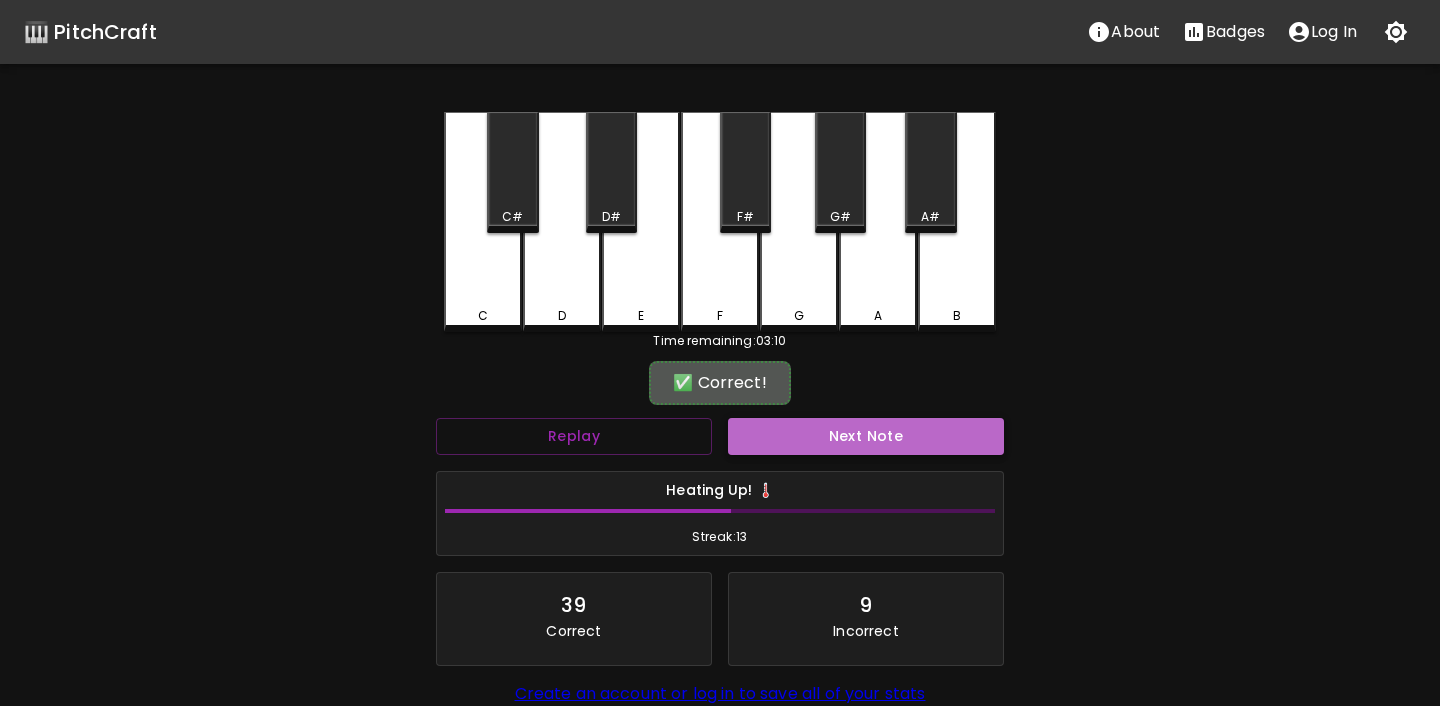 click on "Next Note" at bounding box center (866, 436) 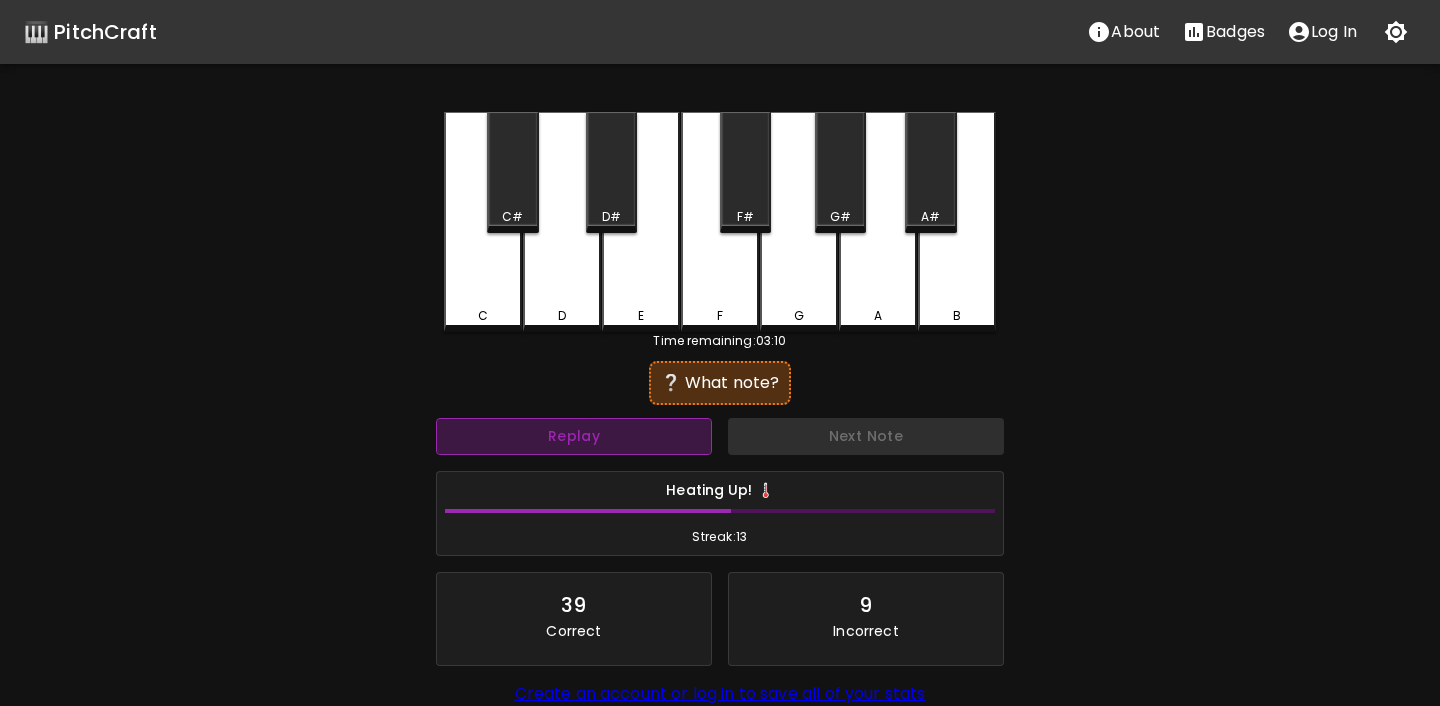 click on "Replay" at bounding box center [574, 436] 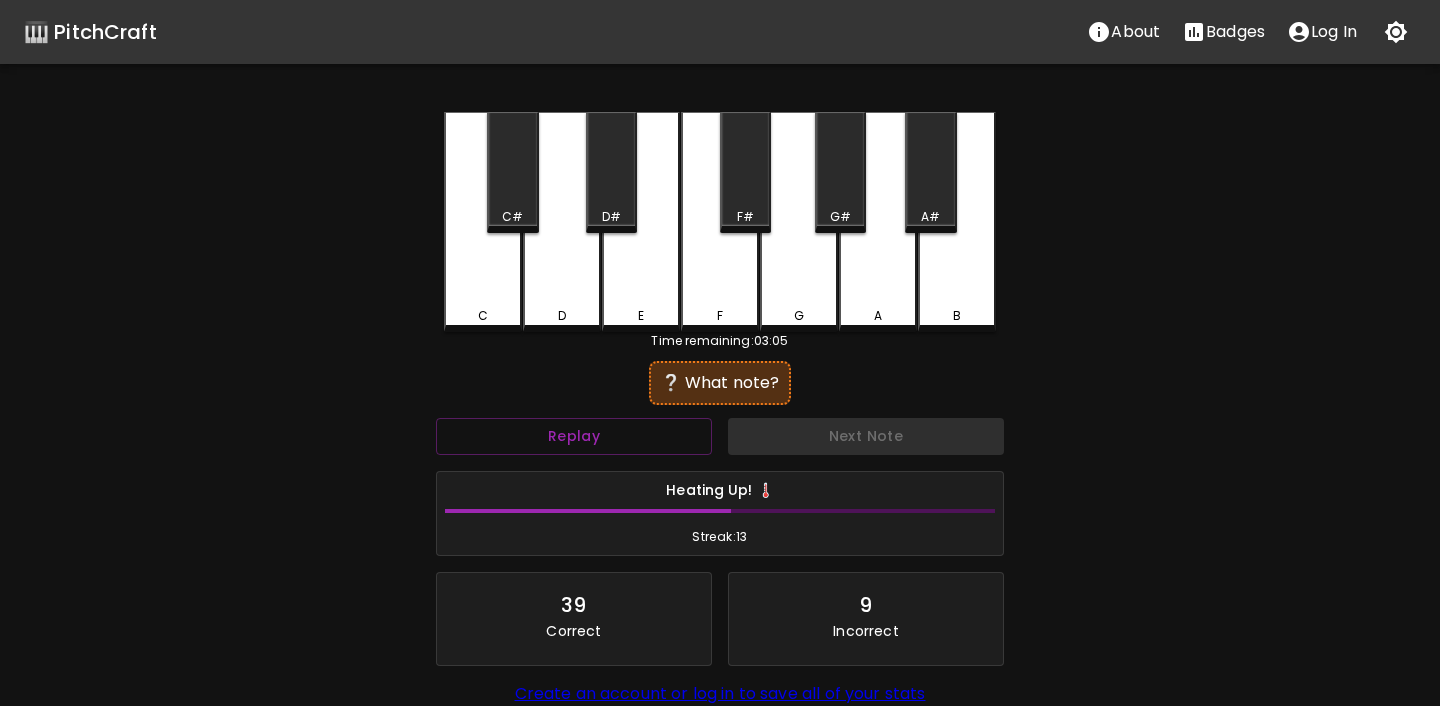 click on "D" at bounding box center (562, 222) 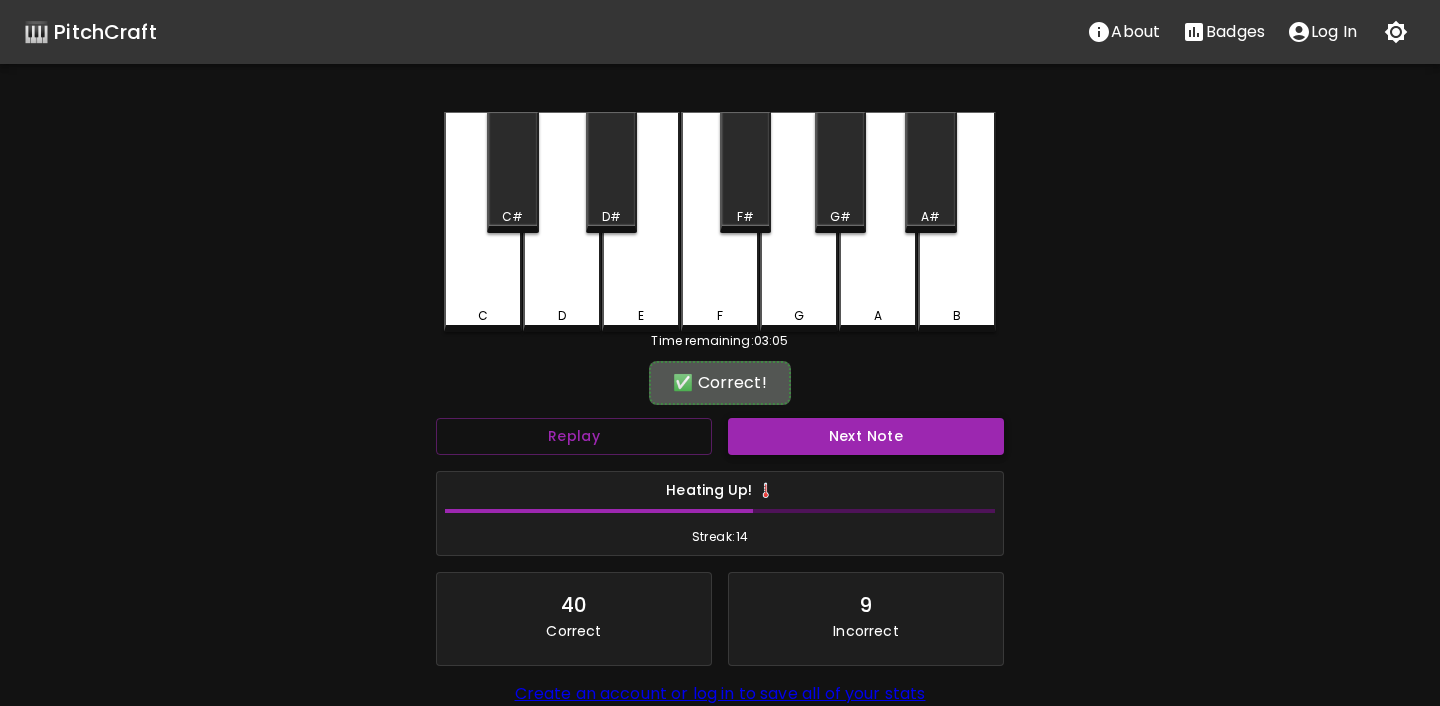 click on "Next Note" at bounding box center [866, 436] 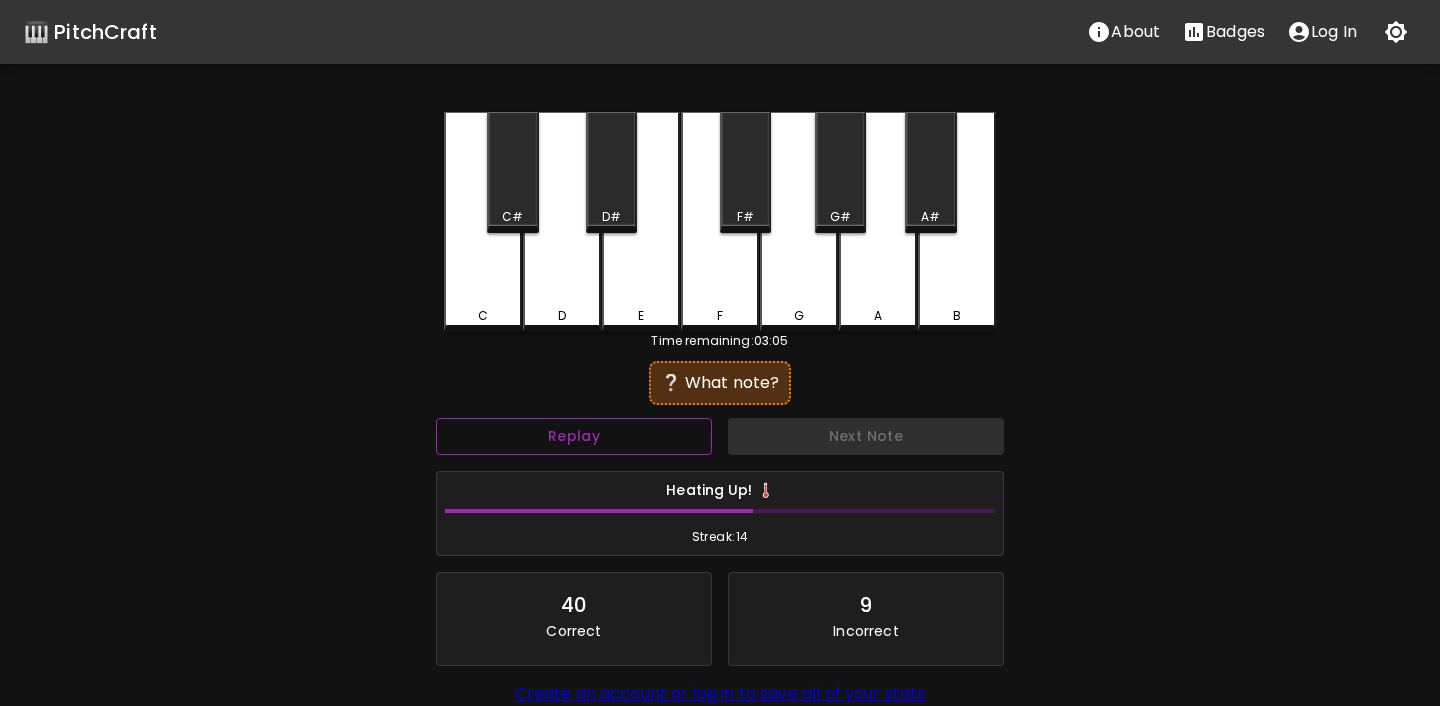 click on "Replay" at bounding box center [574, 436] 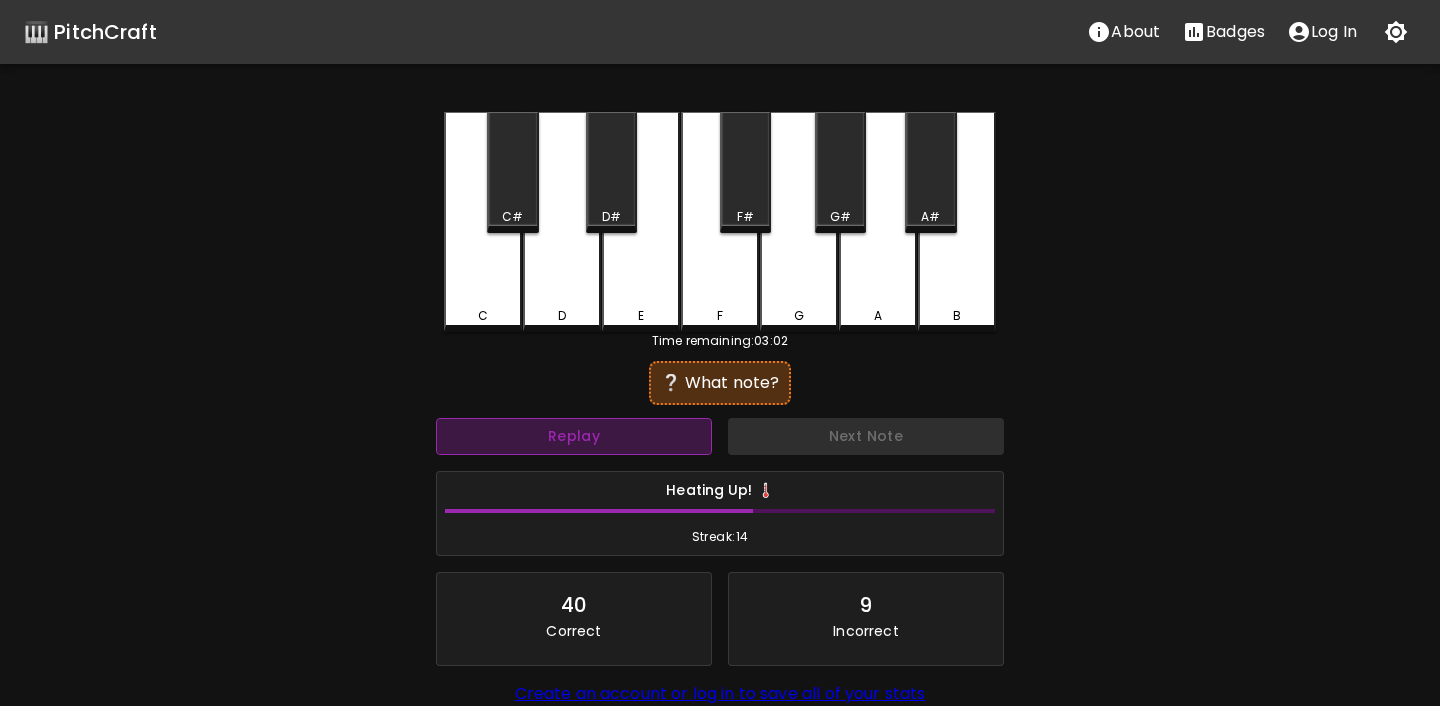 click on "Replay" at bounding box center [574, 436] 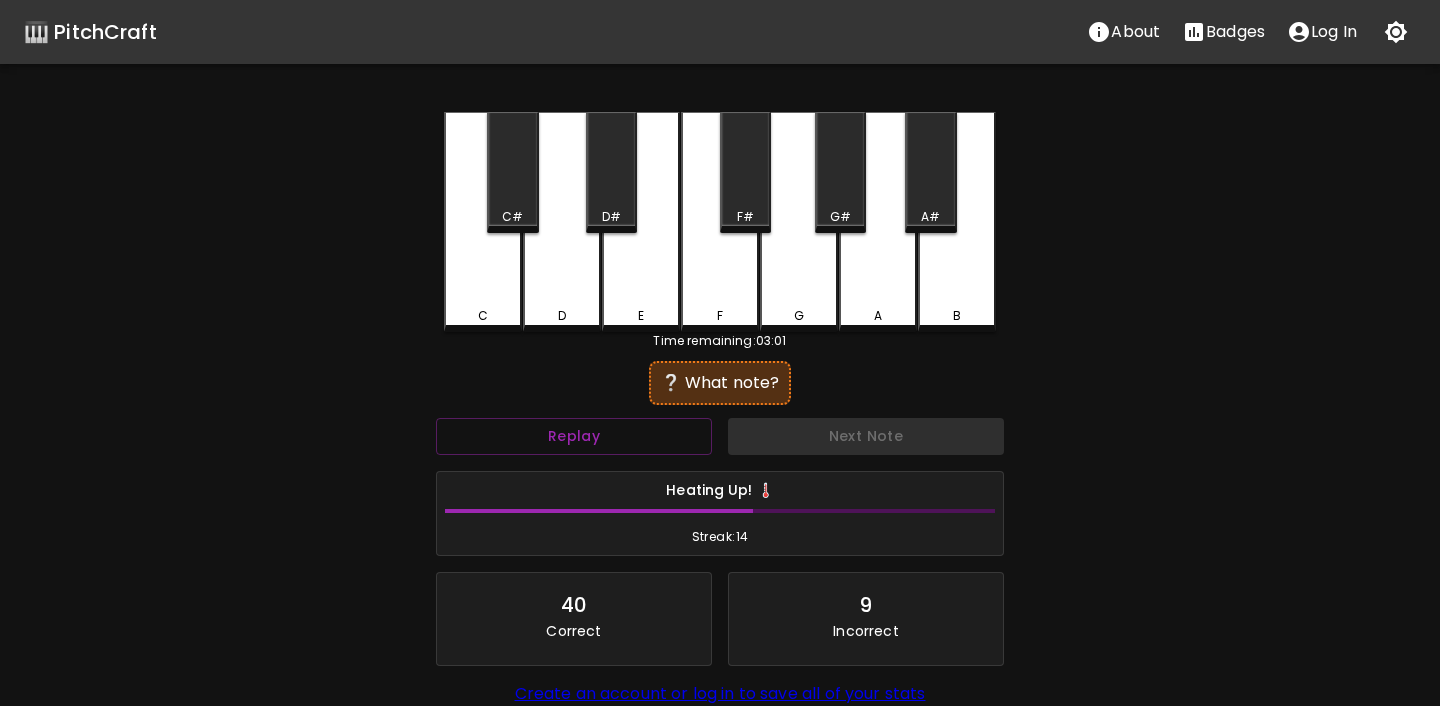 click on "B" at bounding box center [957, 222] 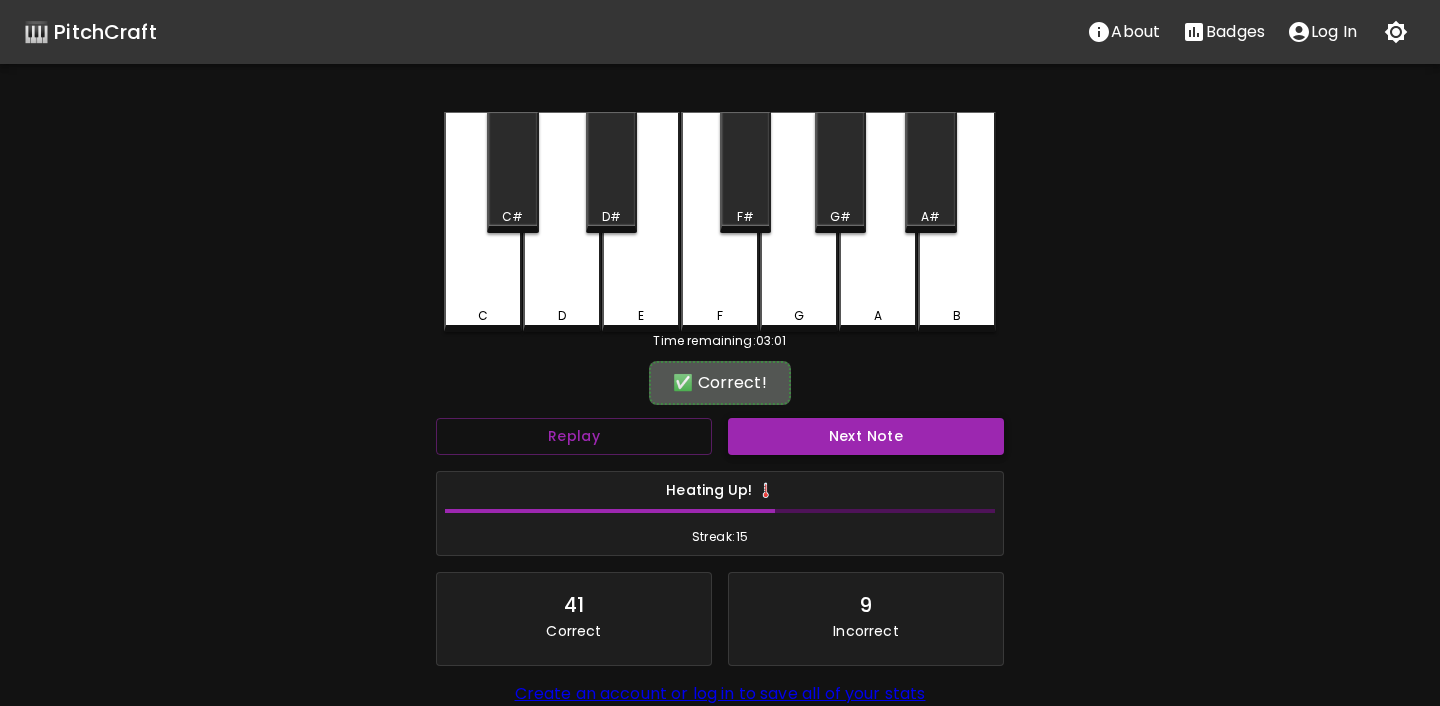 click on "Next Note" at bounding box center [866, 436] 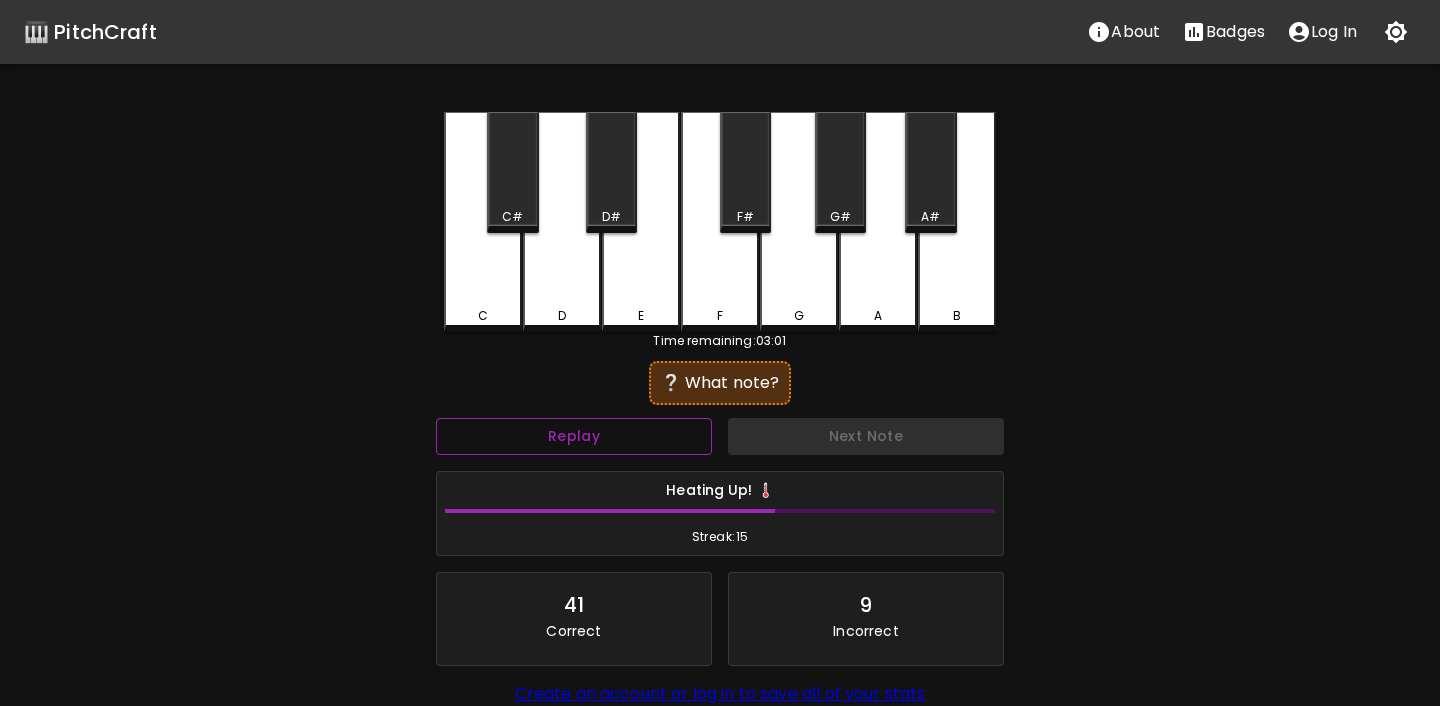 click on "Replay" at bounding box center [574, 436] 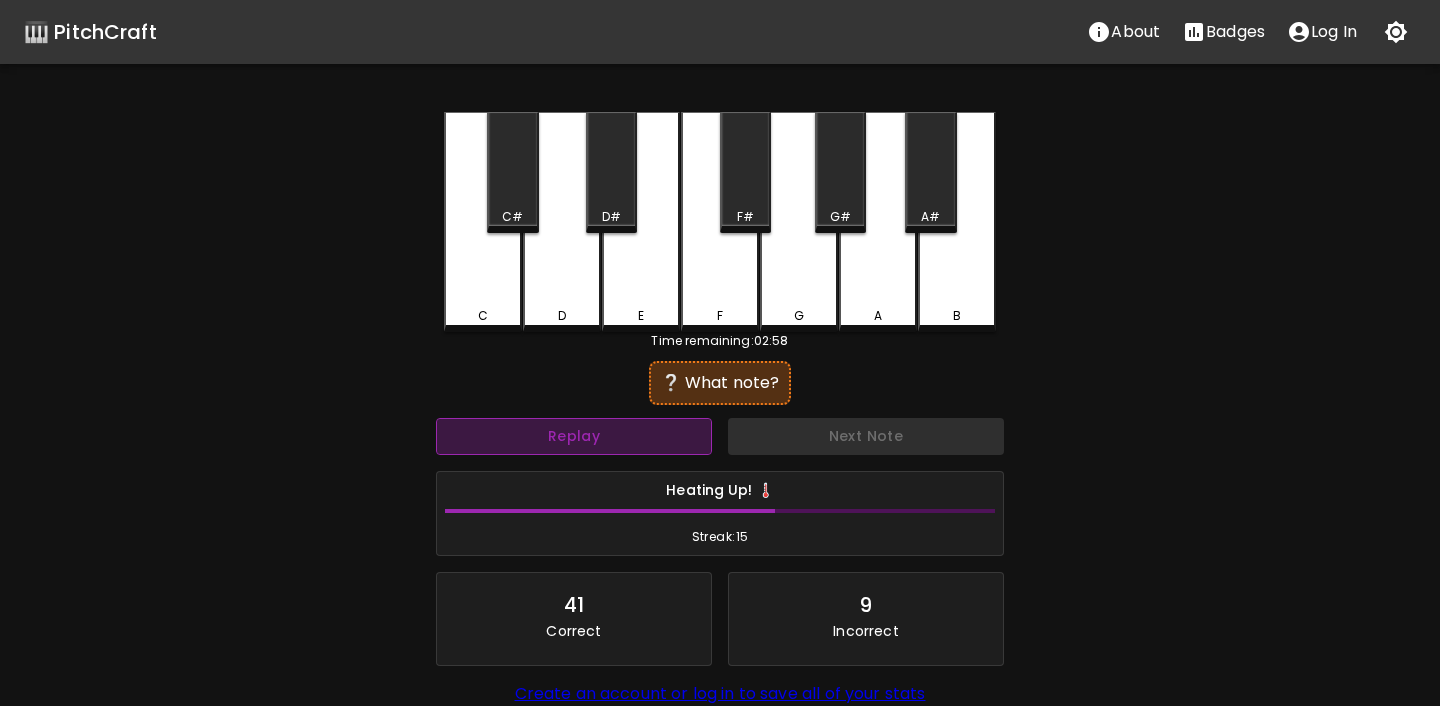 click on "Replay" at bounding box center [574, 436] 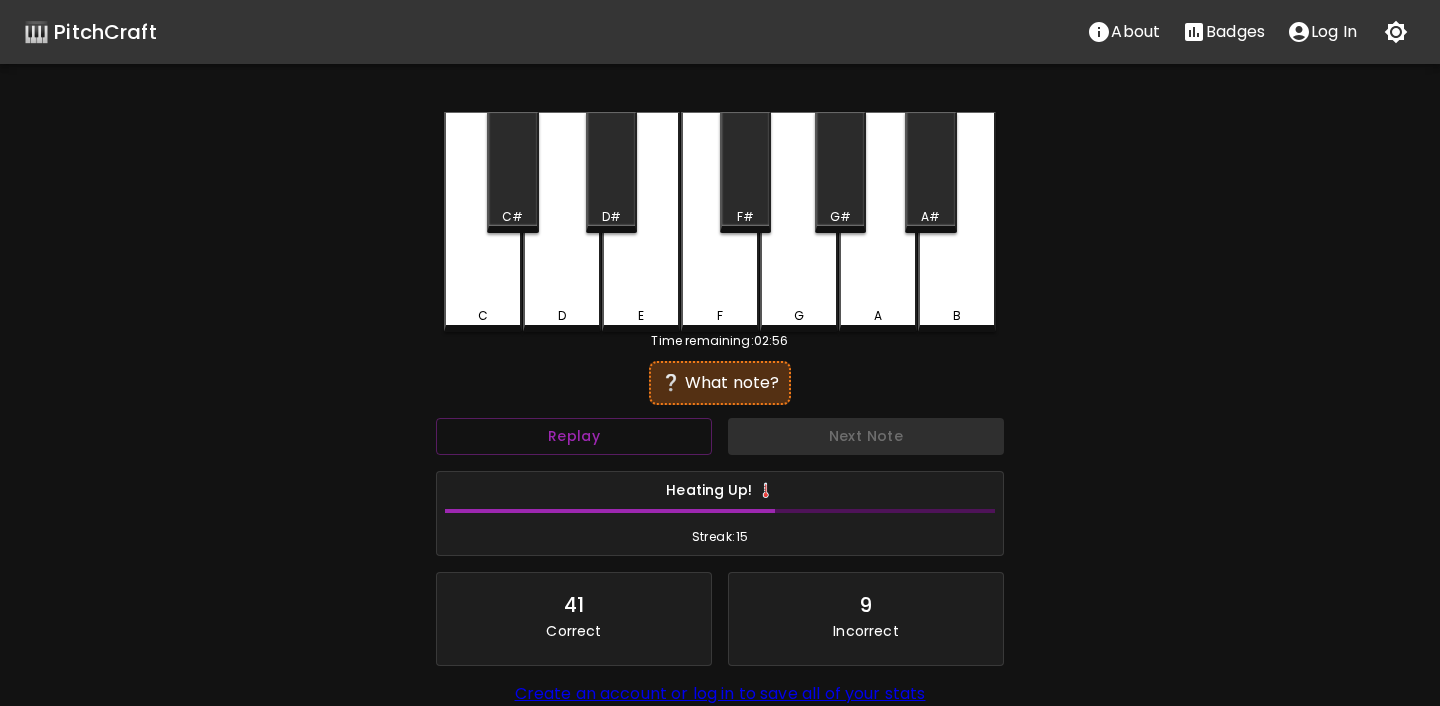 click on "E" at bounding box center [641, 222] 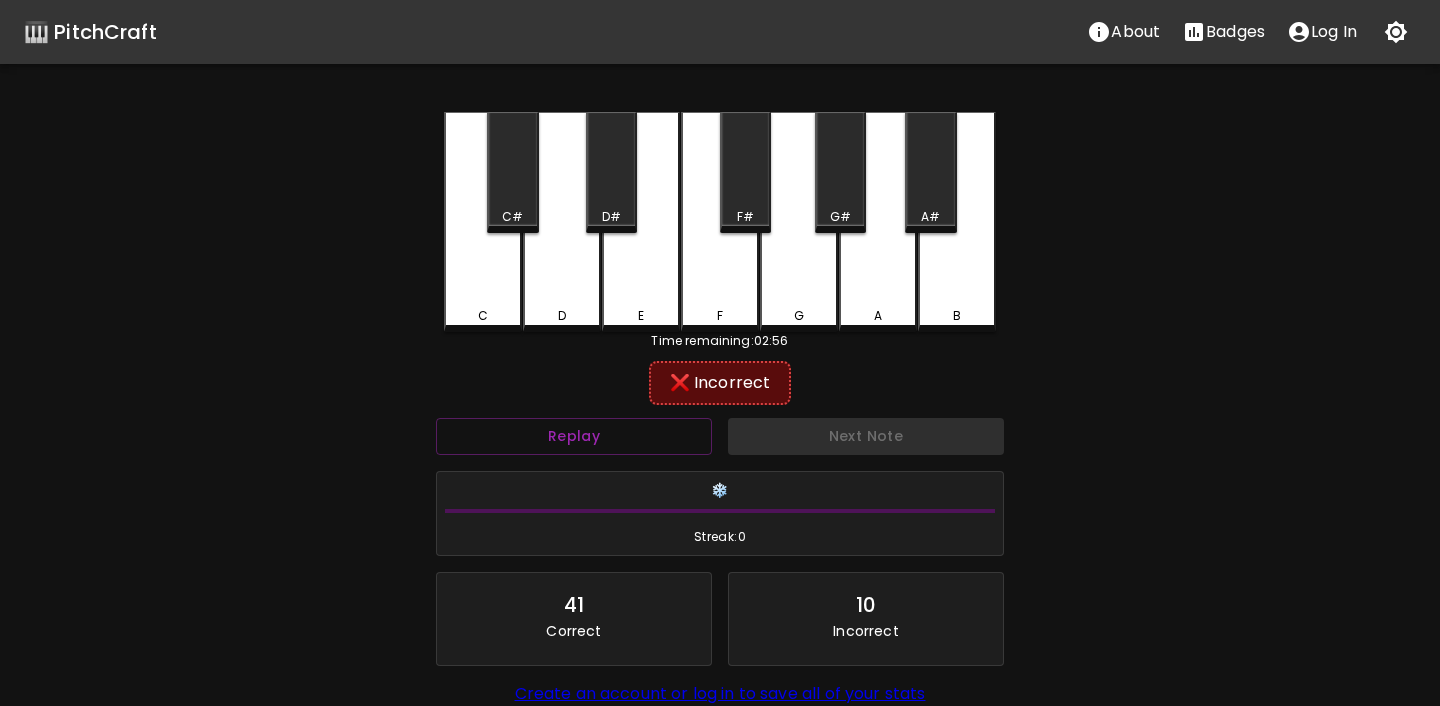 click on "G" at bounding box center [799, 222] 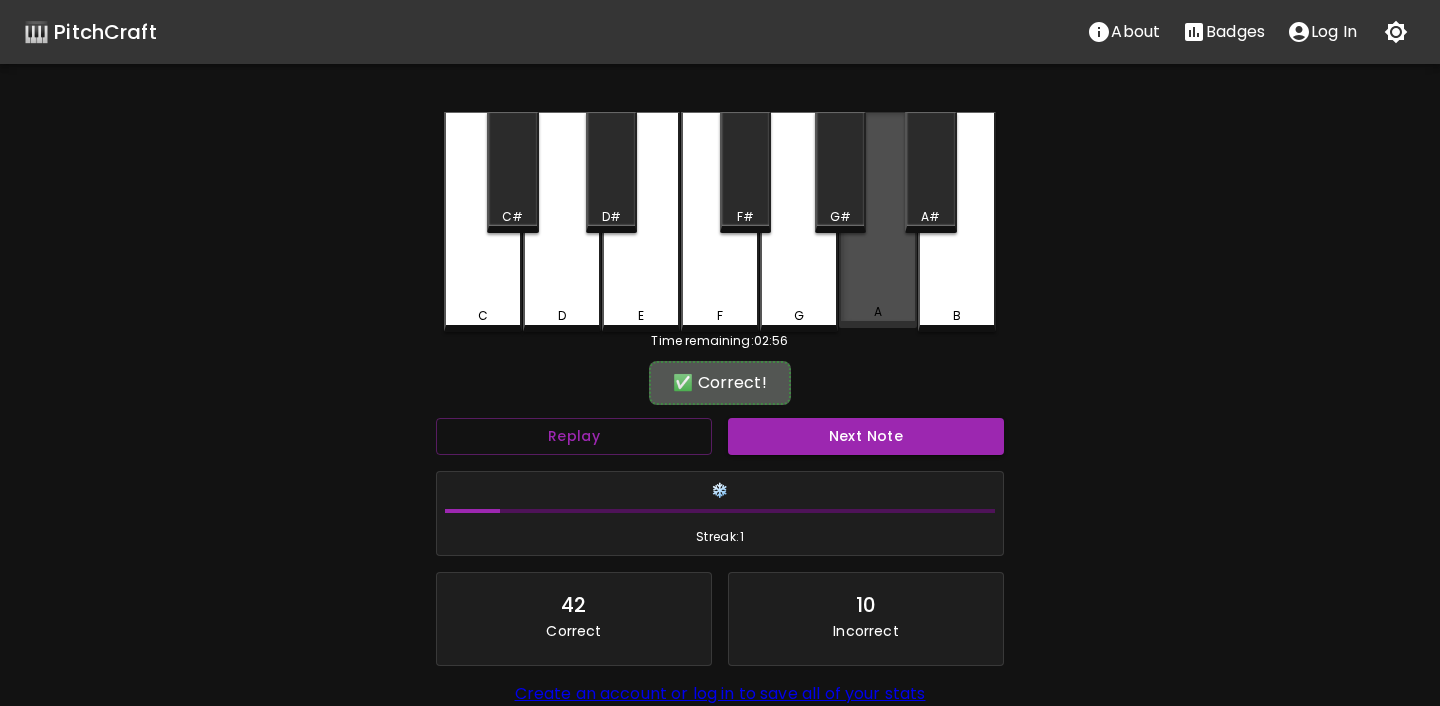 click on "A" at bounding box center (878, 220) 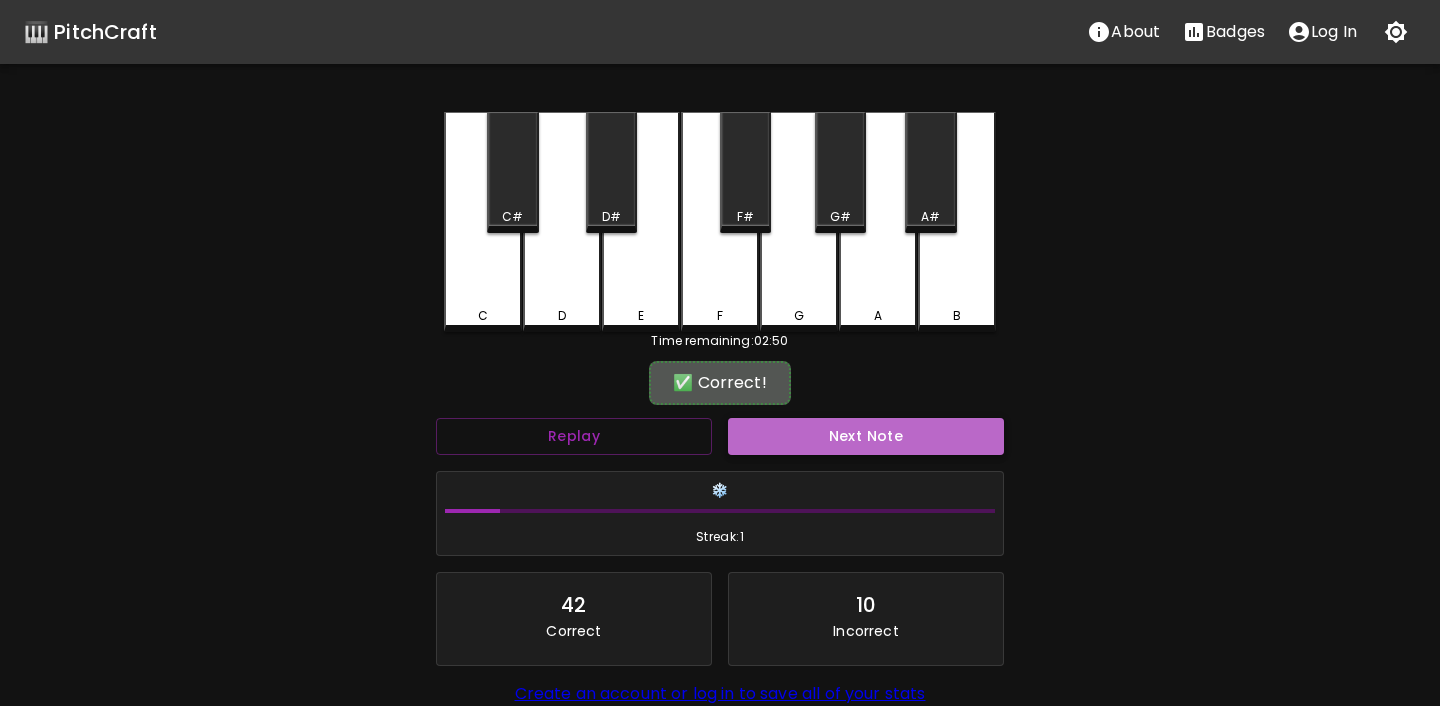click on "Next Note" at bounding box center [866, 436] 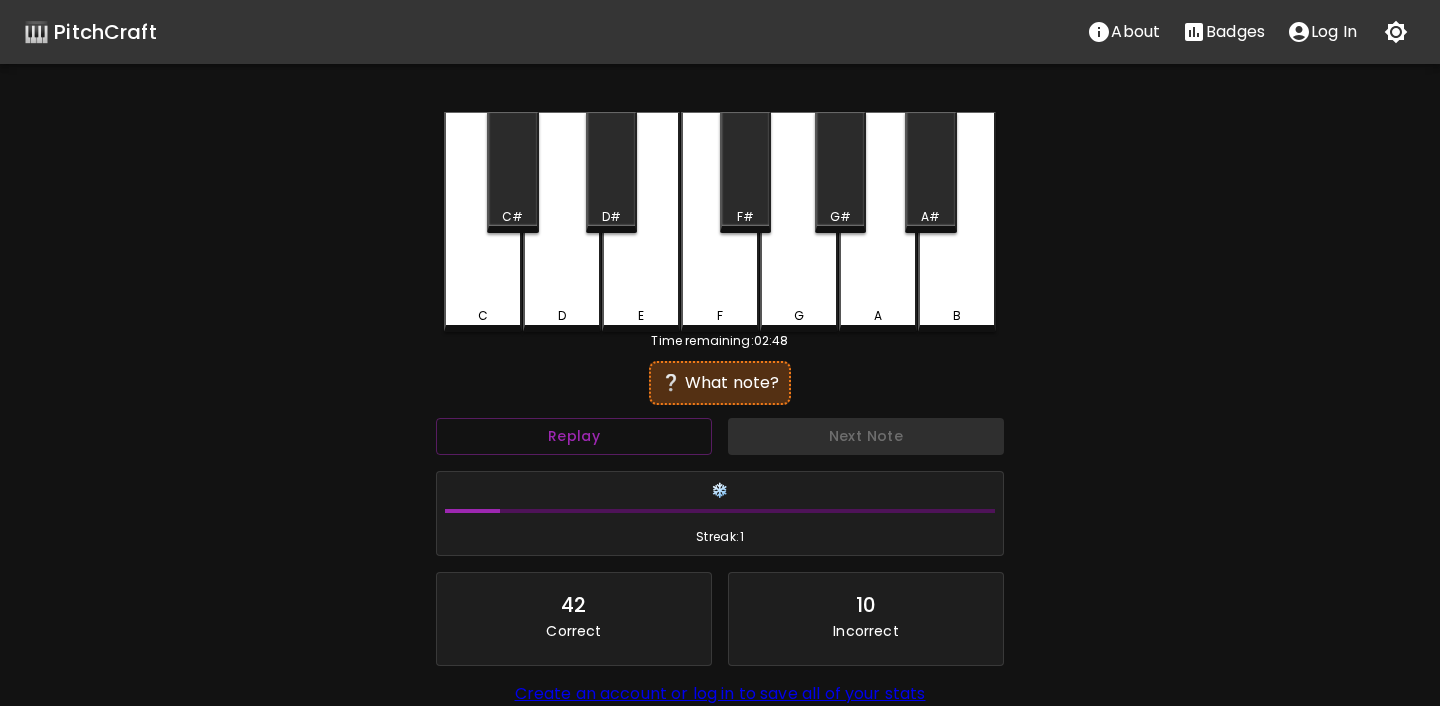 click on "C" at bounding box center [483, 316] 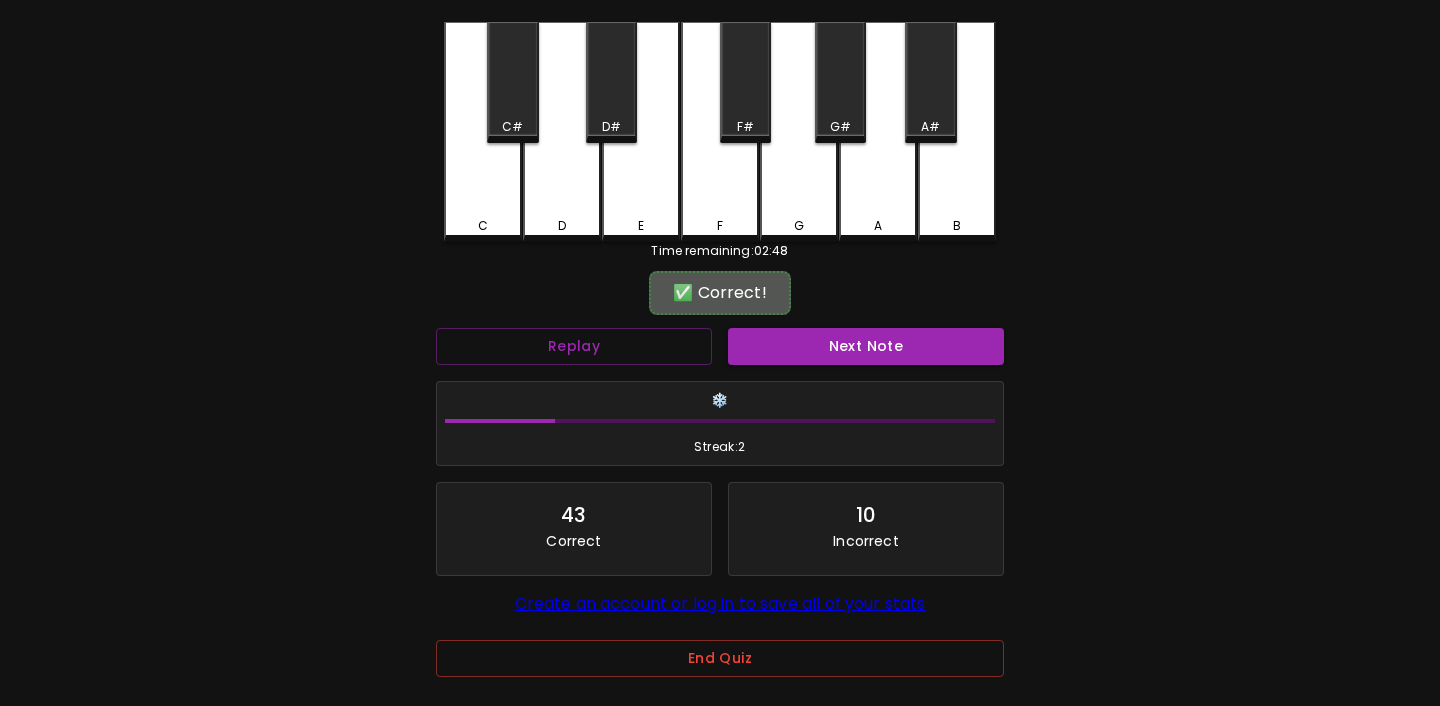 scroll, scrollTop: 177, scrollLeft: 0, axis: vertical 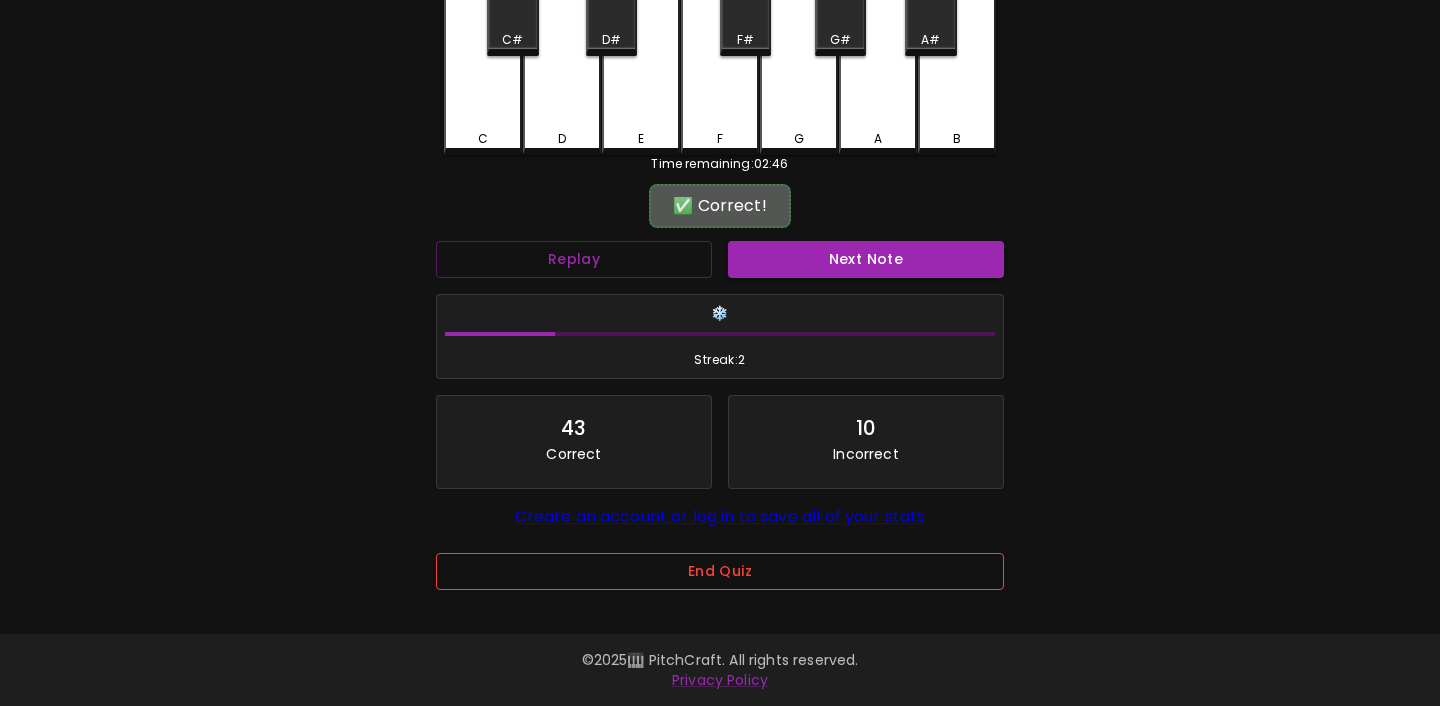 click on "End Quiz" at bounding box center (720, 571) 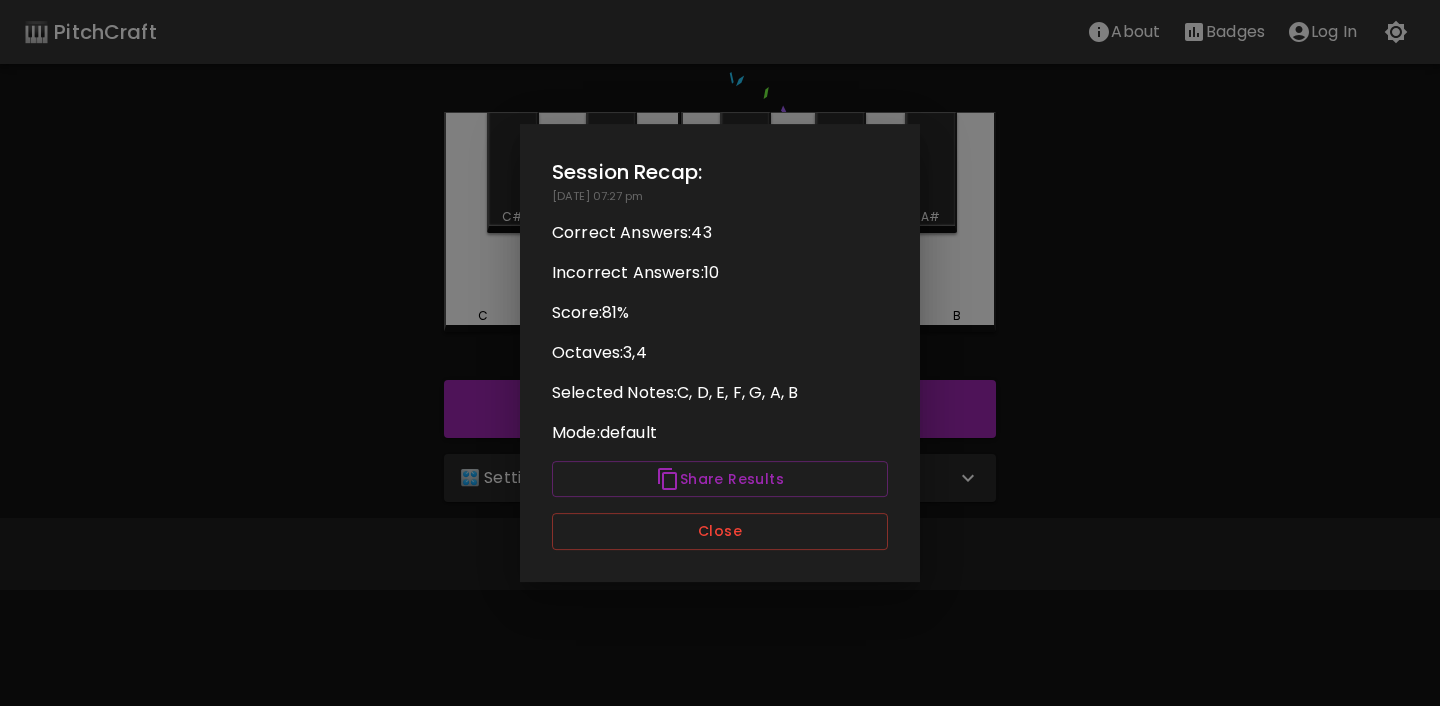scroll, scrollTop: 0, scrollLeft: 0, axis: both 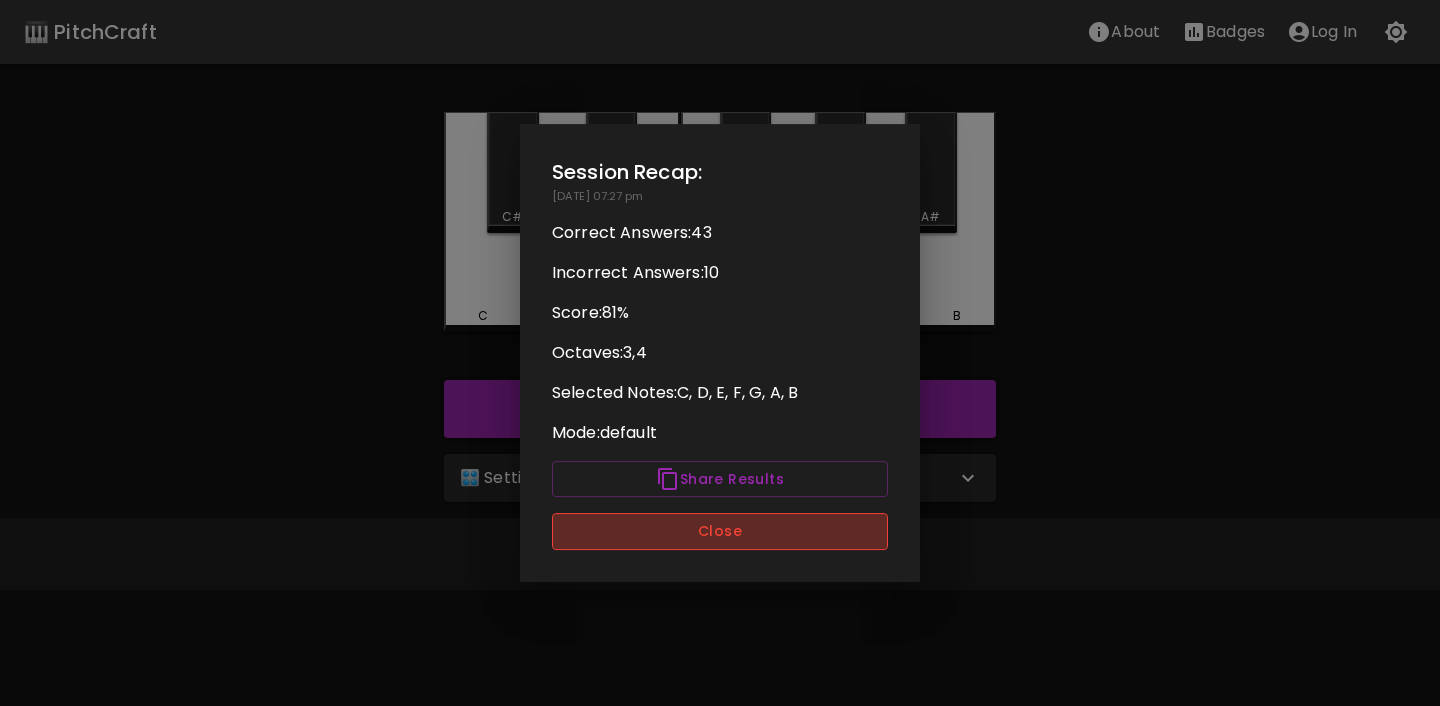 click on "Close" at bounding box center (720, 531) 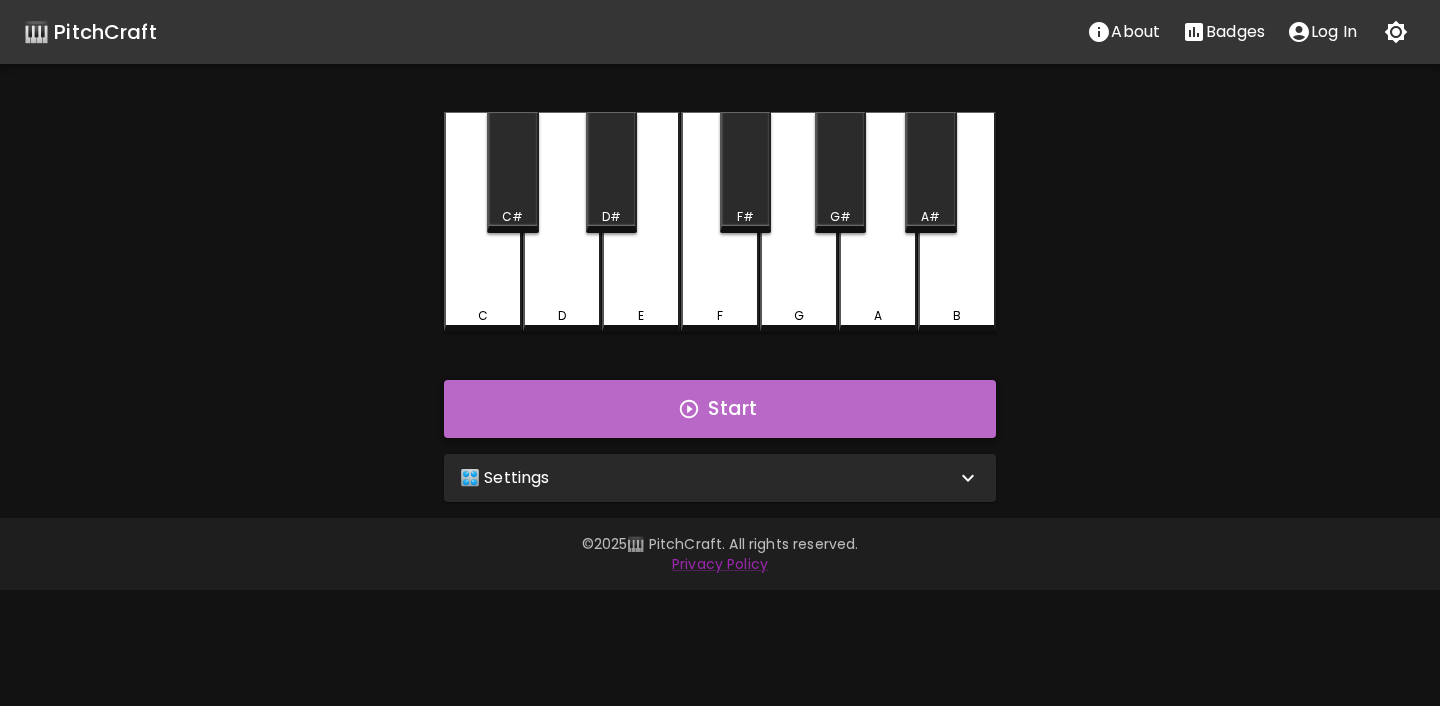 click on "Start" at bounding box center (720, 409) 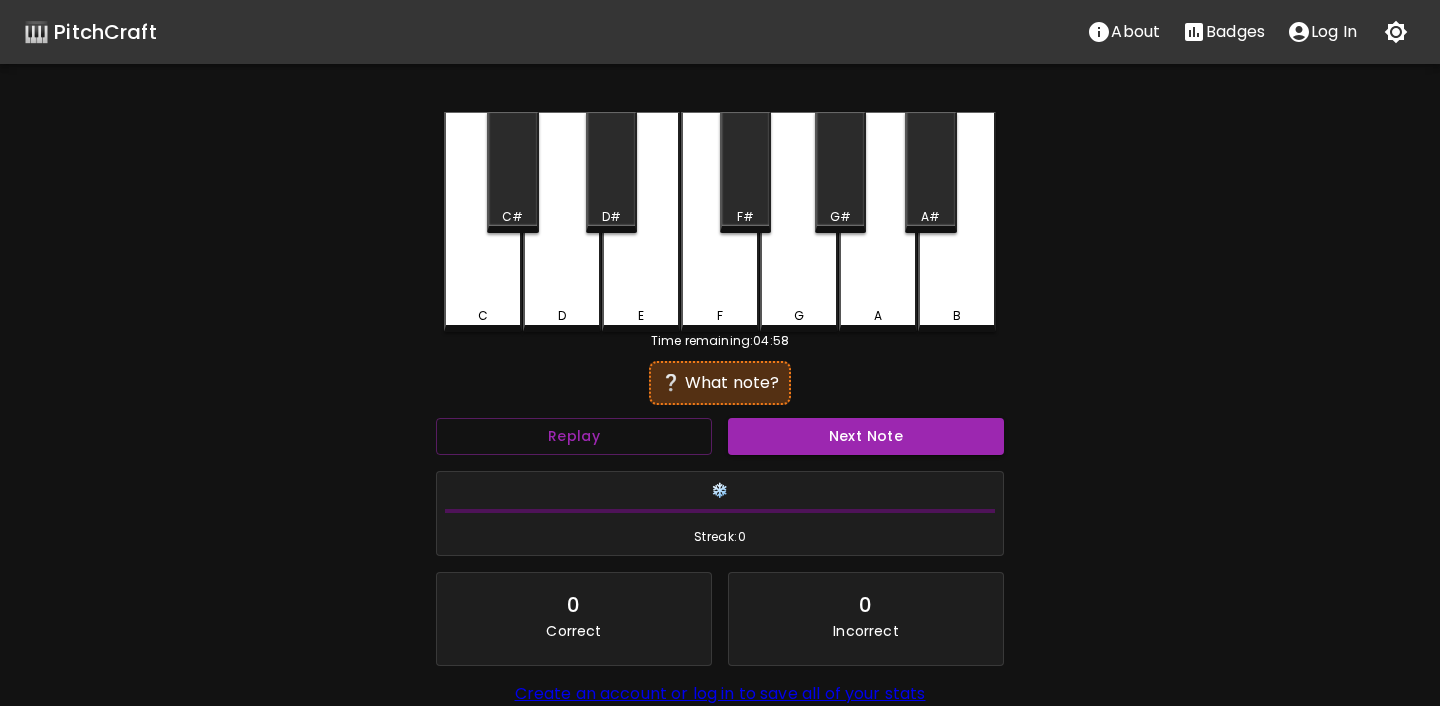 click on "G" at bounding box center (799, 316) 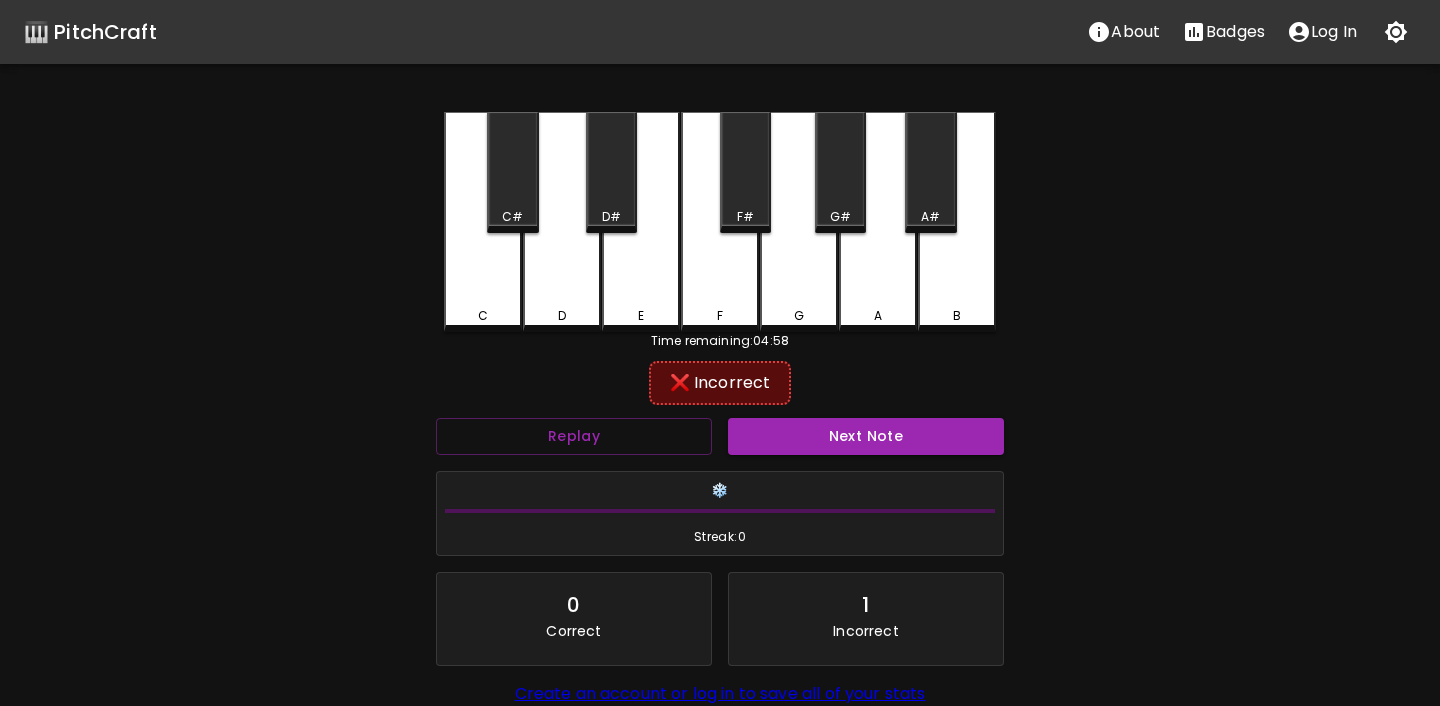 click on "E" at bounding box center (641, 222) 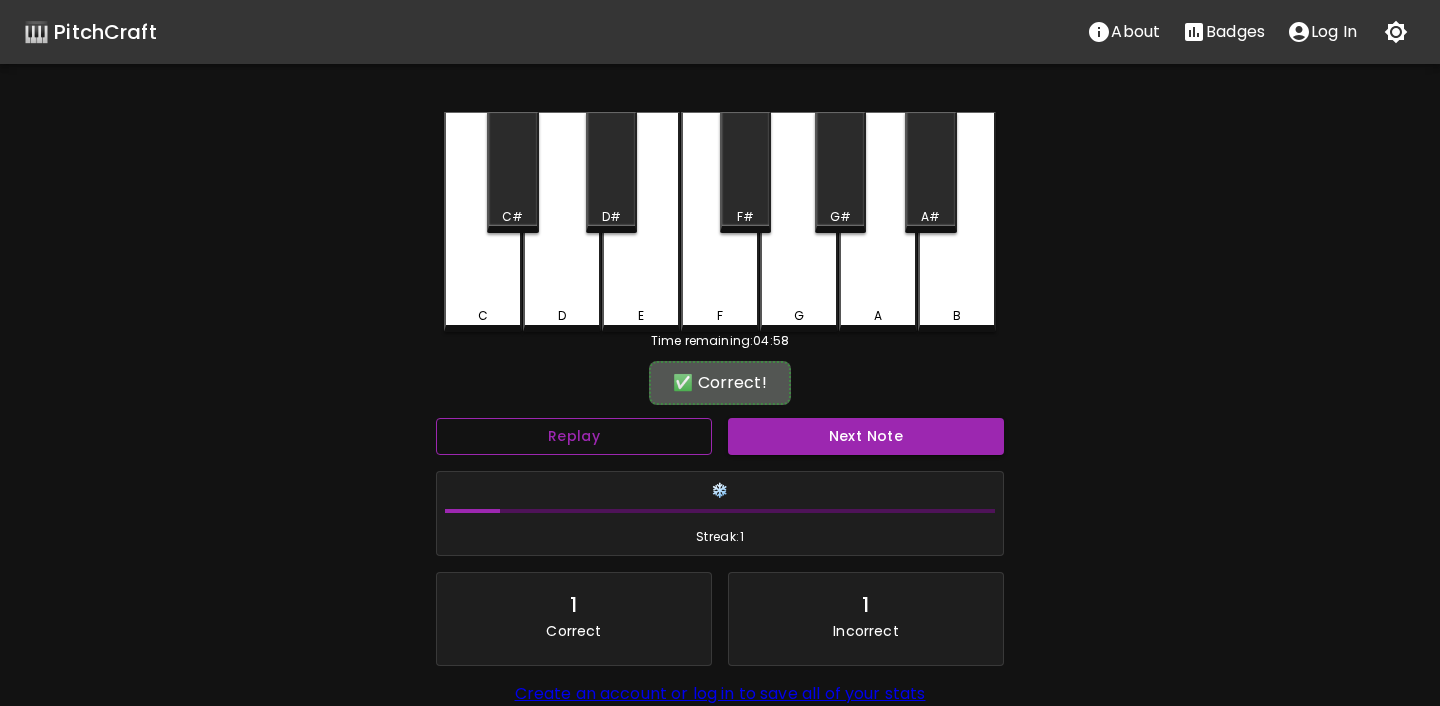 click on "Replay" at bounding box center (574, 436) 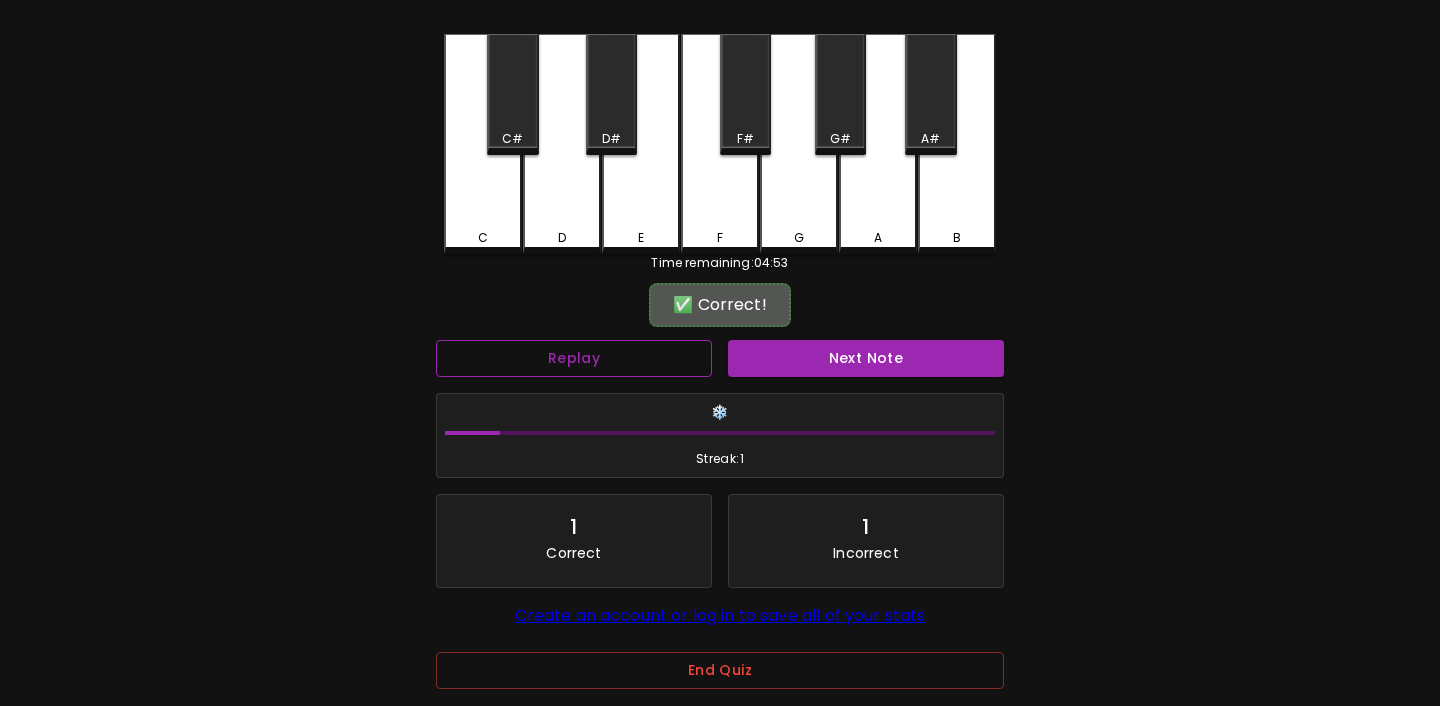 scroll, scrollTop: 177, scrollLeft: 0, axis: vertical 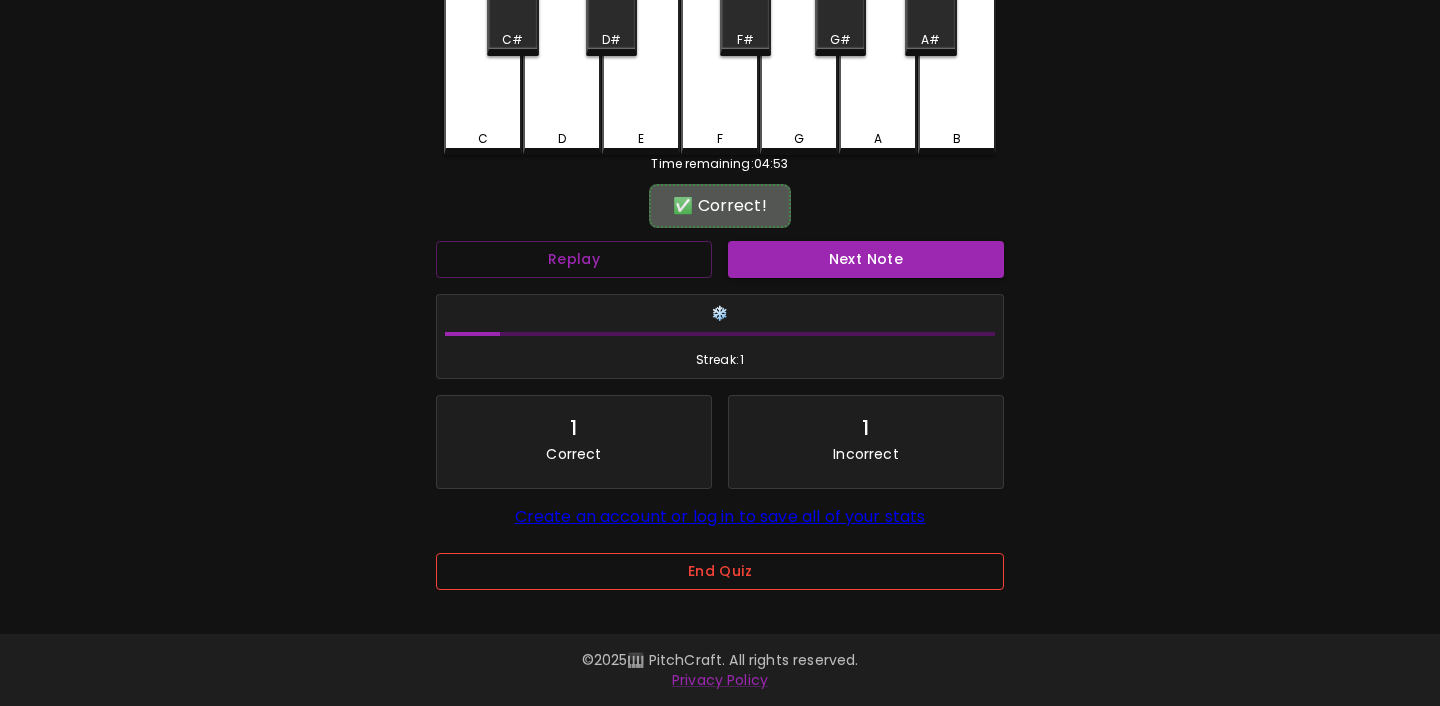 click on "End Quiz" at bounding box center [720, 571] 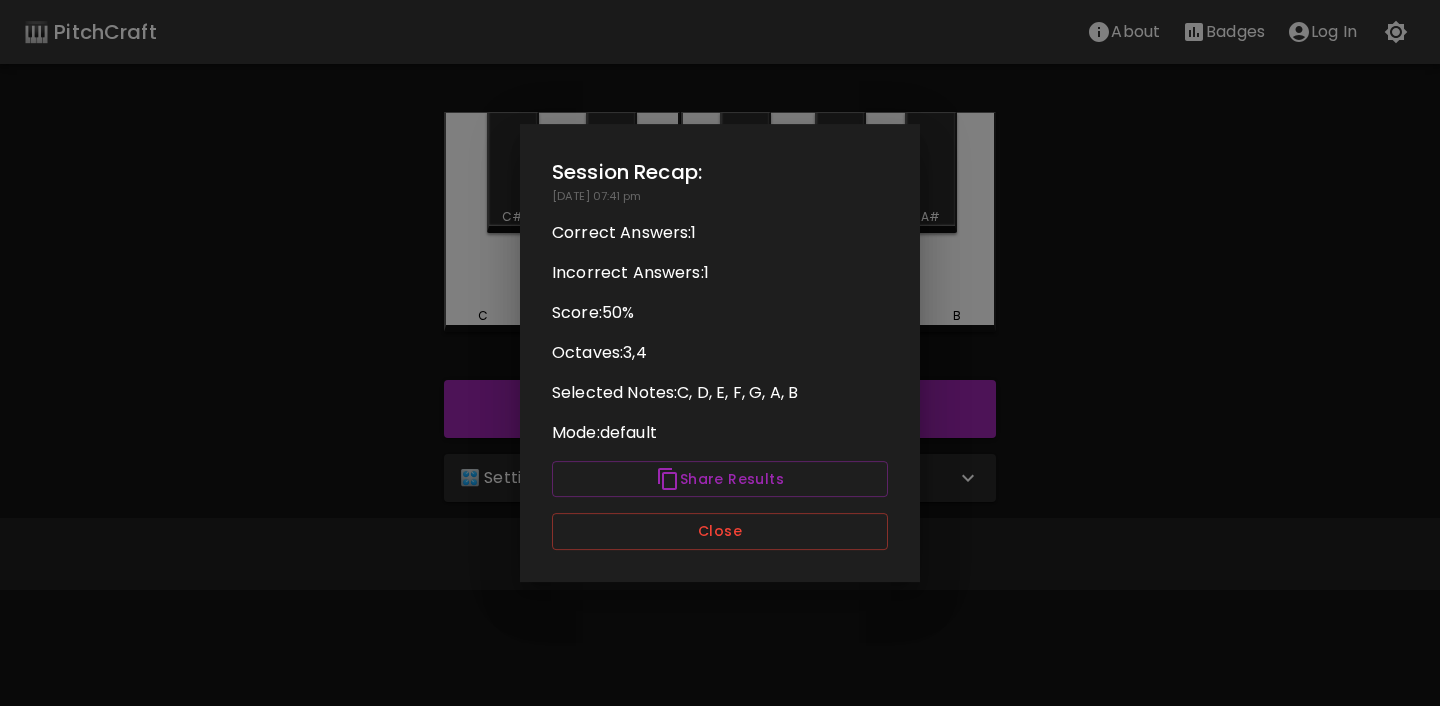 scroll, scrollTop: 0, scrollLeft: 0, axis: both 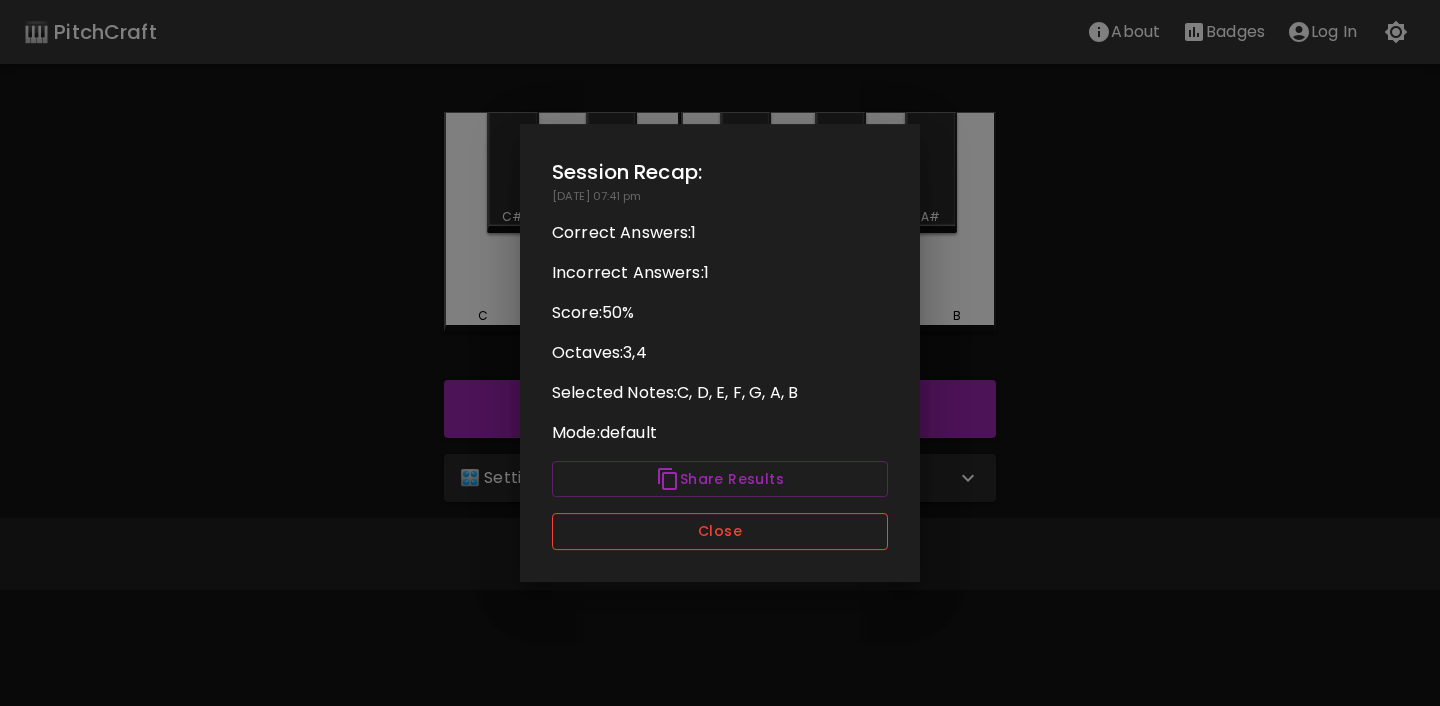 click on "Close" at bounding box center (720, 531) 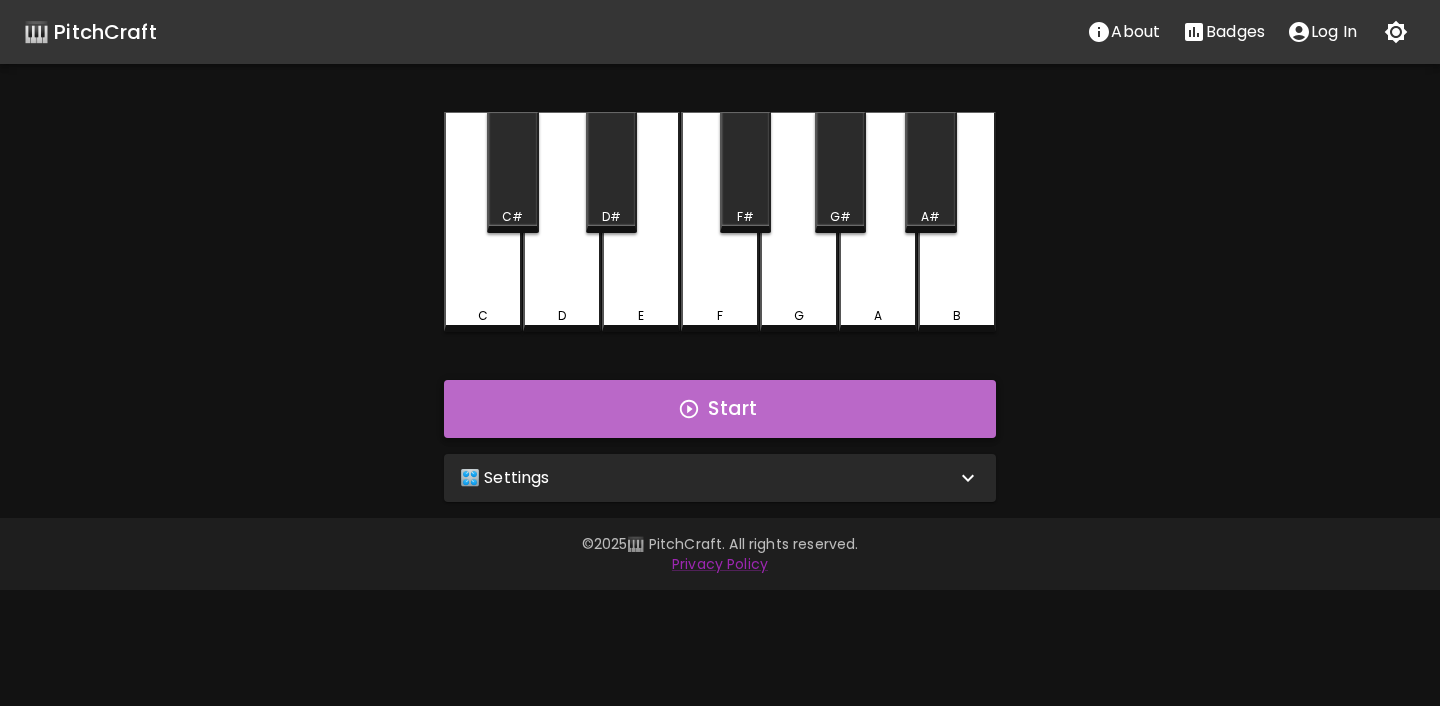 click on "Start" at bounding box center (720, 409) 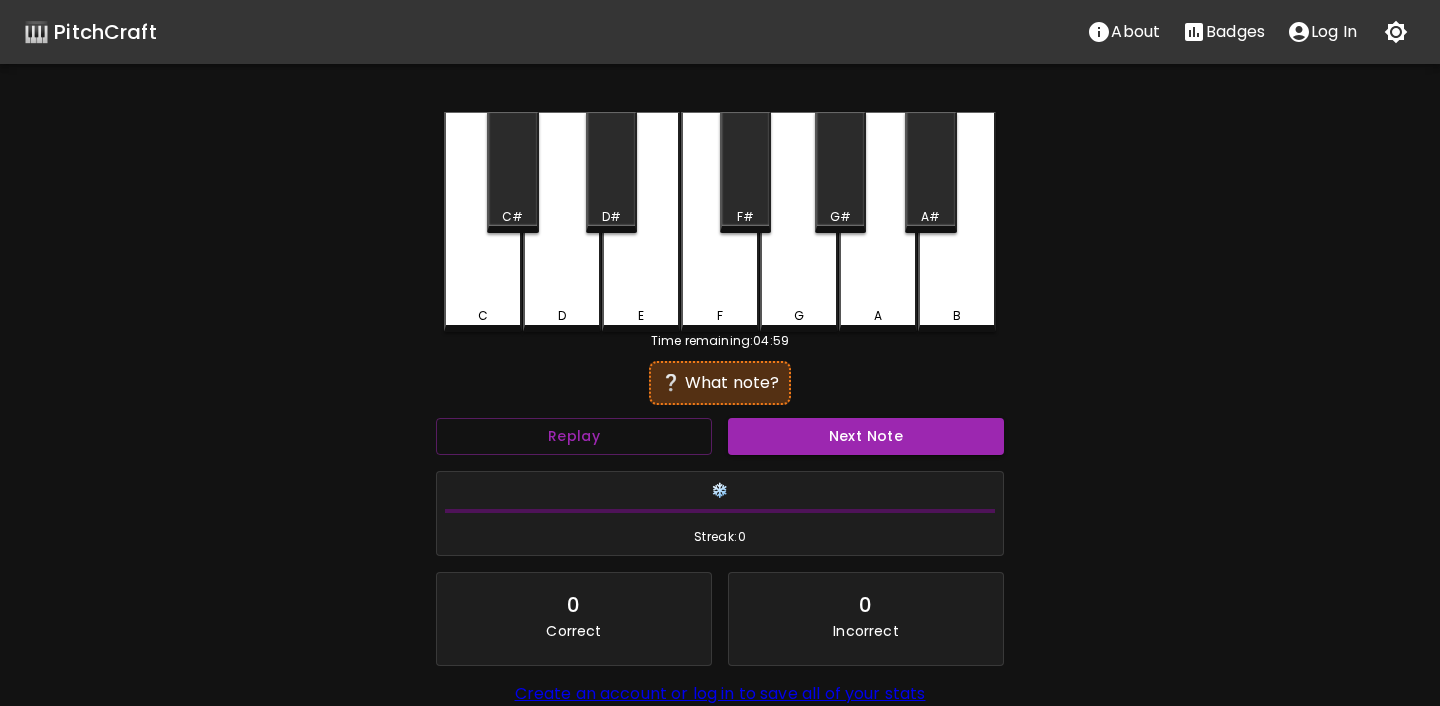 click on "E" at bounding box center [641, 222] 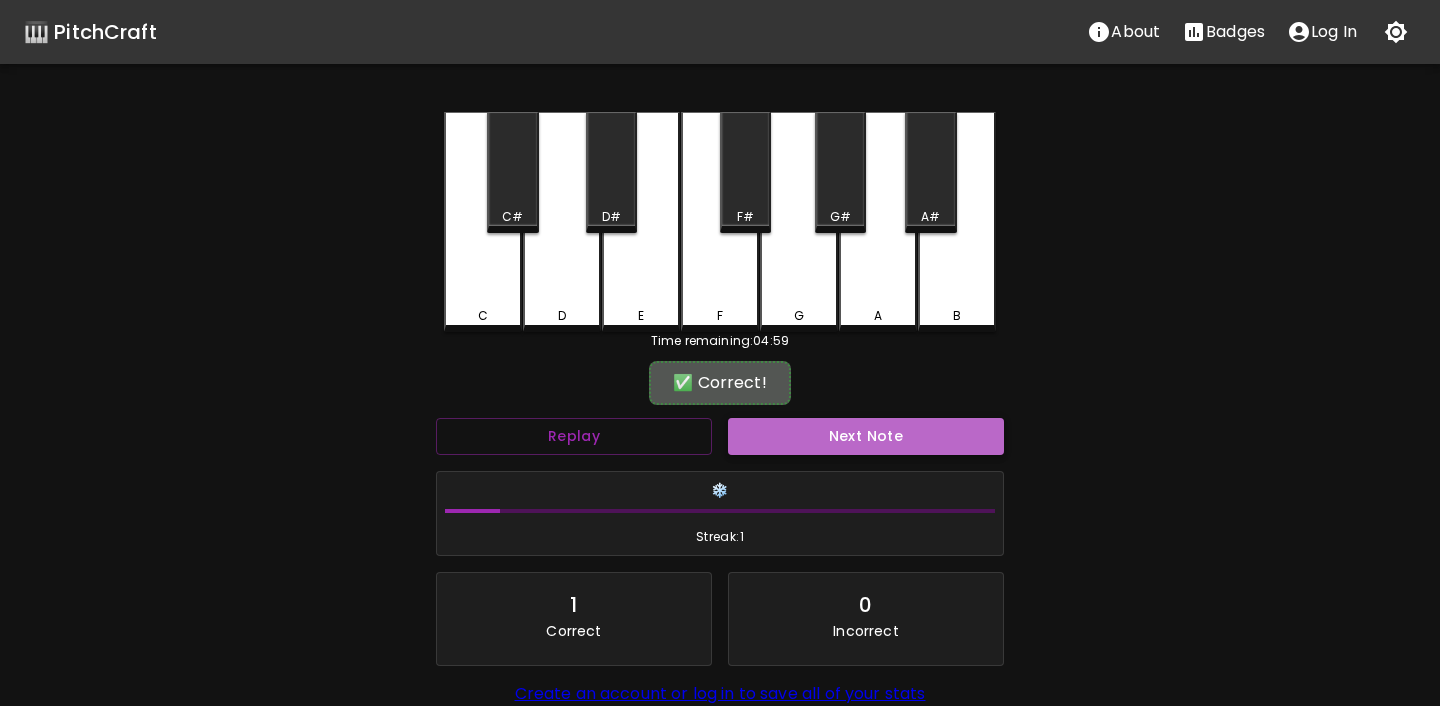 click on "Next Note" at bounding box center [866, 436] 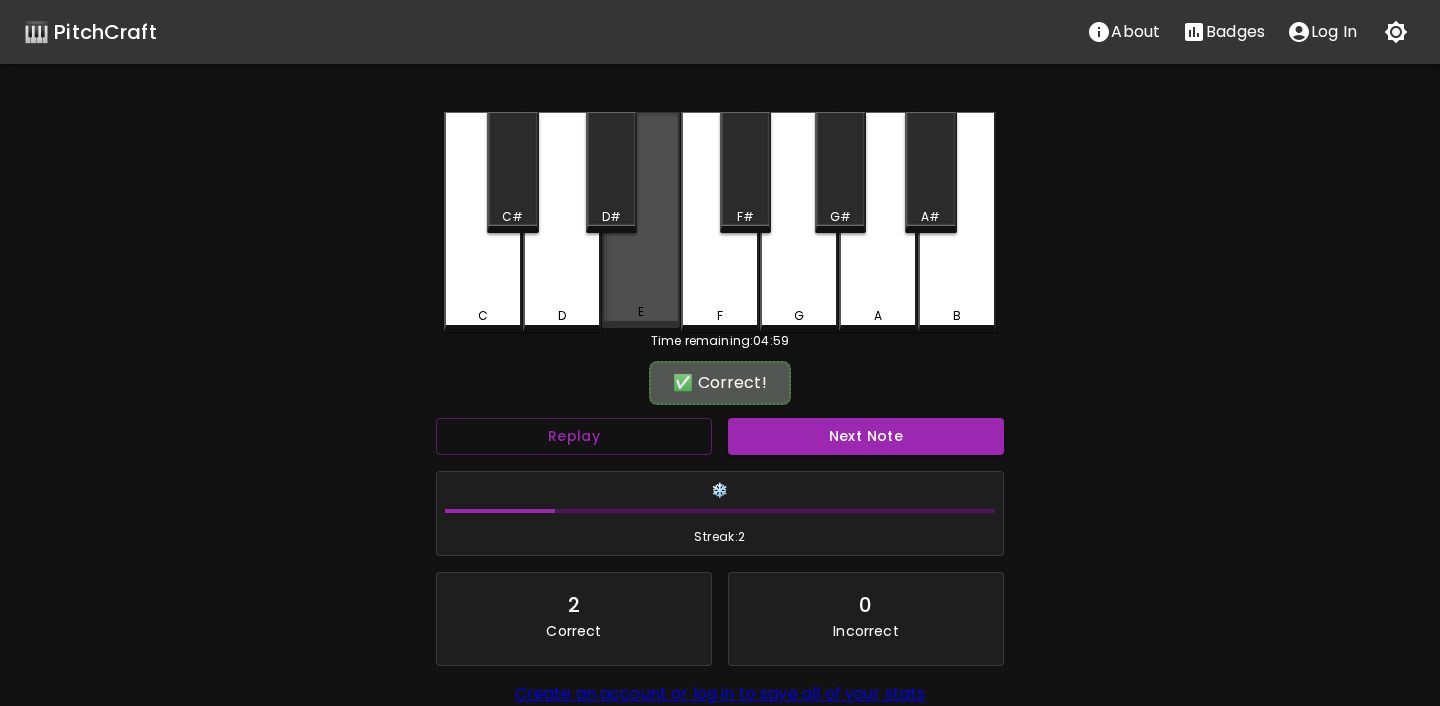click on "E" at bounding box center [641, 312] 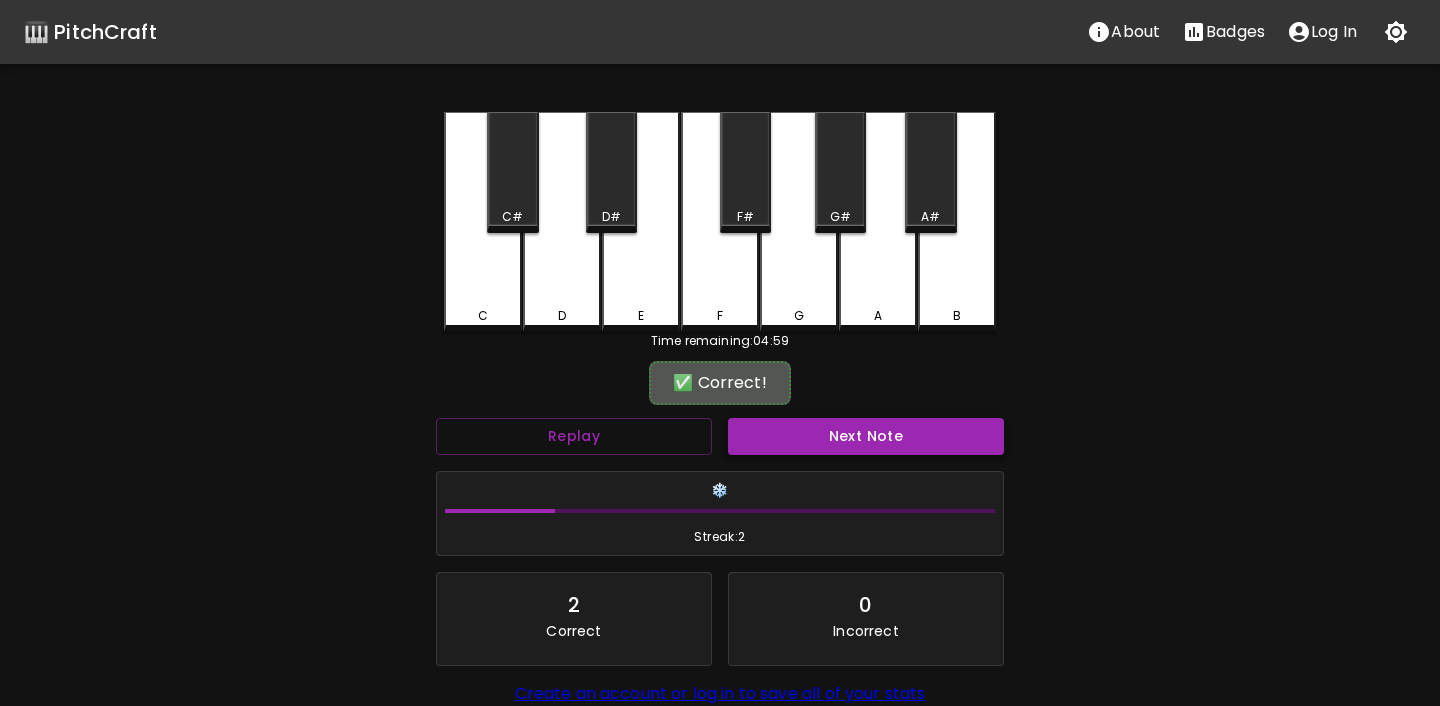 click on "Next Note" at bounding box center (866, 436) 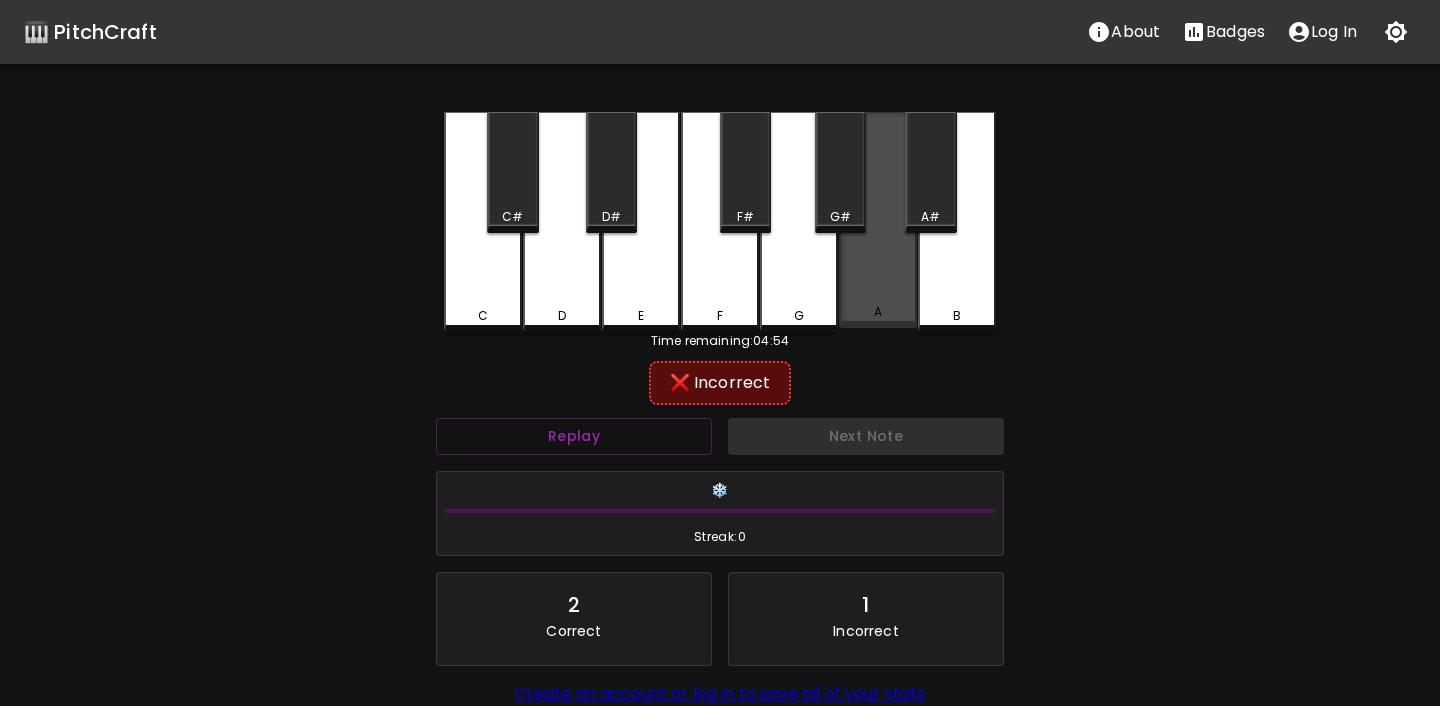 click on "A" at bounding box center [878, 312] 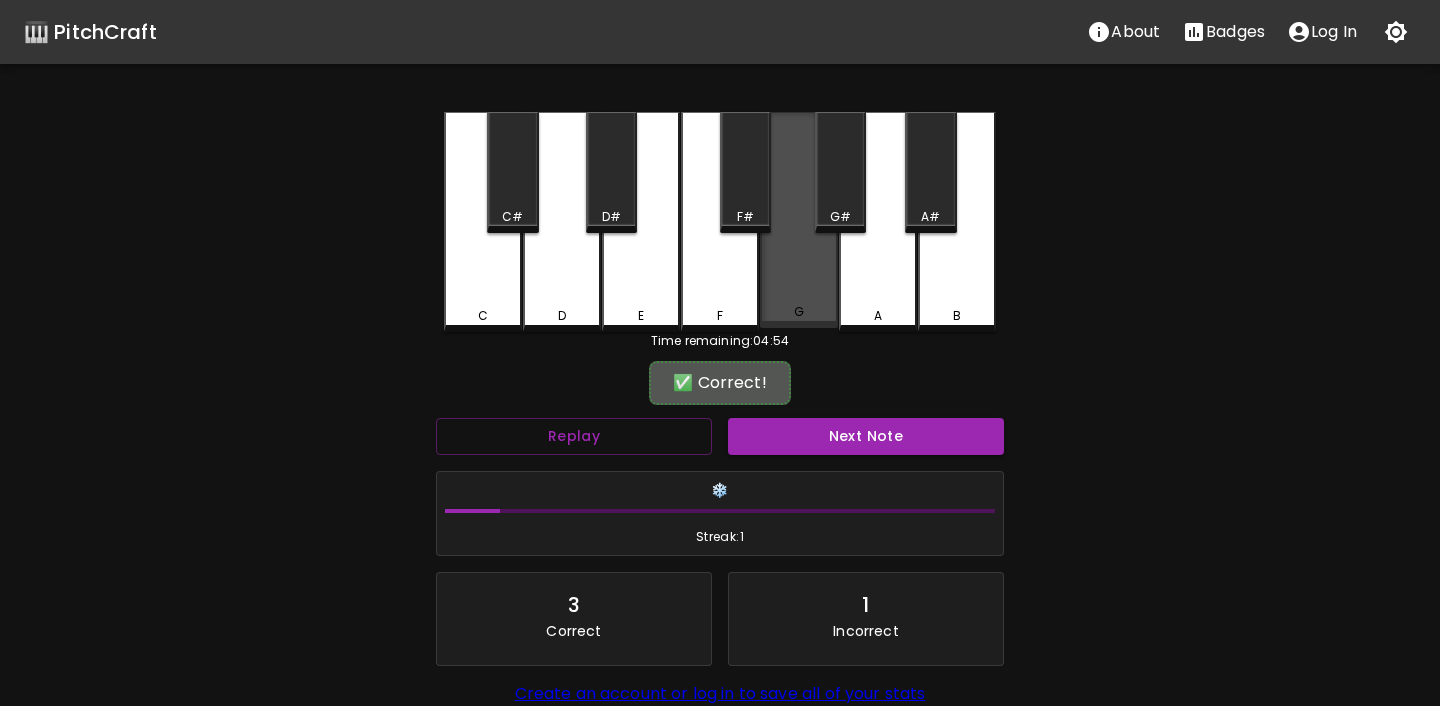 click on "G" at bounding box center [799, 312] 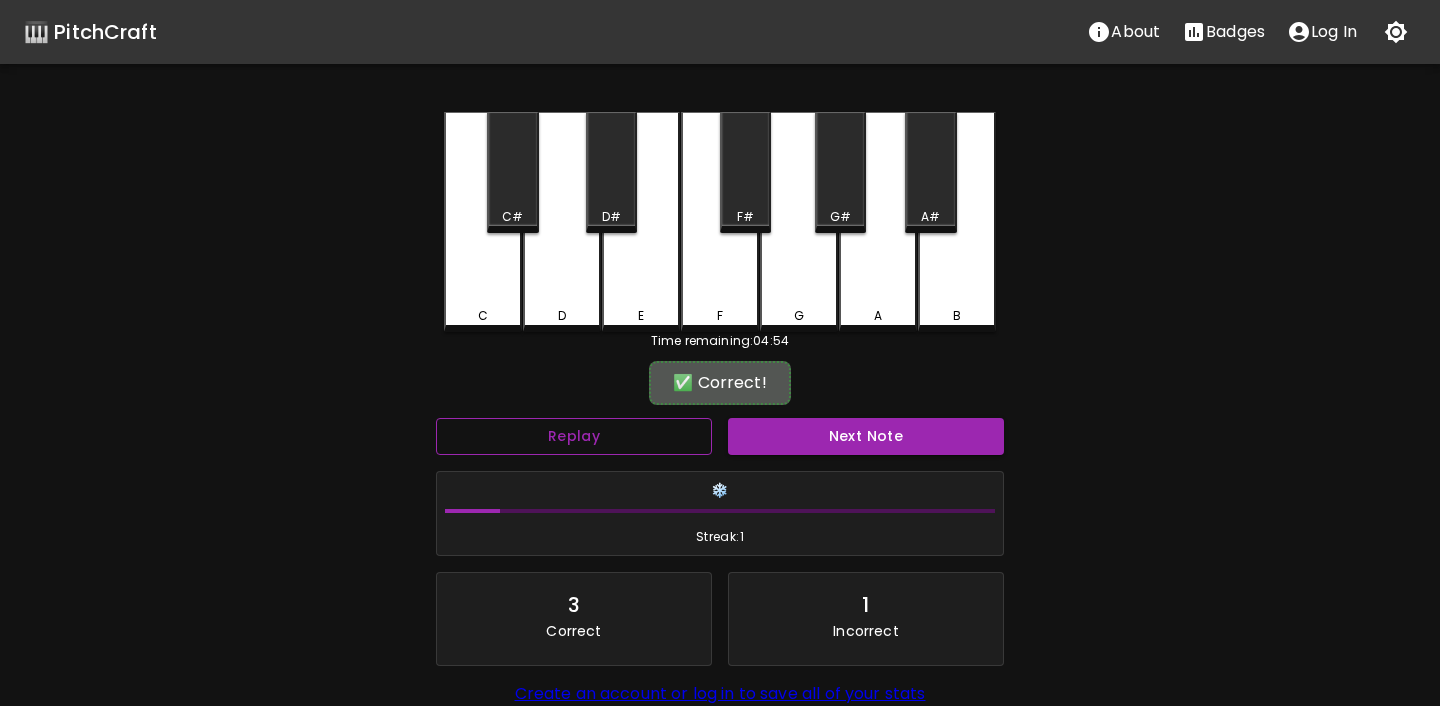 scroll, scrollTop: 177, scrollLeft: 0, axis: vertical 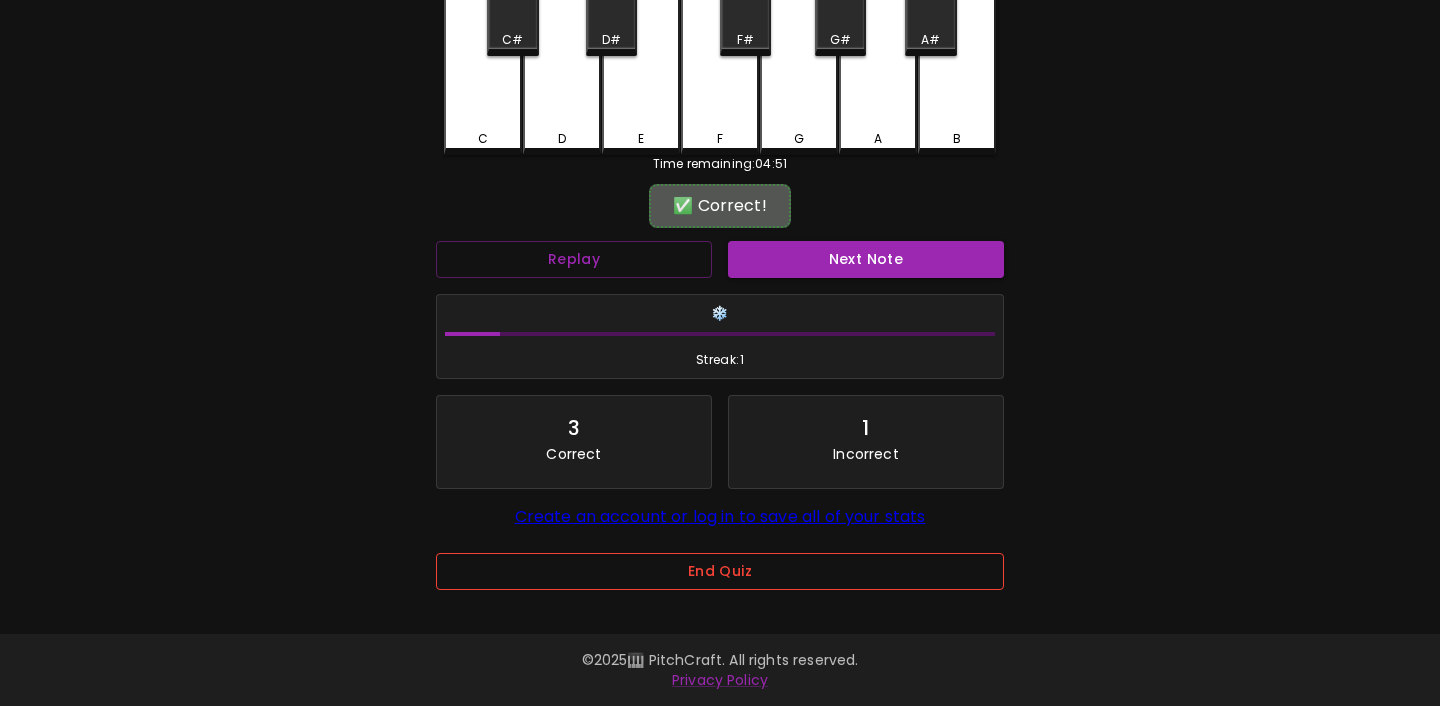click on "End Quiz" at bounding box center (720, 571) 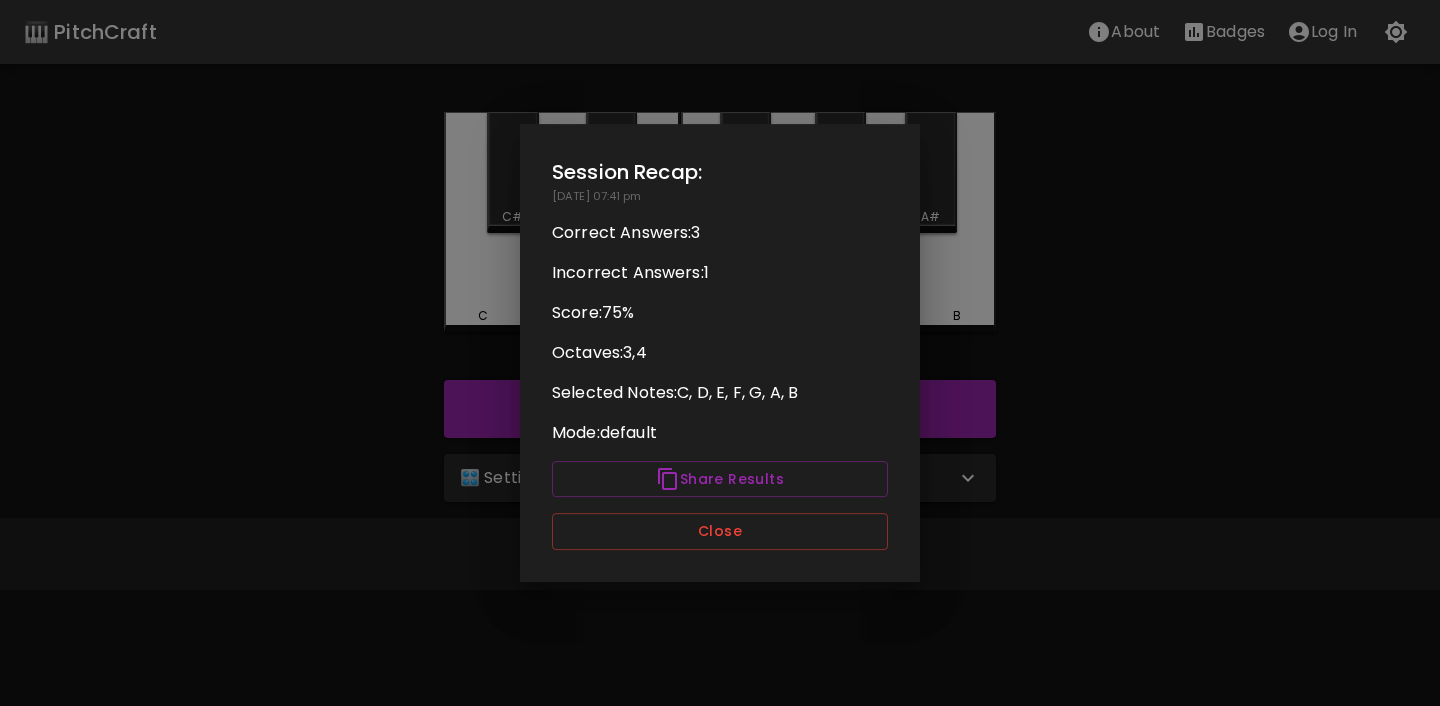 scroll, scrollTop: 0, scrollLeft: 0, axis: both 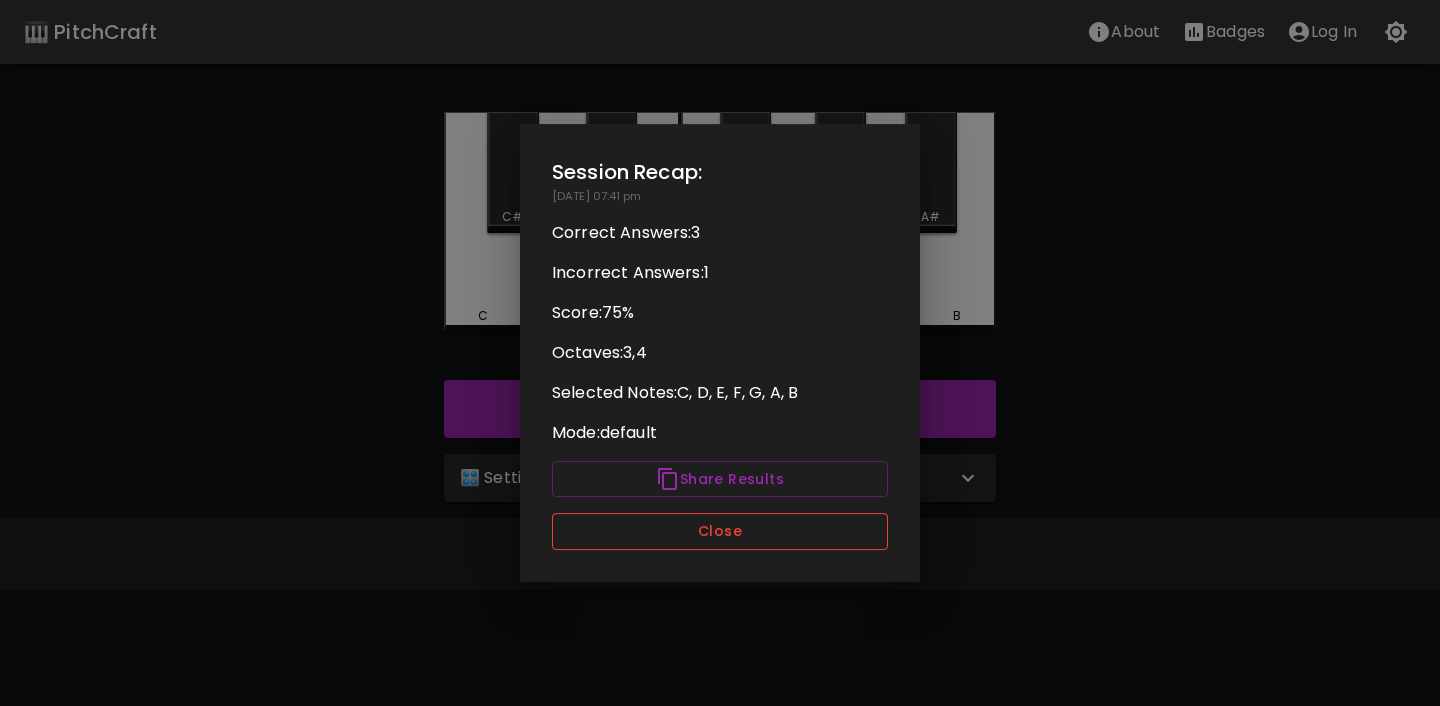click on "Close" at bounding box center (720, 531) 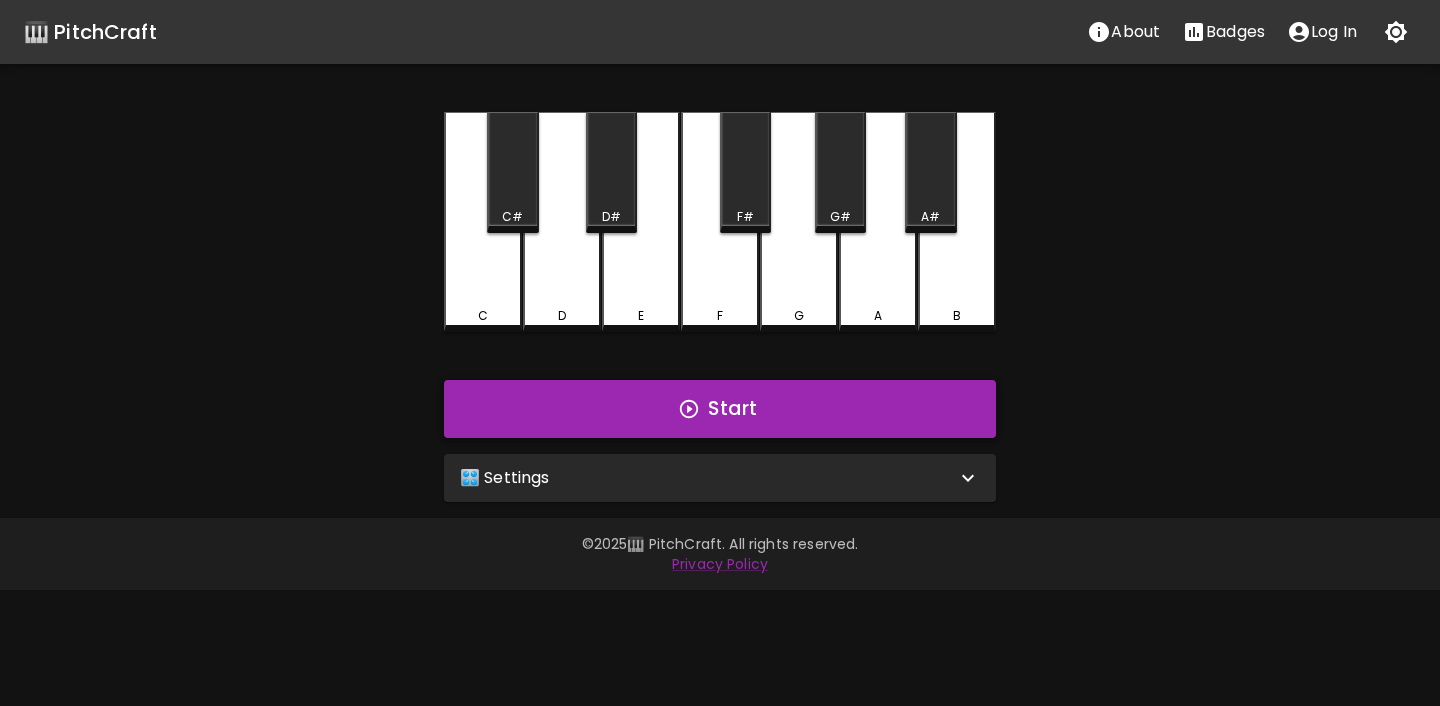 click on "Start" at bounding box center [720, 409] 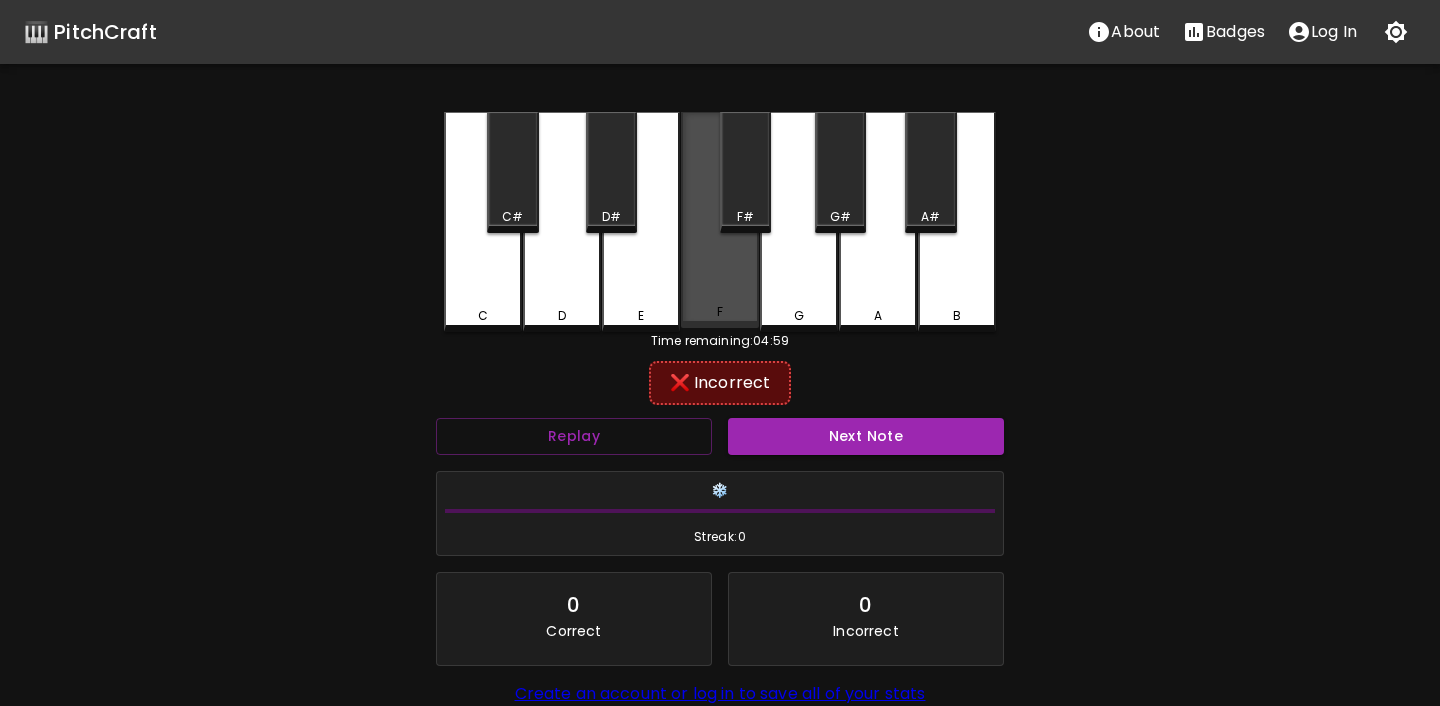 click on "F" at bounding box center (720, 312) 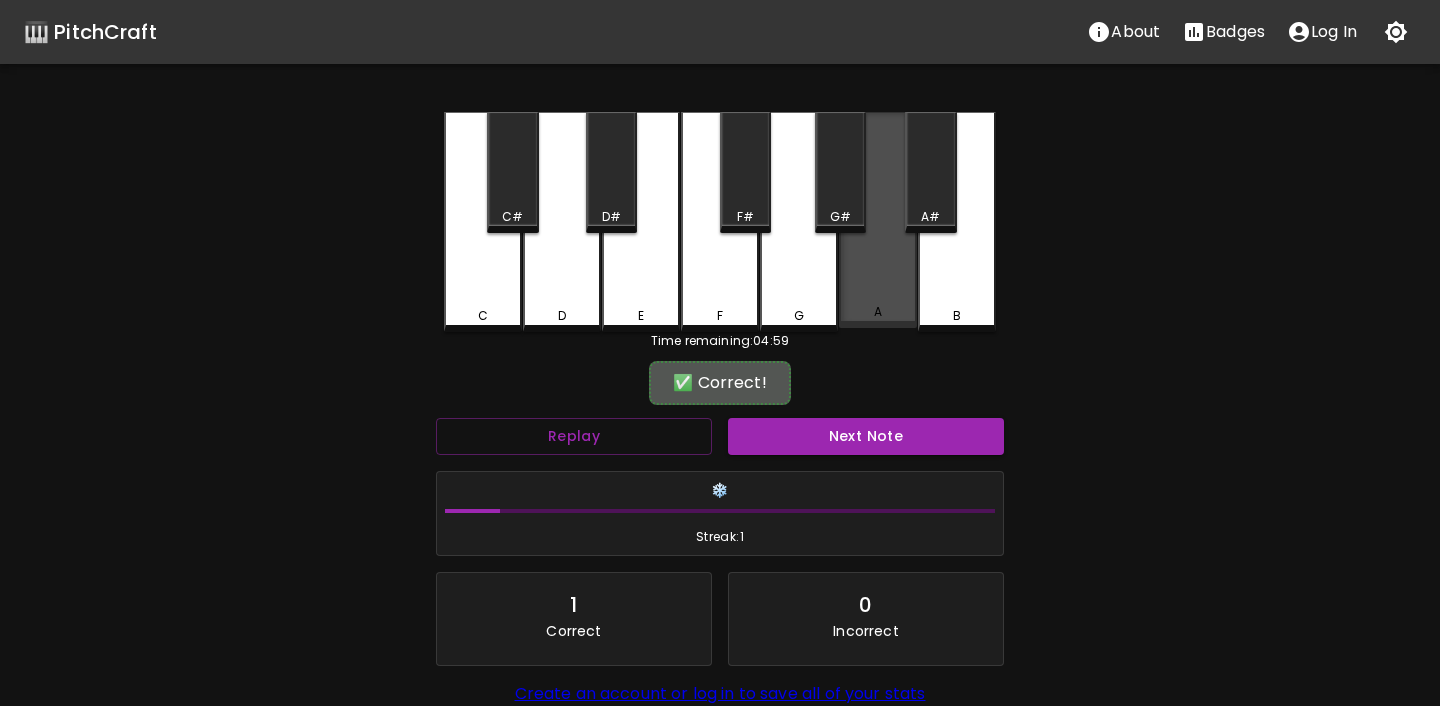 click on "A" at bounding box center (878, 220) 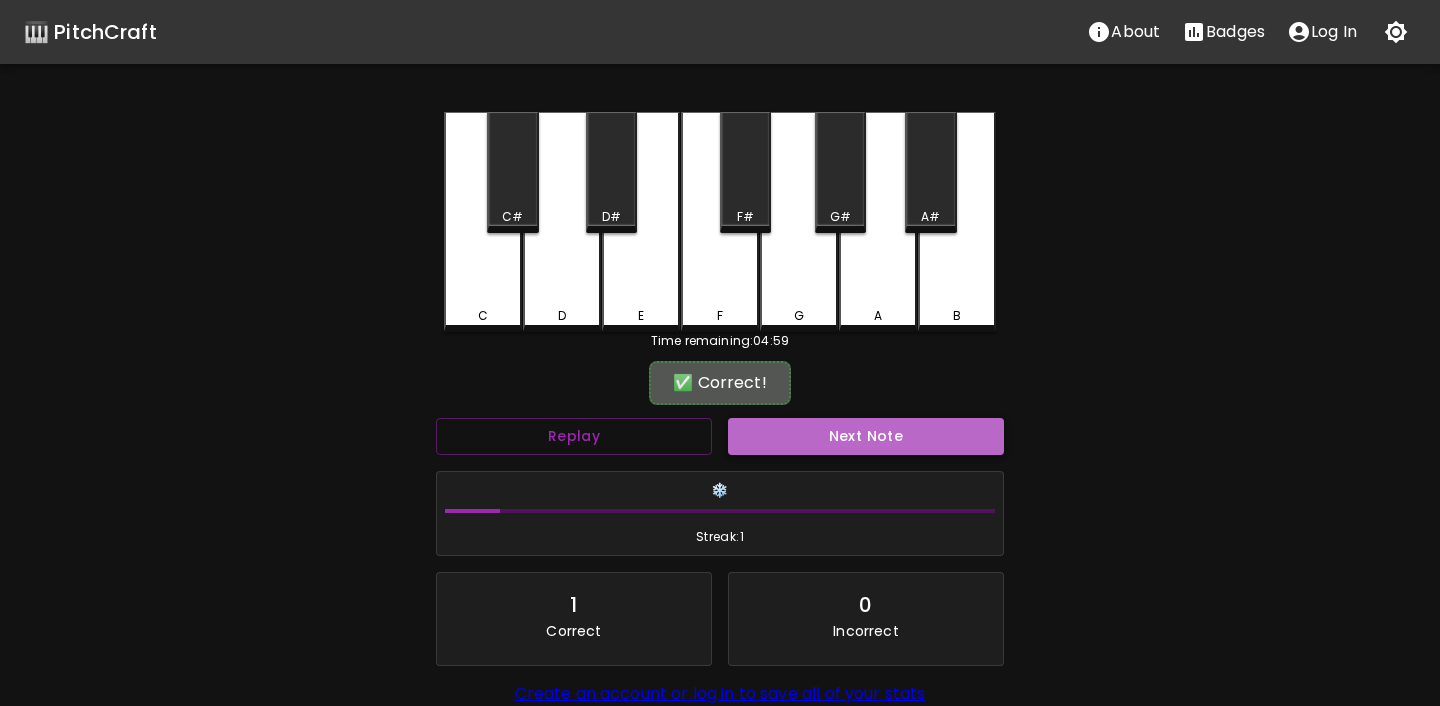 click on "Next Note" at bounding box center [866, 436] 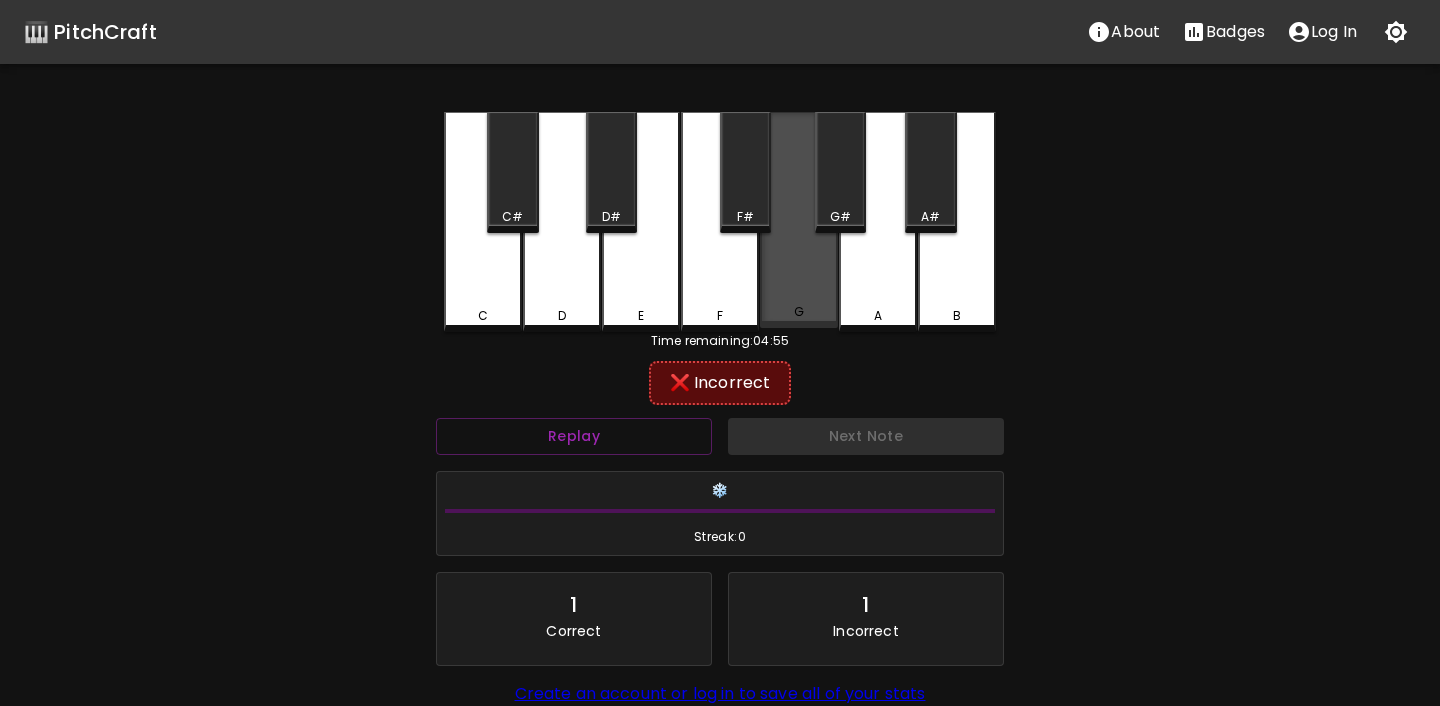 click on "G" at bounding box center (799, 312) 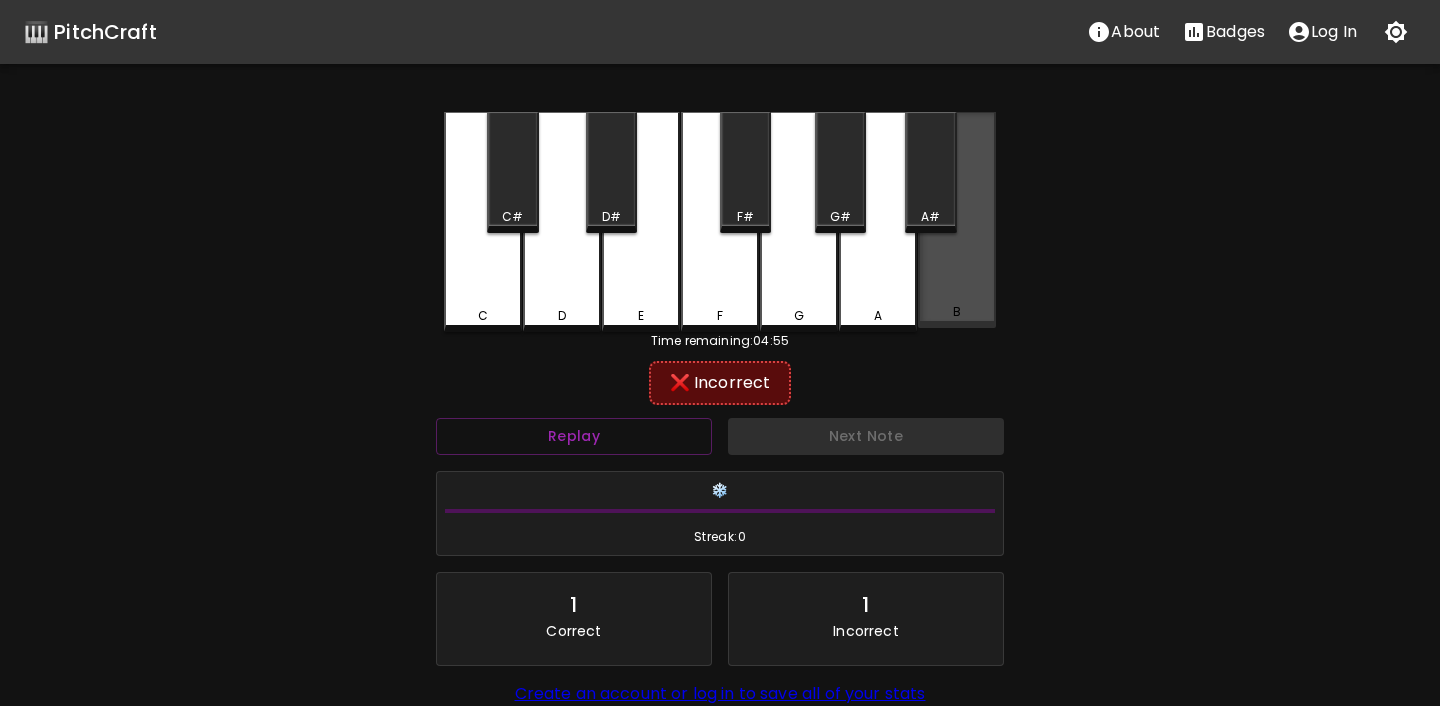 click on "B" at bounding box center (957, 312) 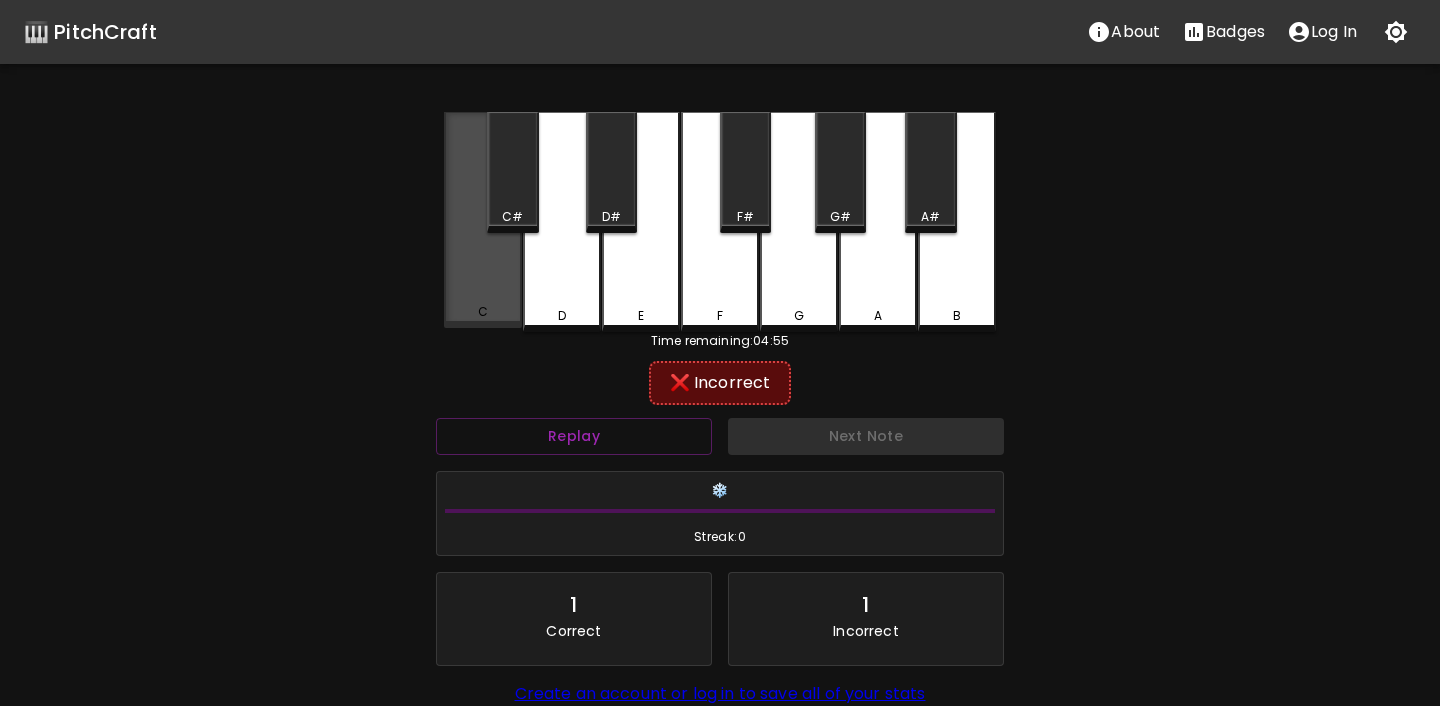 click on "C" at bounding box center (483, 220) 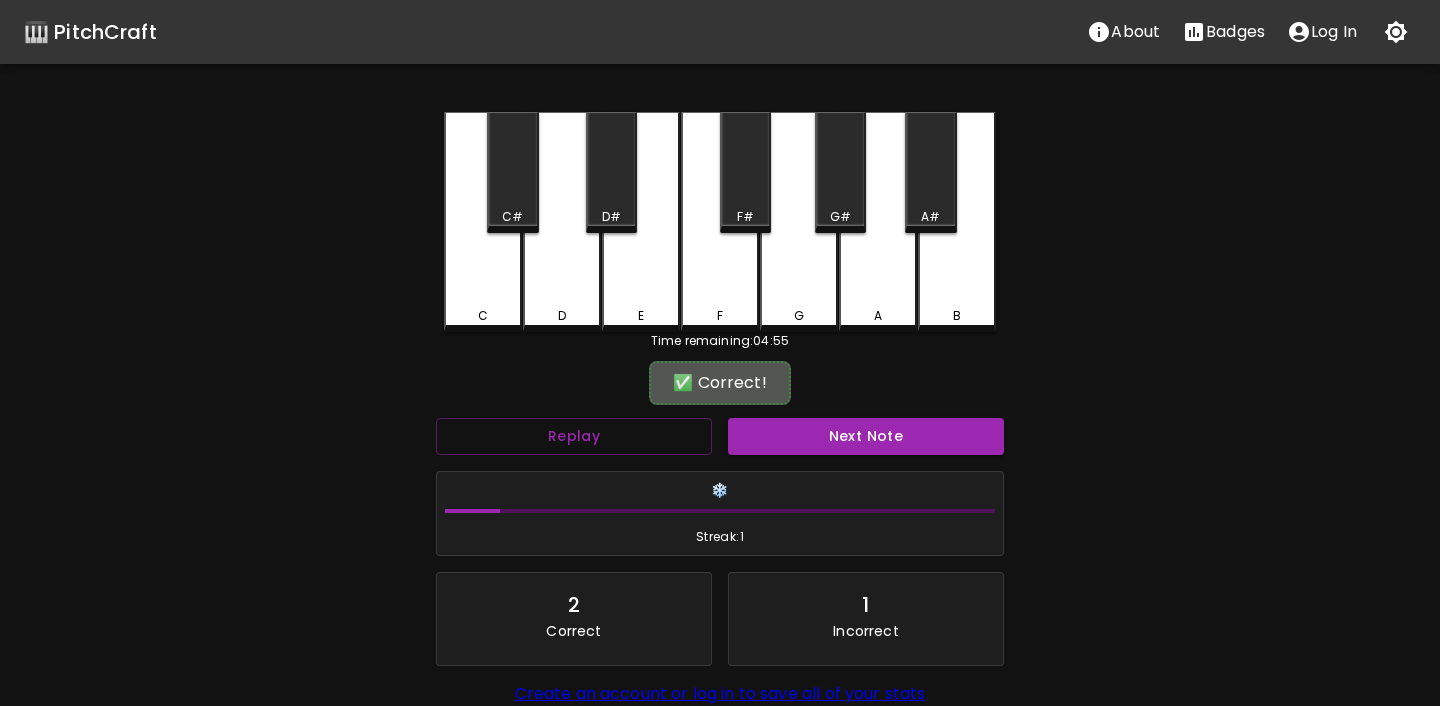 click on "Next Note" at bounding box center [866, 436] 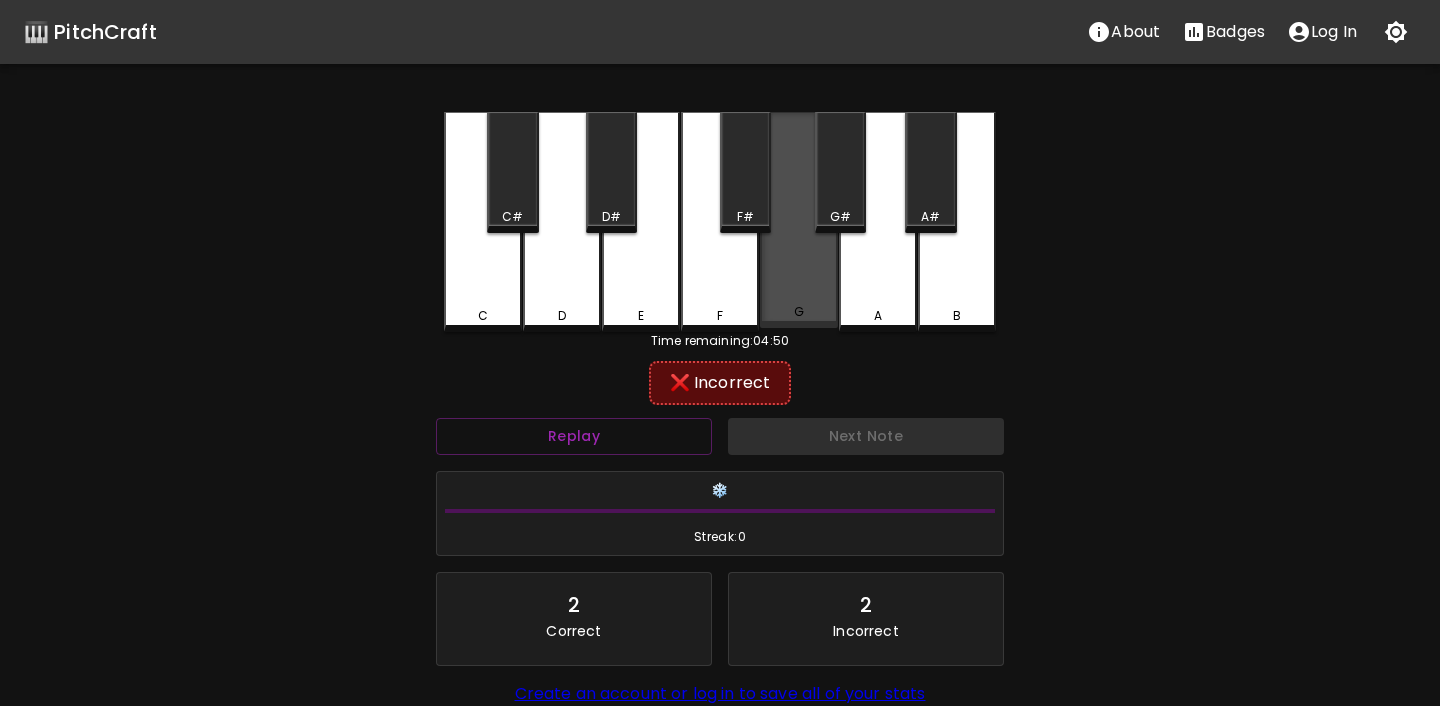 click on "G" at bounding box center (799, 220) 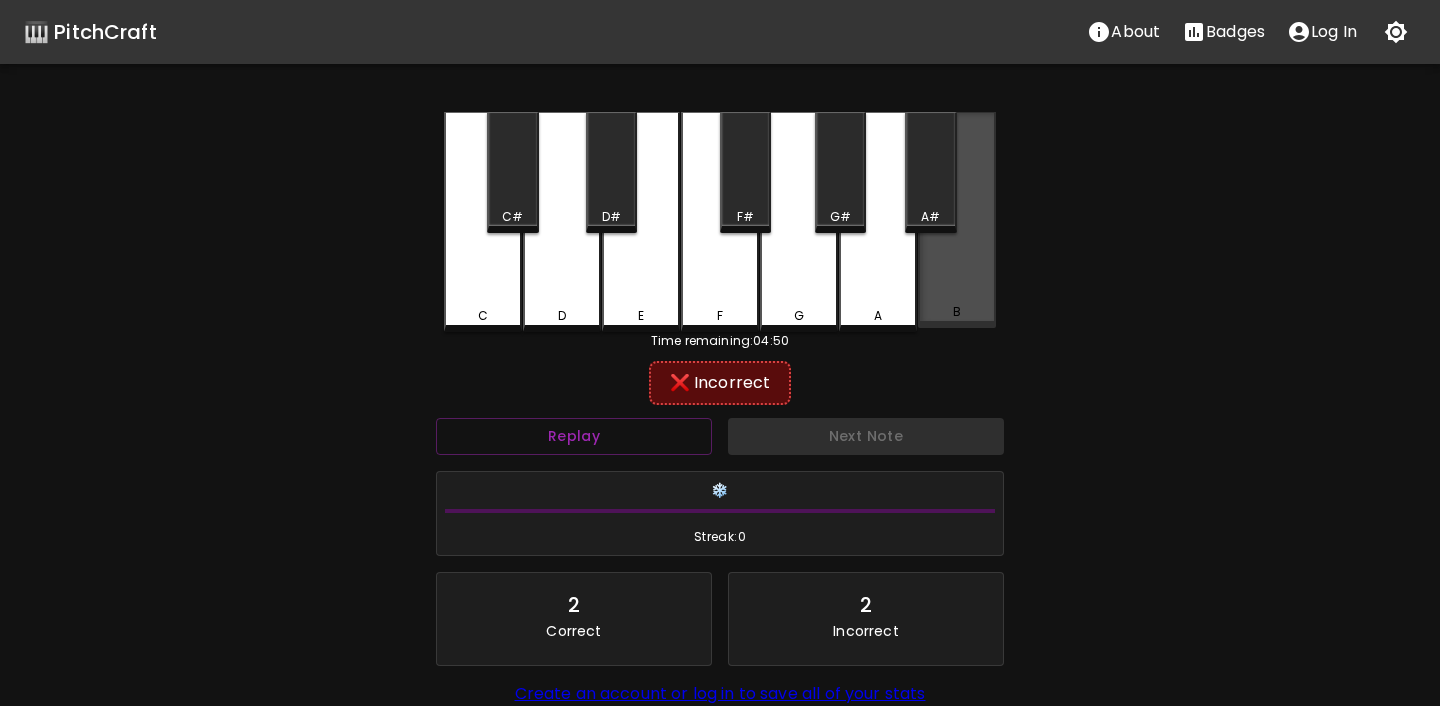 click on "B" at bounding box center [957, 312] 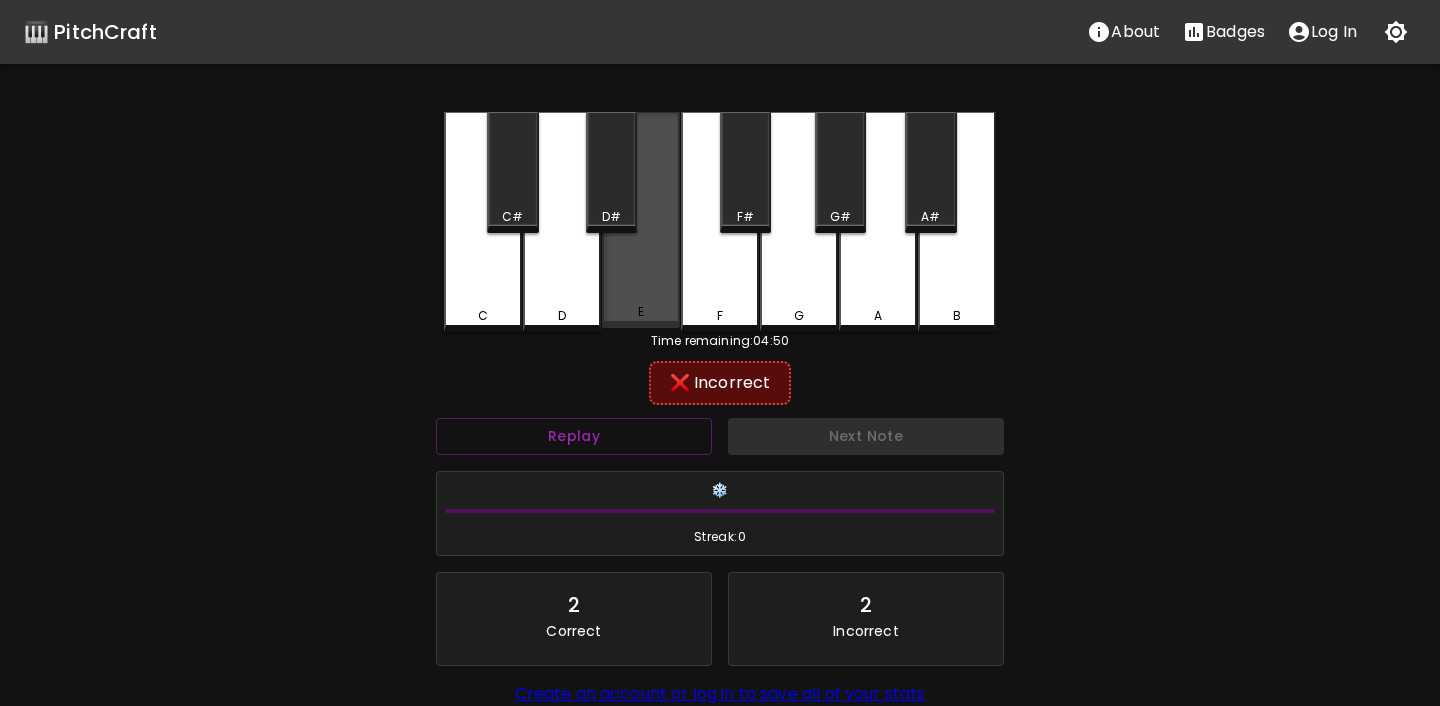 click on "E" at bounding box center (641, 220) 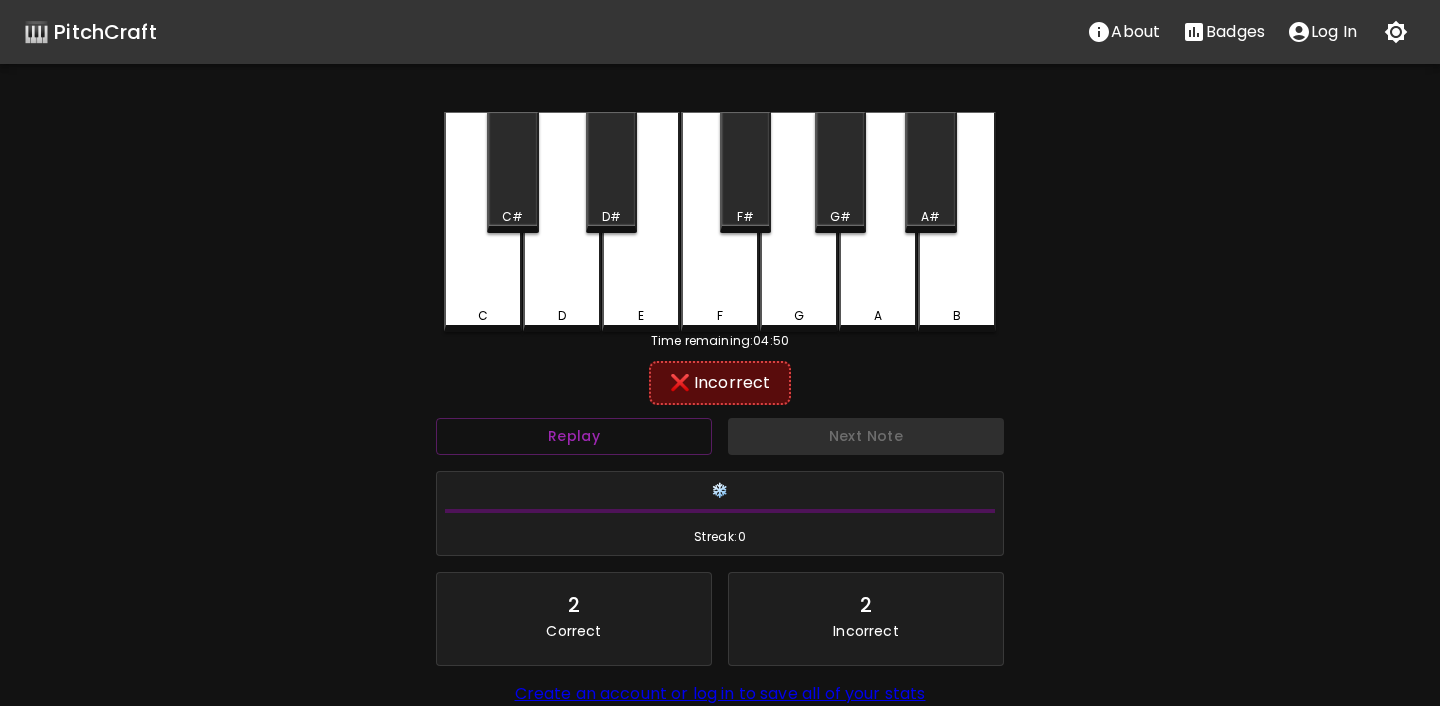 click on "D" at bounding box center [562, 222] 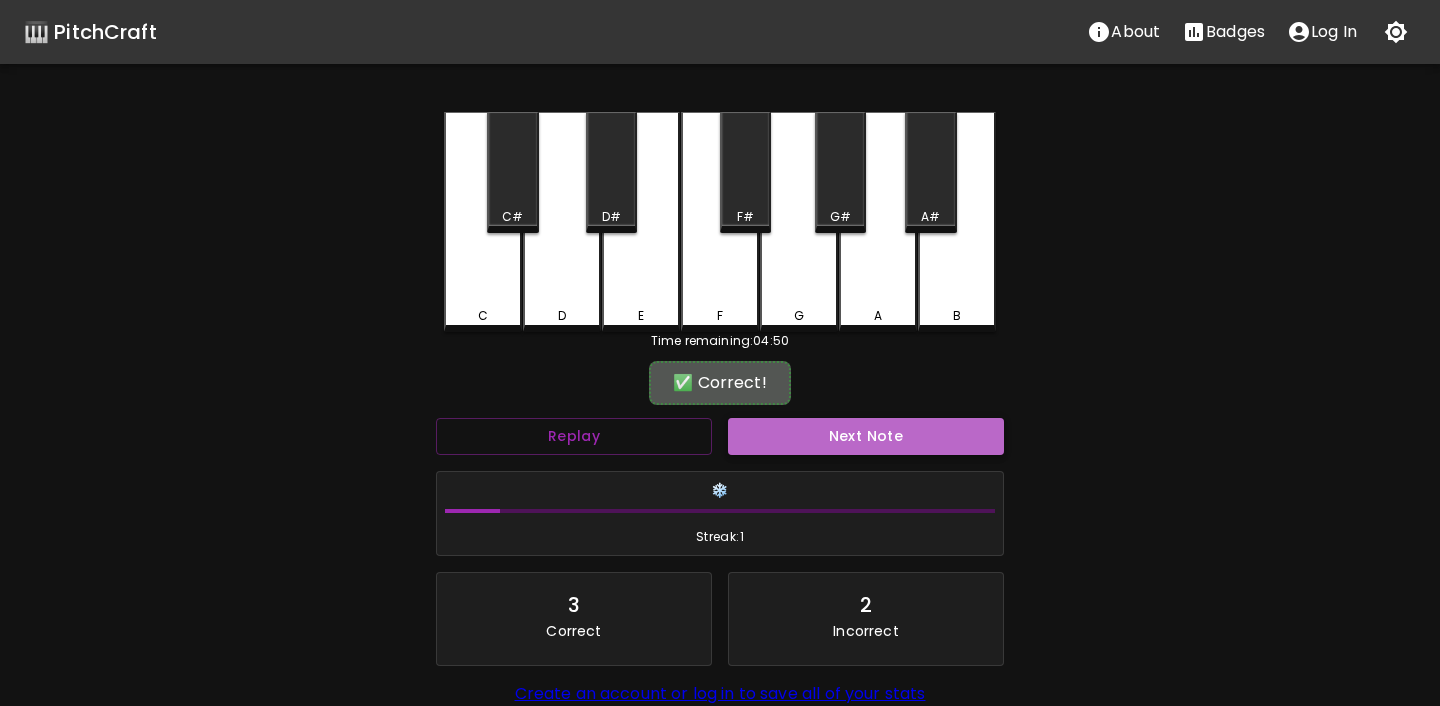 click on "Next Note" at bounding box center (866, 436) 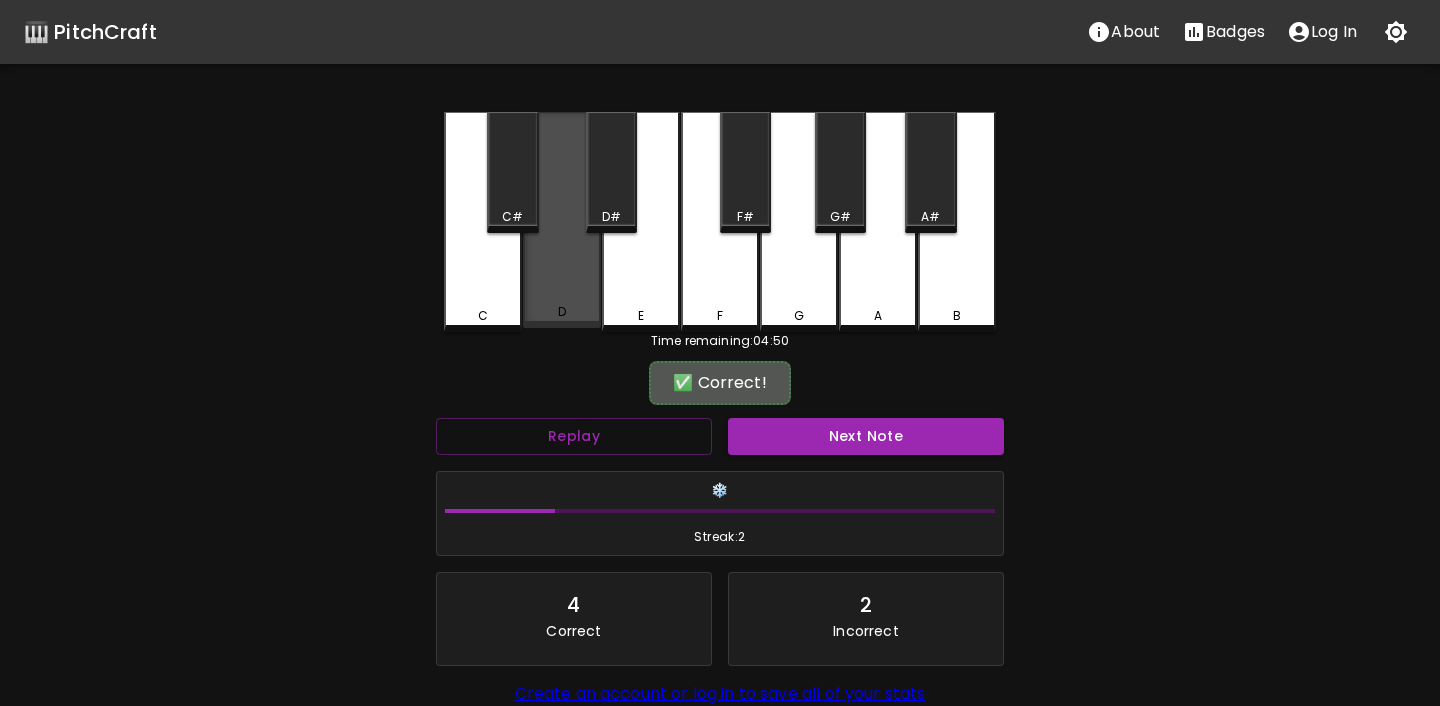 click on "D" at bounding box center (562, 312) 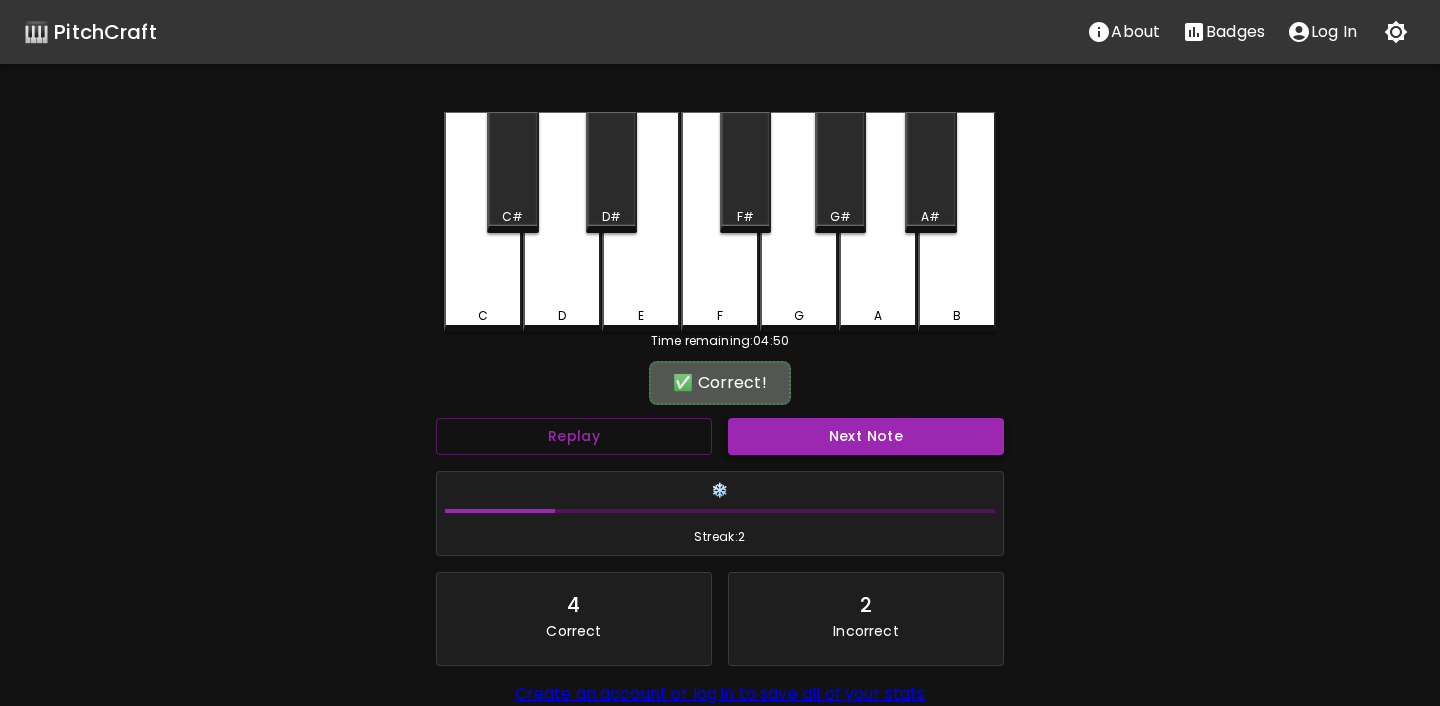click on "Next Note" at bounding box center (866, 436) 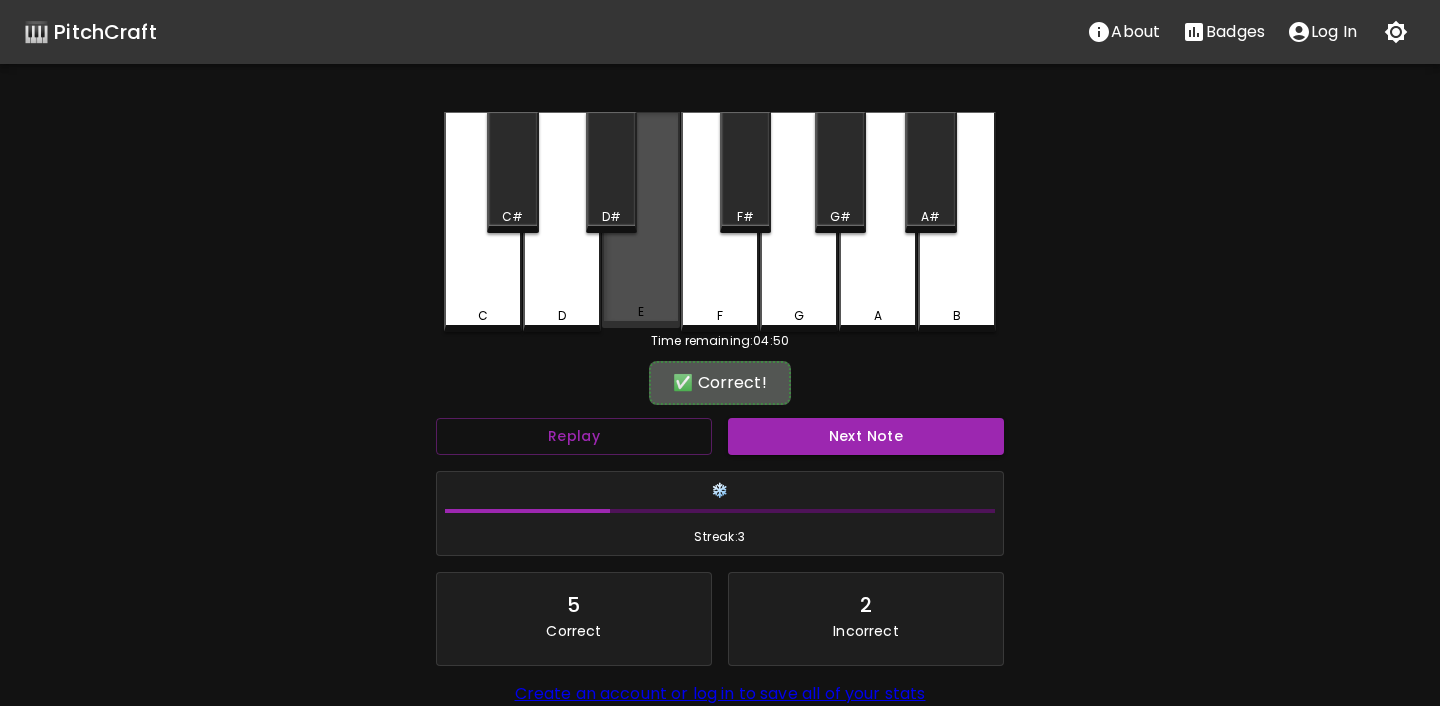 click on "E" at bounding box center [641, 220] 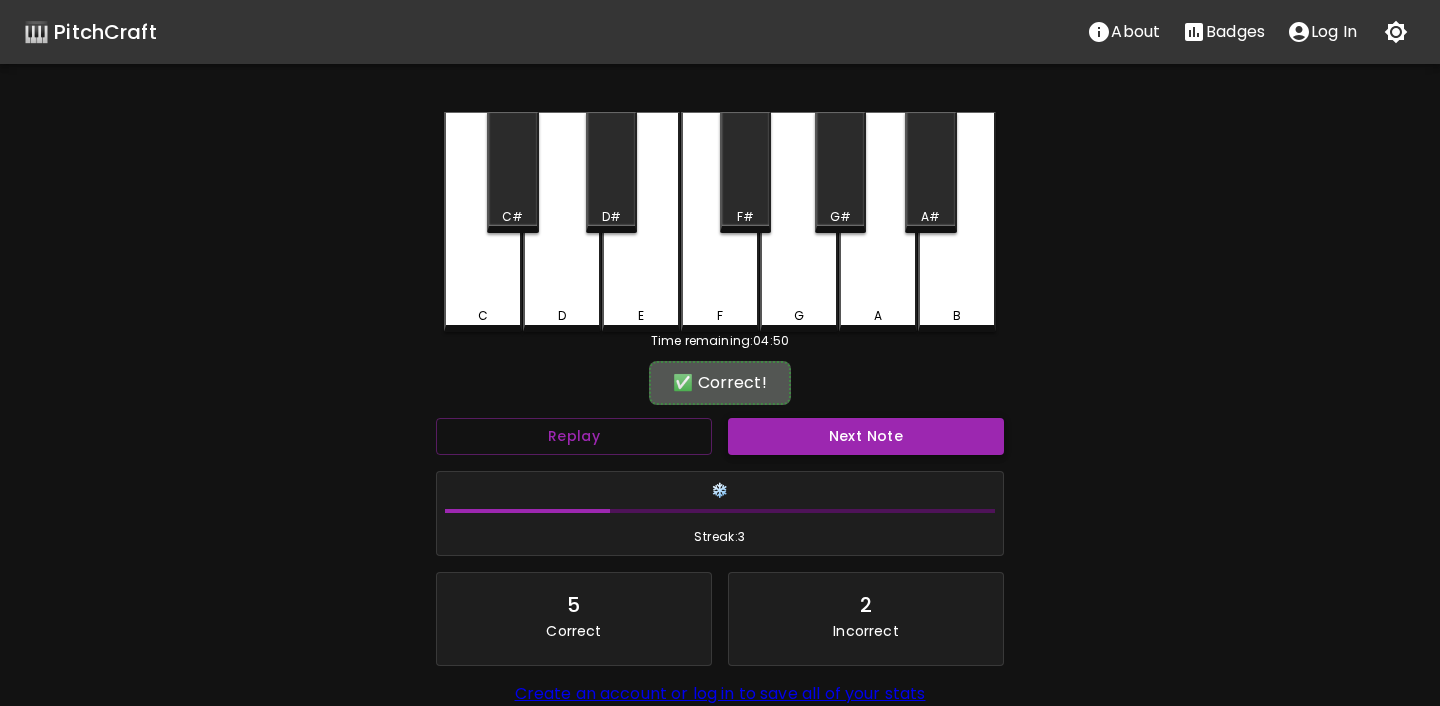 click on "Next Note" at bounding box center (866, 436) 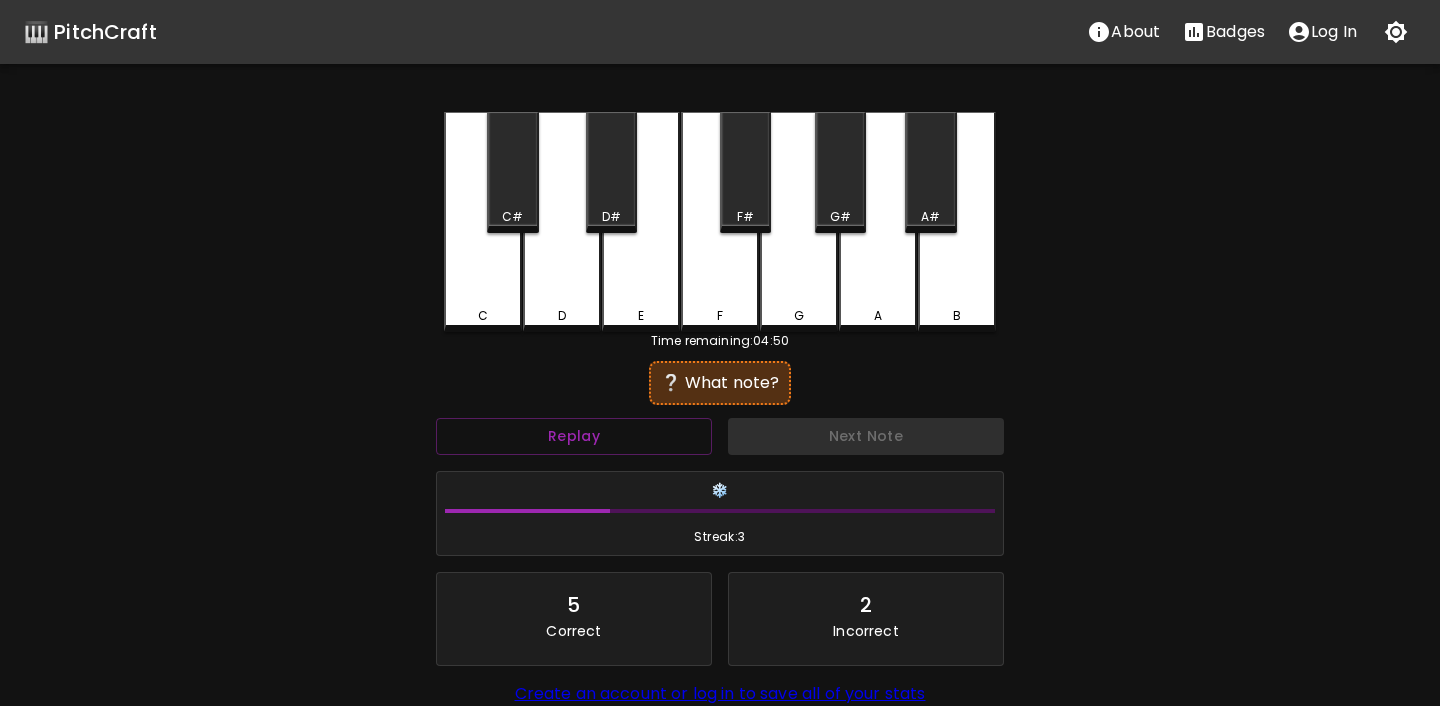 click on "E" at bounding box center [641, 316] 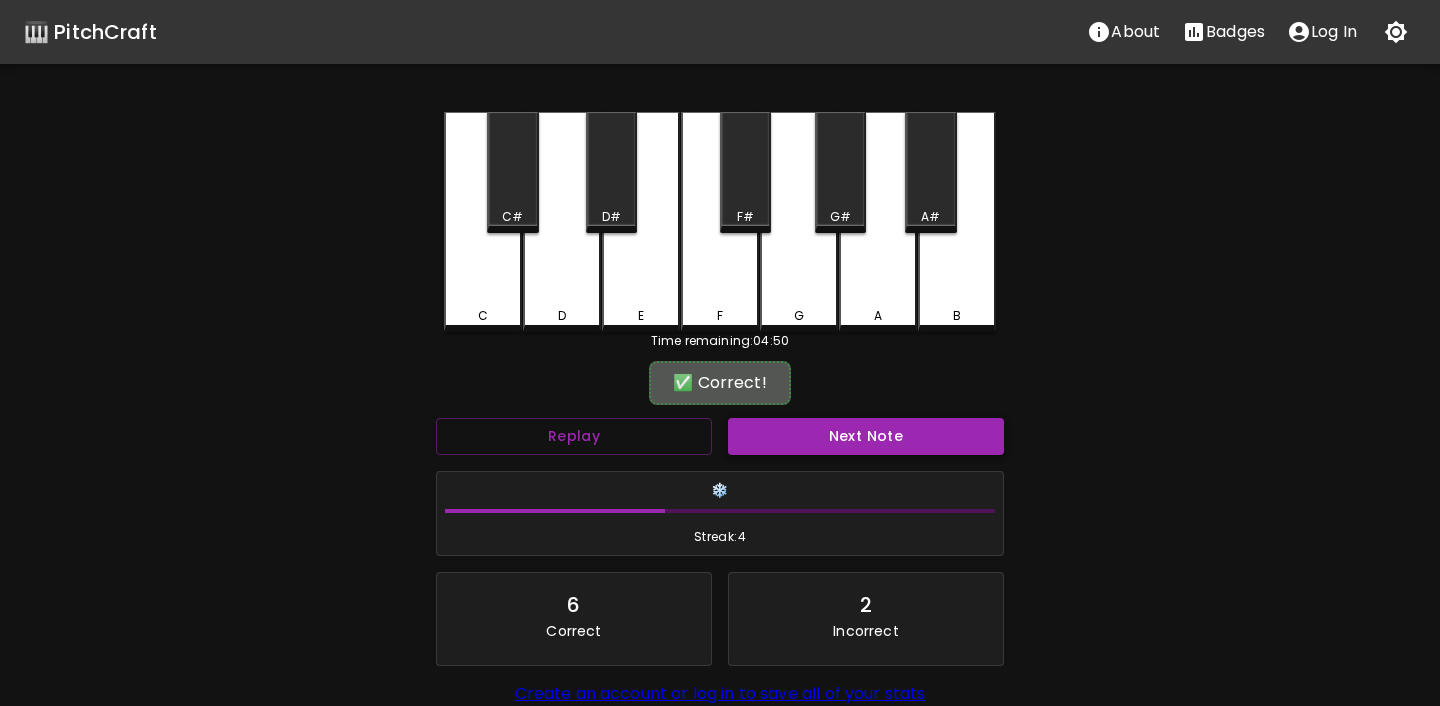 click on "Next Note" at bounding box center [866, 436] 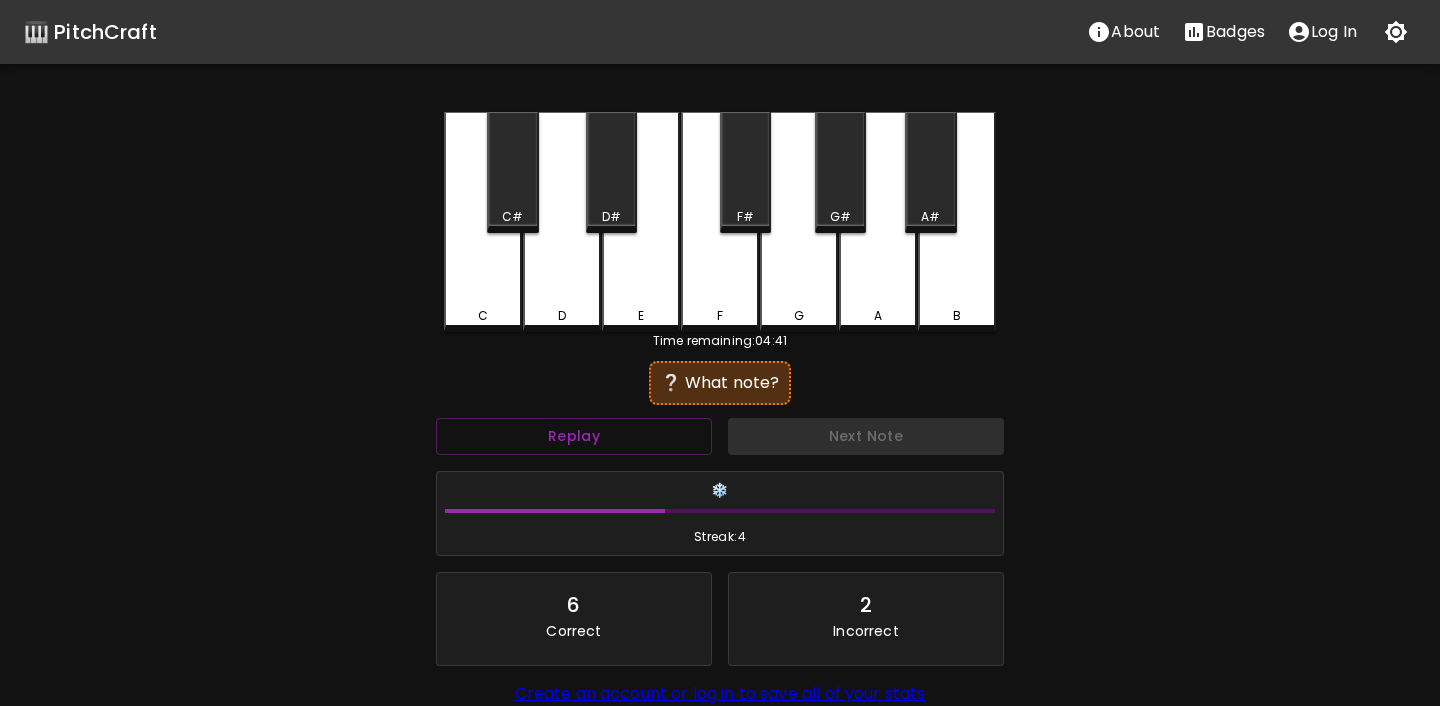 click on "G" at bounding box center [799, 316] 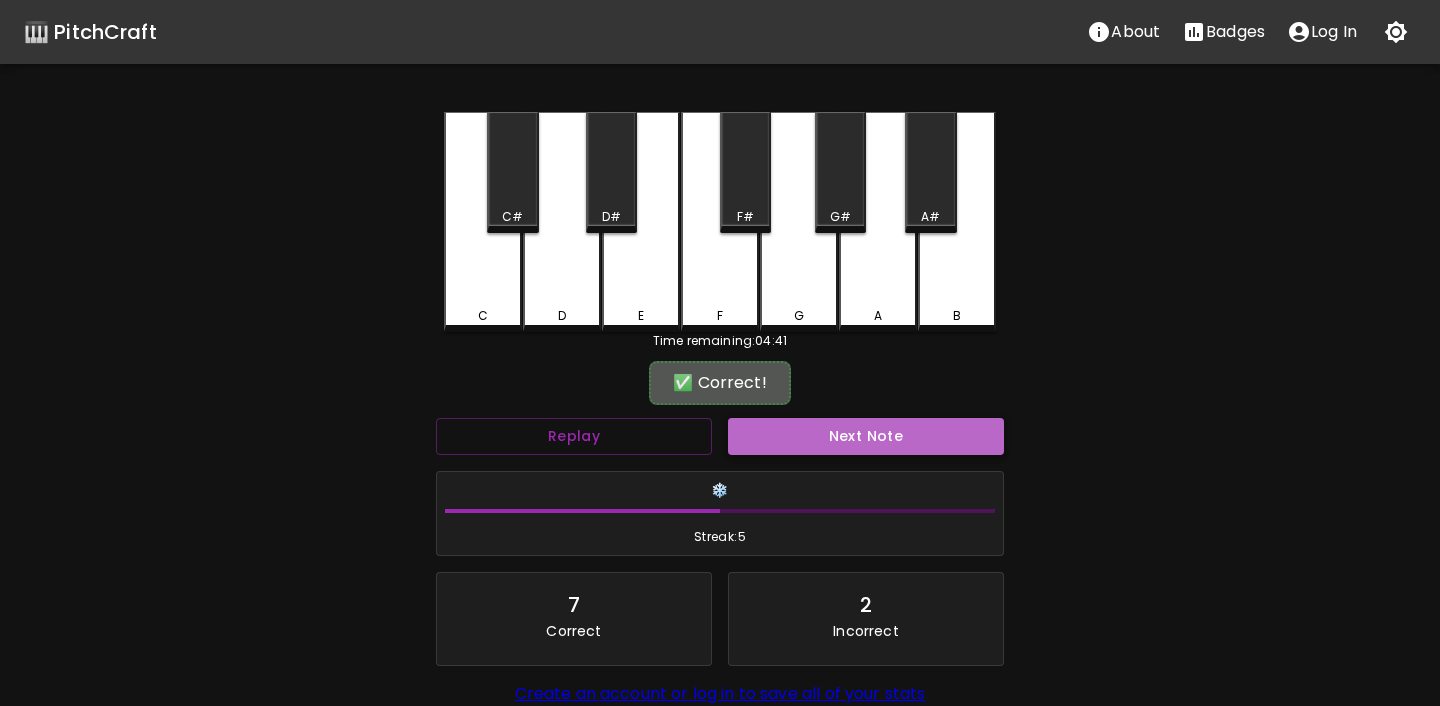 click on "Next Note" at bounding box center (866, 436) 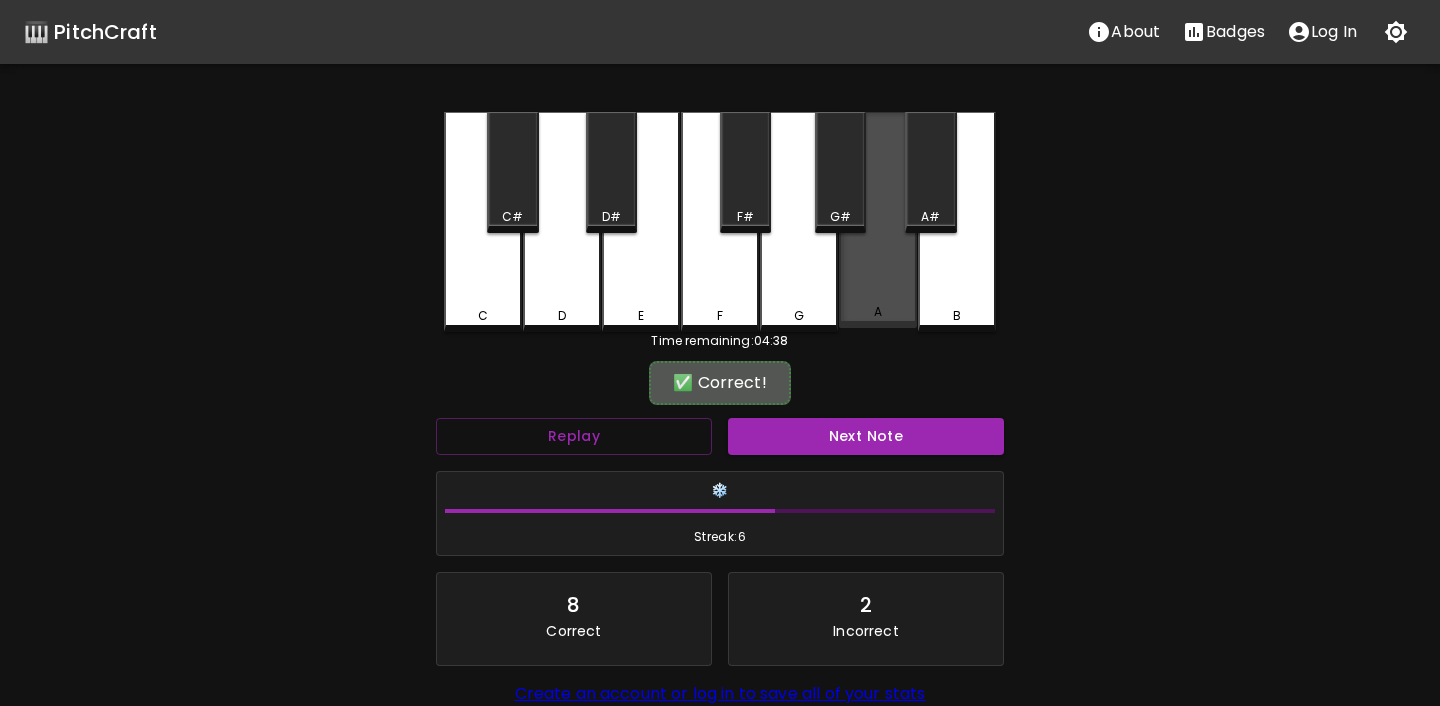 click on "A" at bounding box center [878, 312] 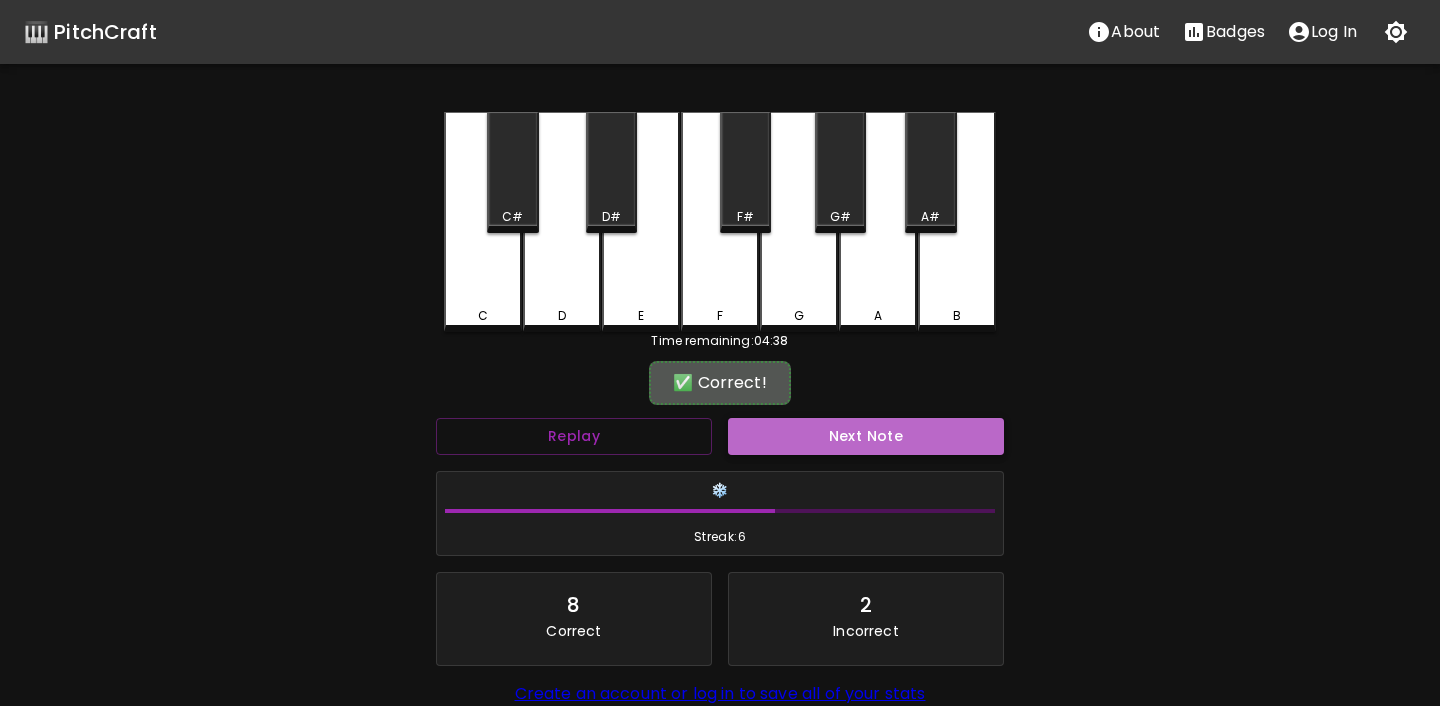 click on "Next Note" at bounding box center (866, 436) 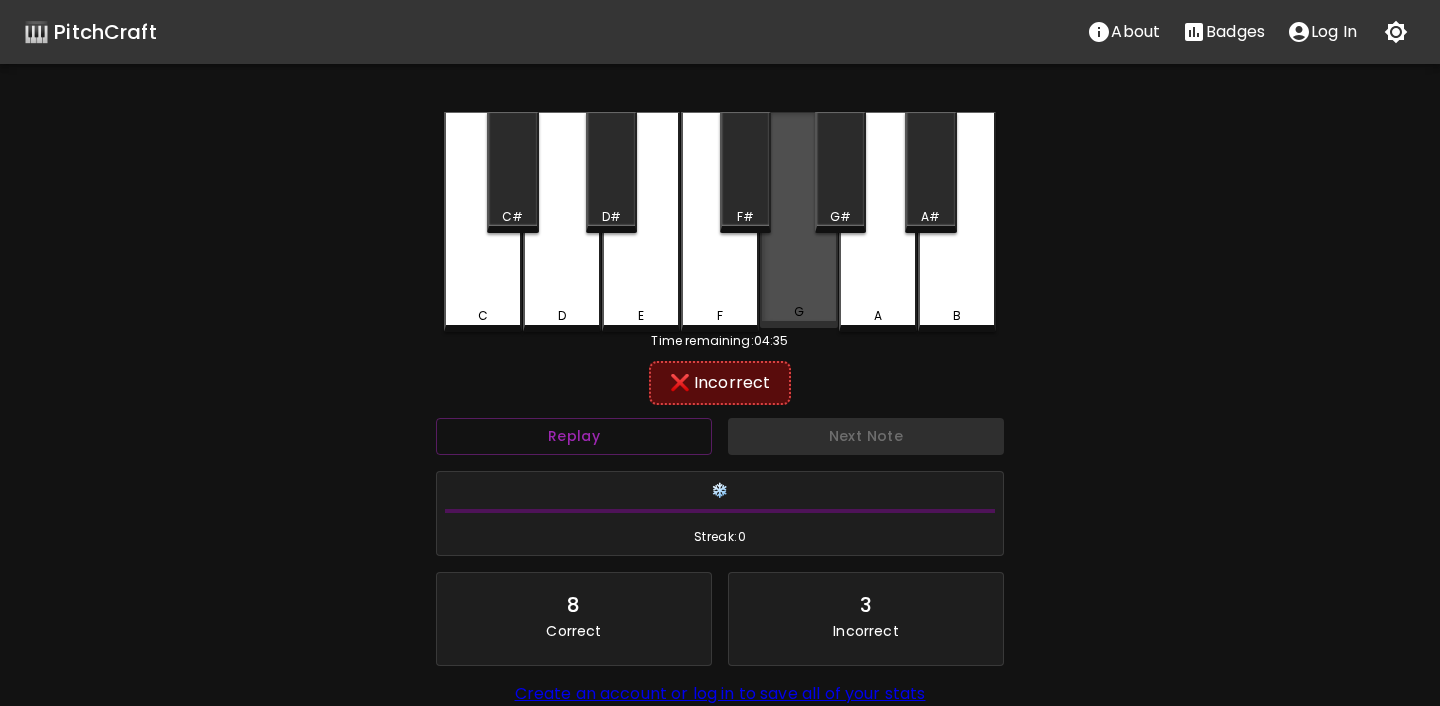 click on "G" at bounding box center (799, 220) 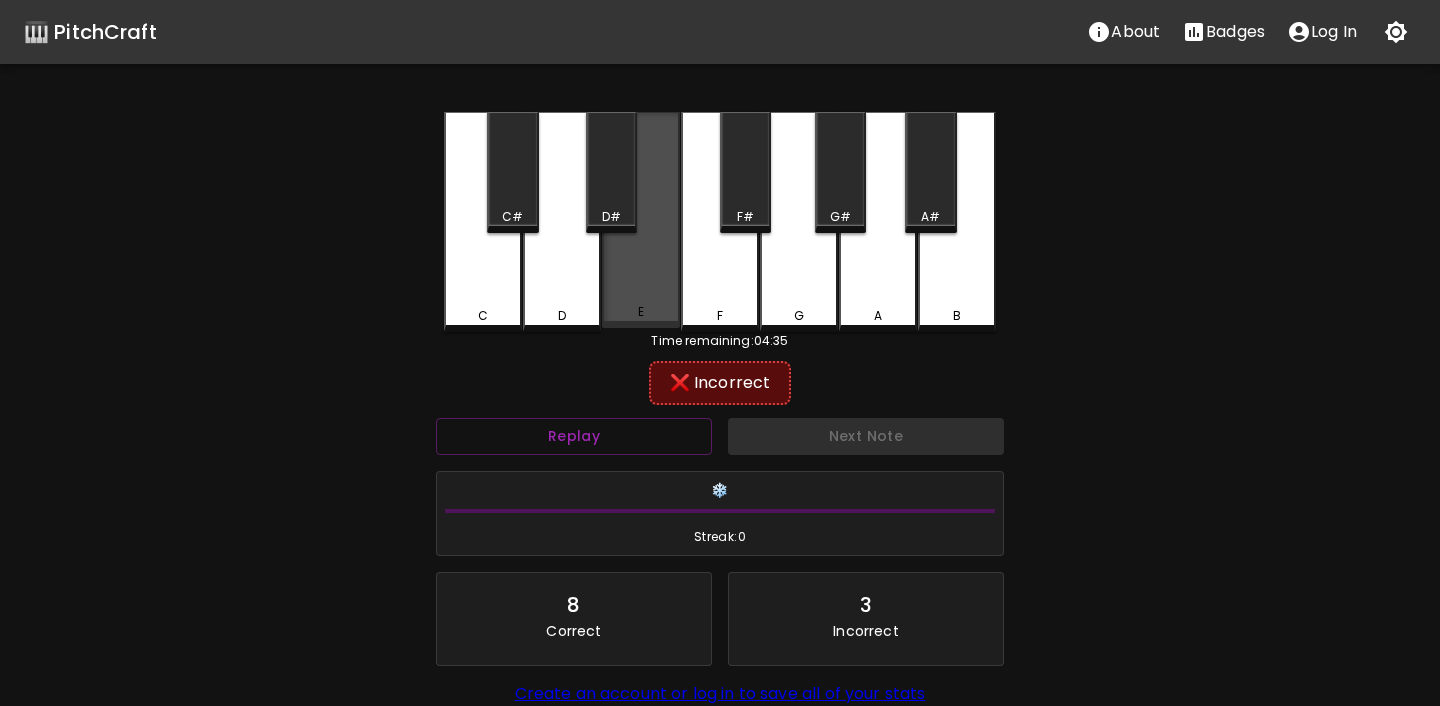 click on "E" at bounding box center (641, 312) 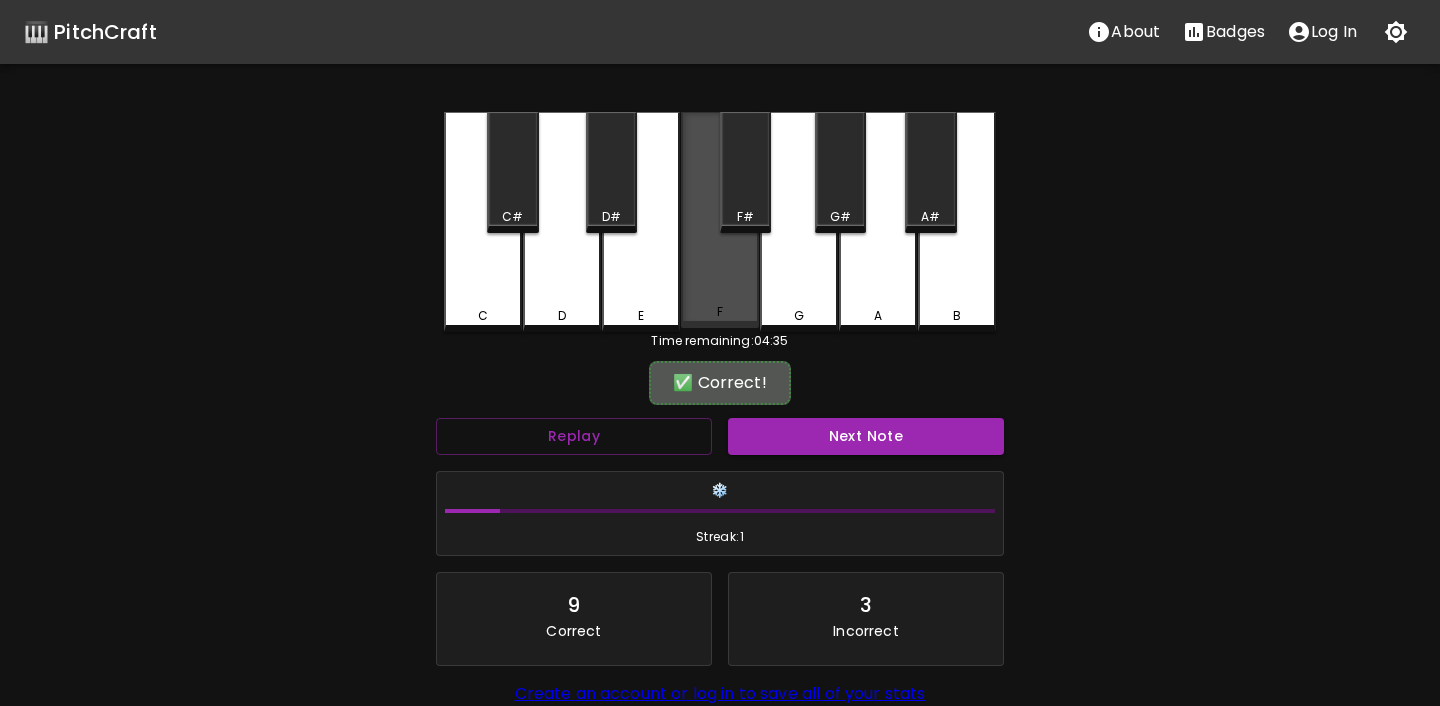click on "F" at bounding box center [720, 312] 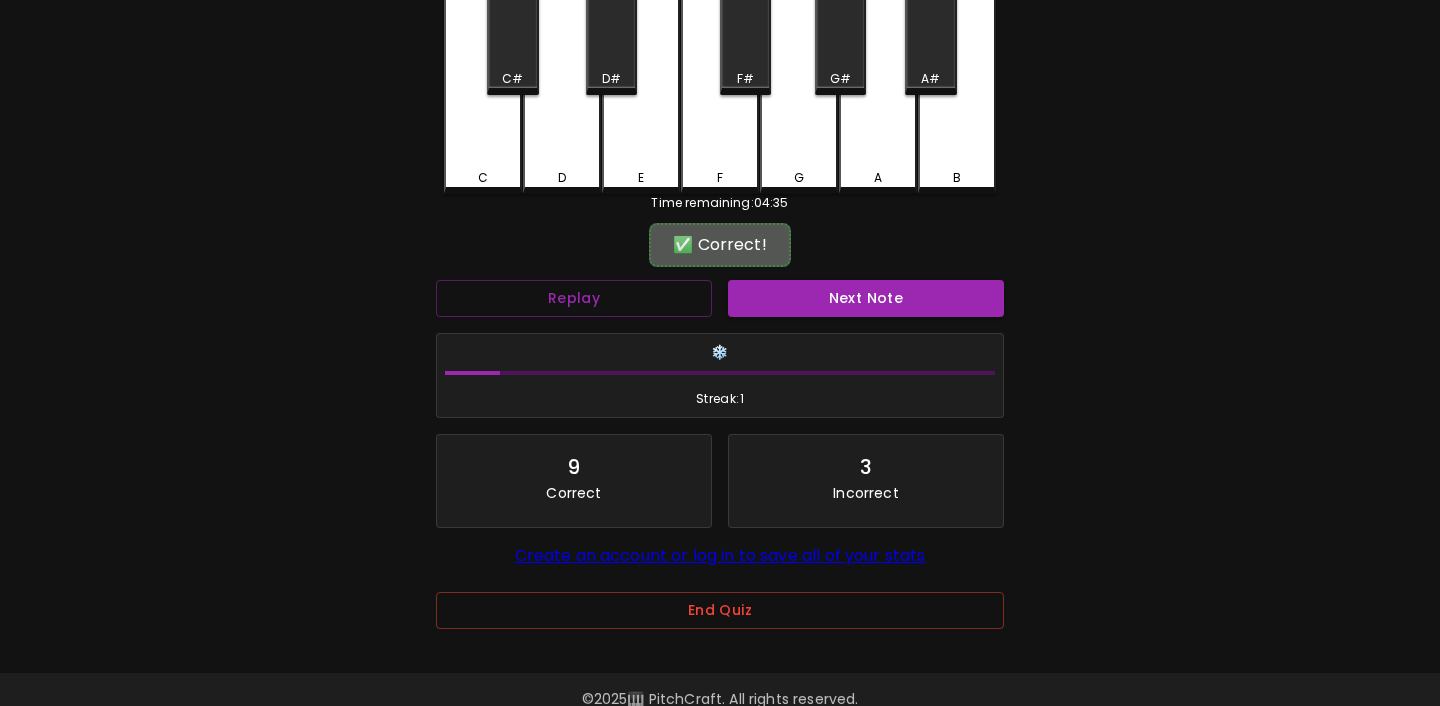 scroll, scrollTop: 177, scrollLeft: 0, axis: vertical 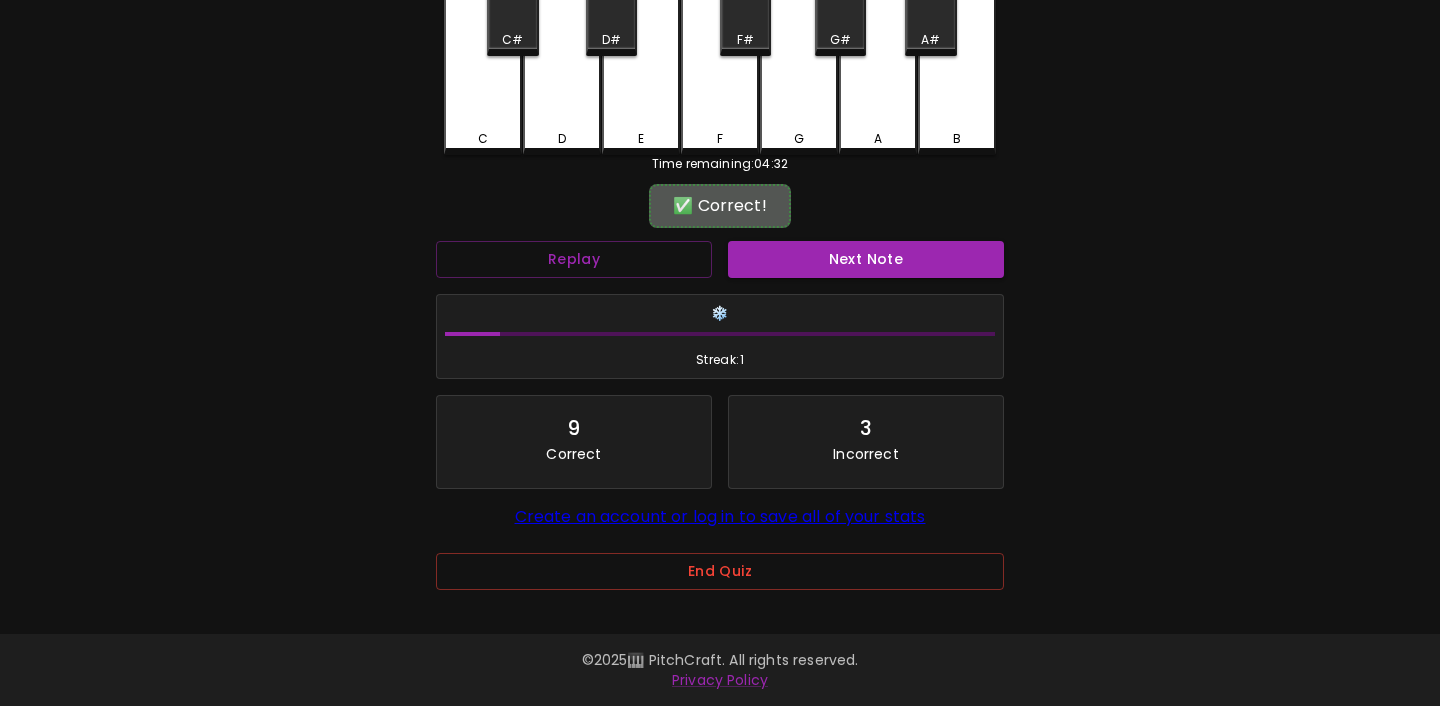 click on "End Quiz" at bounding box center [720, 577] 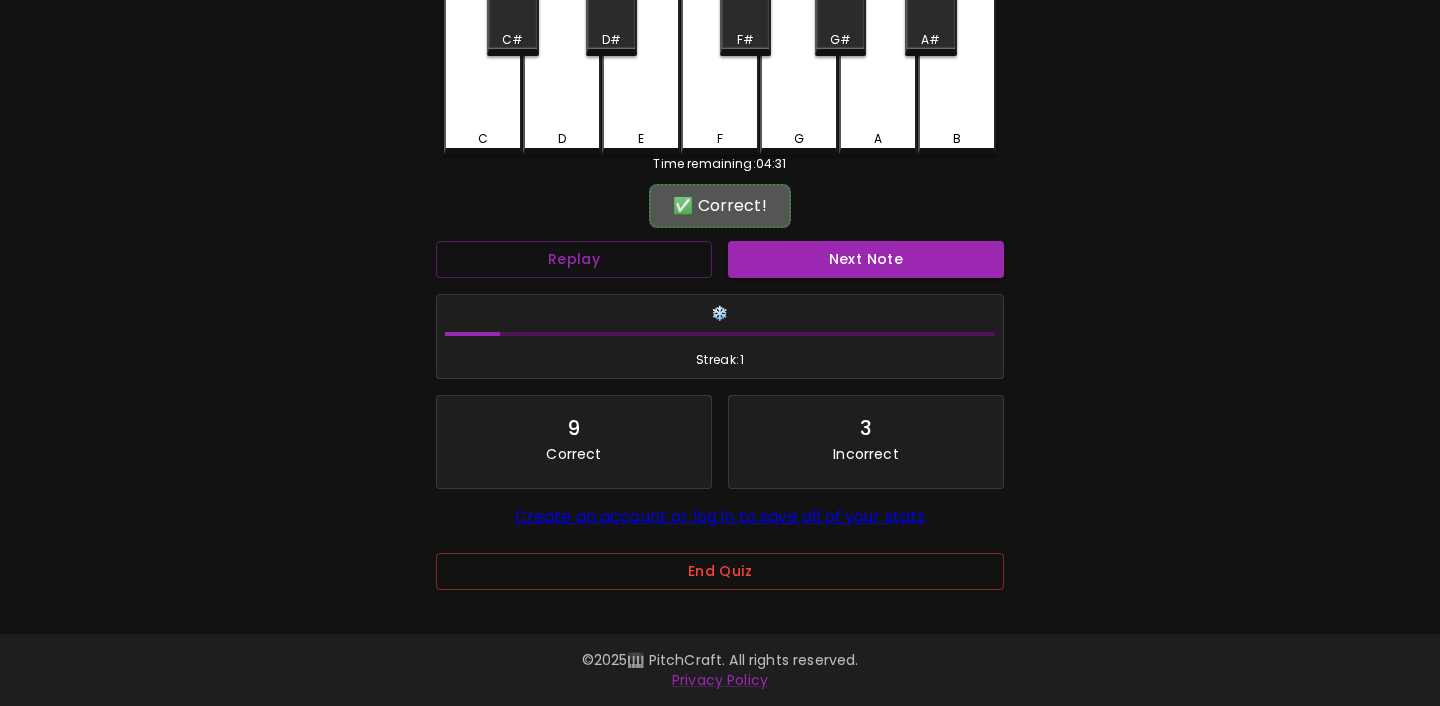 click on "End Quiz" at bounding box center (720, 577) 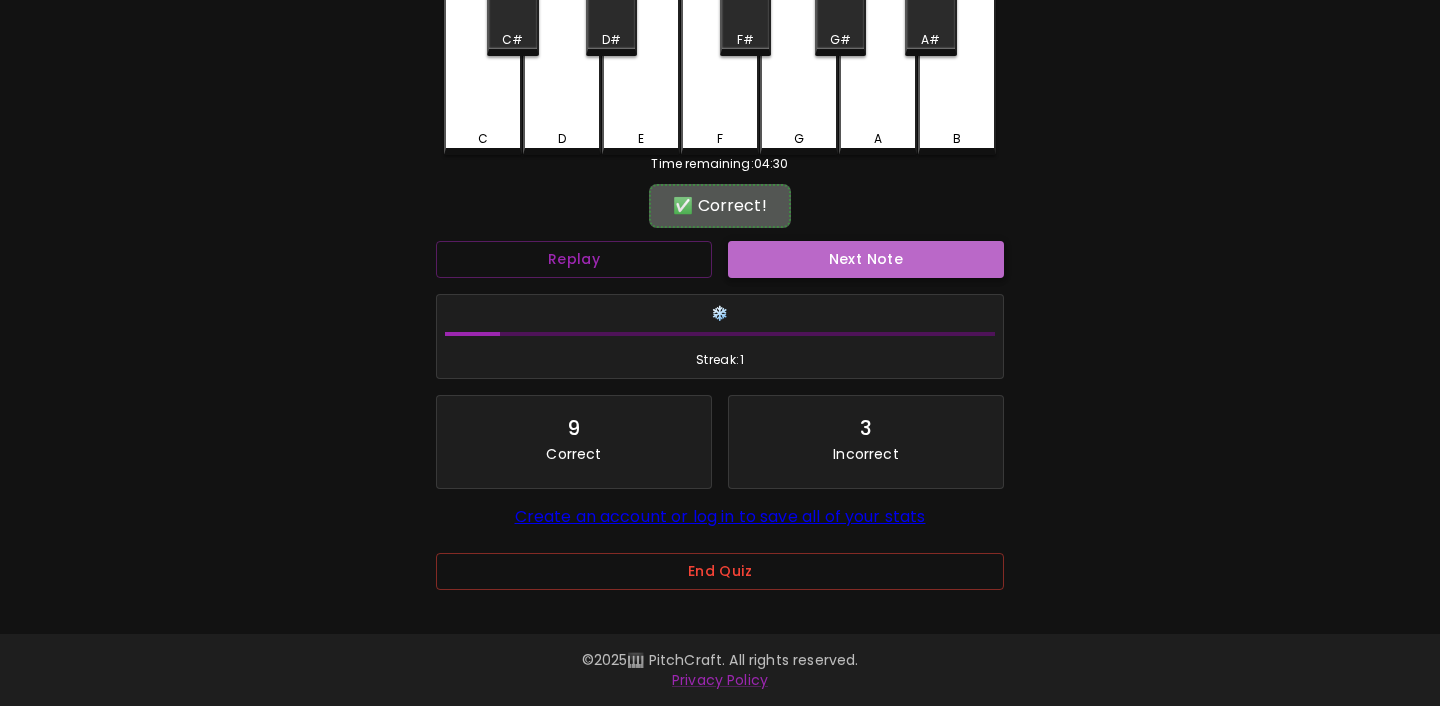 click on "Next Note" at bounding box center [866, 259] 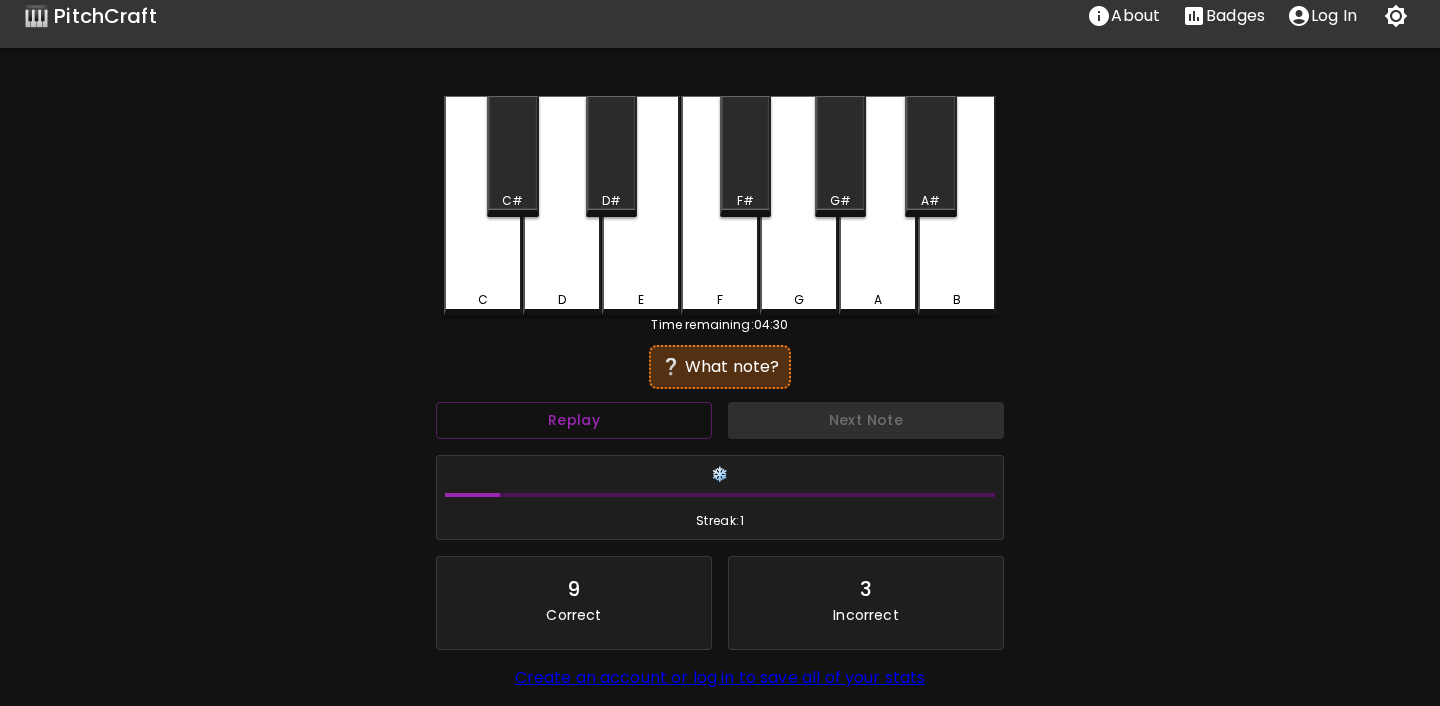 scroll, scrollTop: 15, scrollLeft: 0, axis: vertical 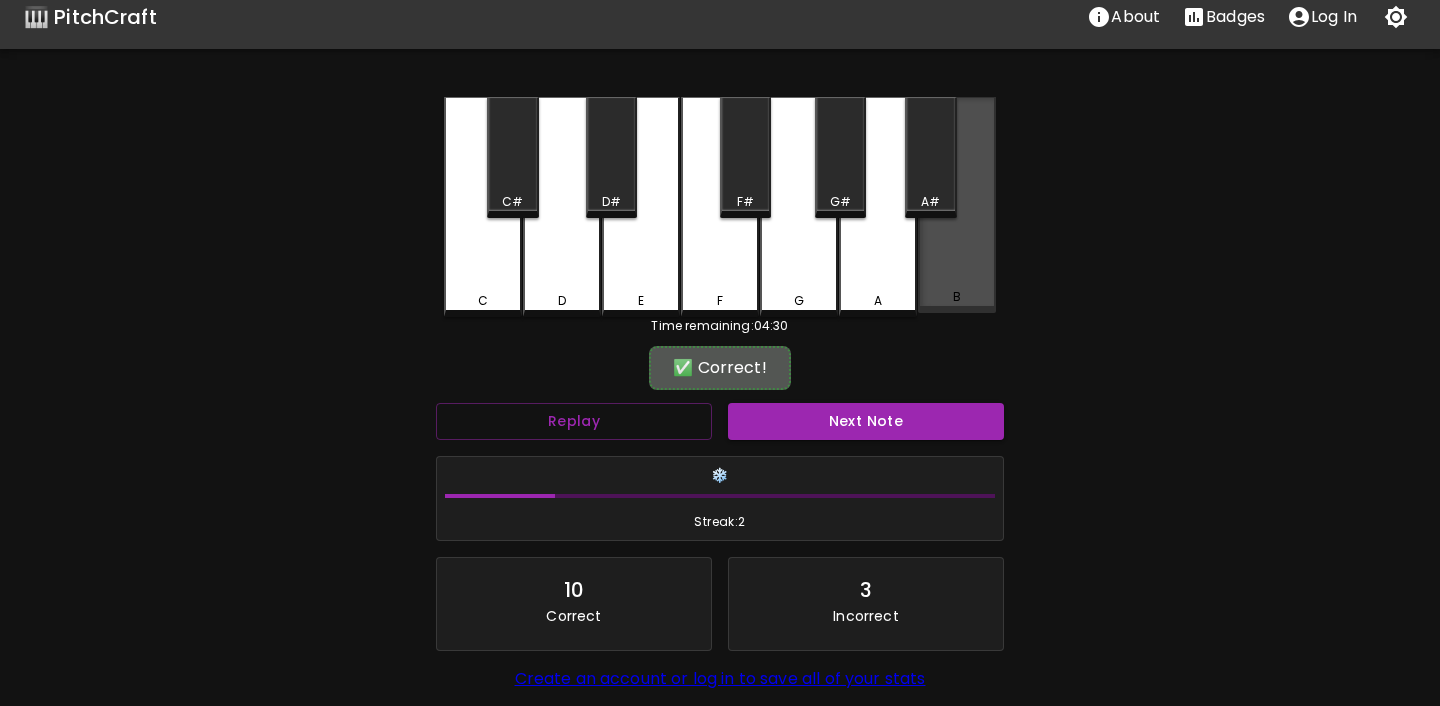 click on "B" at bounding box center [957, 205] 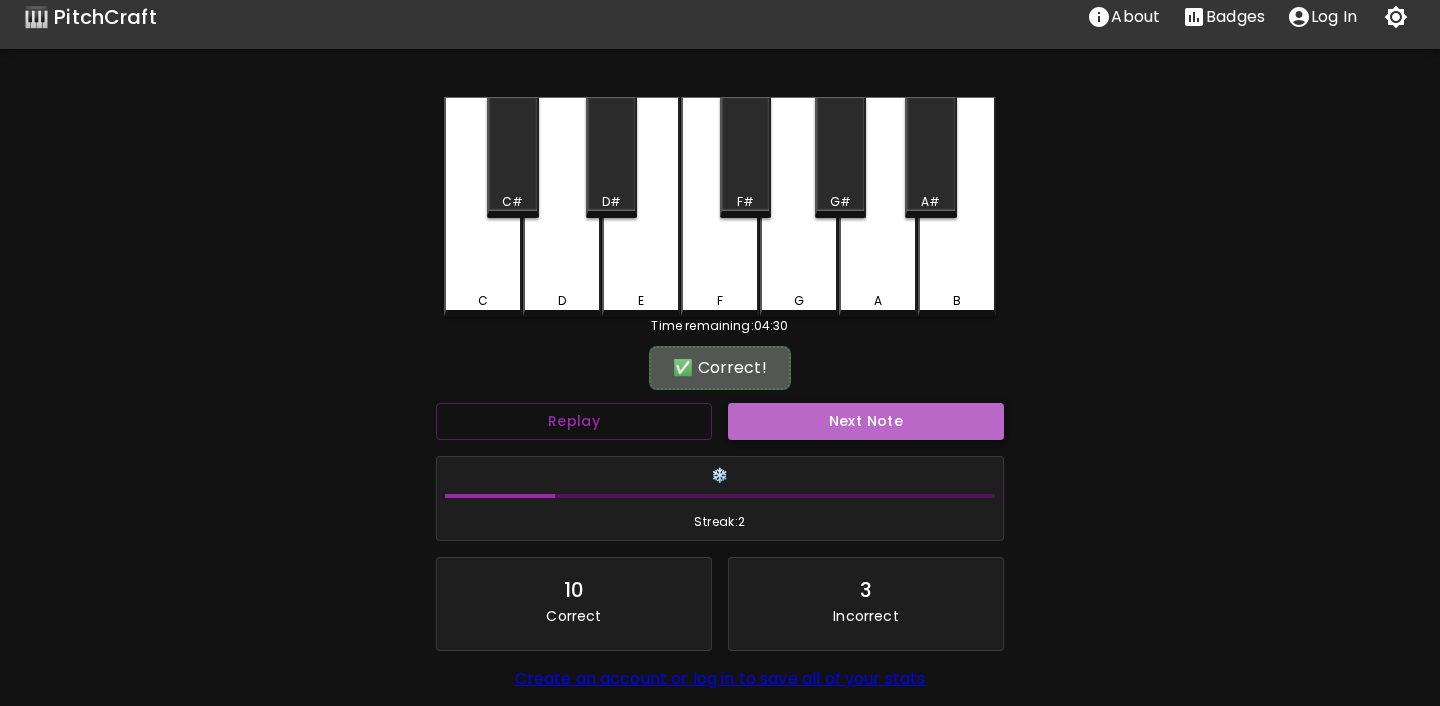 click on "Next Note" at bounding box center (866, 421) 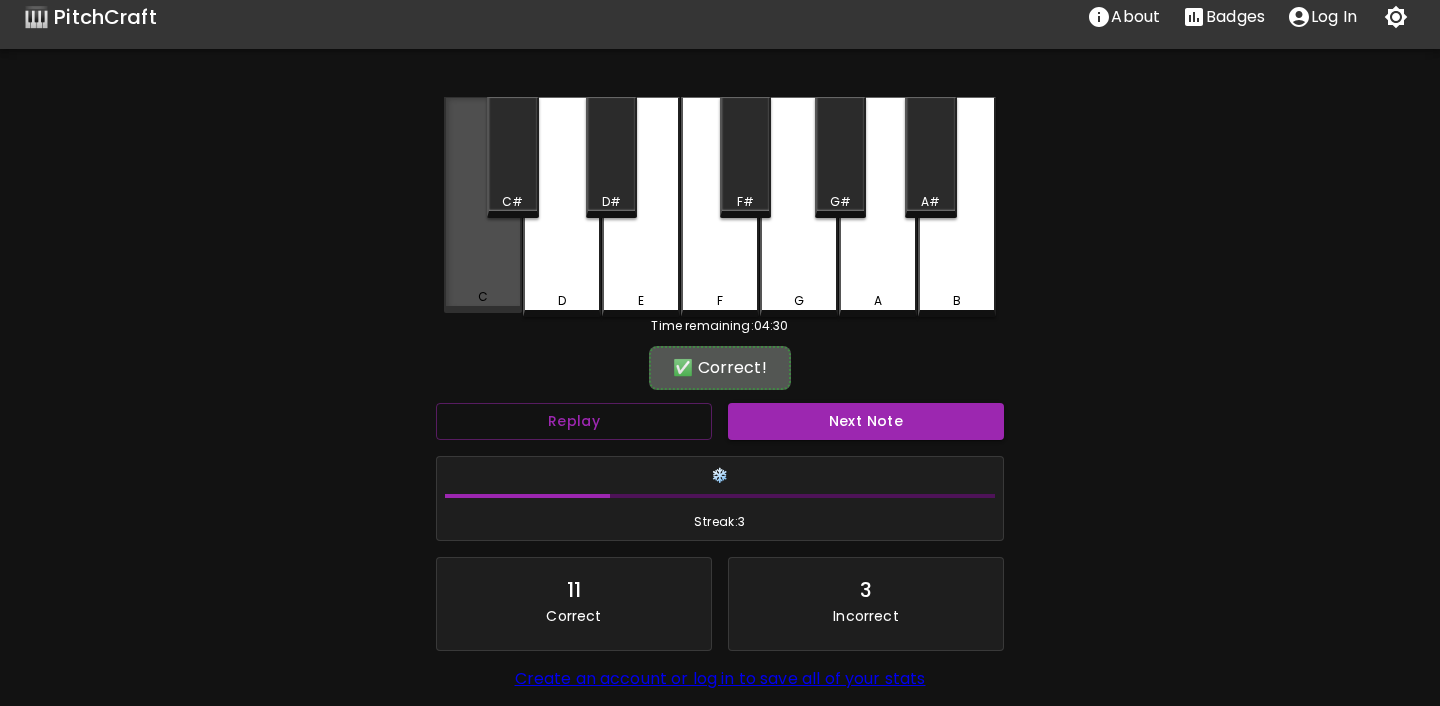 click on "C" at bounding box center (483, 205) 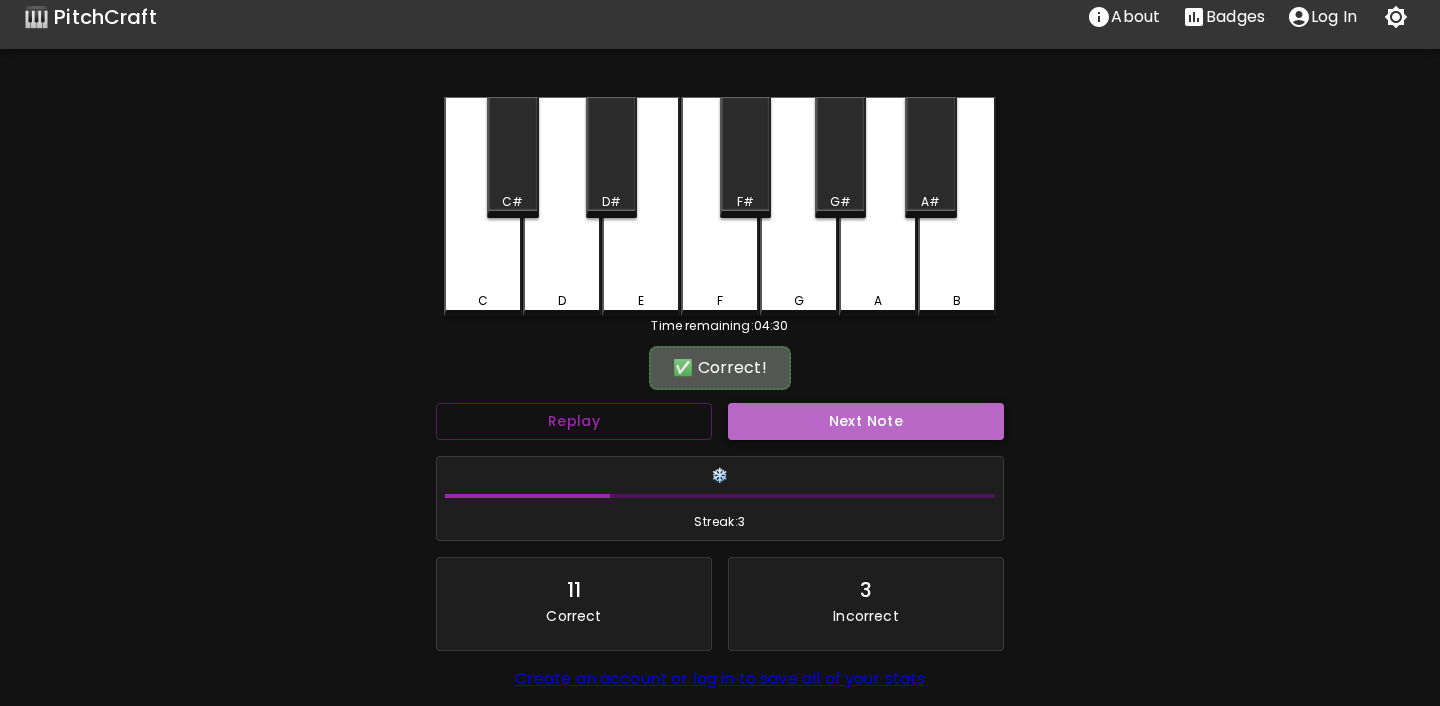 click on "Next Note" at bounding box center [866, 421] 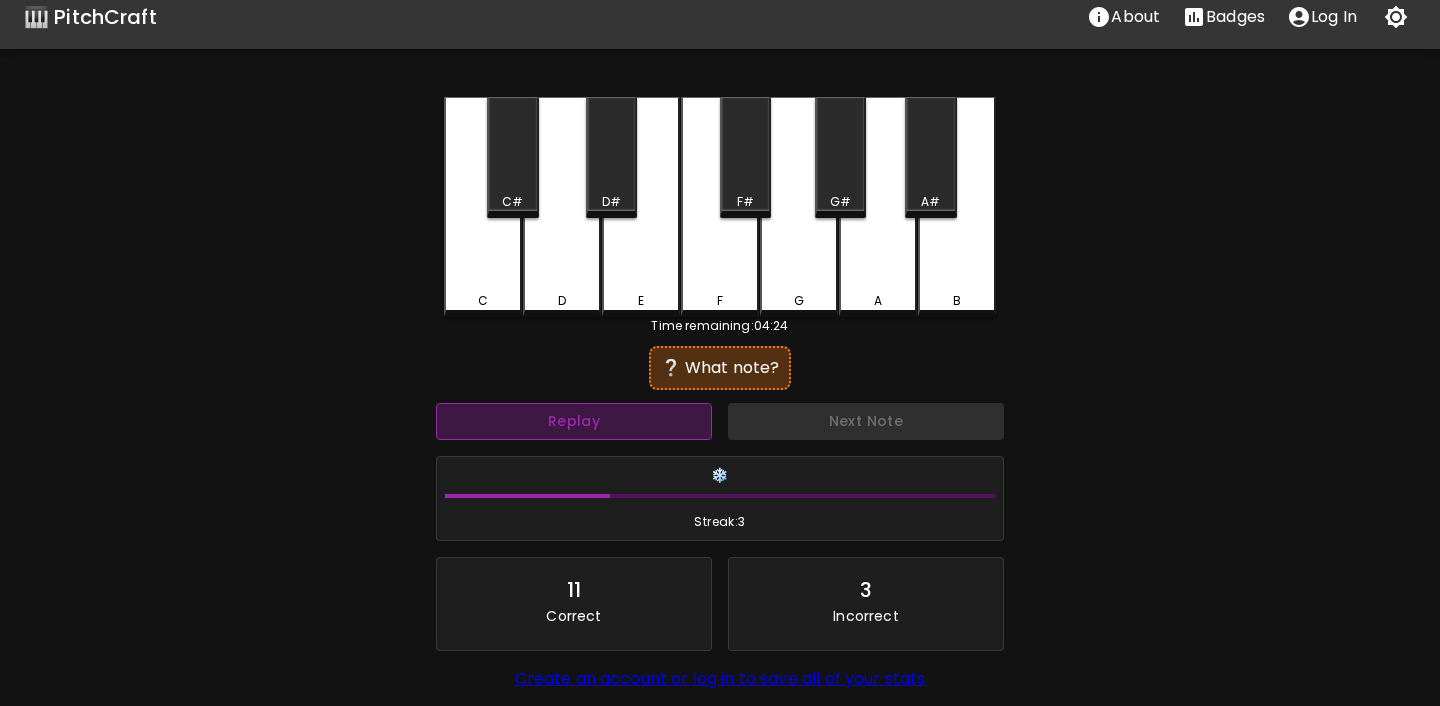 click on "Replay" at bounding box center [574, 421] 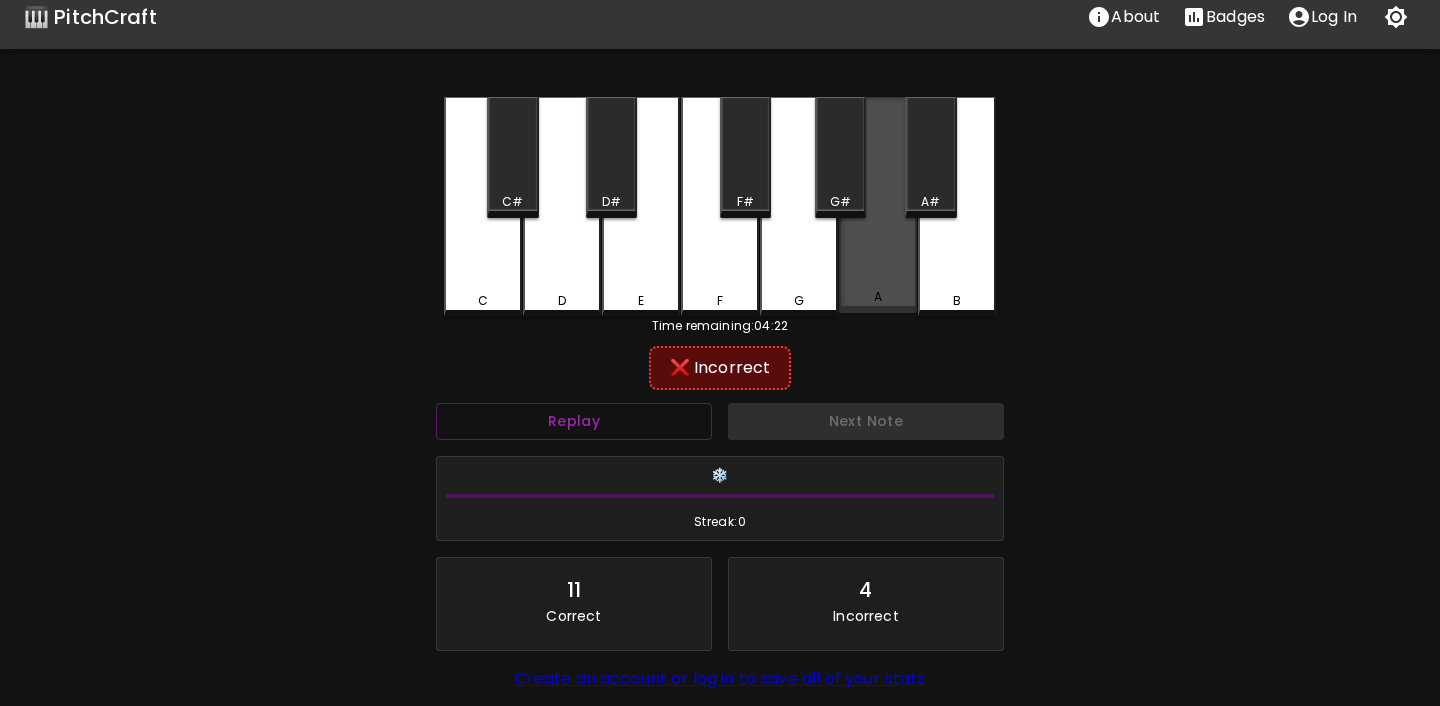click on "A" at bounding box center (878, 205) 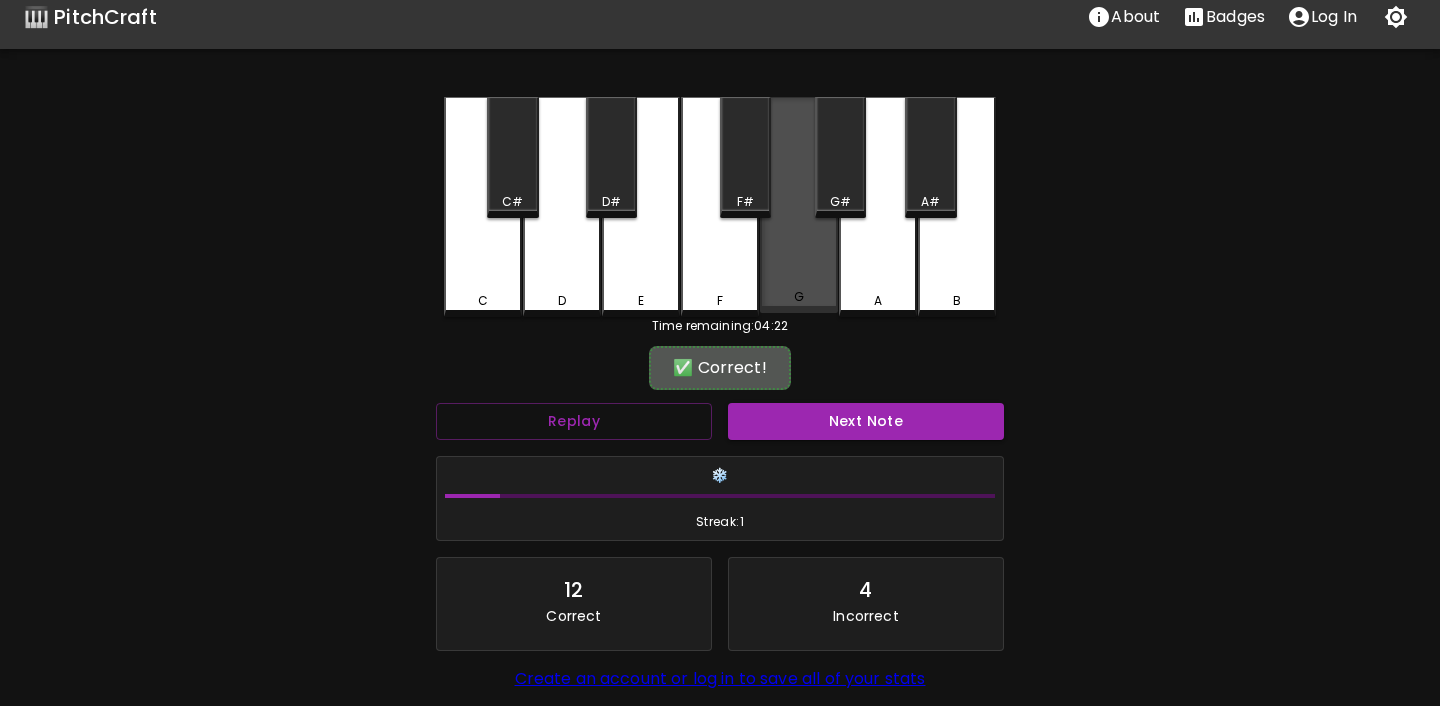 click on "G" at bounding box center [799, 205] 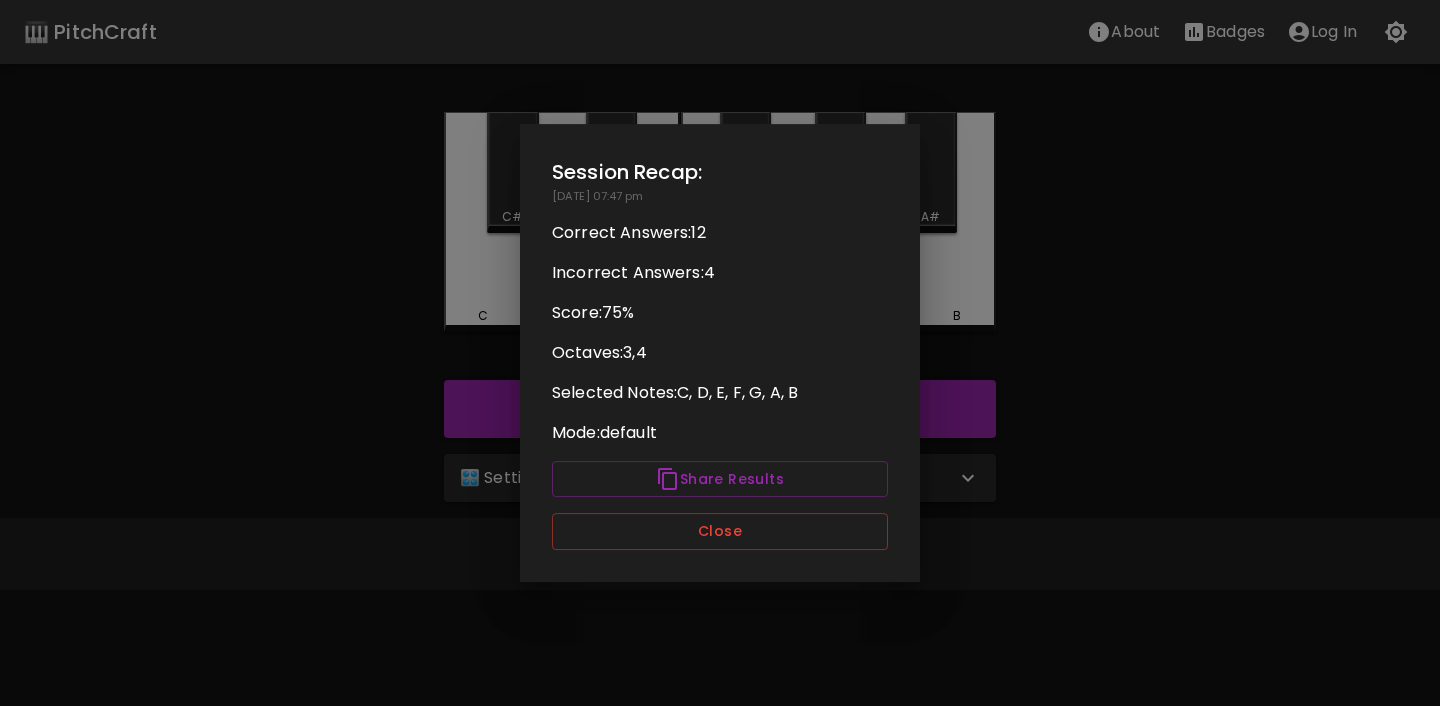 scroll, scrollTop: 0, scrollLeft: 0, axis: both 